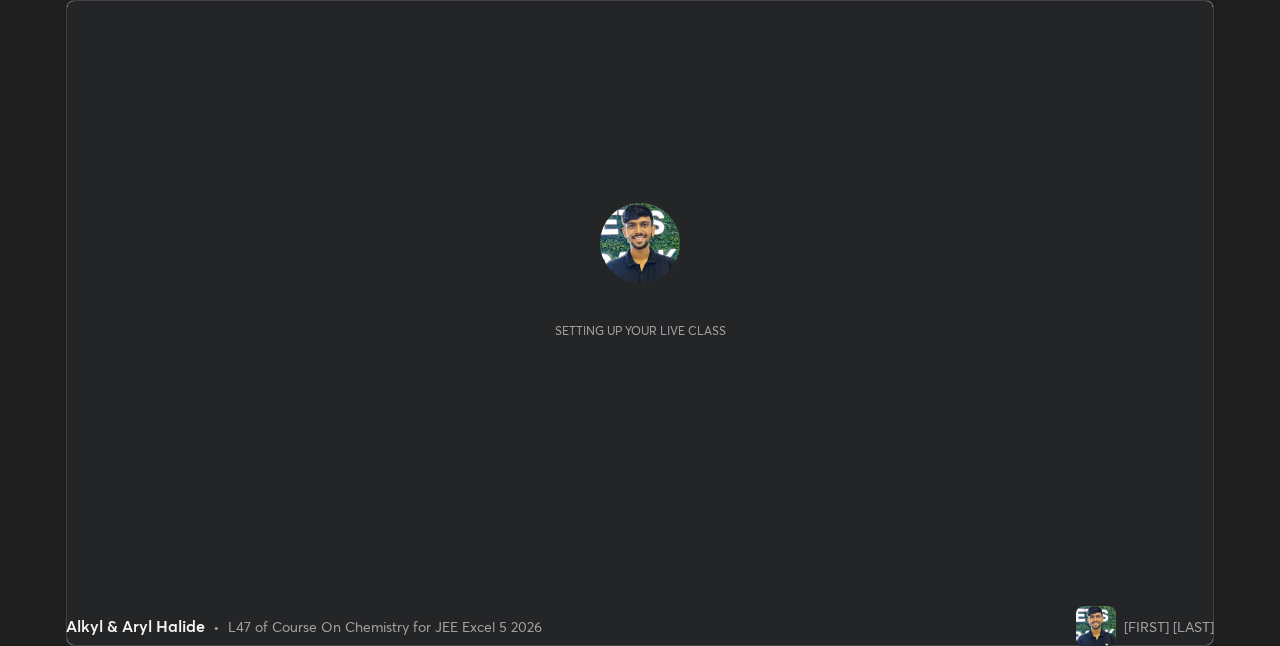 scroll, scrollTop: 0, scrollLeft: 0, axis: both 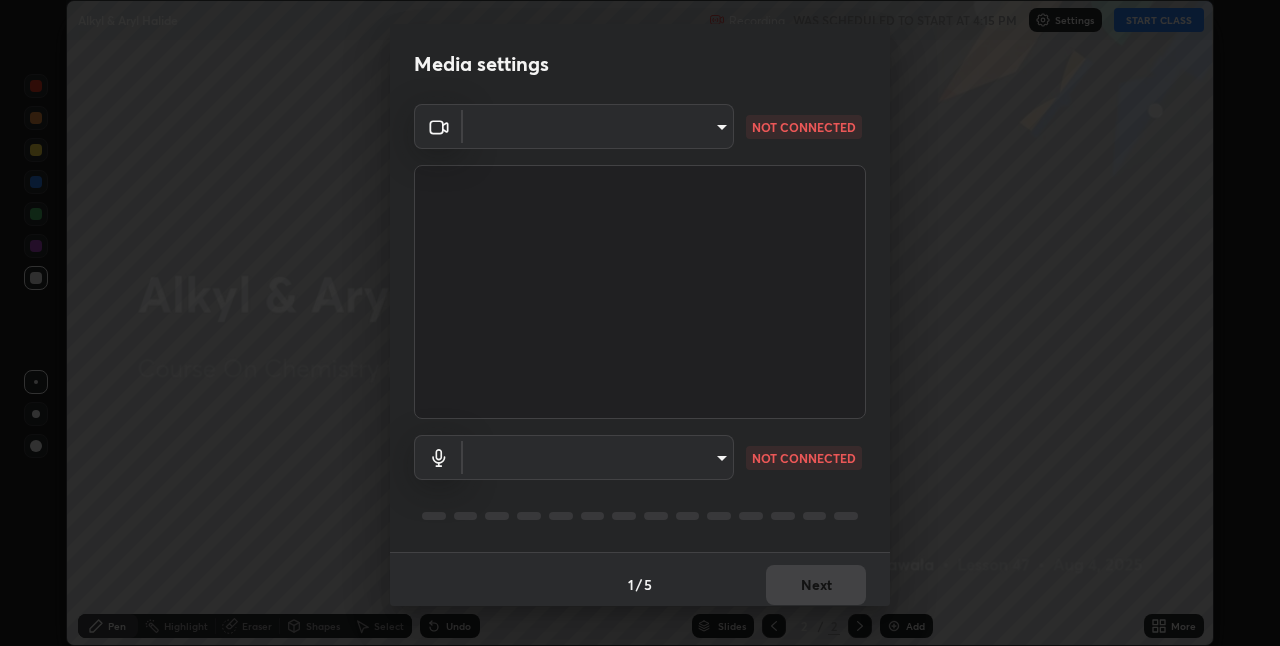 type on "ddf3b4b9105fdc81afbc44368f91a24737767c4c68b93bb528deb36e4364d8a6" 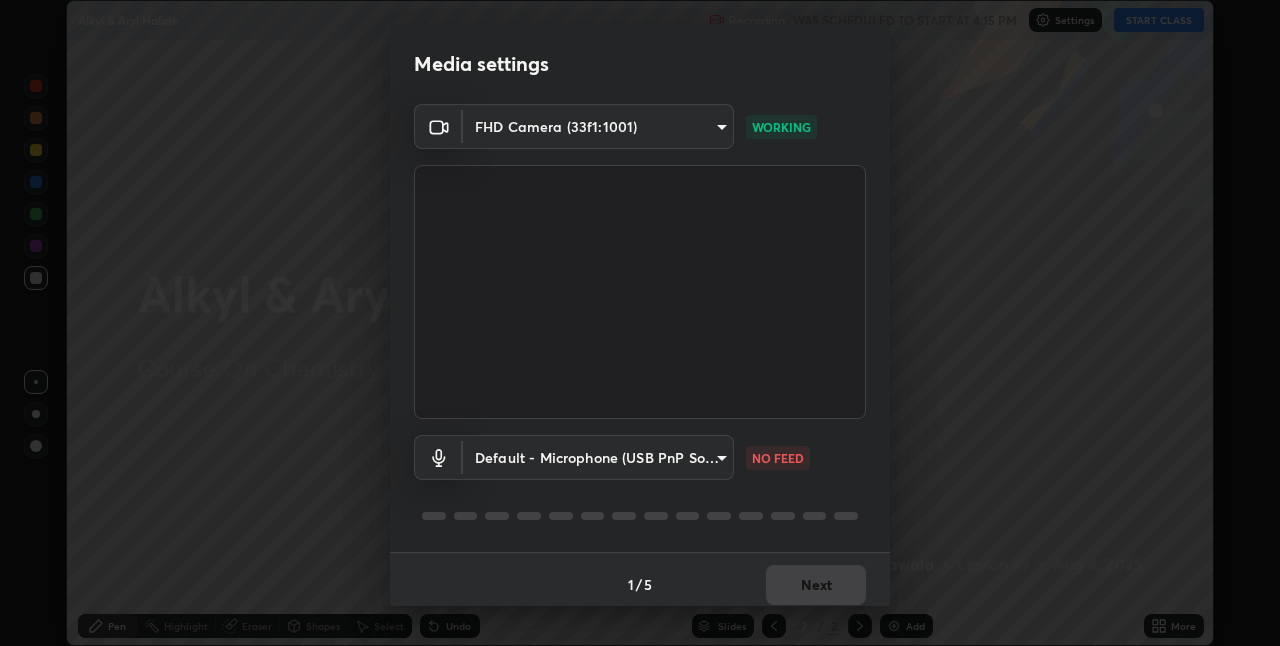 click on "Erase all Alkyl & Aryl Halide Recording WAS SCHEDULED TO START AT 4:15 PM Settings START CLASS Setting up your live class Alkyl & Aryl Halide • L47 of Course On Chemistry for JEE Excel 5 2026 [FIRST] [LAST] Pen Highlight Eraser Shapes Select Undo Slides 2 / 2 Add More No doubts shared Encourage your learners to ask a doubt for better clarity Report an issue Reason for reporting Buffering Chat not working Audio - Video sync issue Educator video quality low ​ Attach an image Report Media settings FHD Camera (33f1:1001) [HASH] WORKING Default - Microphone (USB PnP Sound Device) default NO FEED 1 / 5 Next" at bounding box center [640, 323] 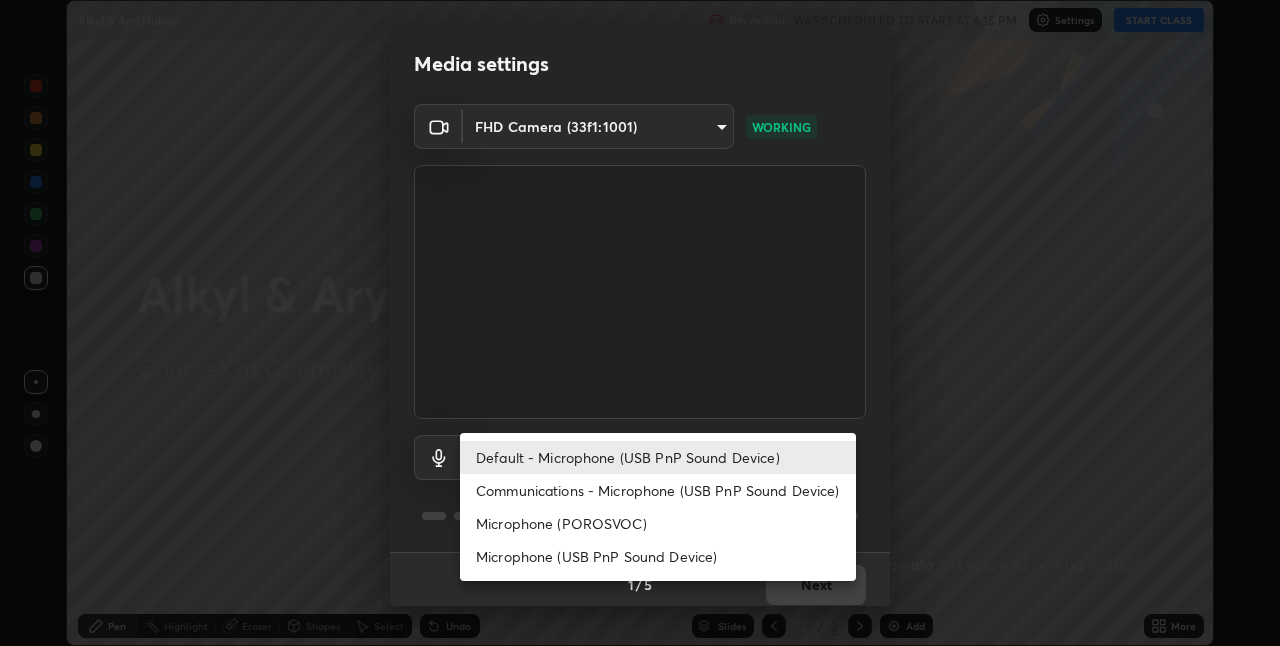 click on "Communications - Microphone (USB PnP Sound Device)" at bounding box center (658, 490) 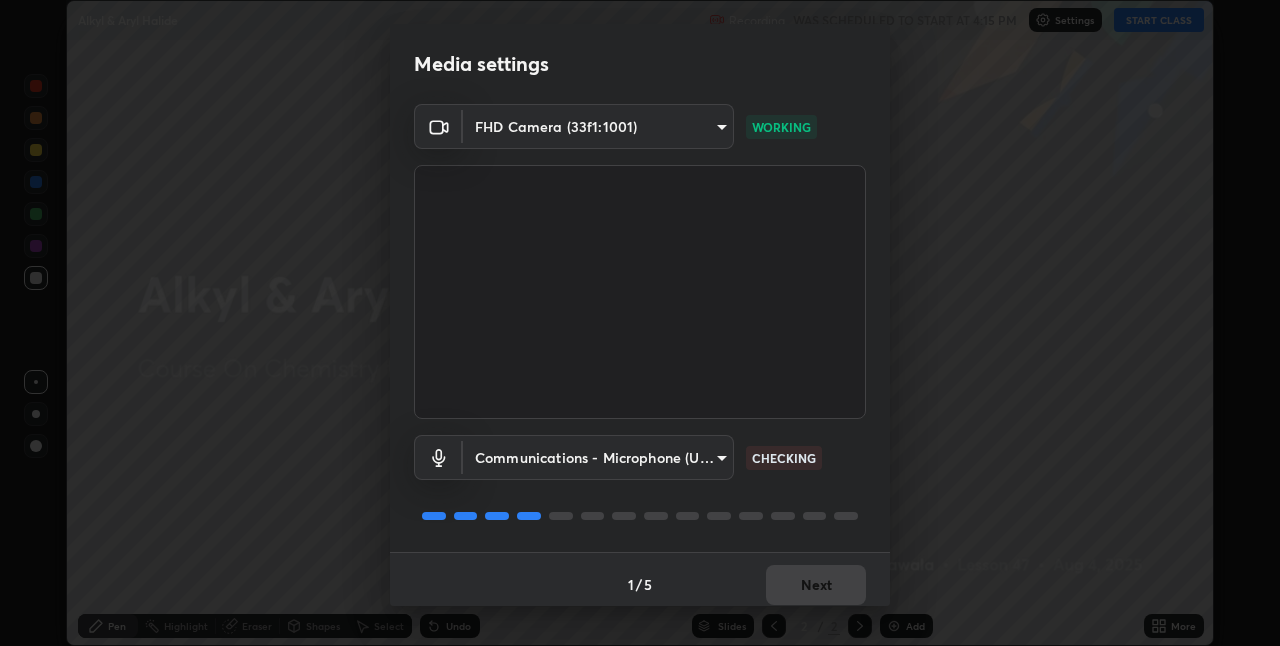 click on "CHECKING" at bounding box center [784, 458] 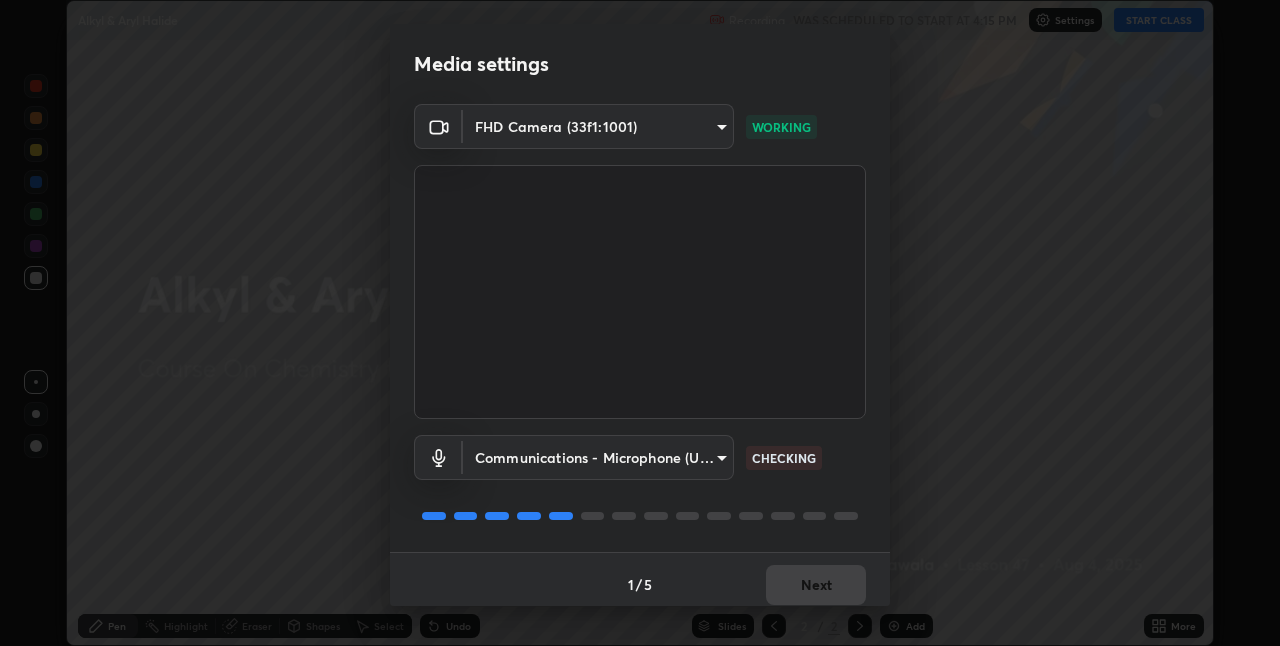 scroll, scrollTop: 10, scrollLeft: 0, axis: vertical 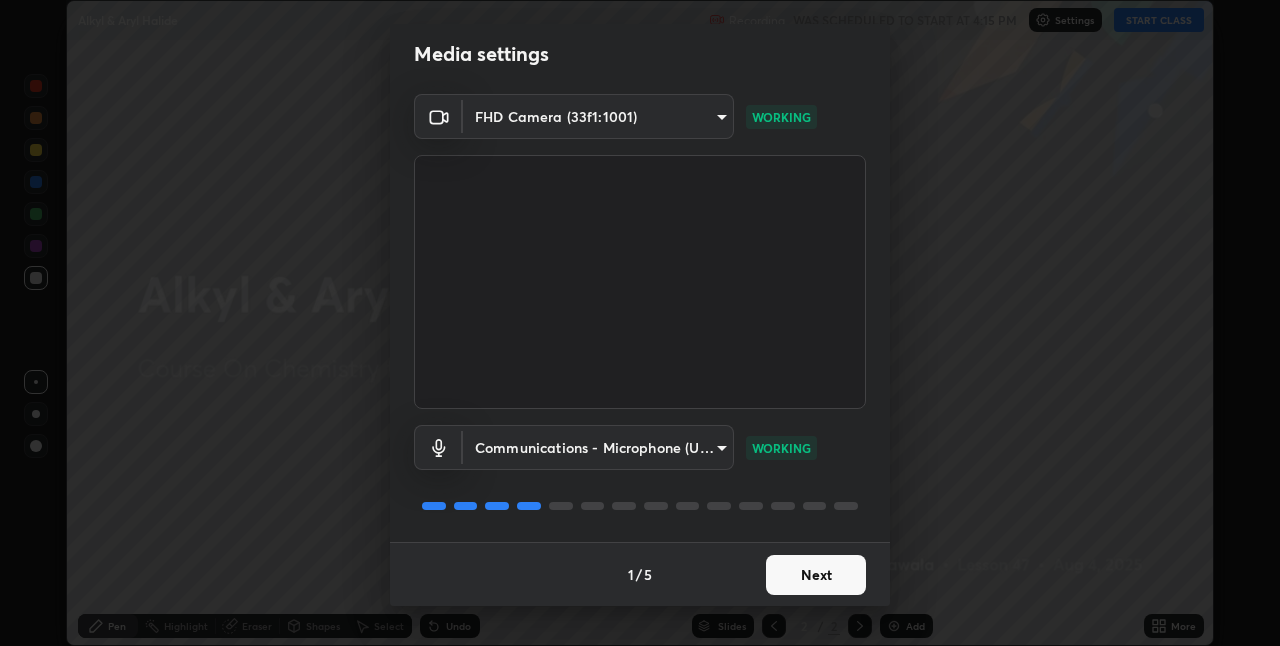 click on "Next" at bounding box center [816, 575] 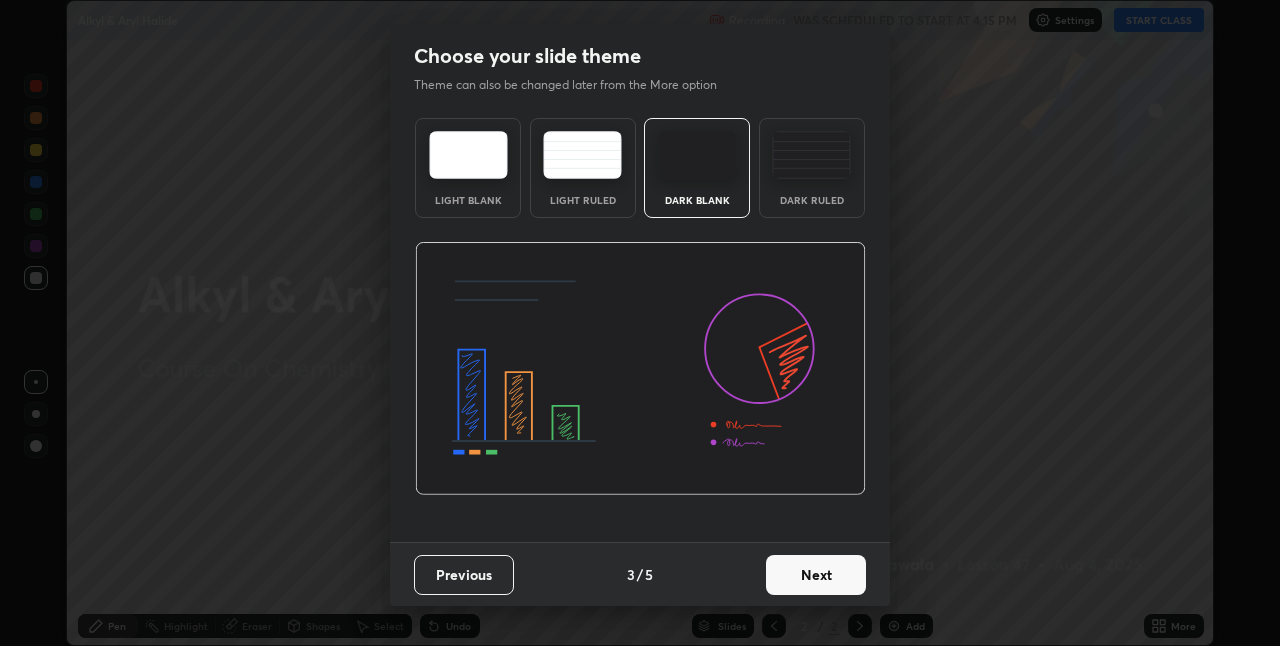 click on "Next" at bounding box center [816, 575] 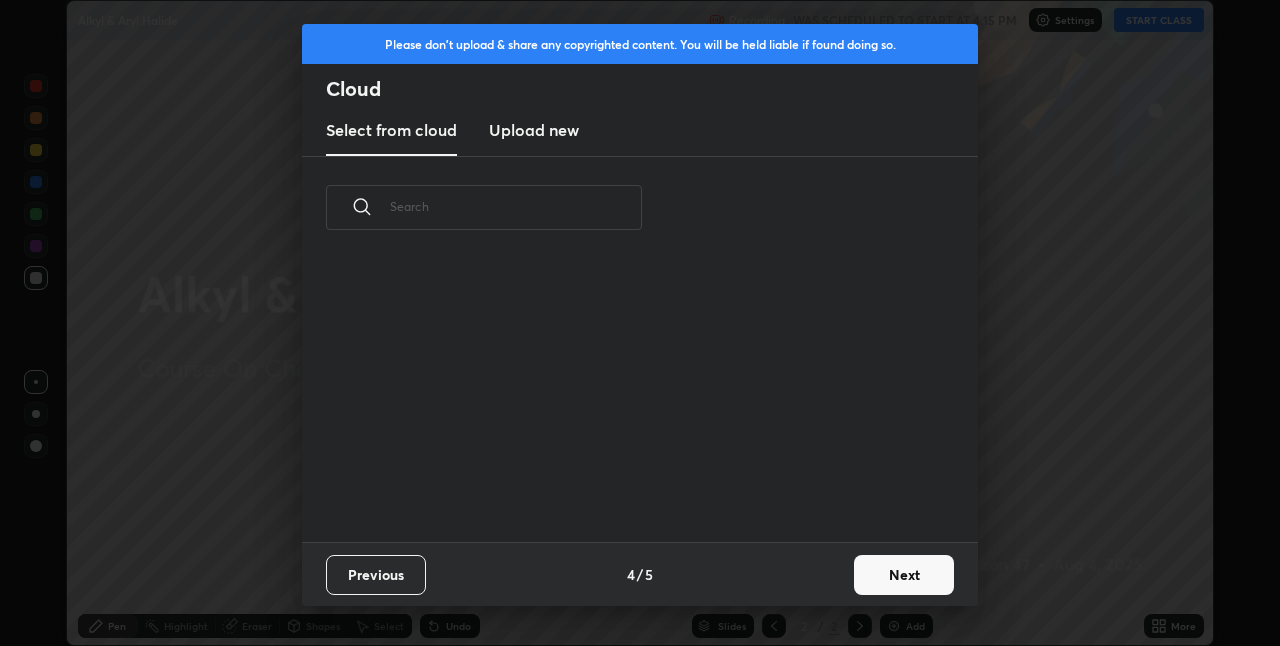 click on "Next" at bounding box center [904, 575] 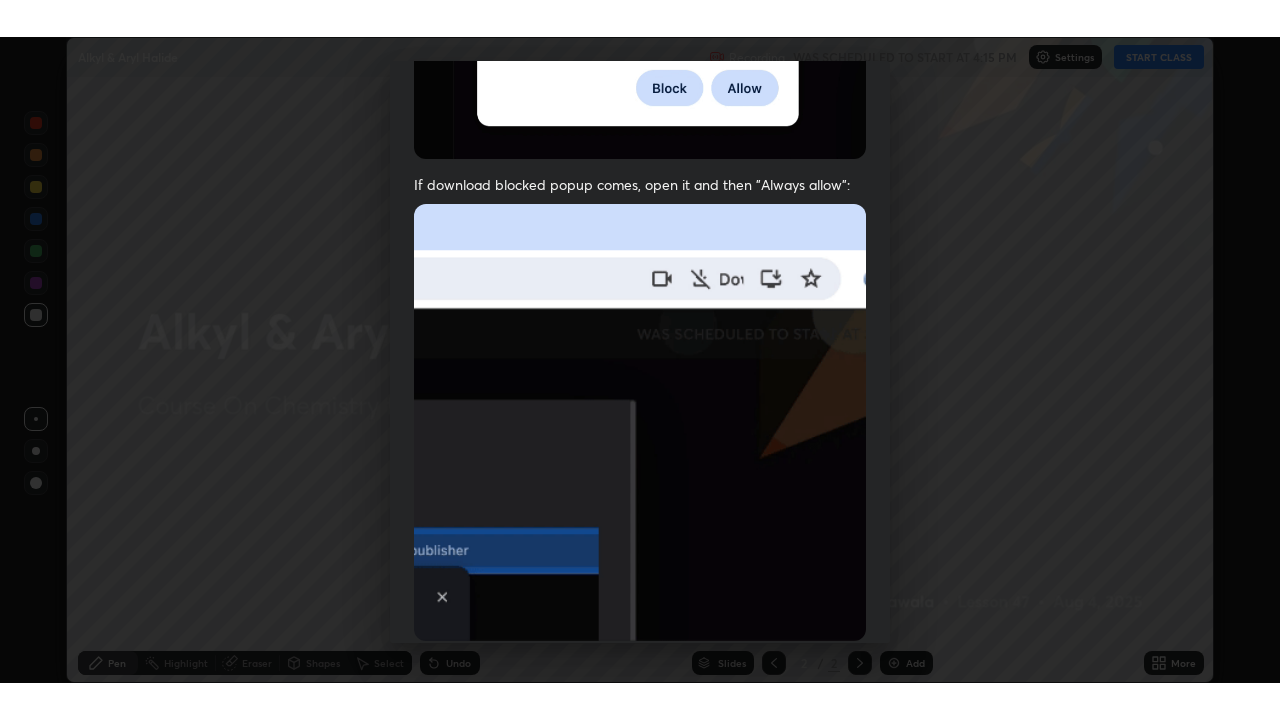 scroll, scrollTop: 418, scrollLeft: 0, axis: vertical 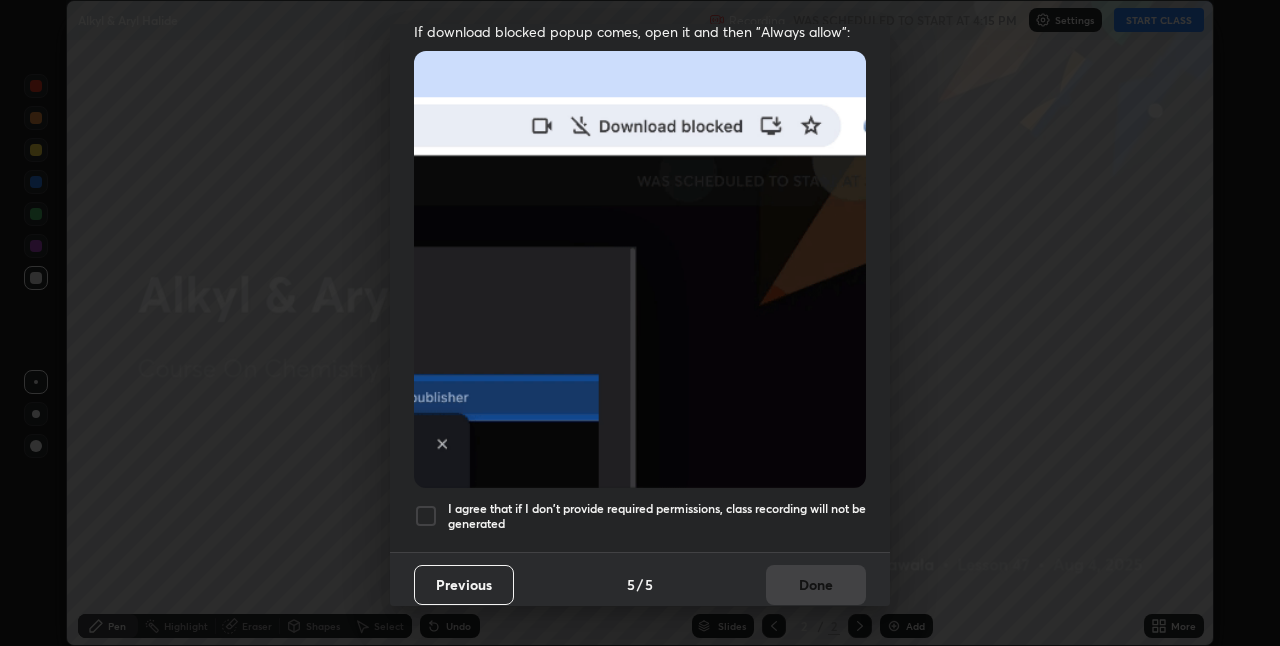 click on "I agree that if I don't provide required permissions, class recording will not be generated" at bounding box center [657, 516] 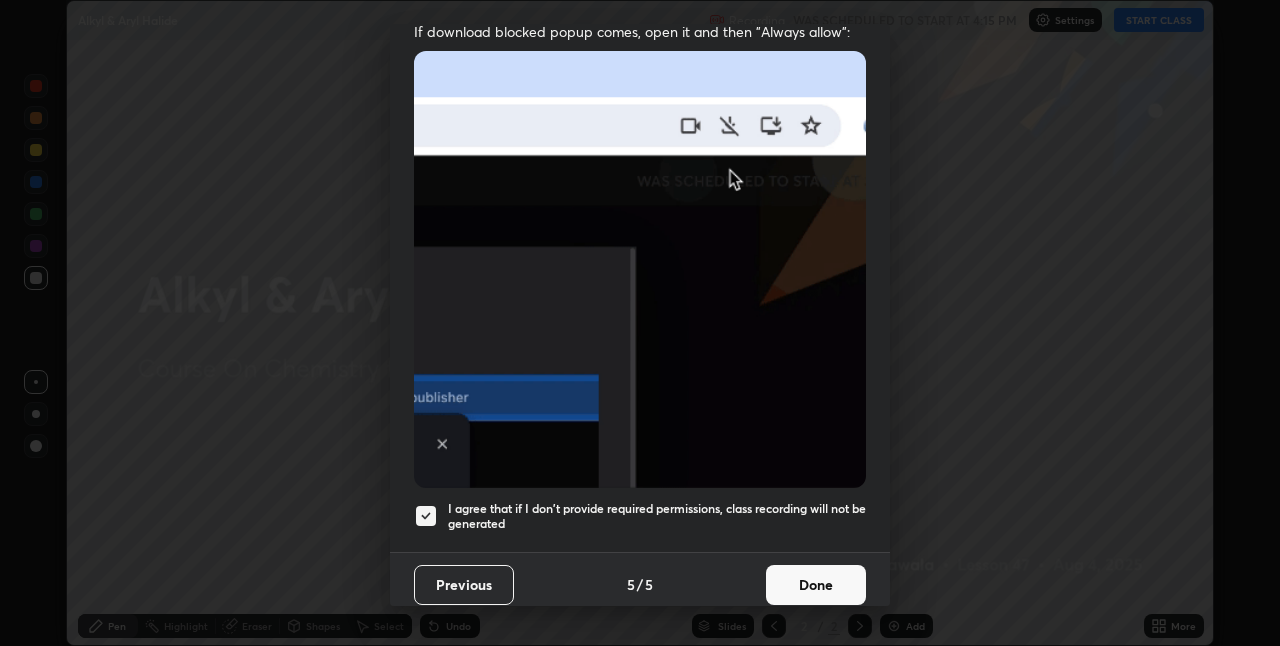 click on "Done" at bounding box center [816, 585] 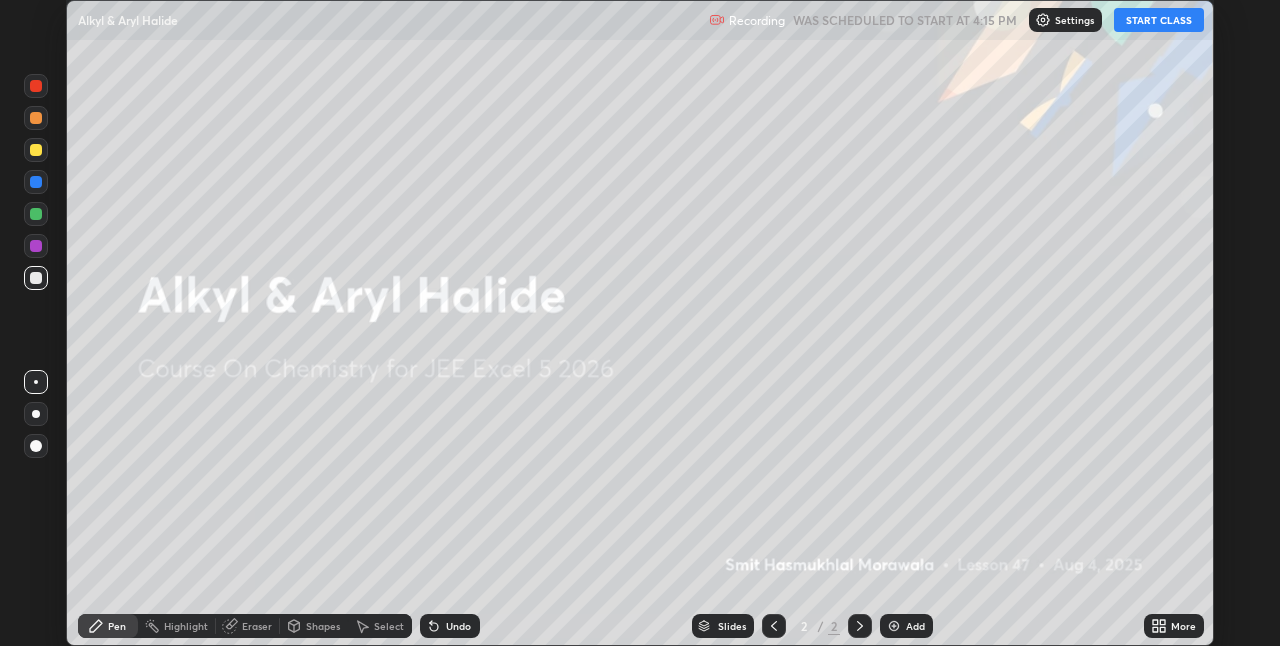 click on "START CLASS" at bounding box center [1159, 20] 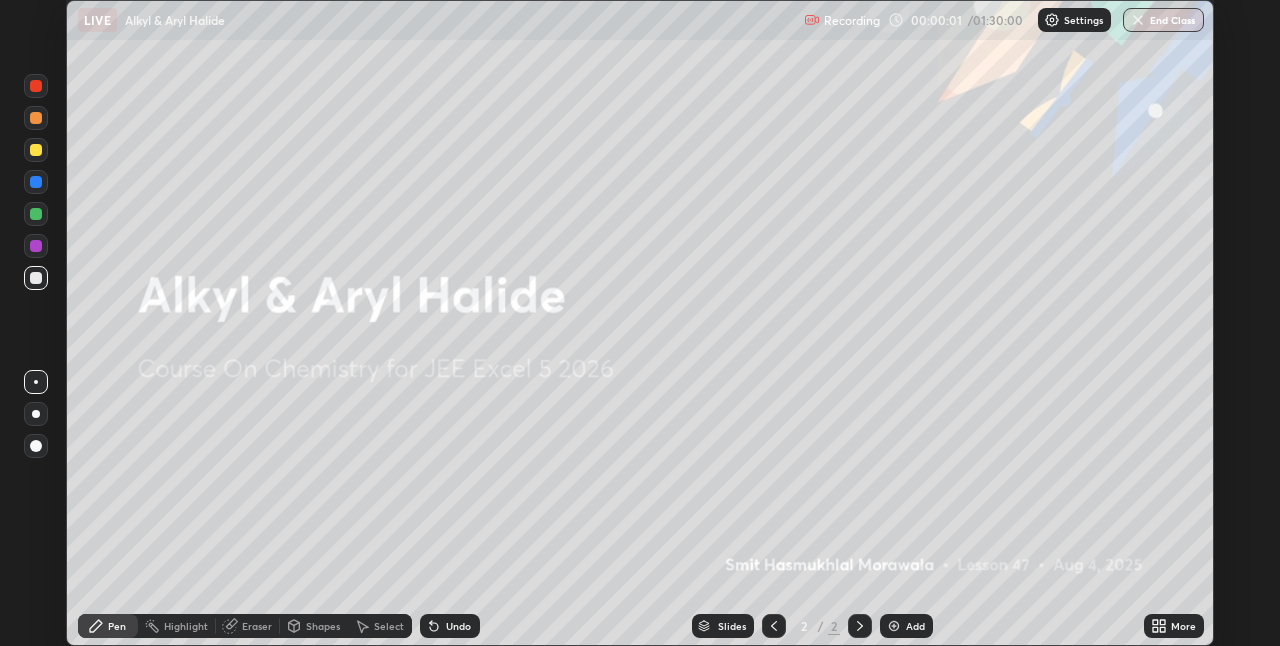 click on "More" at bounding box center [1183, 626] 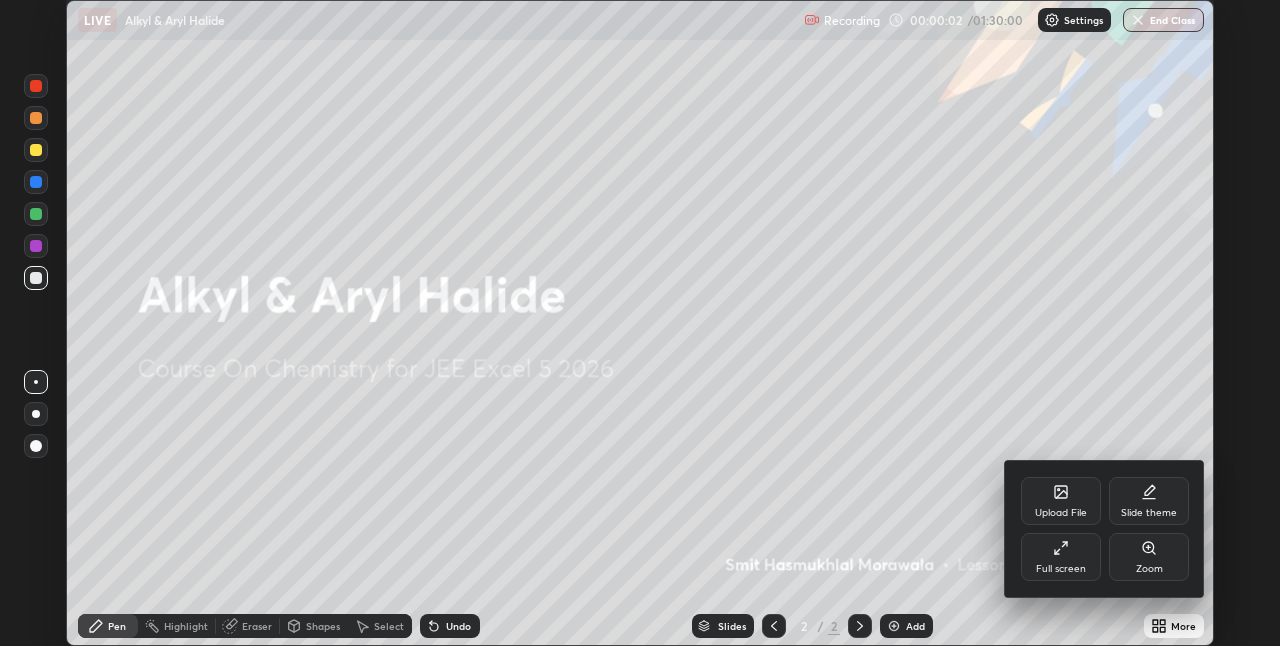 click on "Full screen" at bounding box center [1061, 557] 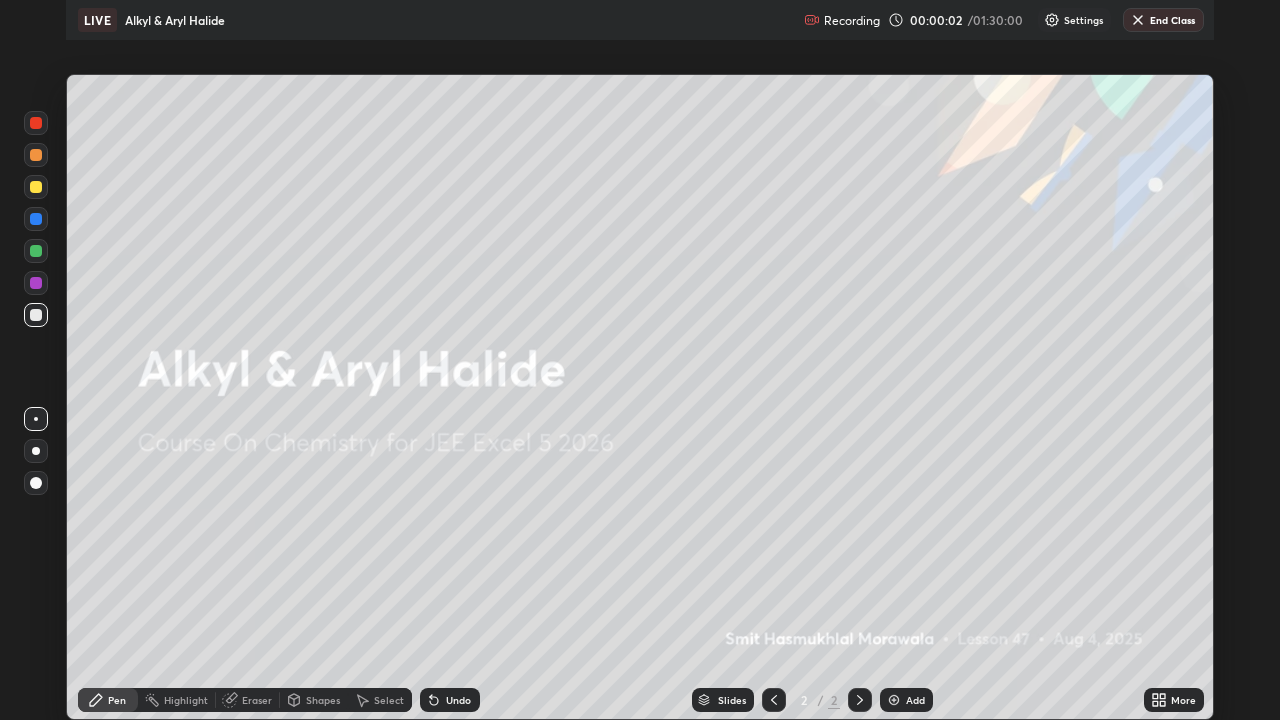 scroll, scrollTop: 99280, scrollLeft: 98720, axis: both 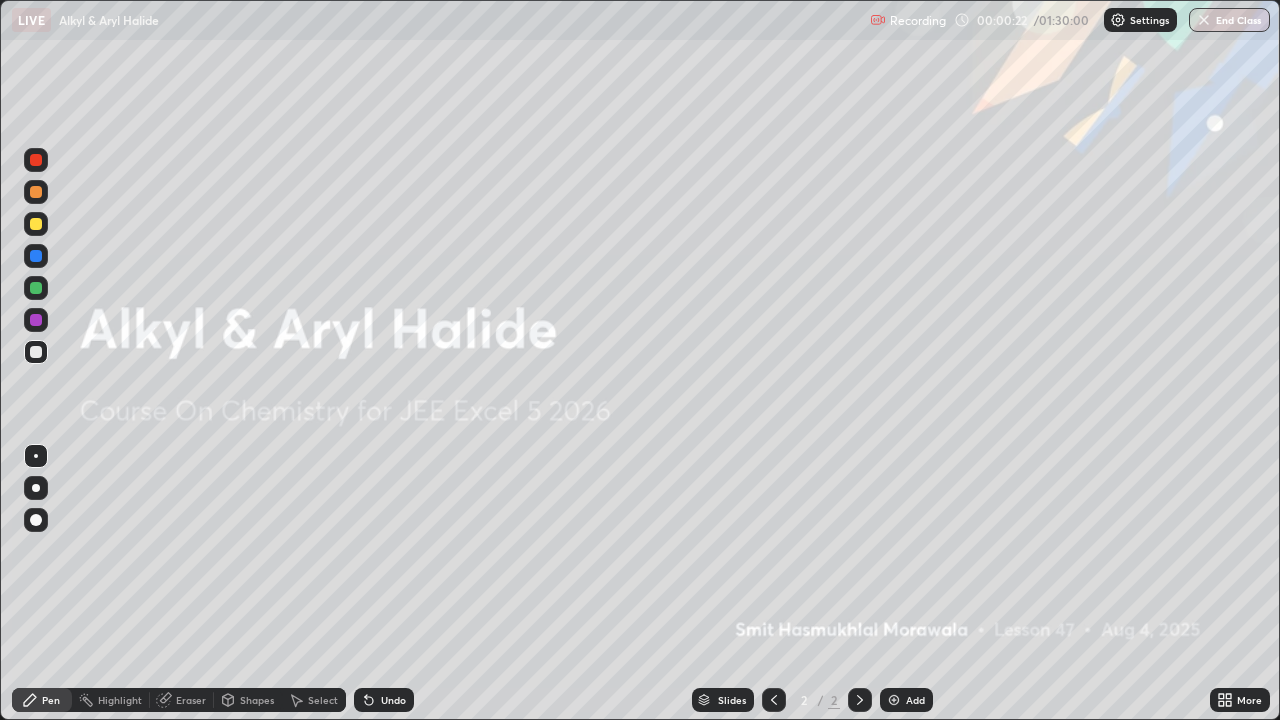 click on "Add" at bounding box center [915, 700] 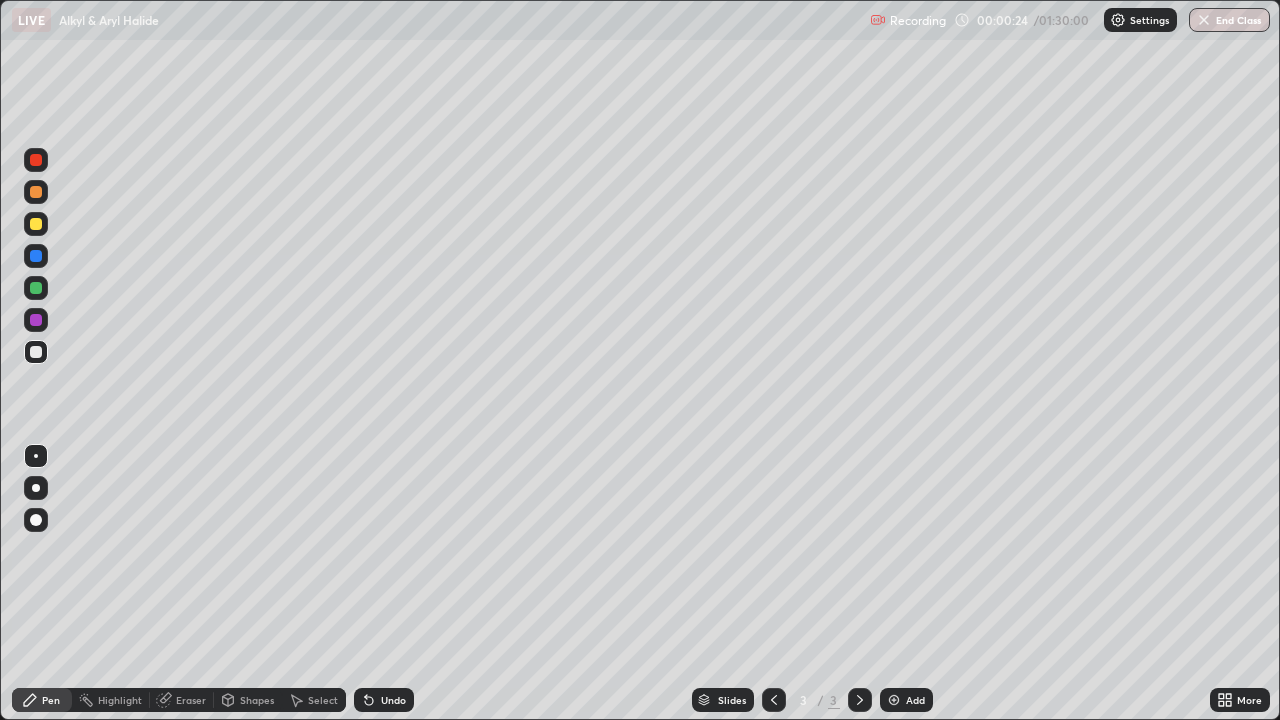 click at bounding box center [36, 224] 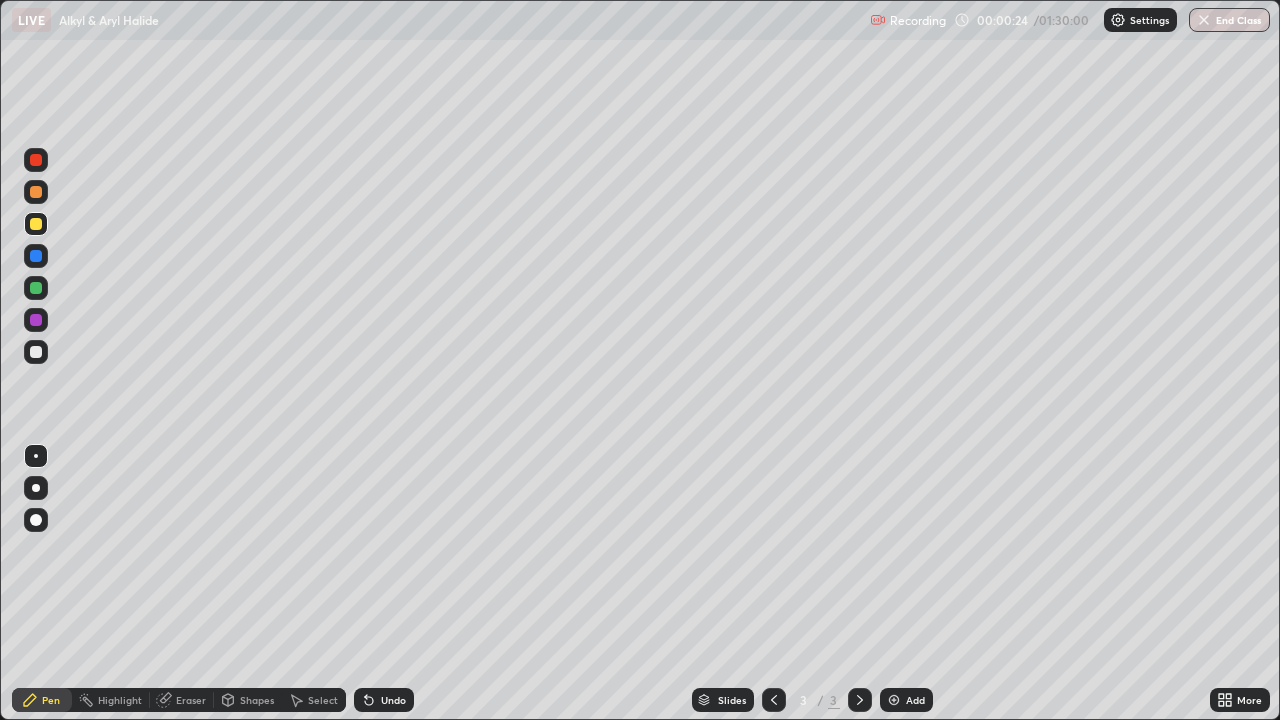 click at bounding box center [36, 488] 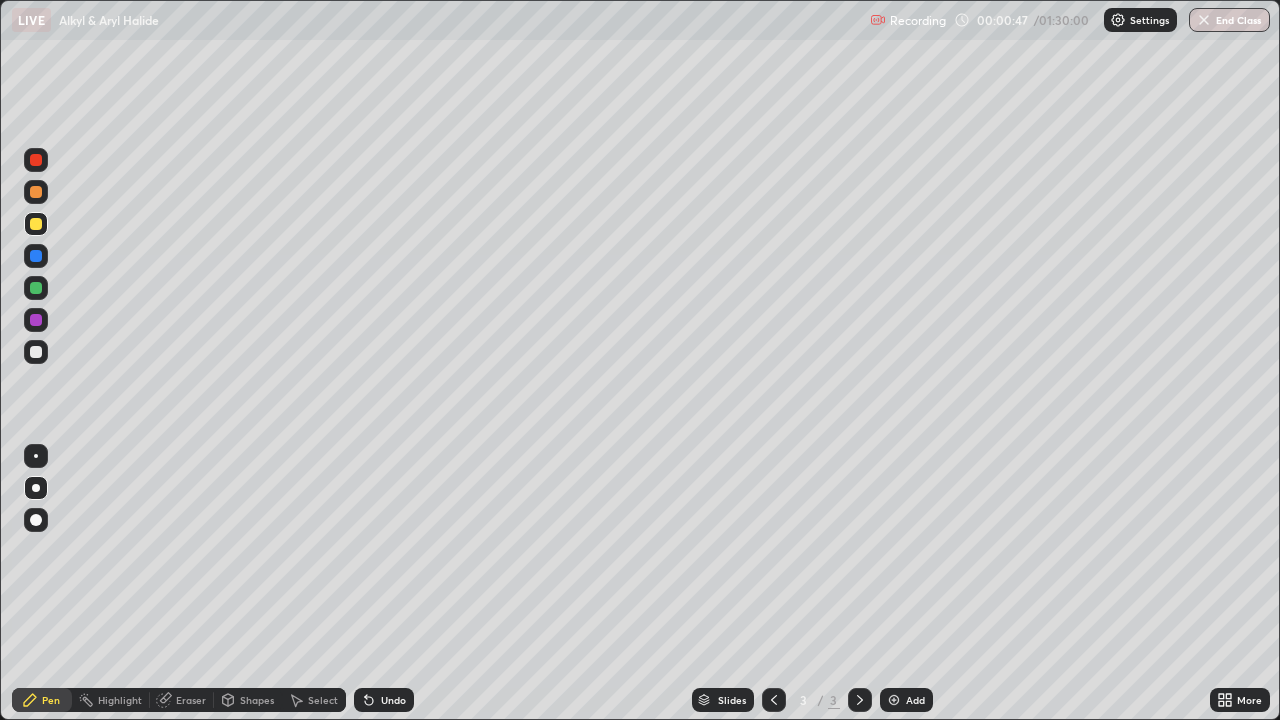 click at bounding box center [36, 352] 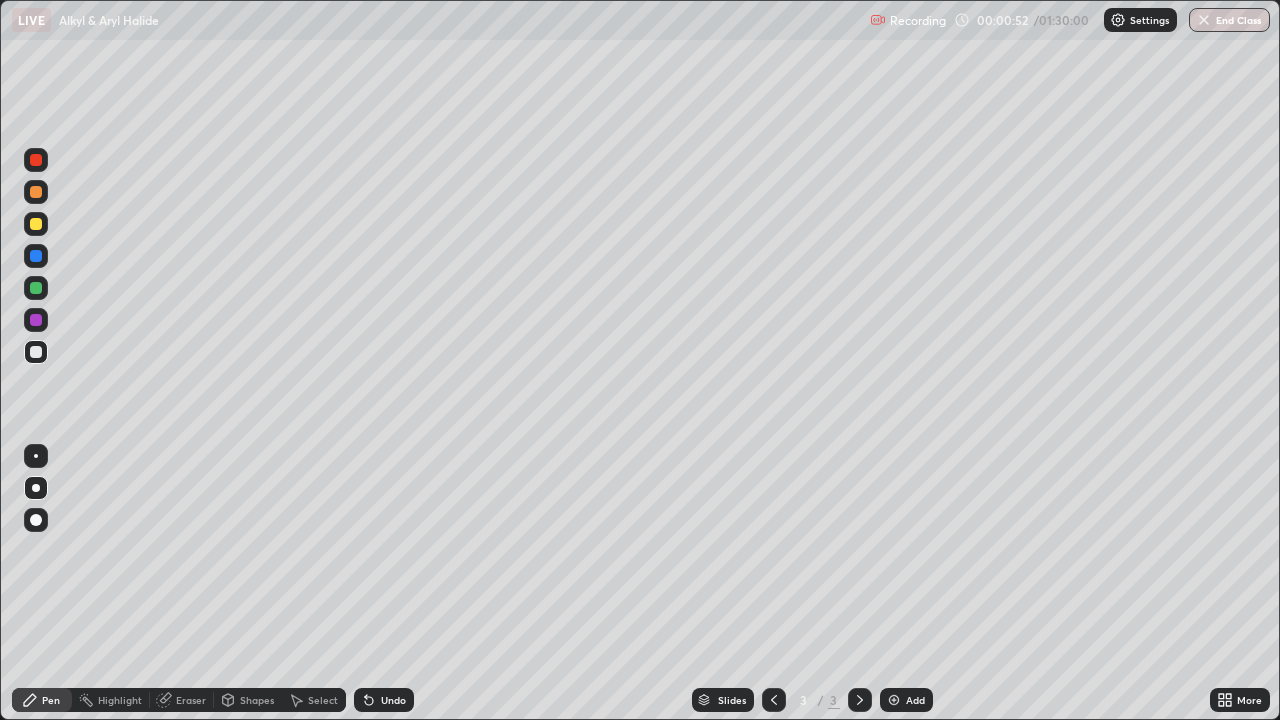 click at bounding box center (36, 224) 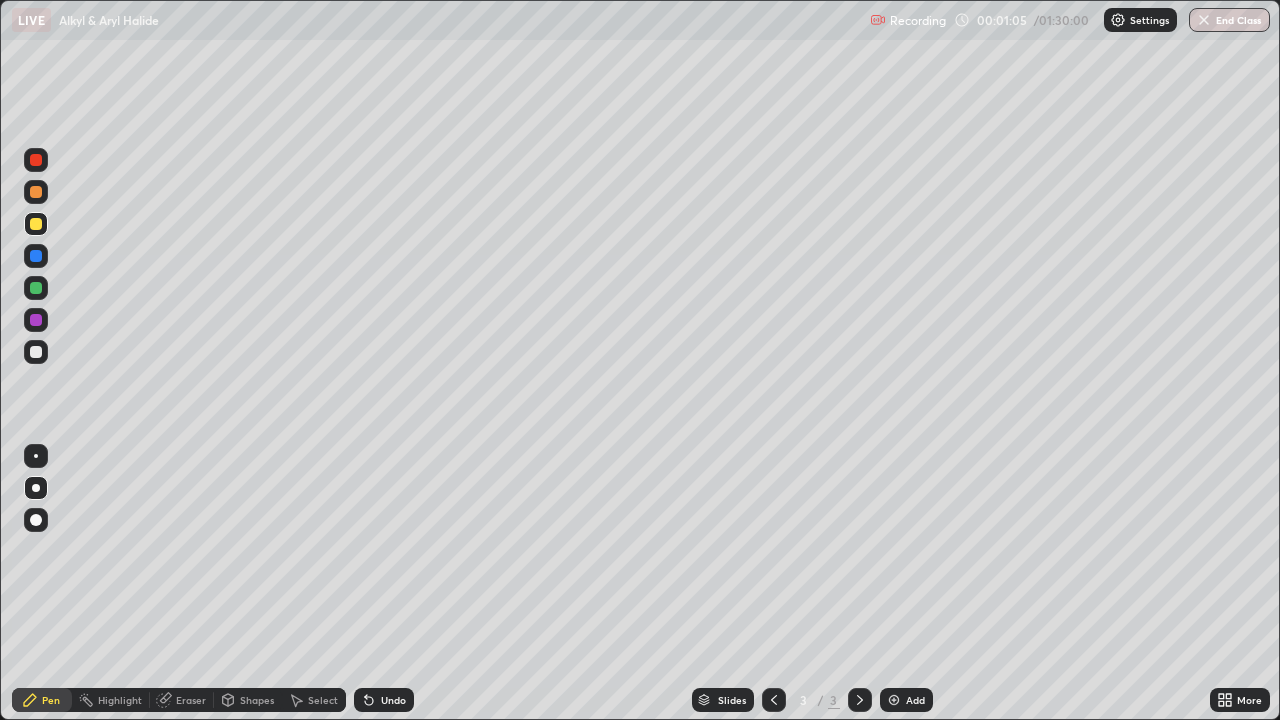 click at bounding box center [36, 192] 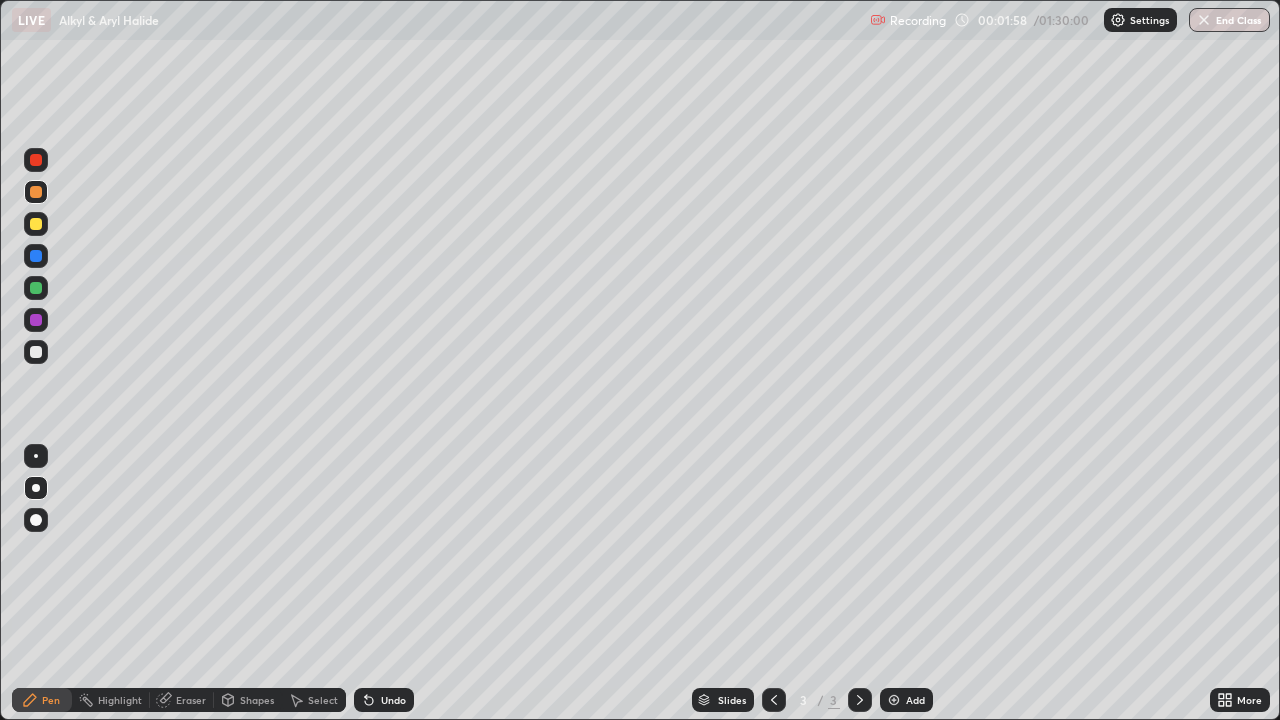 click on "Eraser" at bounding box center (191, 700) 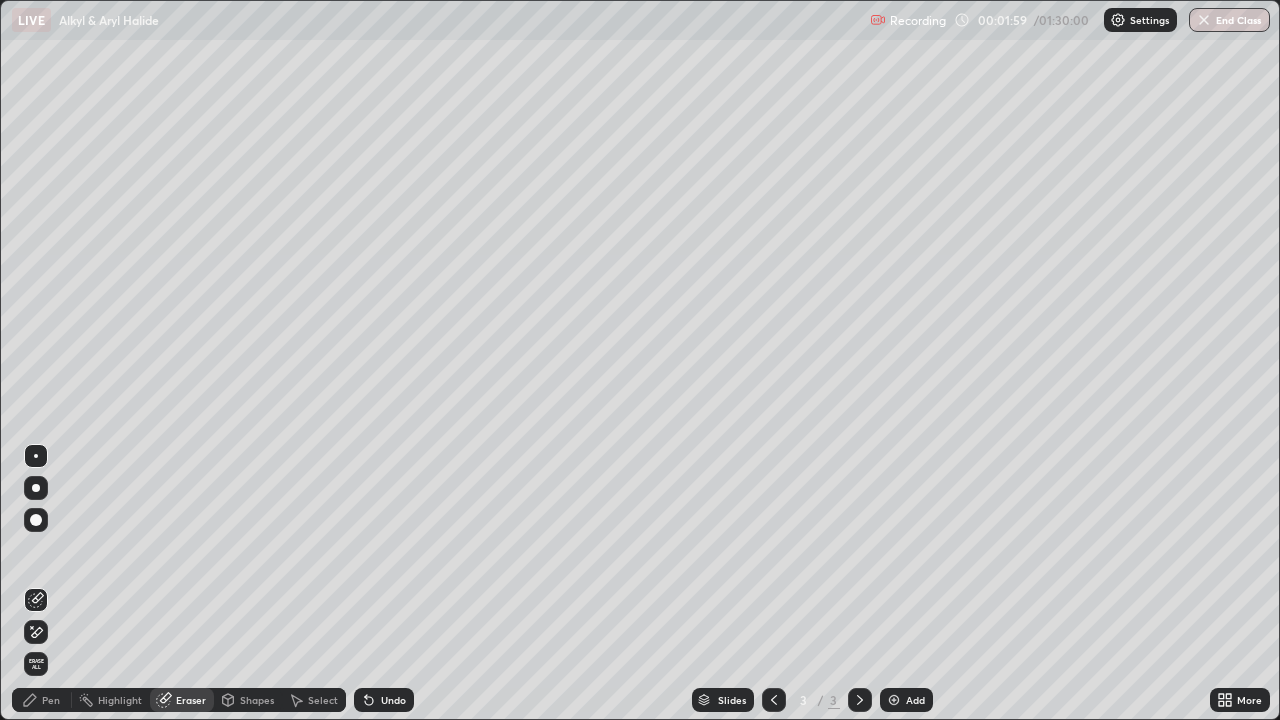 click on "Pen" at bounding box center [42, 700] 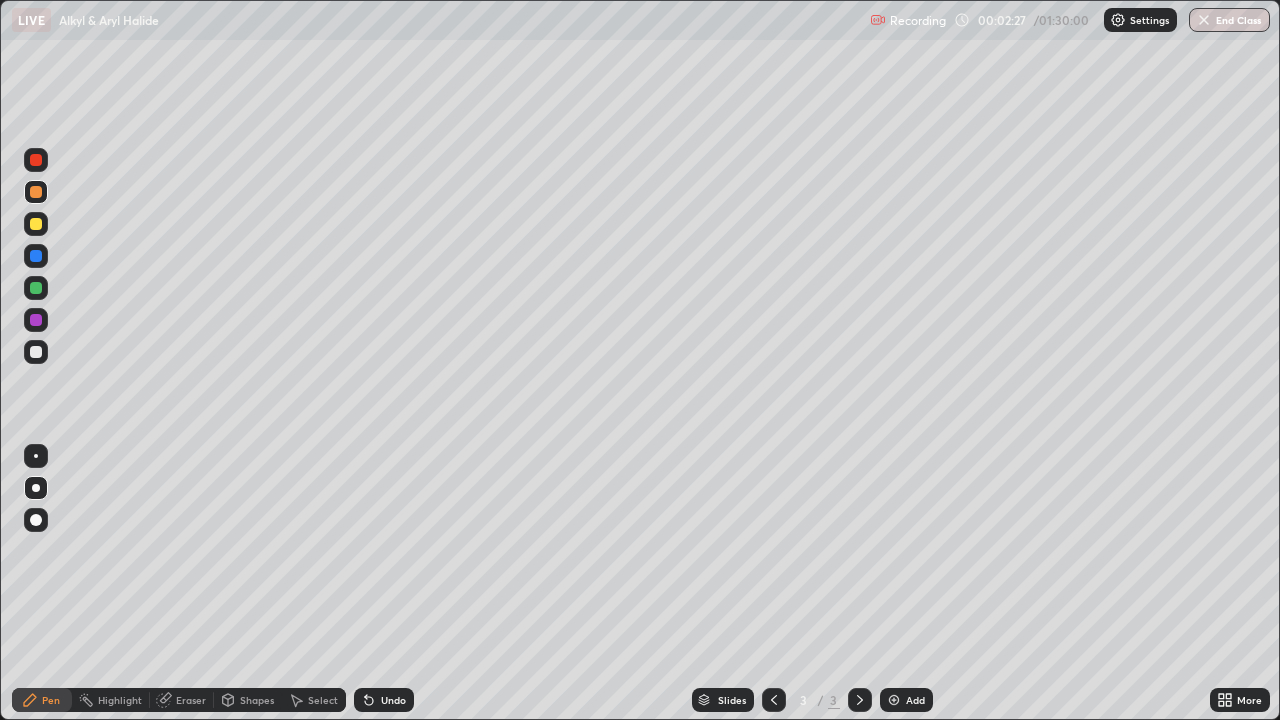 click at bounding box center [36, 352] 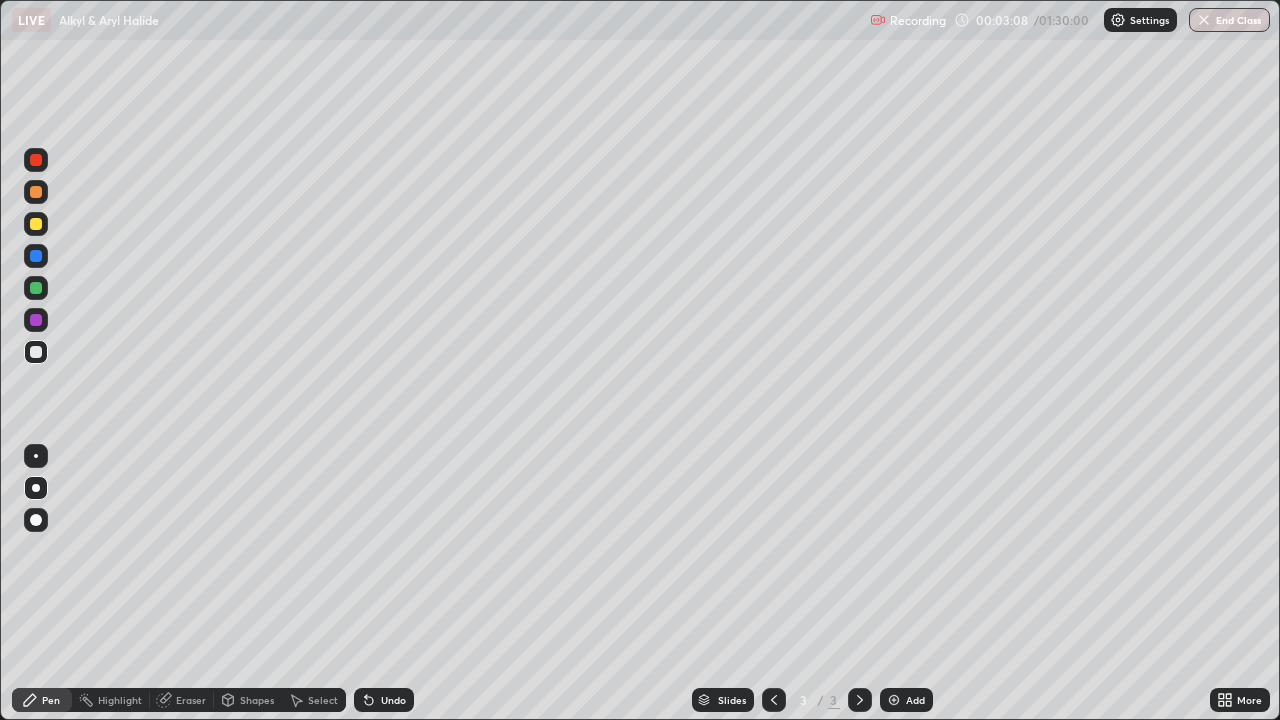 click on "Undo" at bounding box center [384, 700] 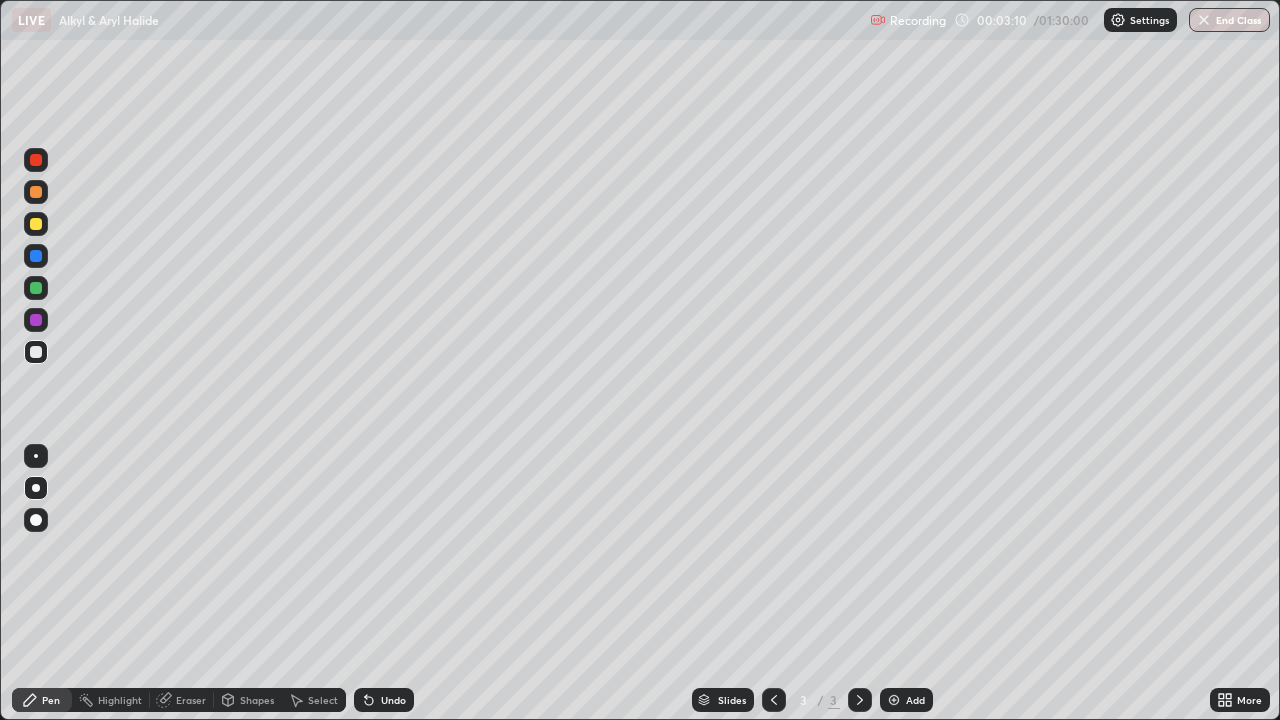 click on "Undo" at bounding box center (393, 700) 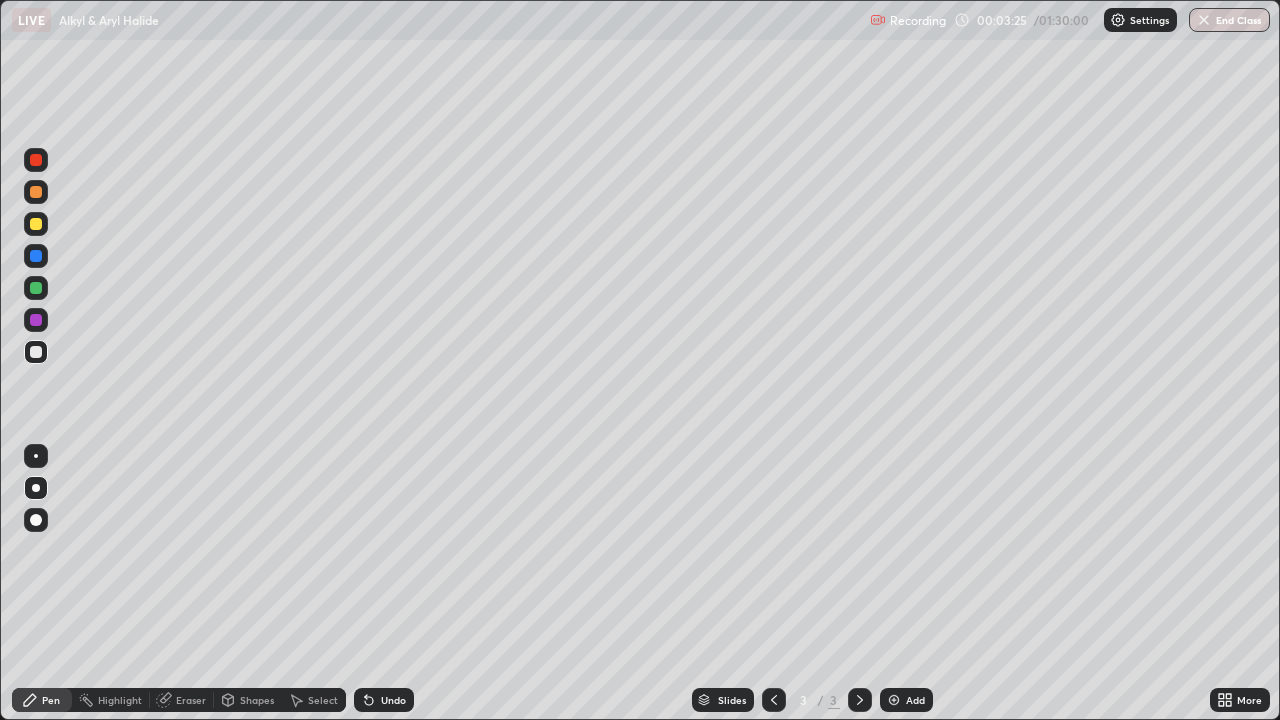 click on "Undo" at bounding box center (384, 700) 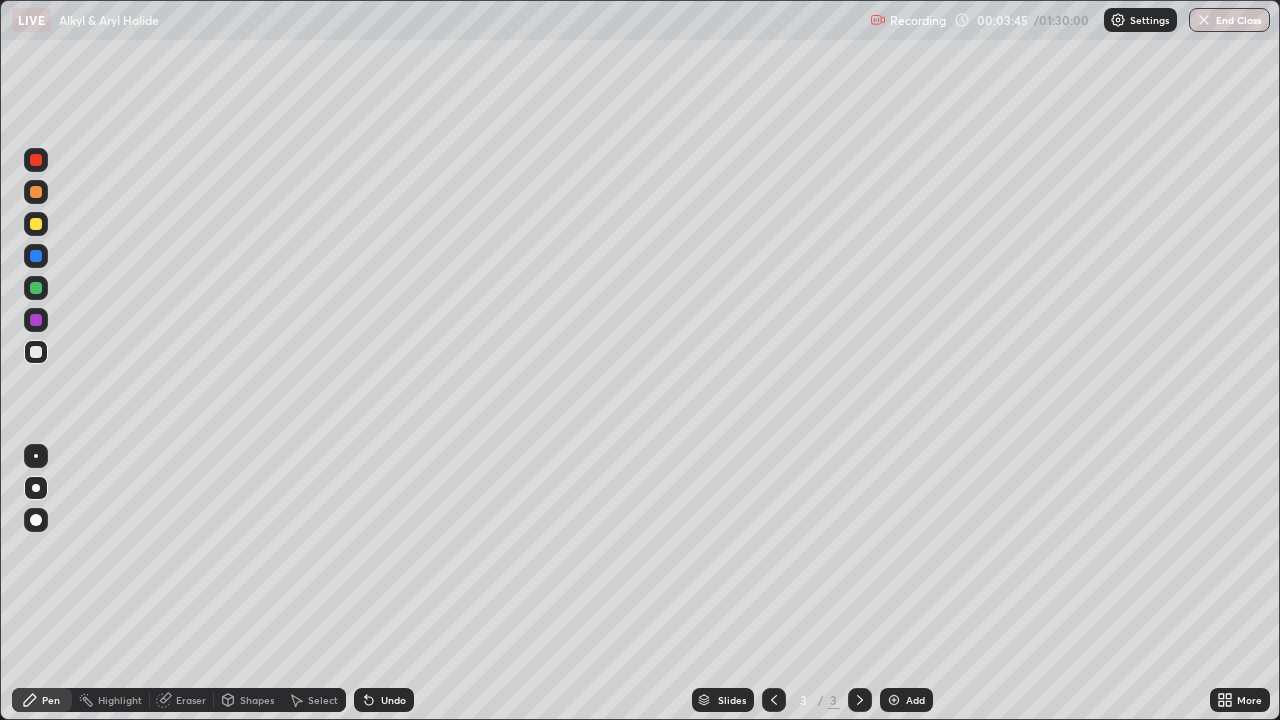 click at bounding box center (36, 320) 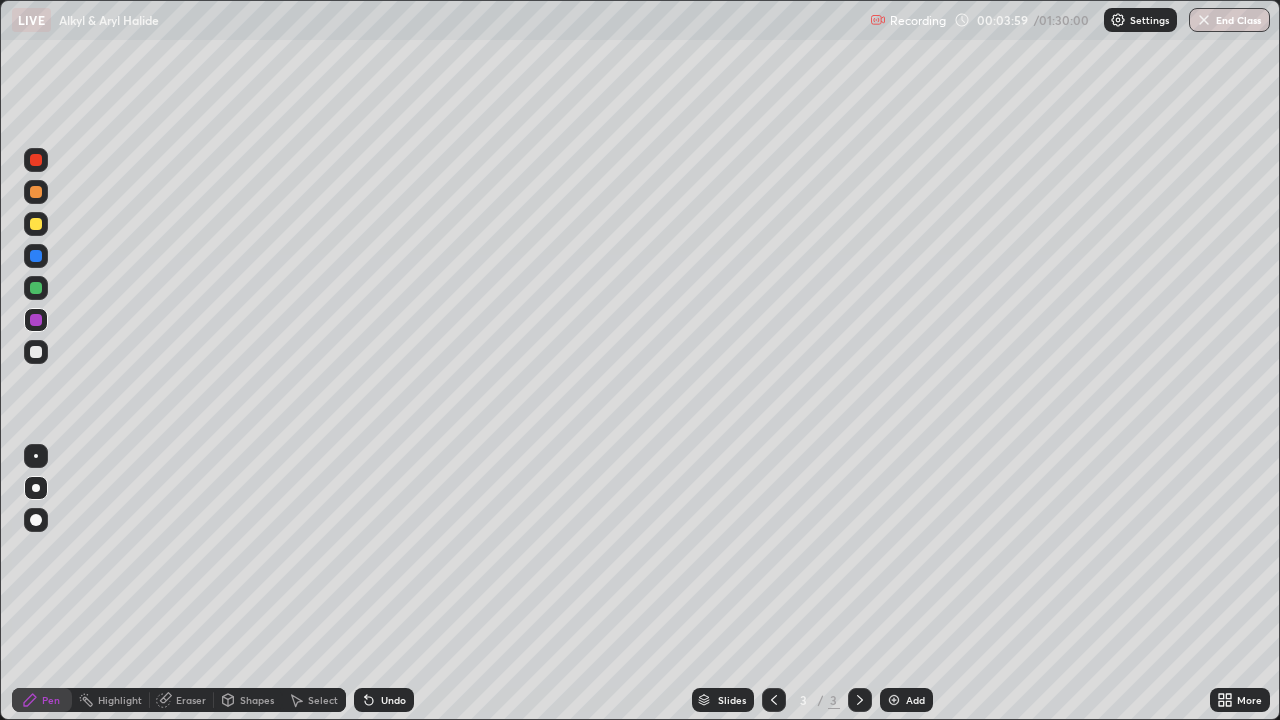 click on "Add" at bounding box center [906, 700] 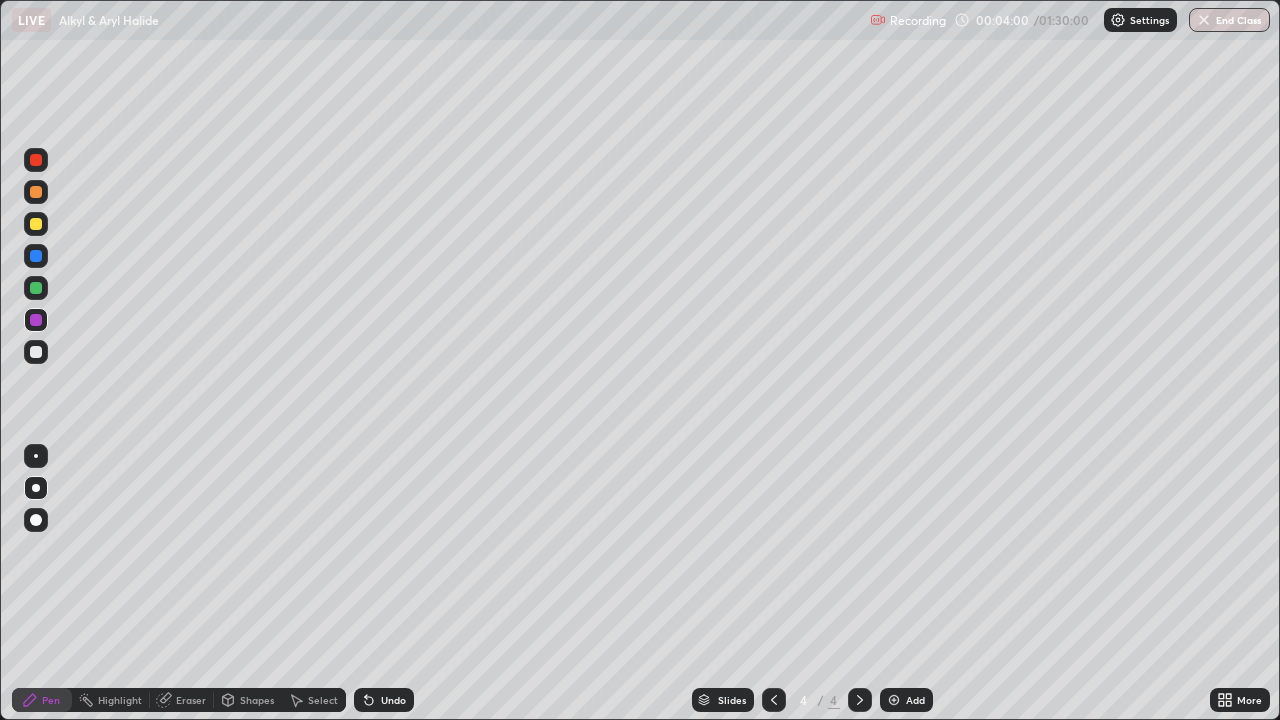 click at bounding box center [36, 352] 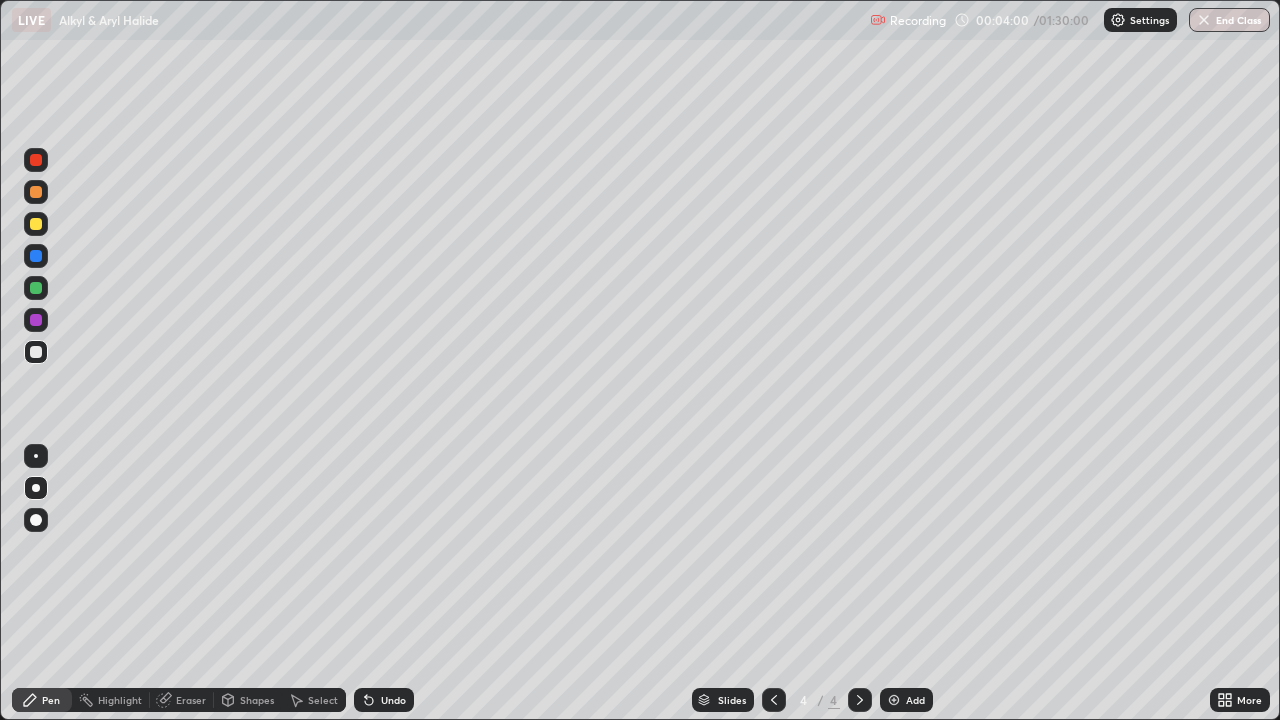 click at bounding box center (36, 192) 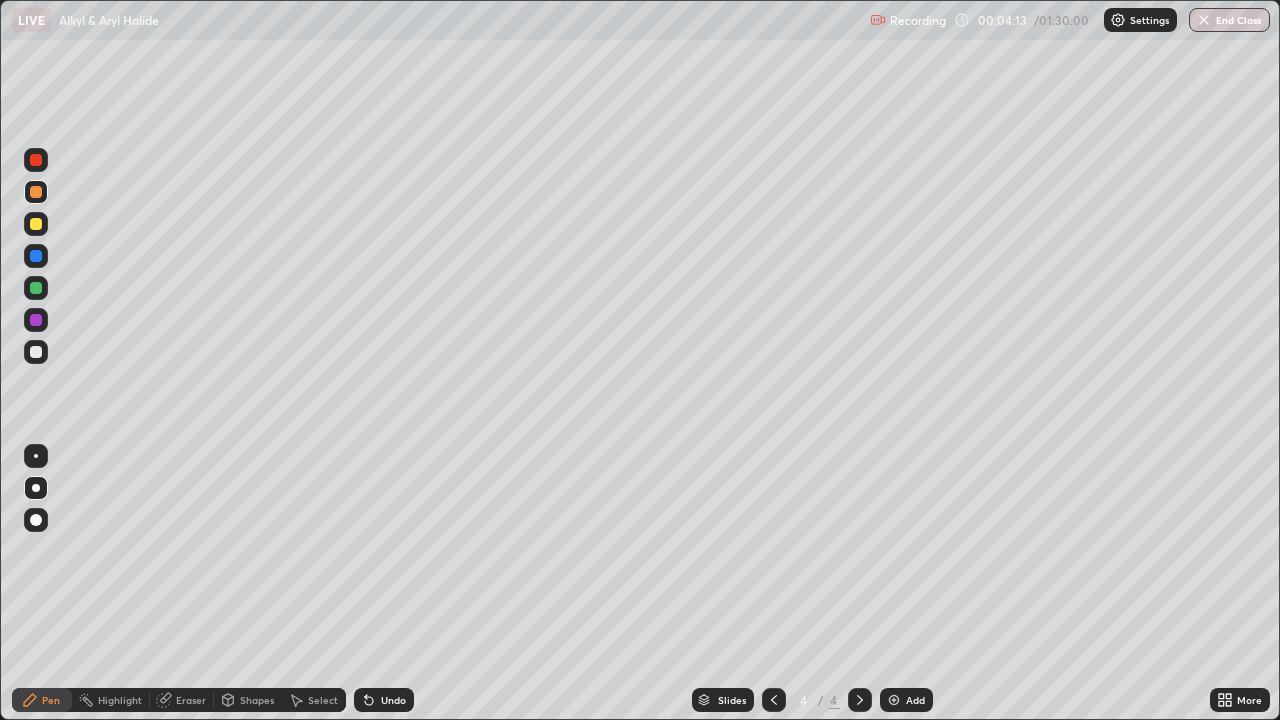 click on "Eraser" at bounding box center (191, 700) 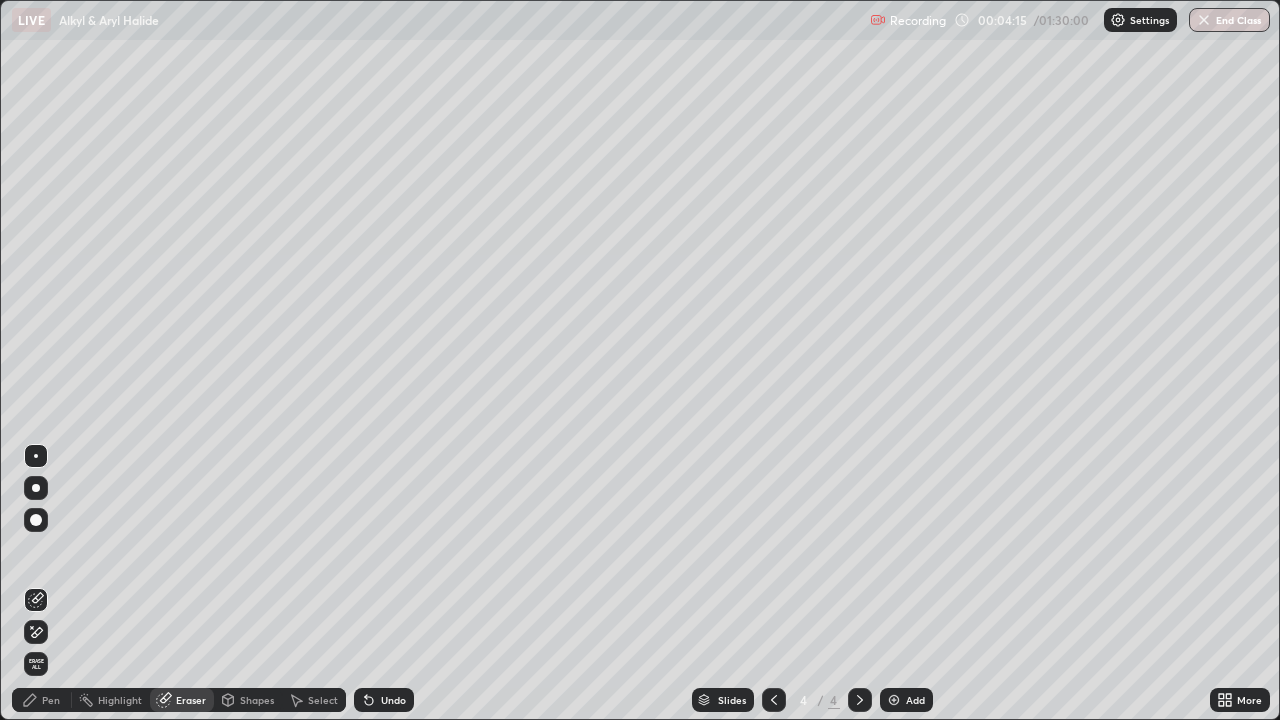 click on "Pen" at bounding box center (42, 700) 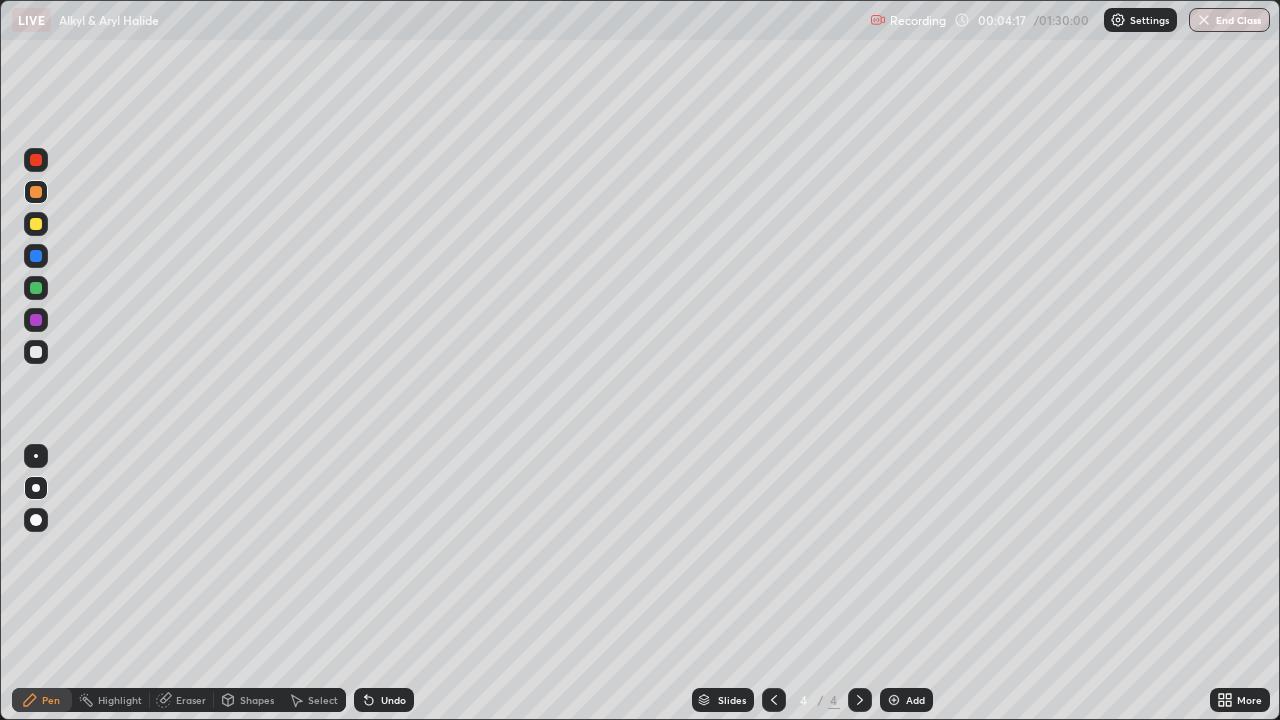 click at bounding box center [36, 352] 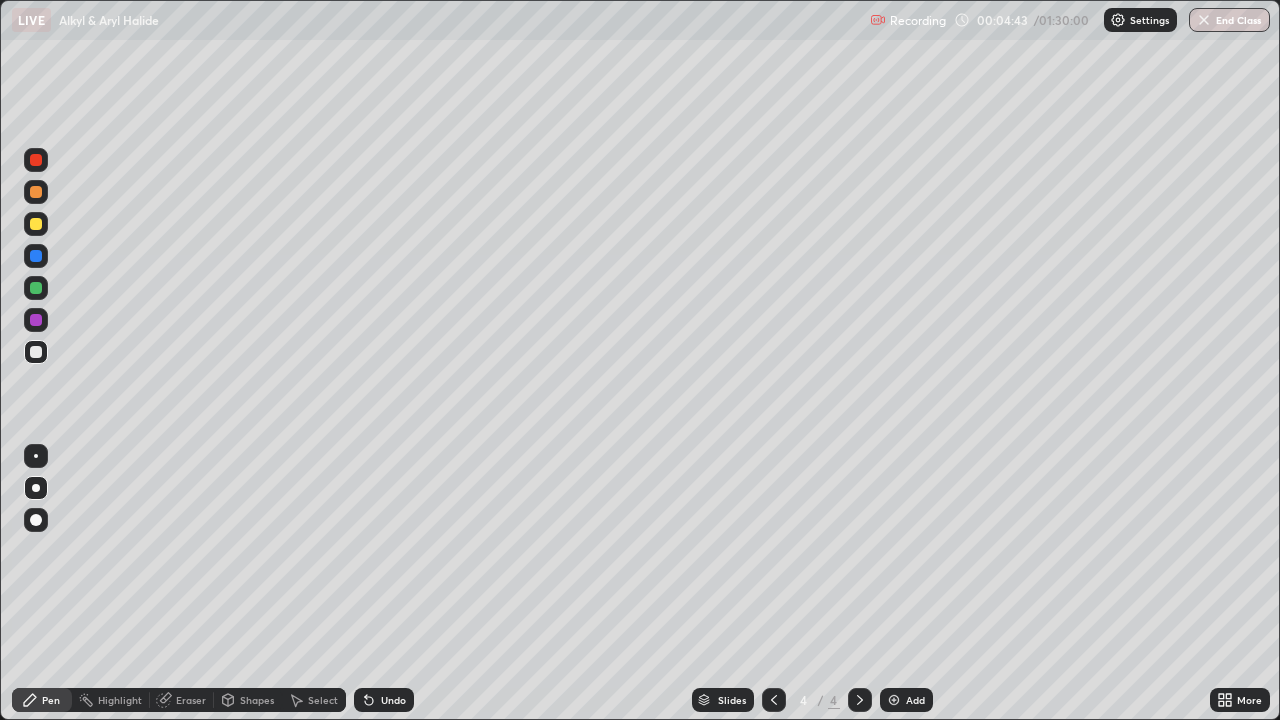 click at bounding box center (36, 224) 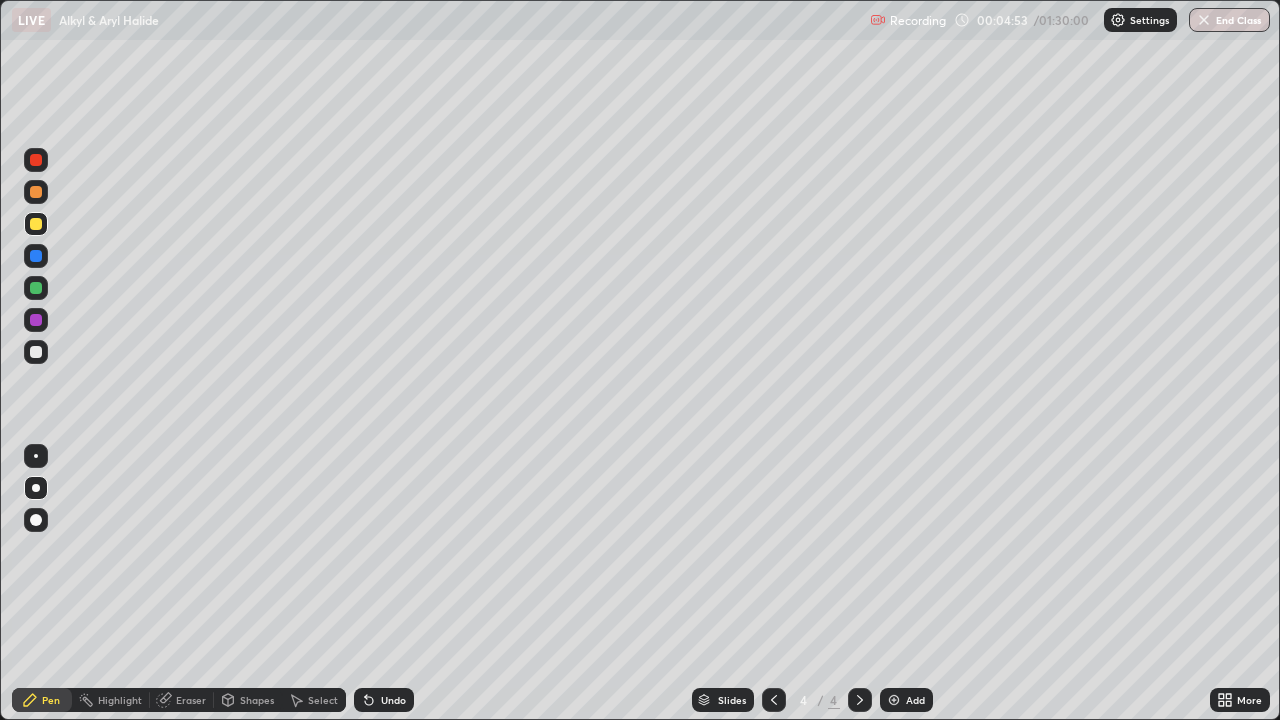 click on "Undo" at bounding box center [393, 700] 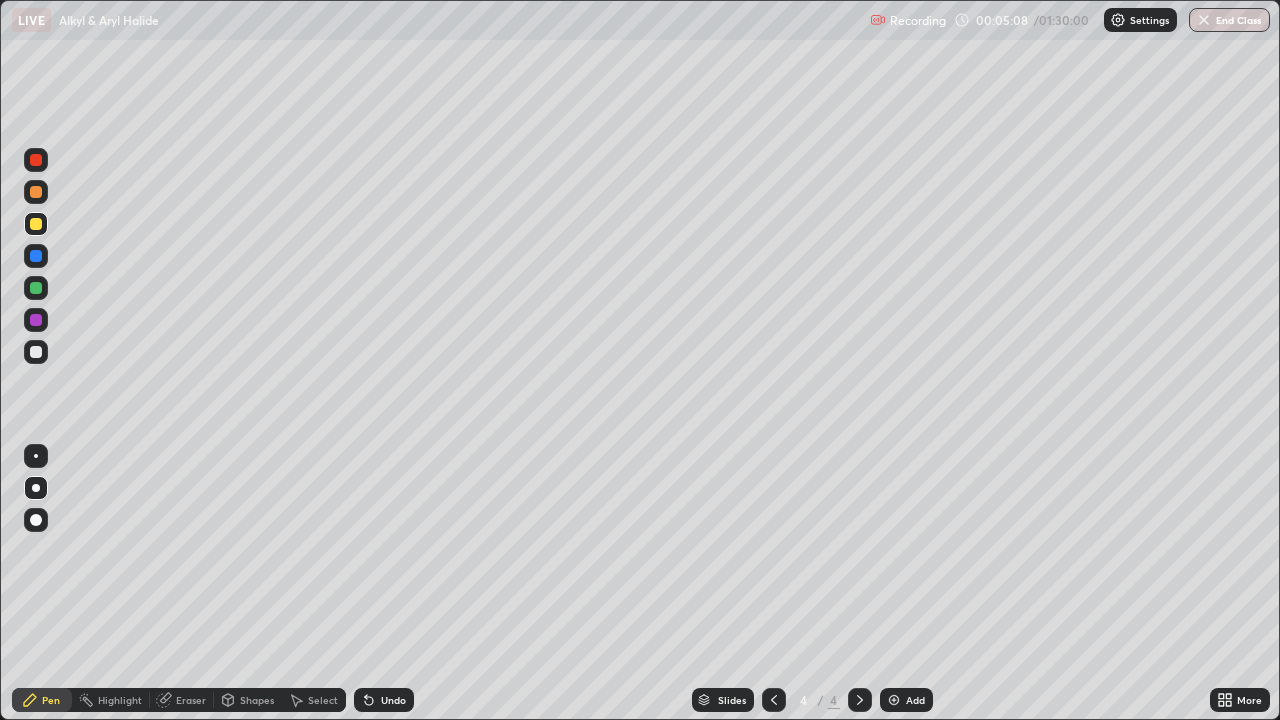 click at bounding box center (36, 192) 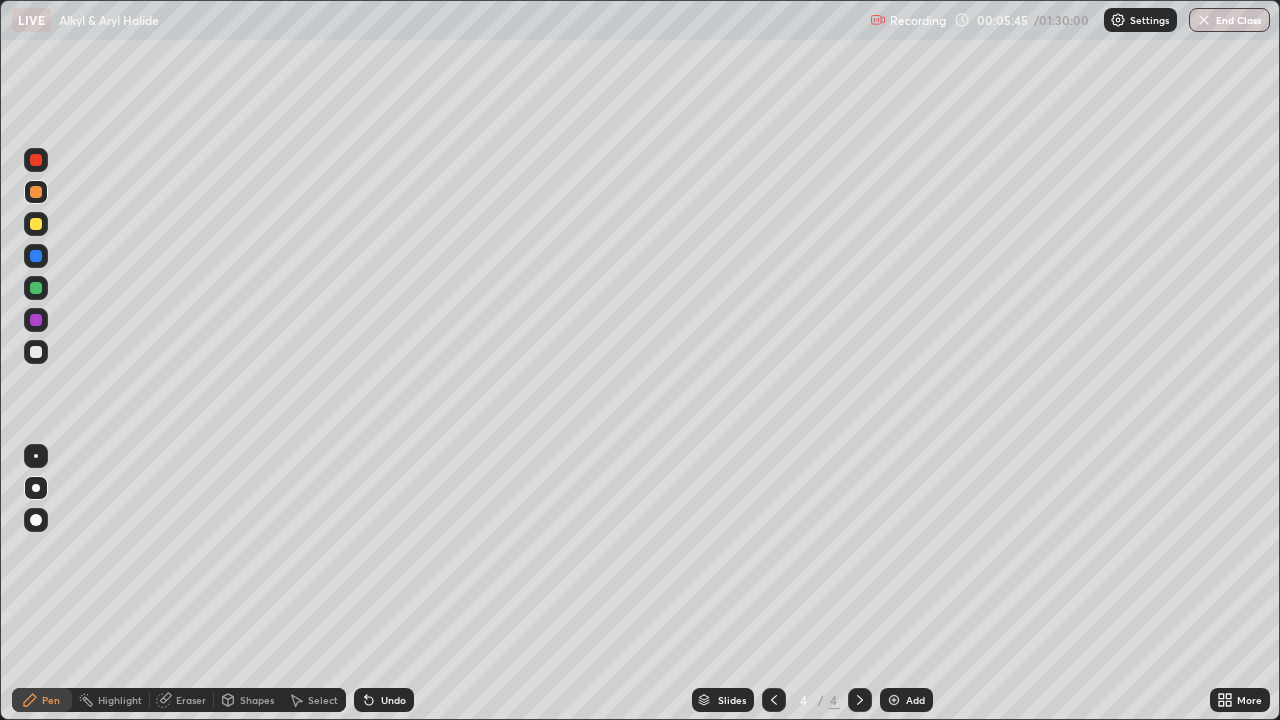click at bounding box center (36, 224) 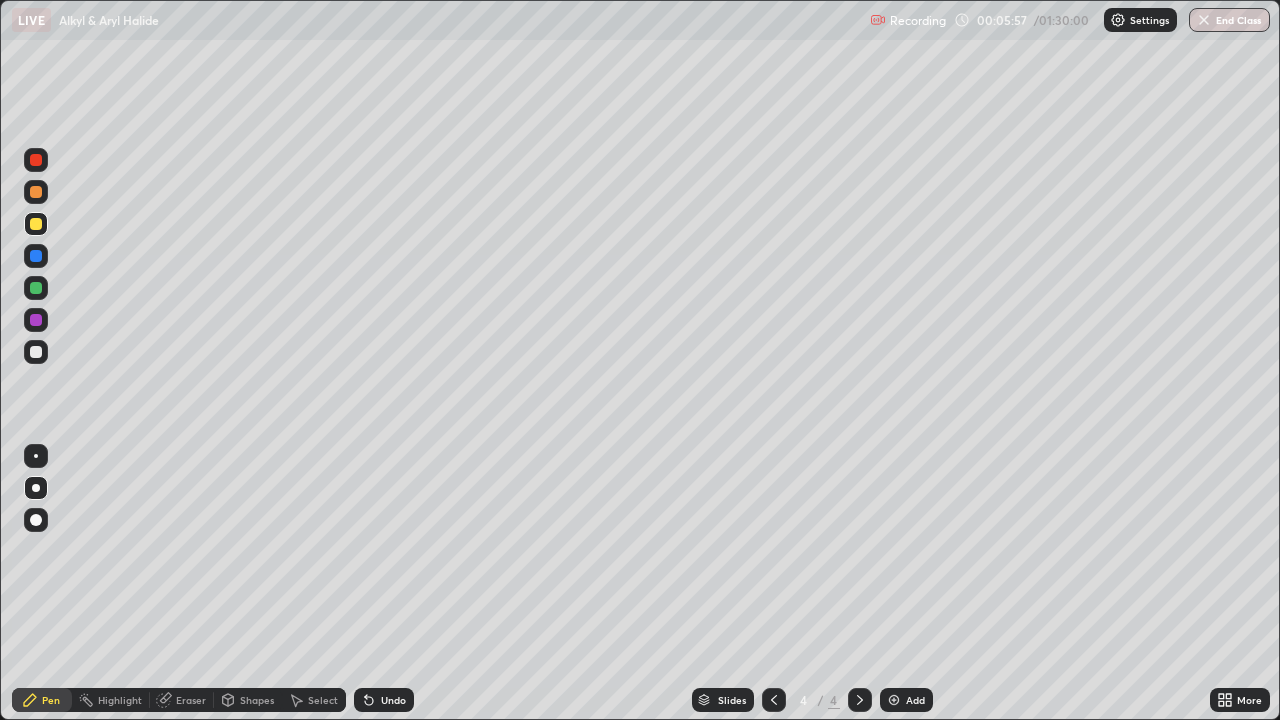 click at bounding box center (36, 288) 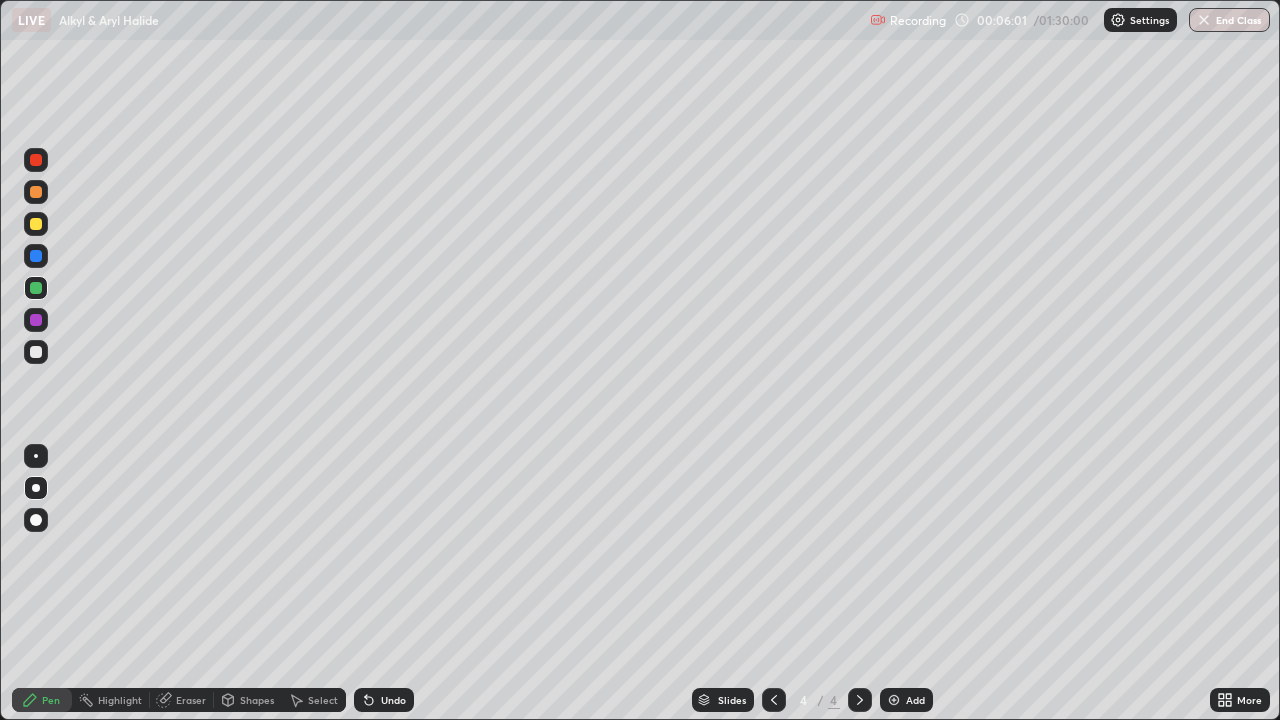 click at bounding box center (36, 352) 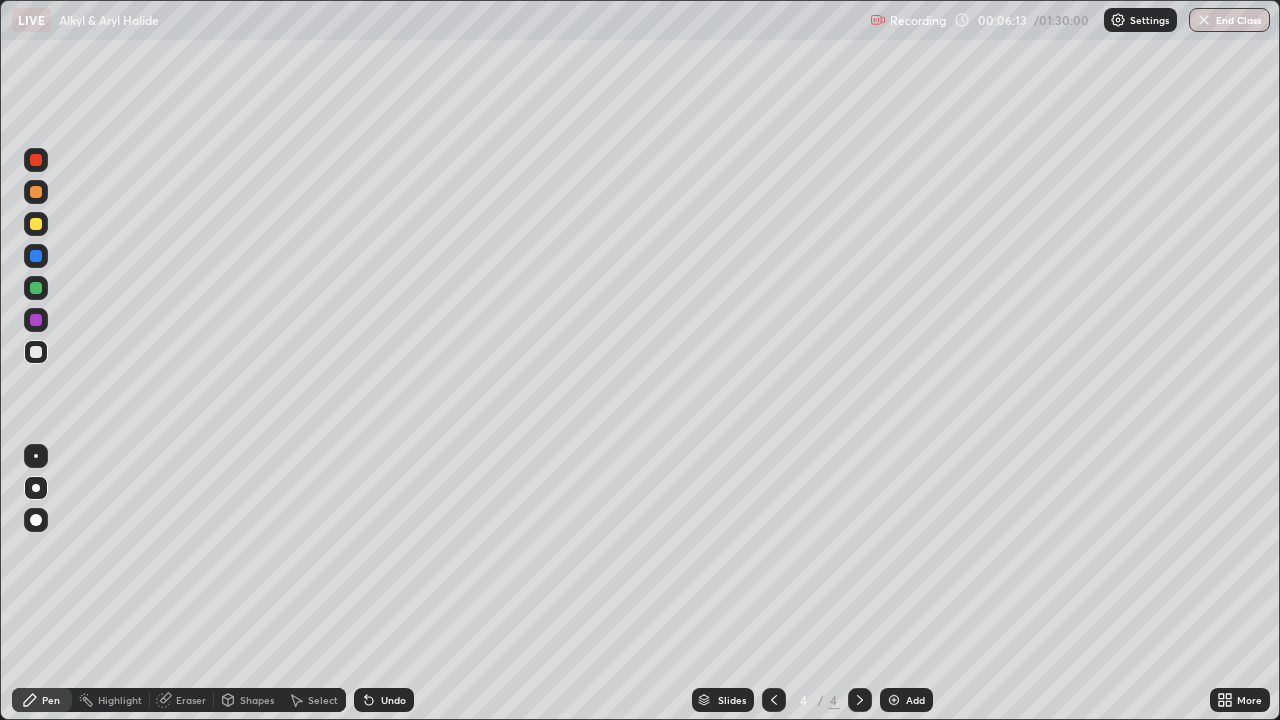 click on "Undo" at bounding box center [393, 700] 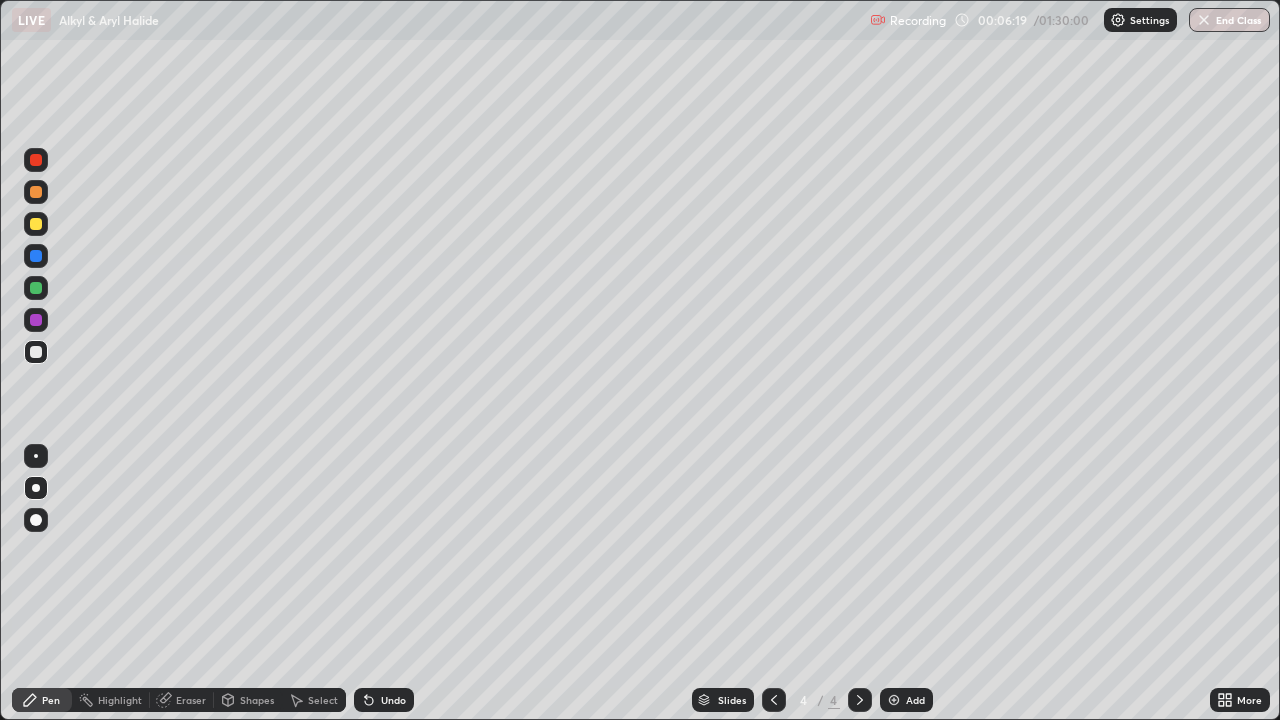 click at bounding box center (36, 288) 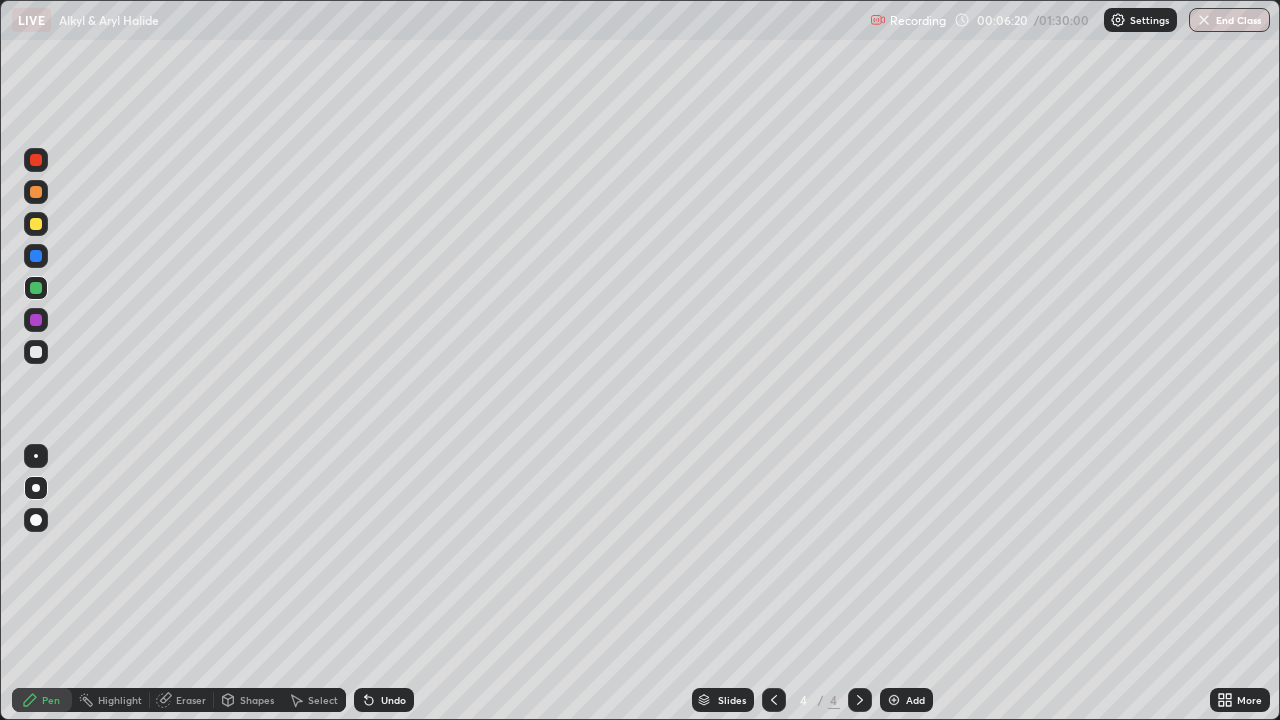 click at bounding box center [36, 320] 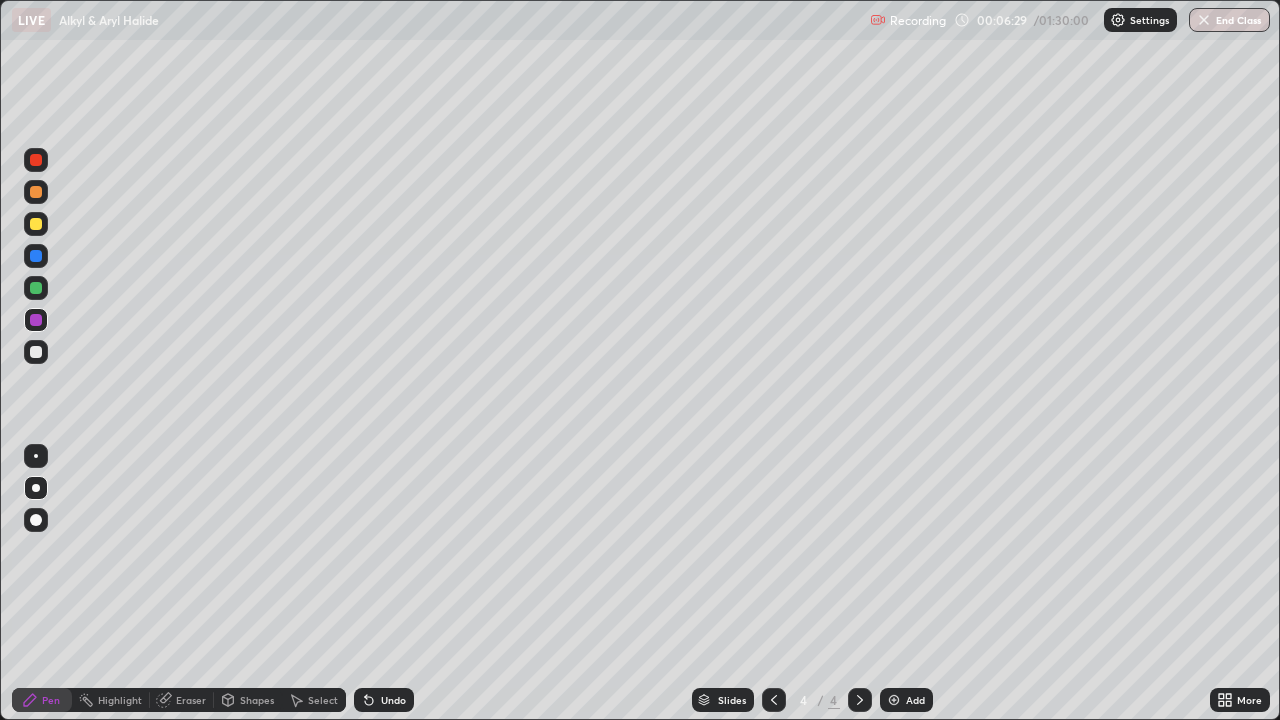 click at bounding box center [36, 352] 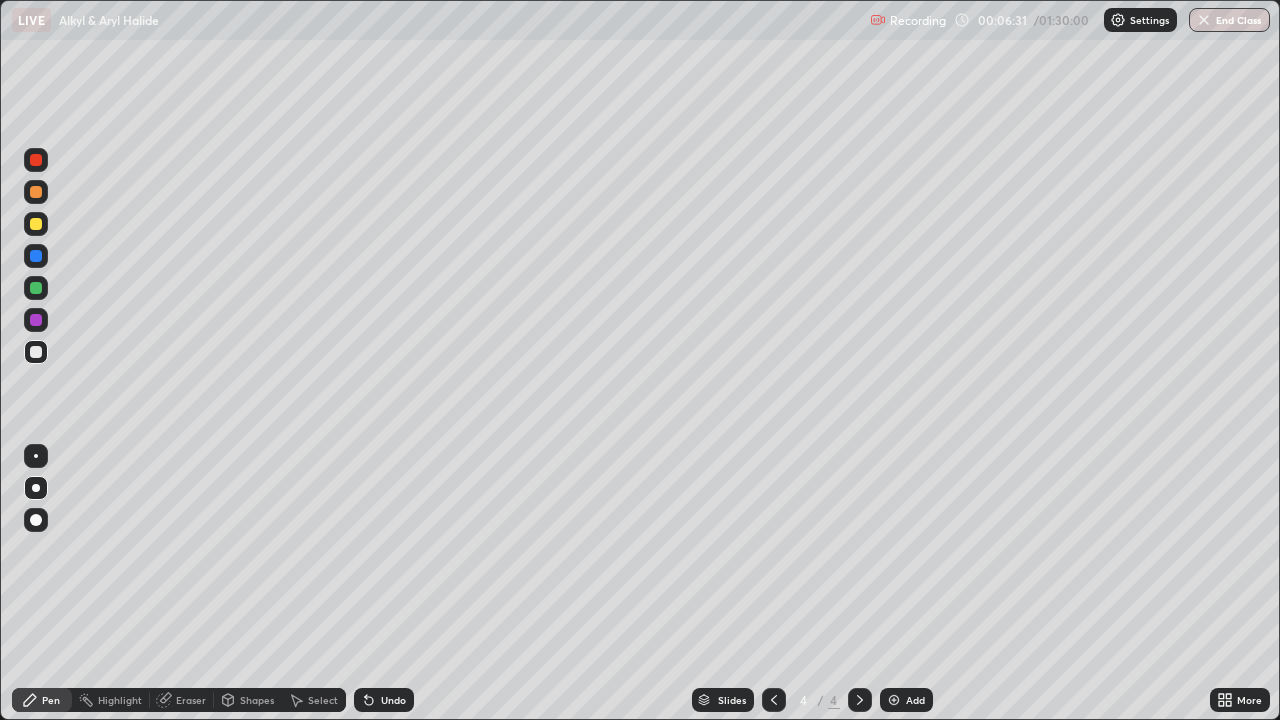 click at bounding box center (36, 288) 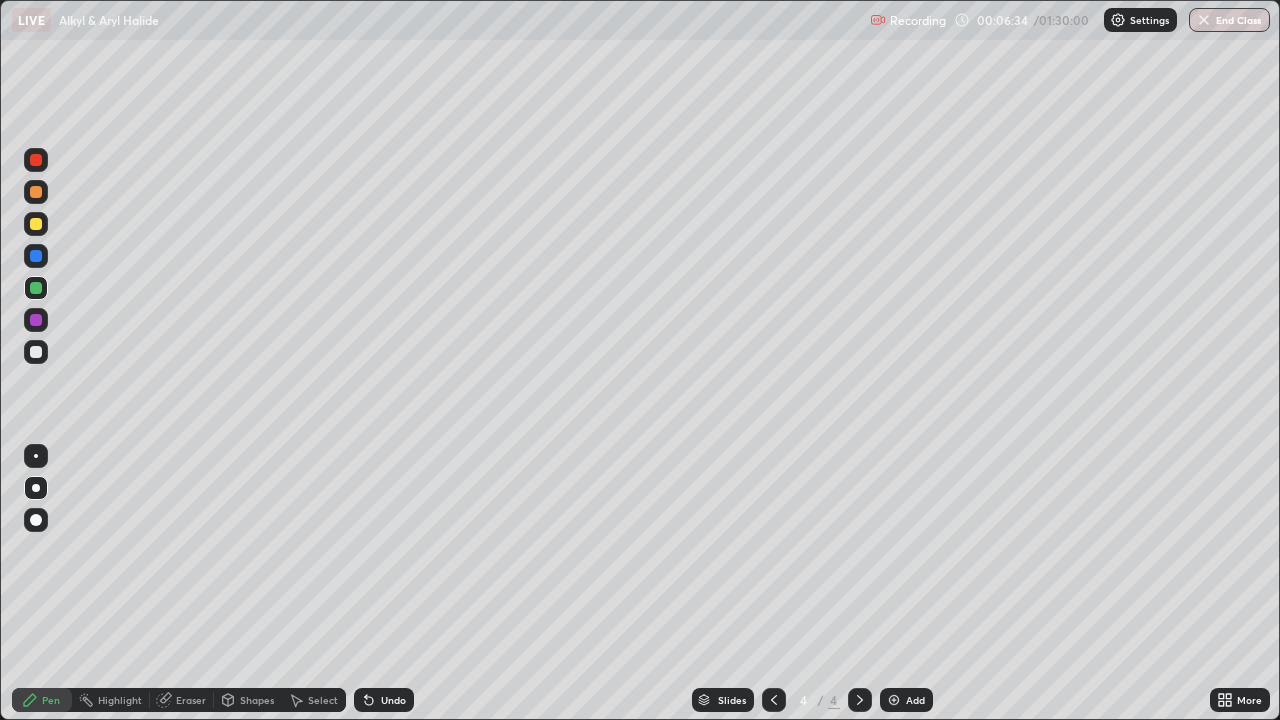 click at bounding box center (36, 320) 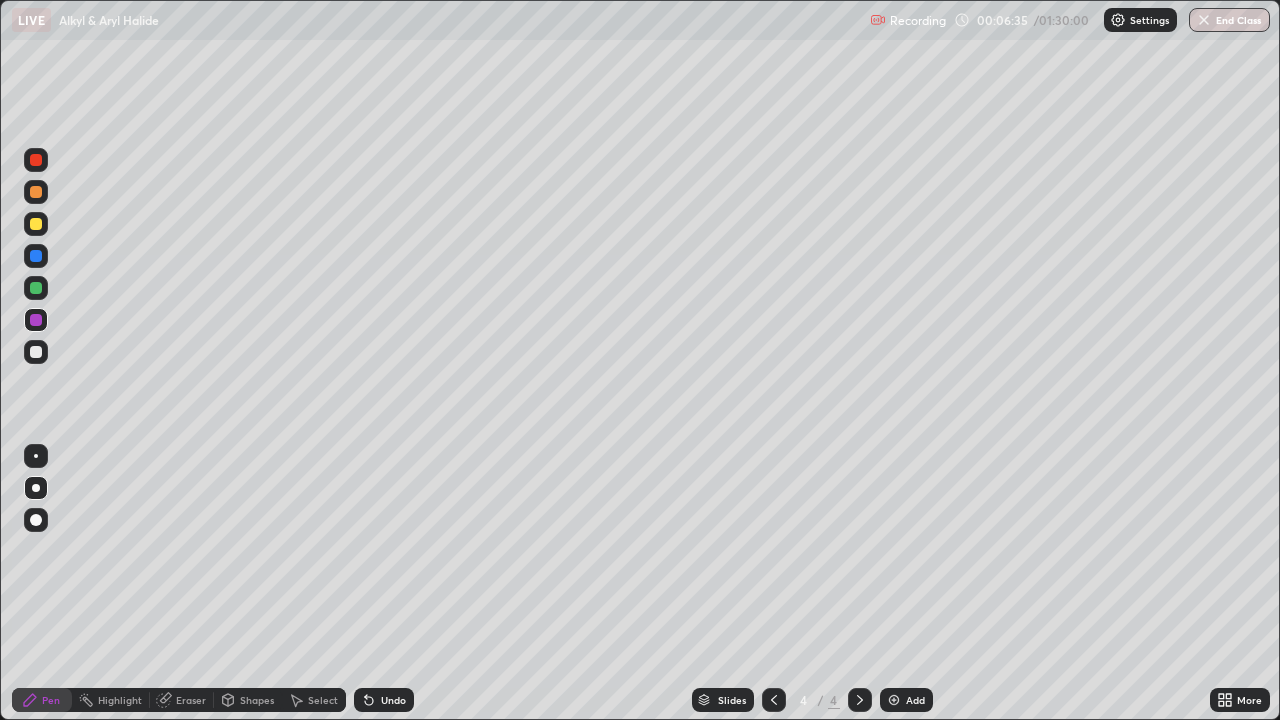 click at bounding box center (36, 352) 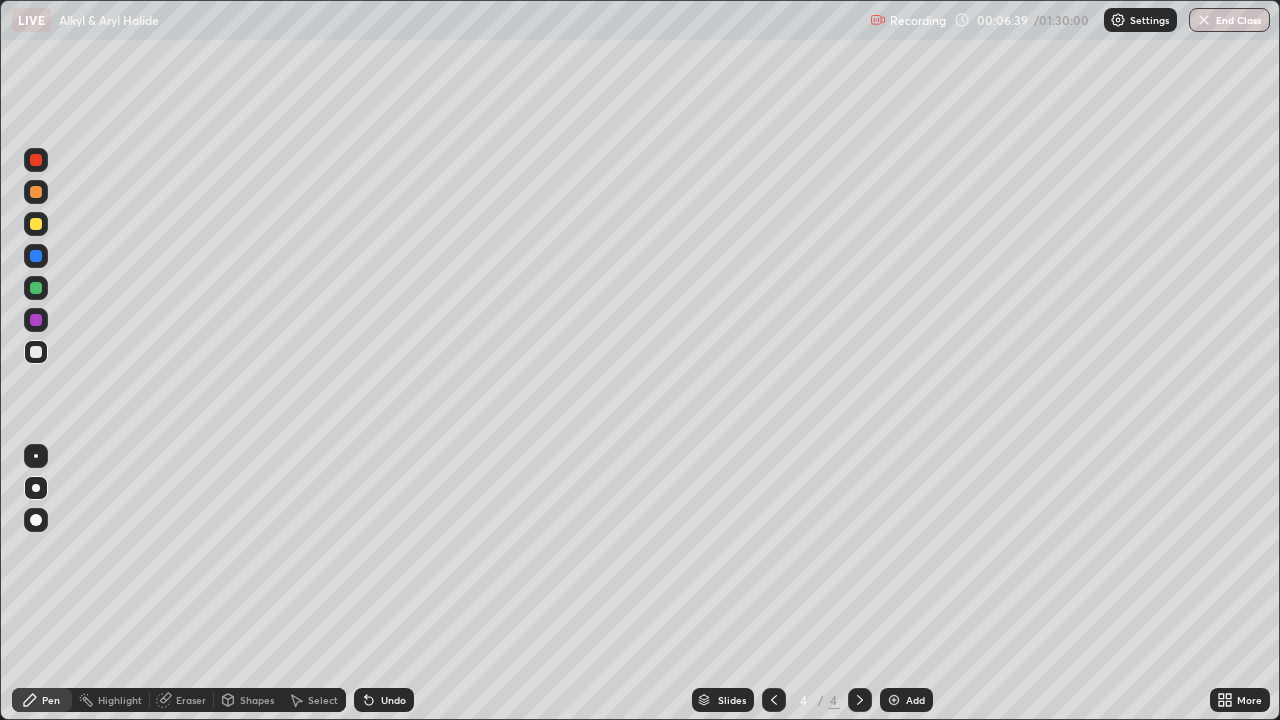 click on "Undo" at bounding box center (384, 700) 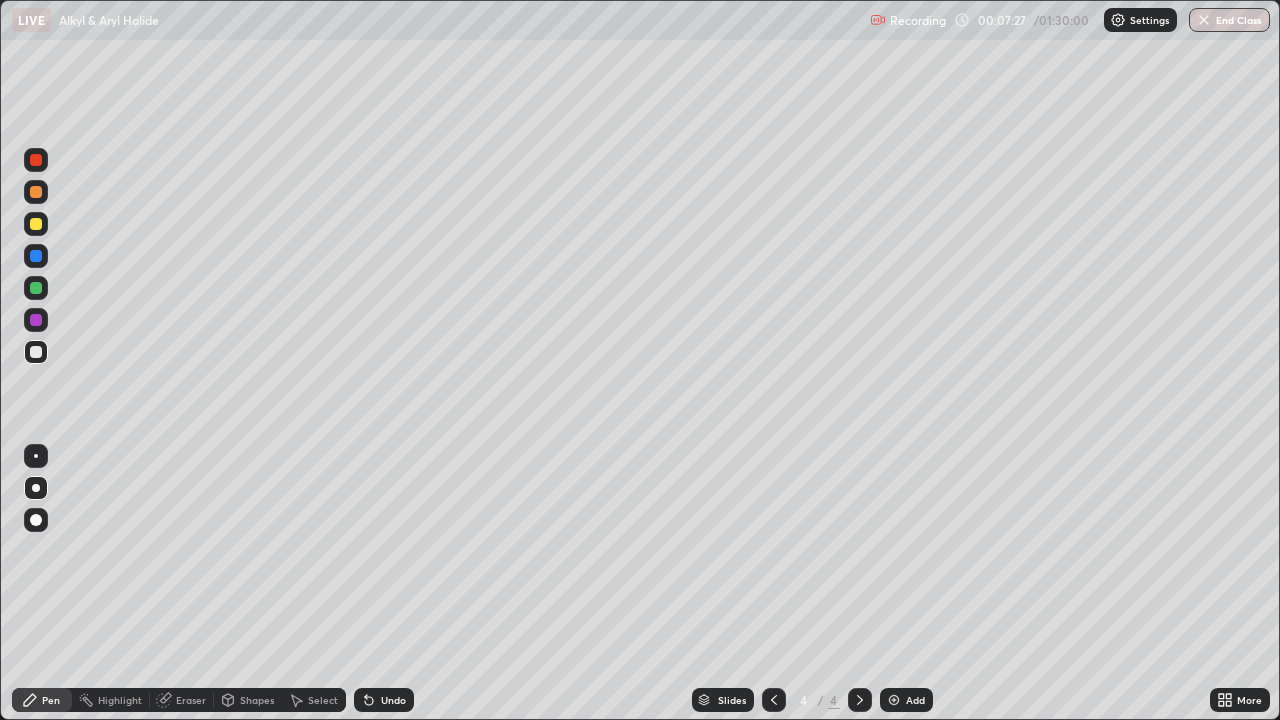 click at bounding box center (36, 256) 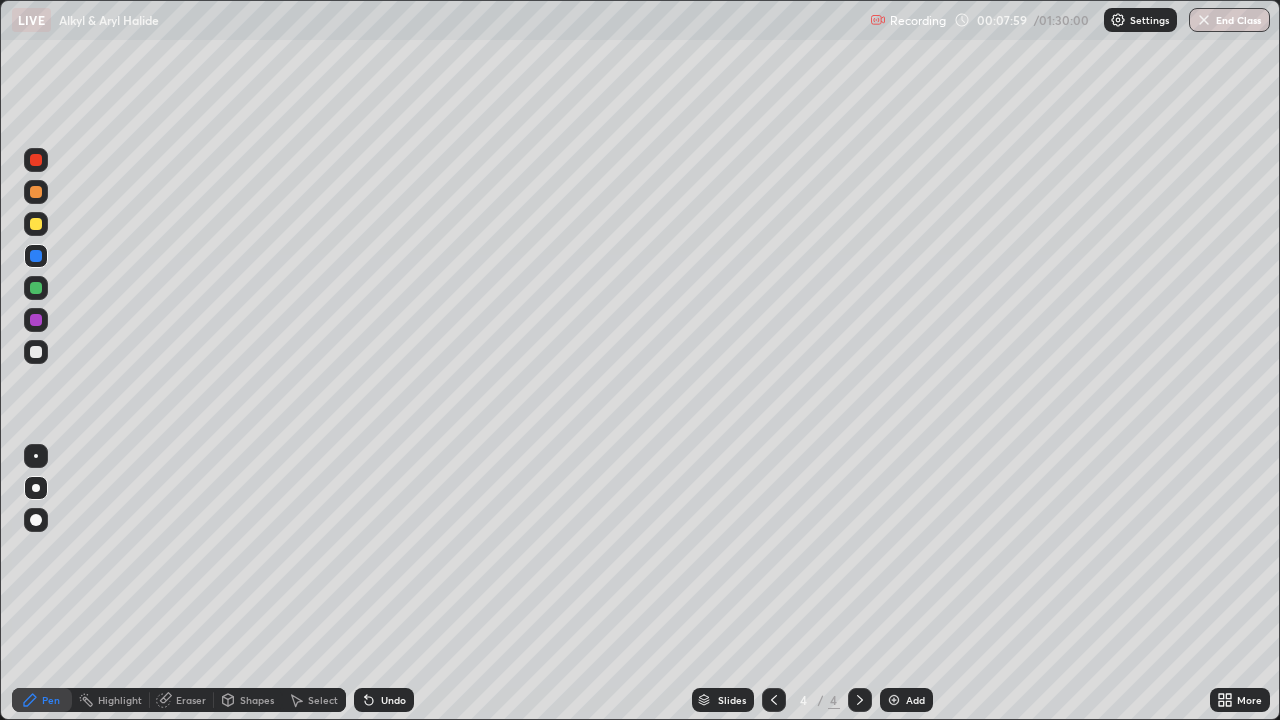 click on "Undo" at bounding box center [393, 700] 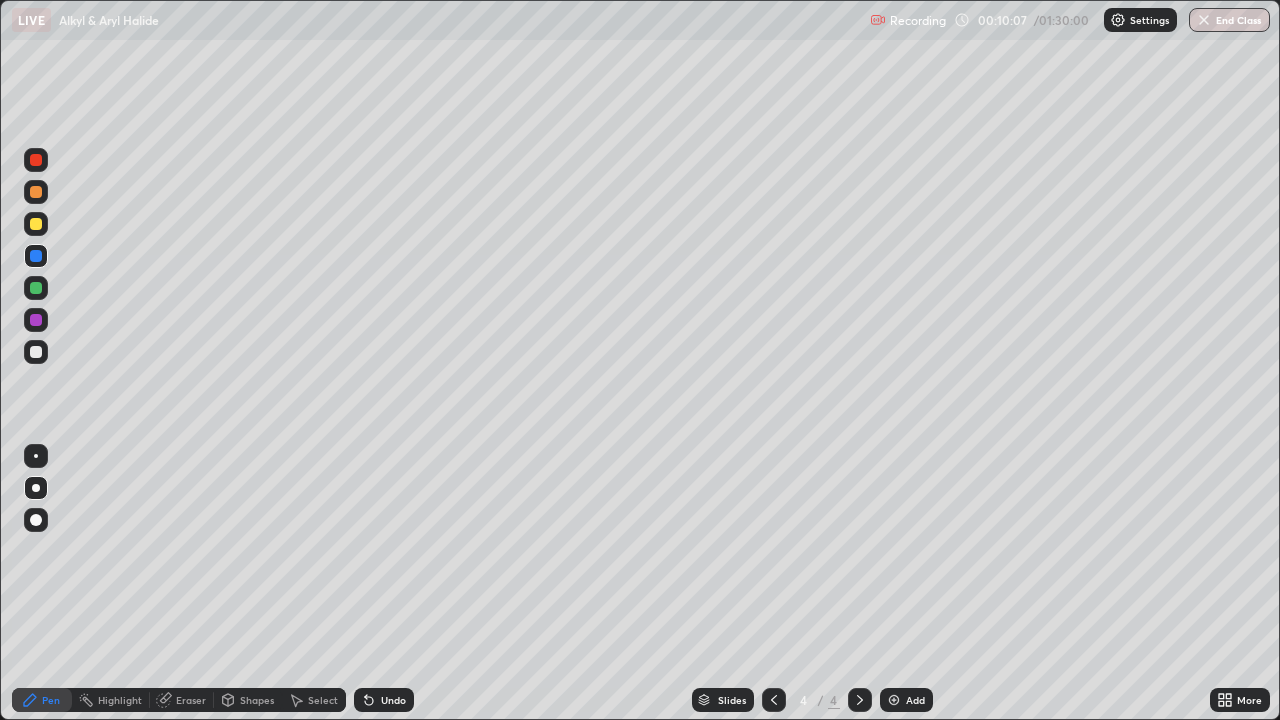 click on "Eraser" at bounding box center (191, 700) 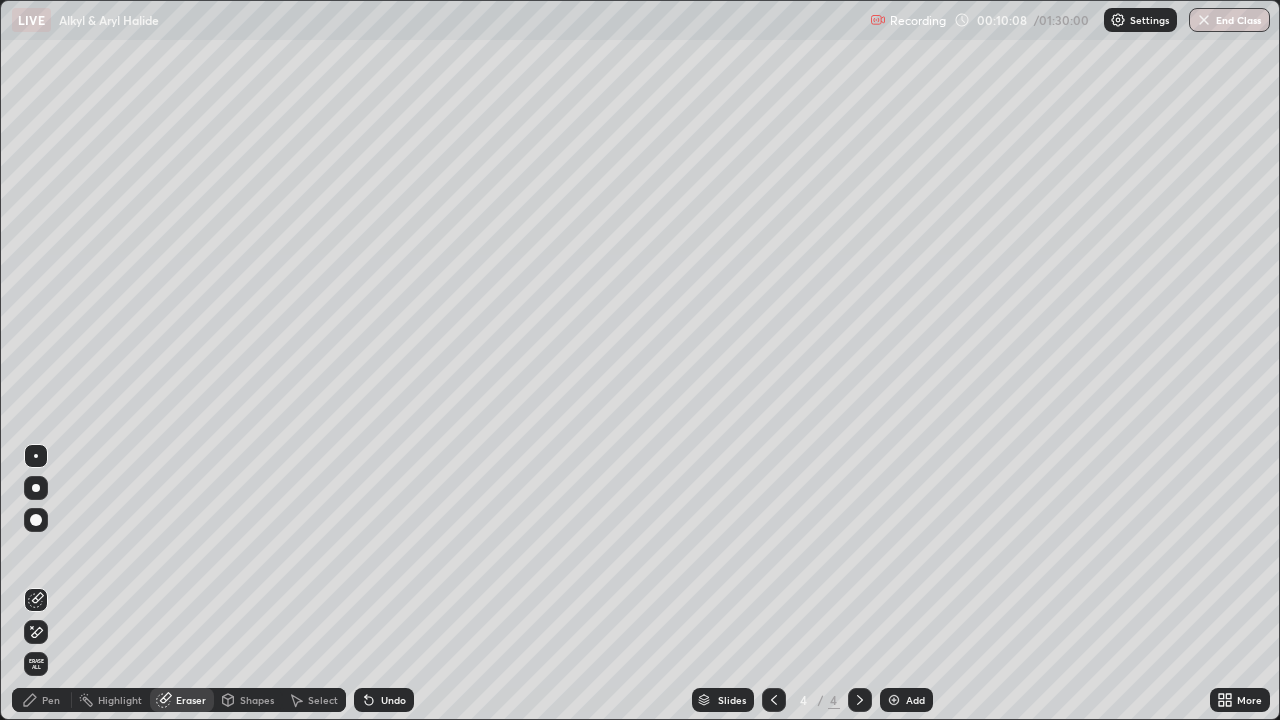 click 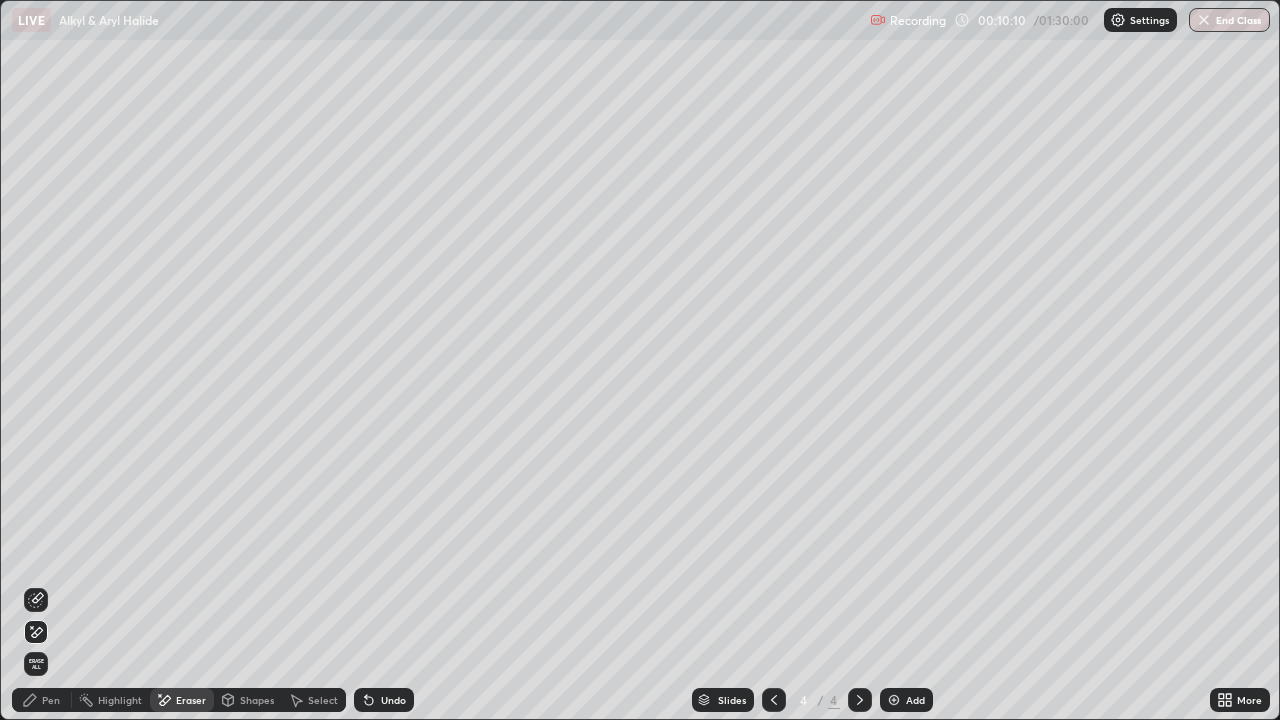 click on "Pen" at bounding box center [42, 700] 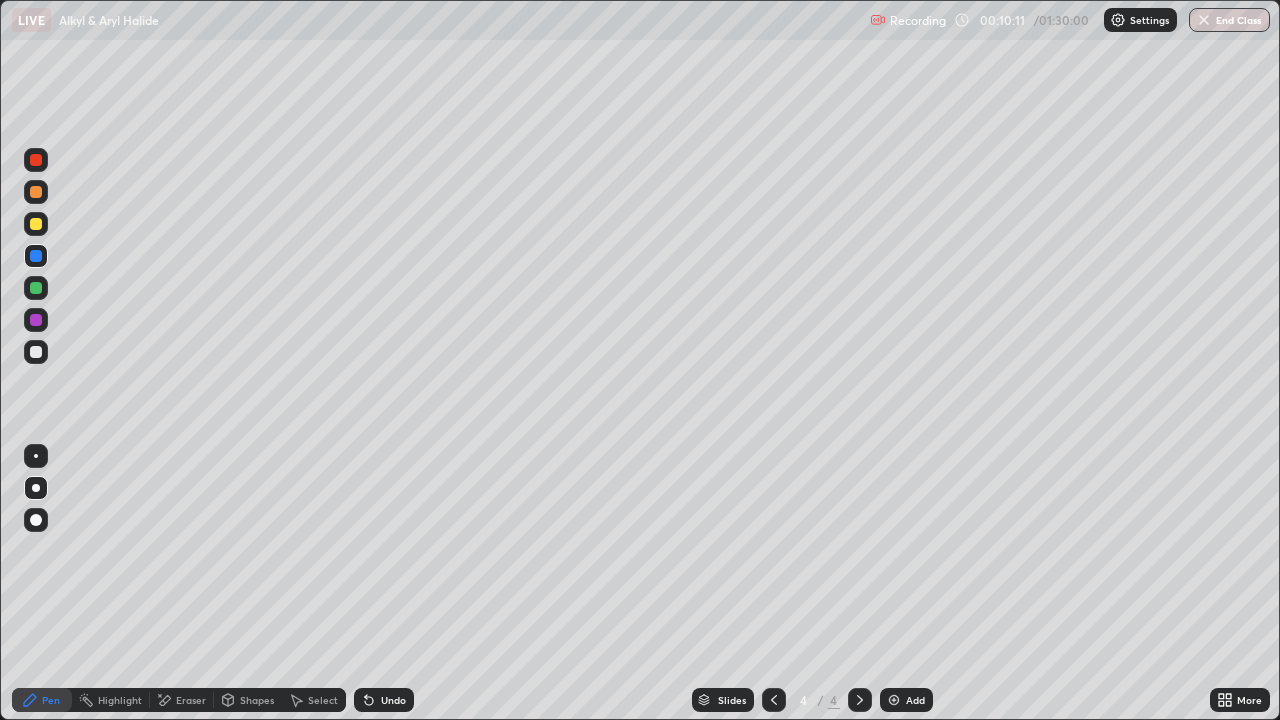 click at bounding box center (36, 352) 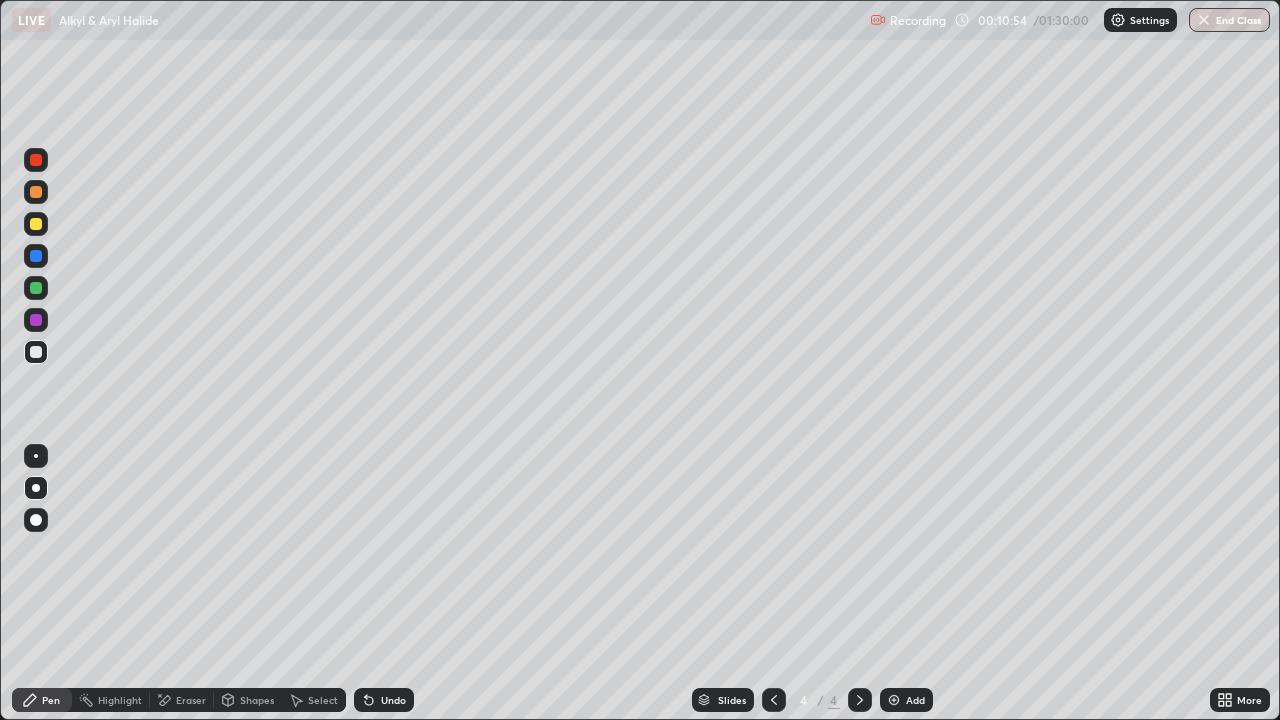 click at bounding box center [36, 288] 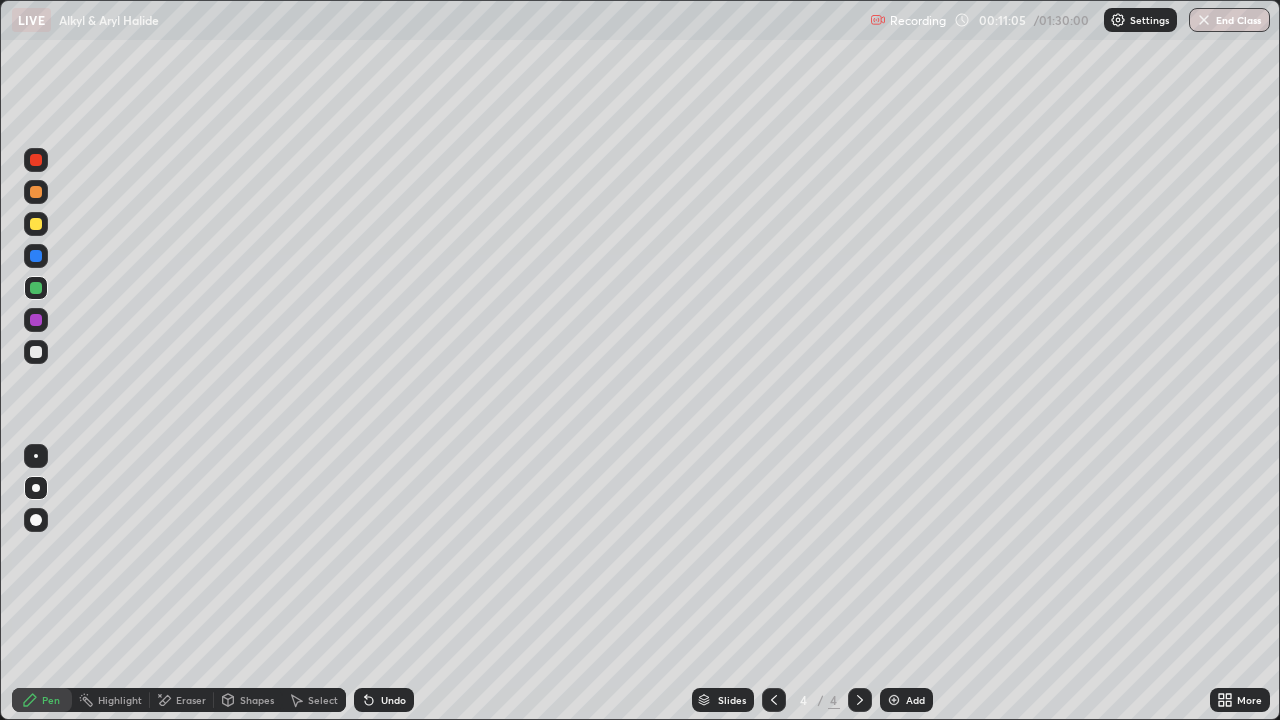 click on "Undo" at bounding box center [384, 700] 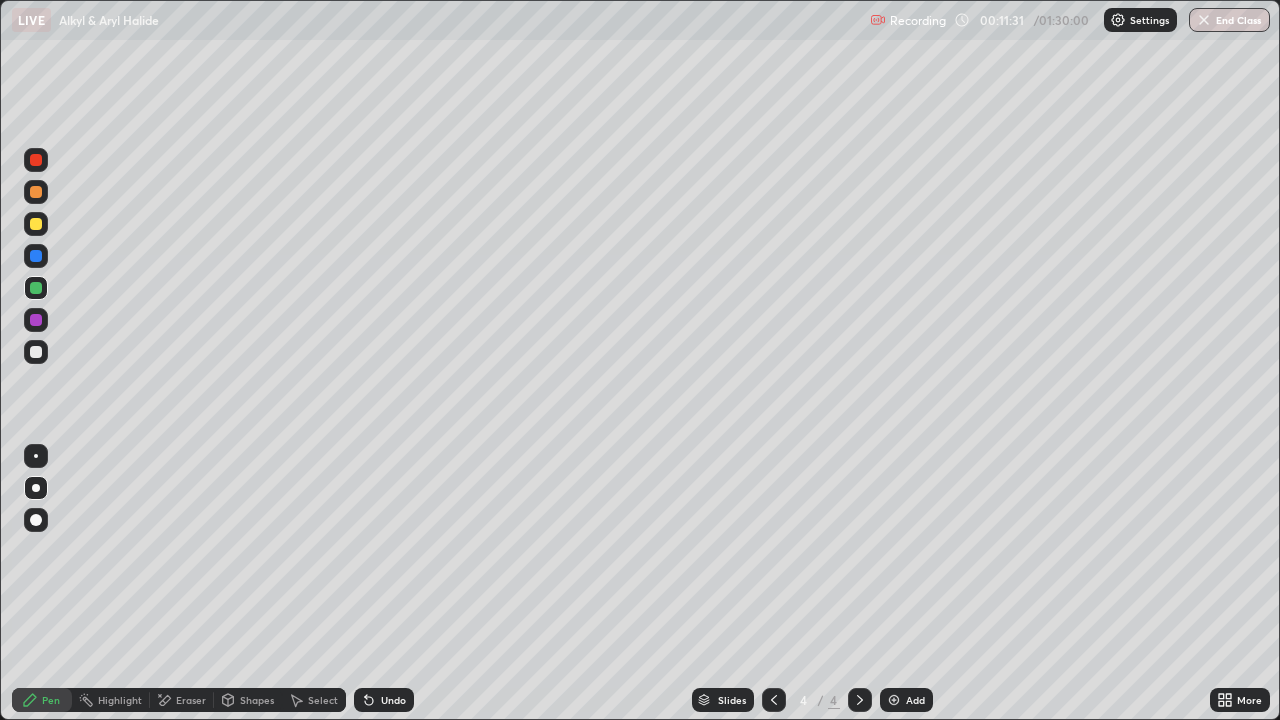 click at bounding box center (36, 352) 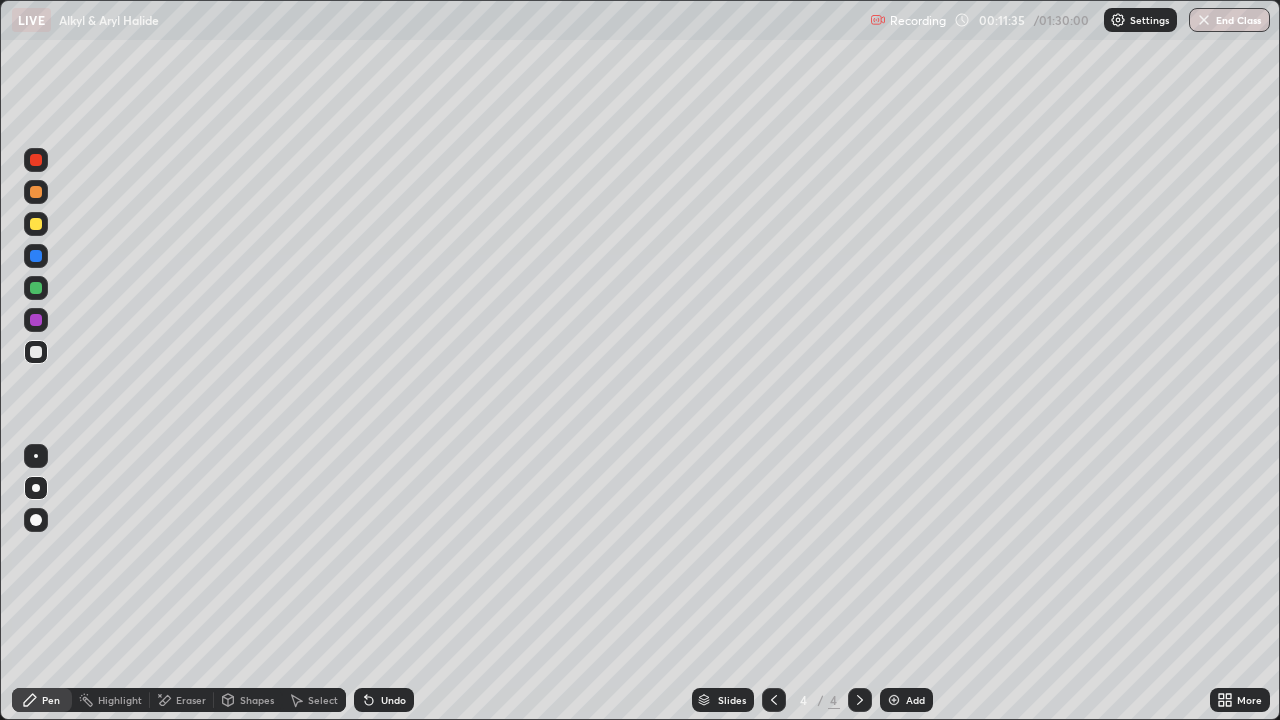 click at bounding box center (36, 224) 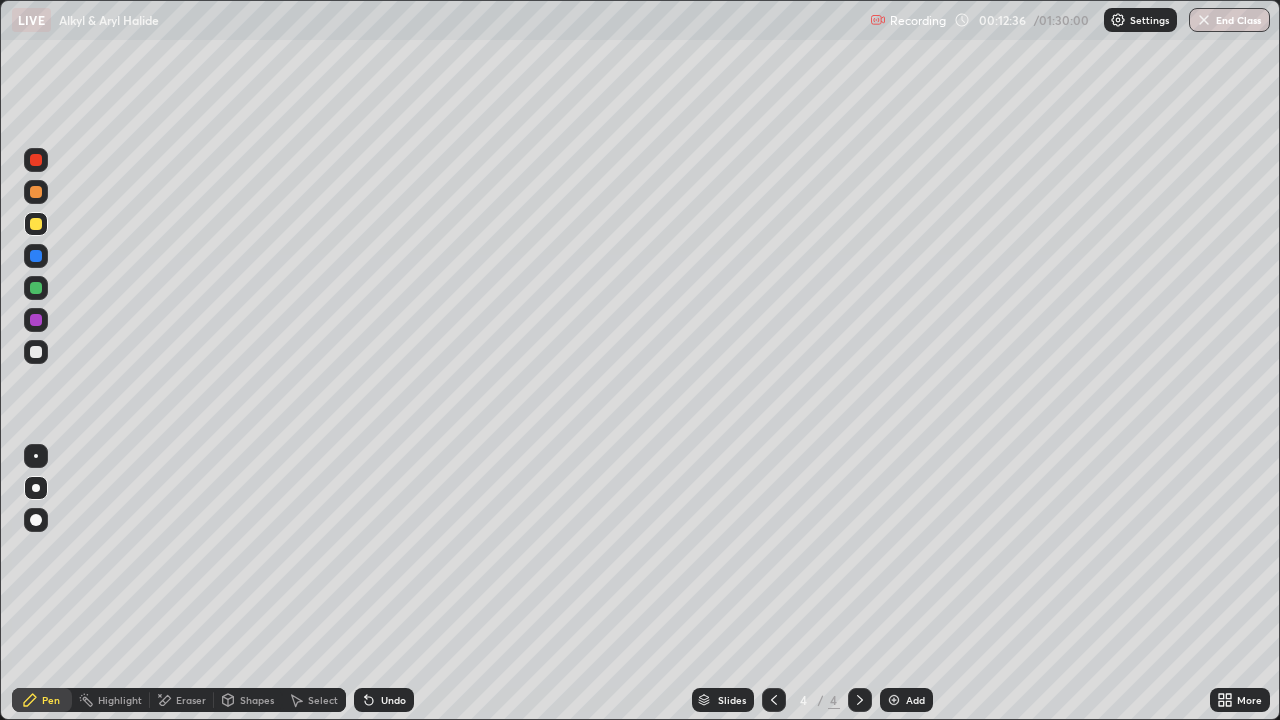 click at bounding box center [36, 288] 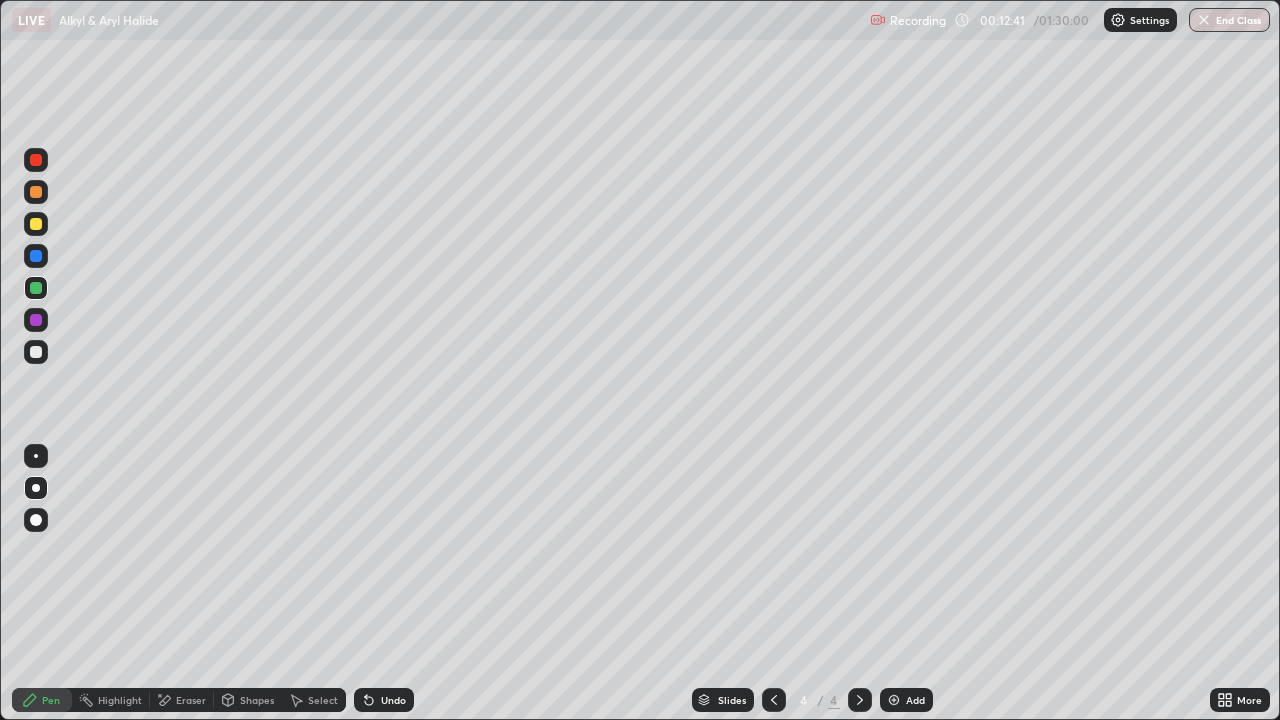 click on "Undo" at bounding box center [384, 700] 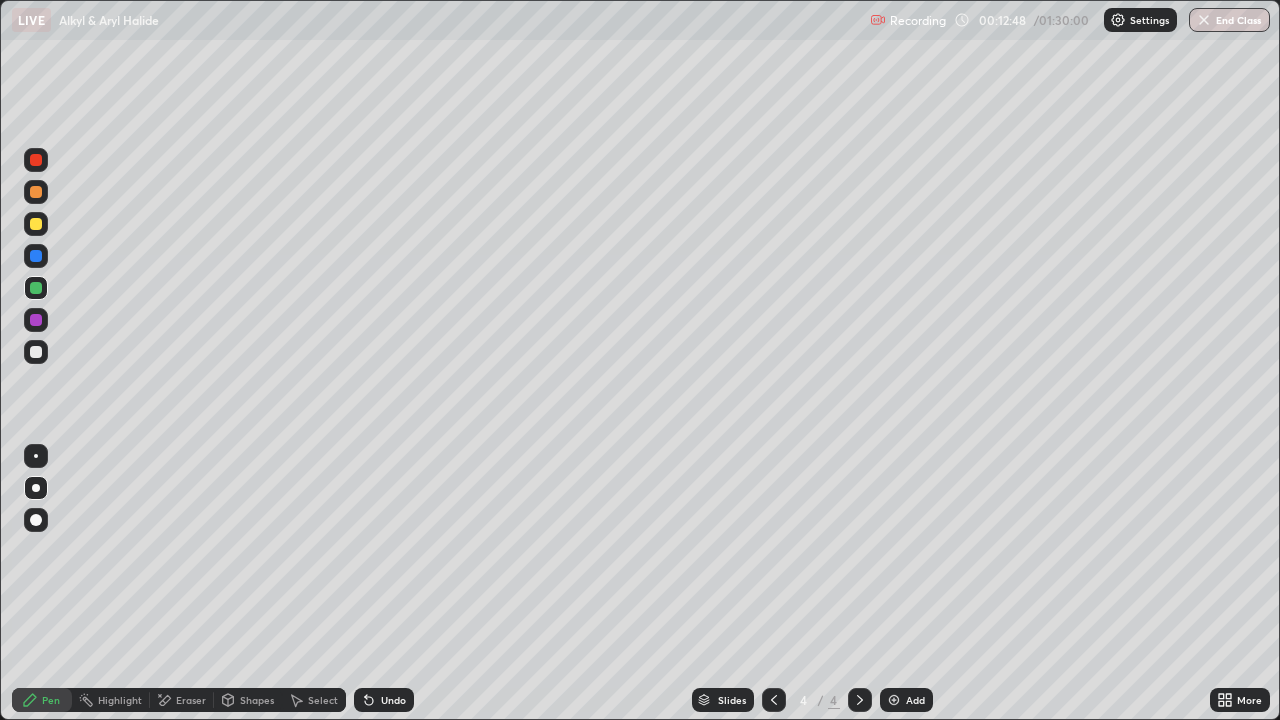click on "Undo" at bounding box center [393, 700] 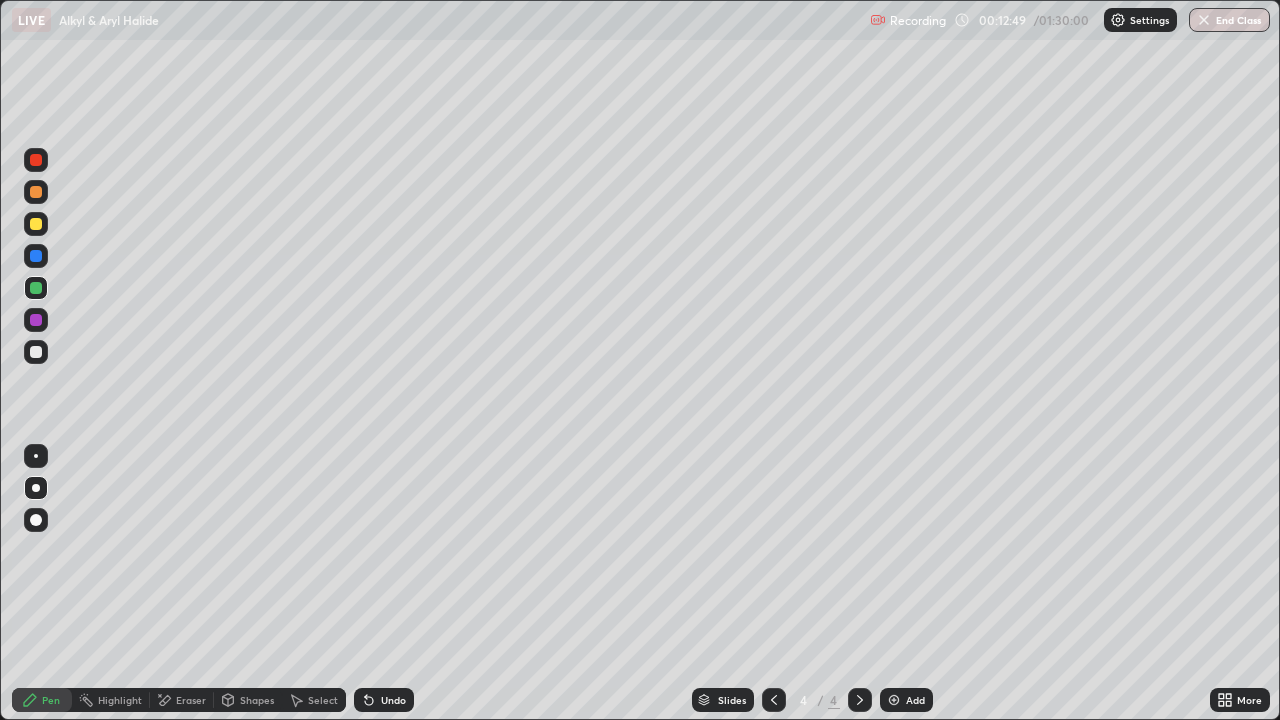 click on "Undo" at bounding box center [393, 700] 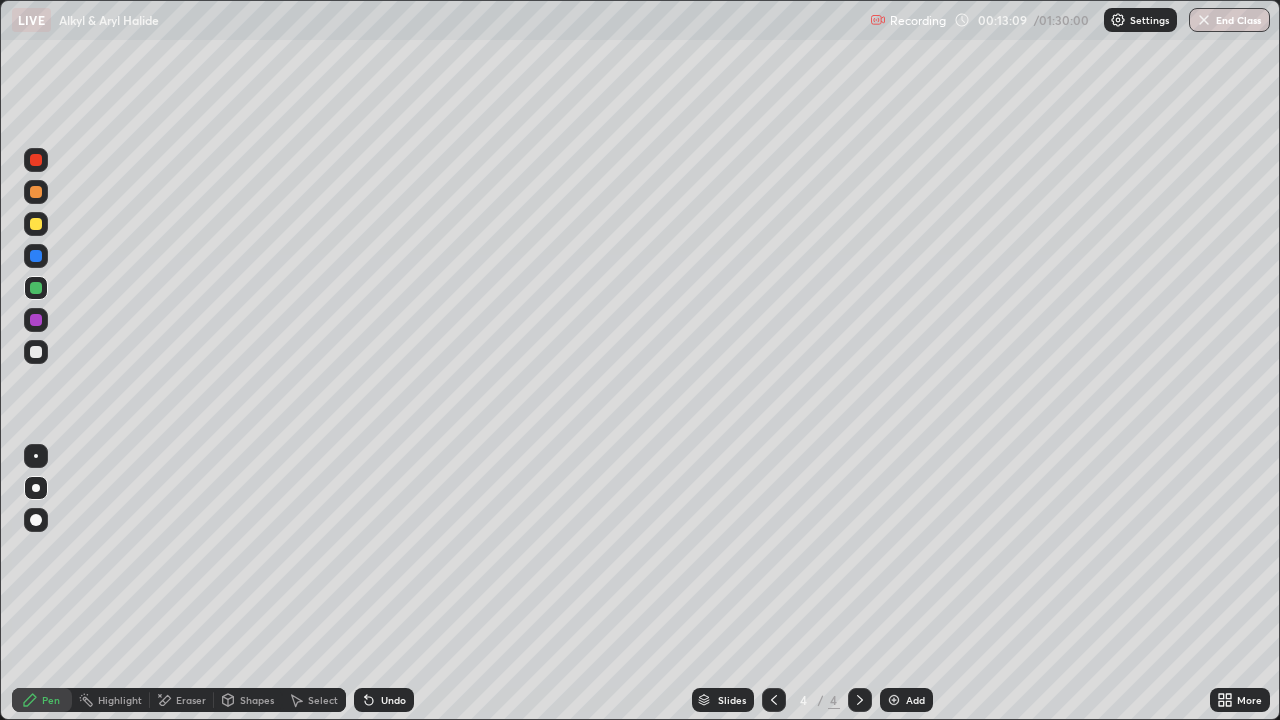 click at bounding box center (36, 352) 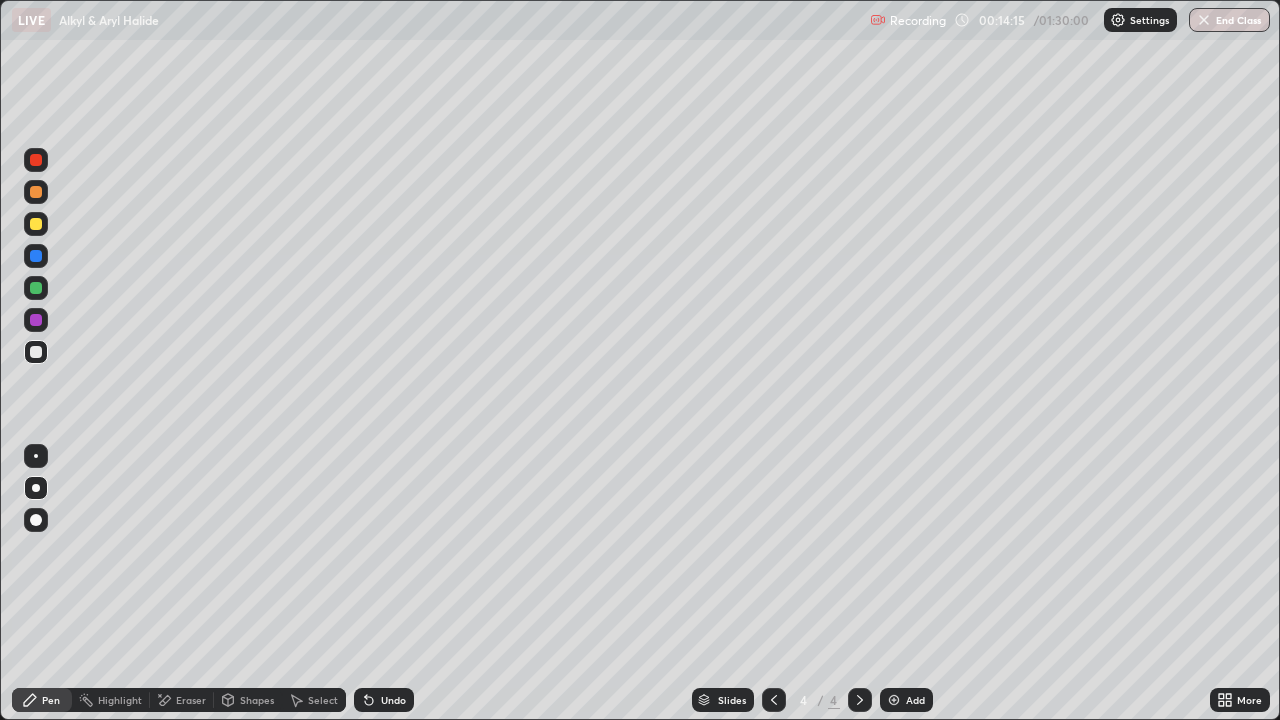 click at bounding box center (36, 320) 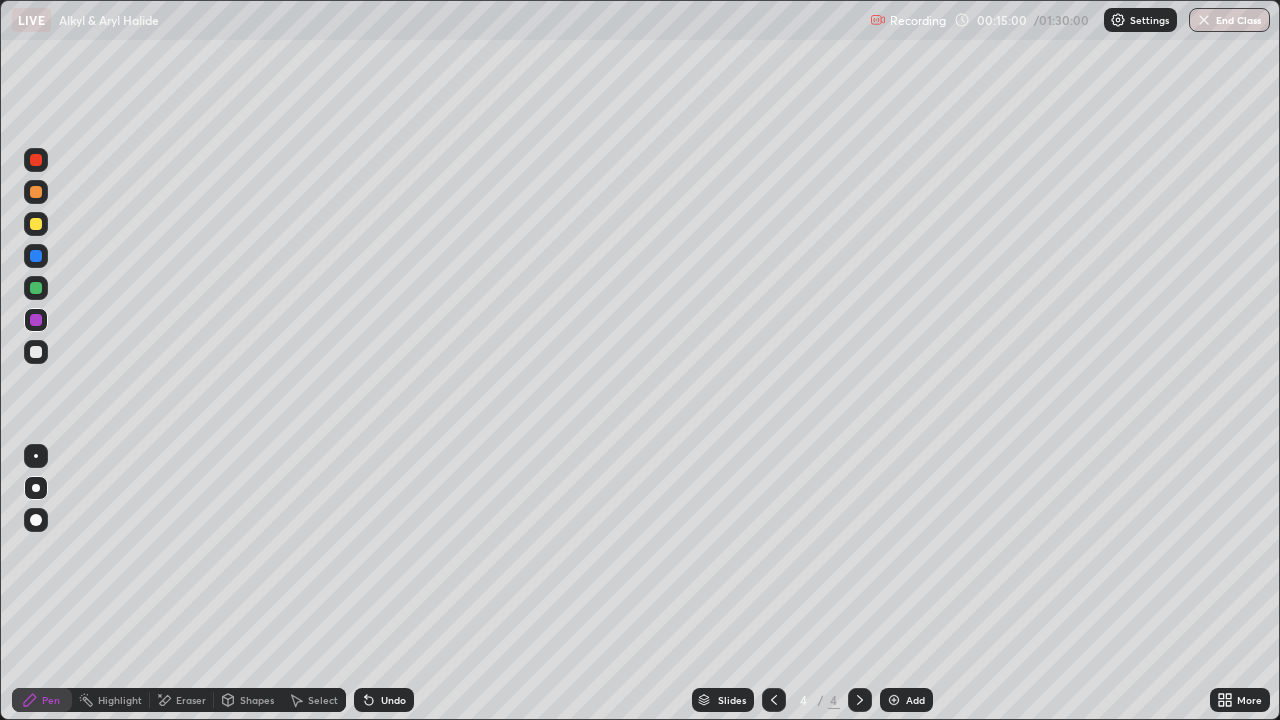 click on "Add" at bounding box center (906, 700) 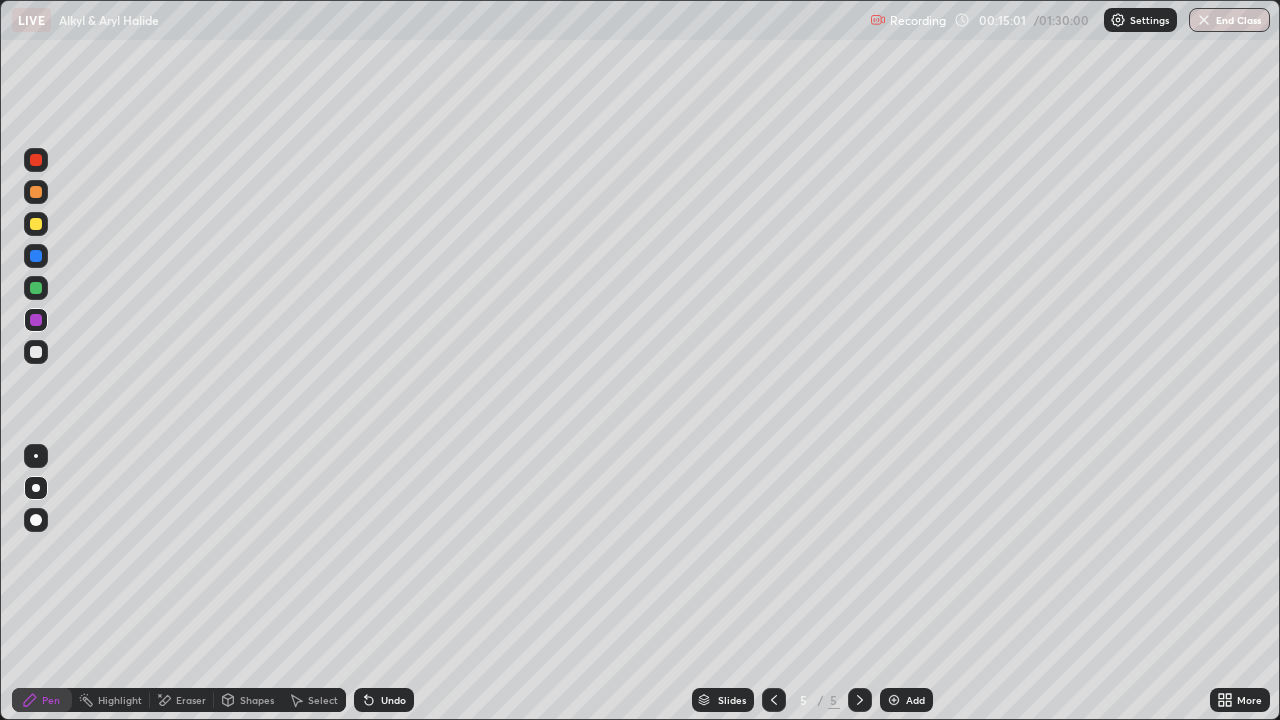click at bounding box center (36, 352) 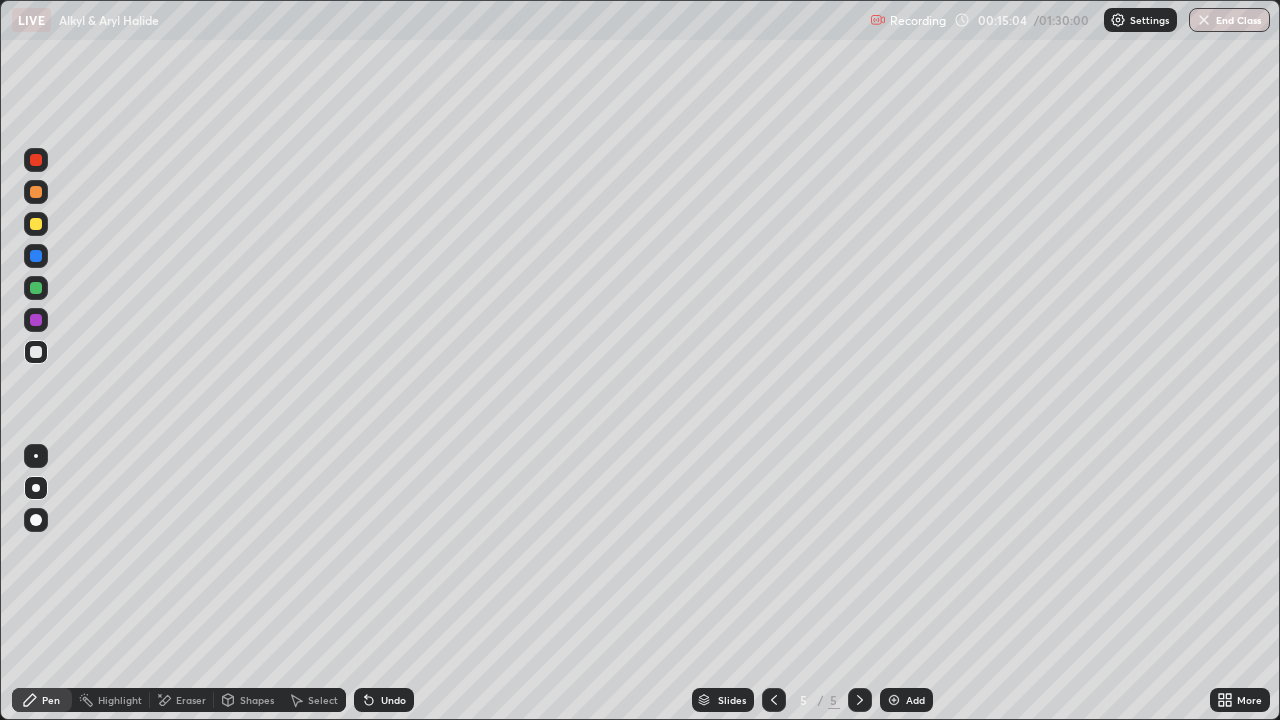 click on "Undo" at bounding box center (384, 700) 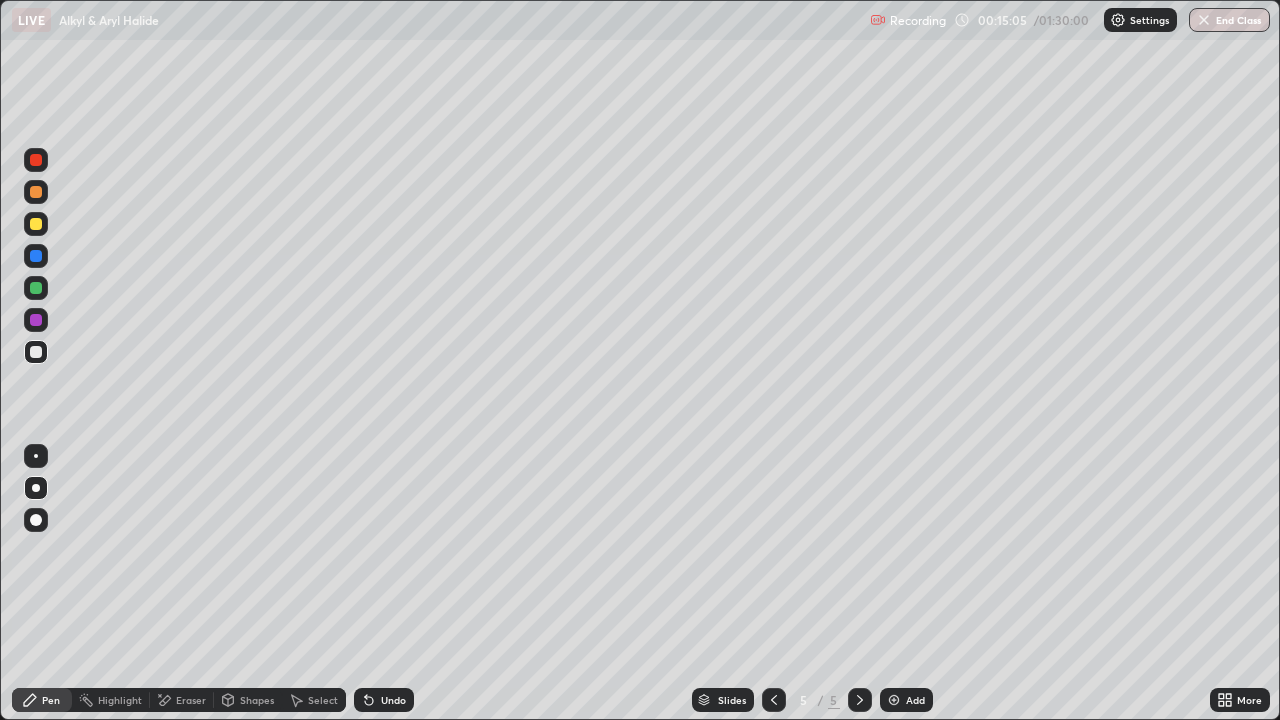 click at bounding box center [36, 224] 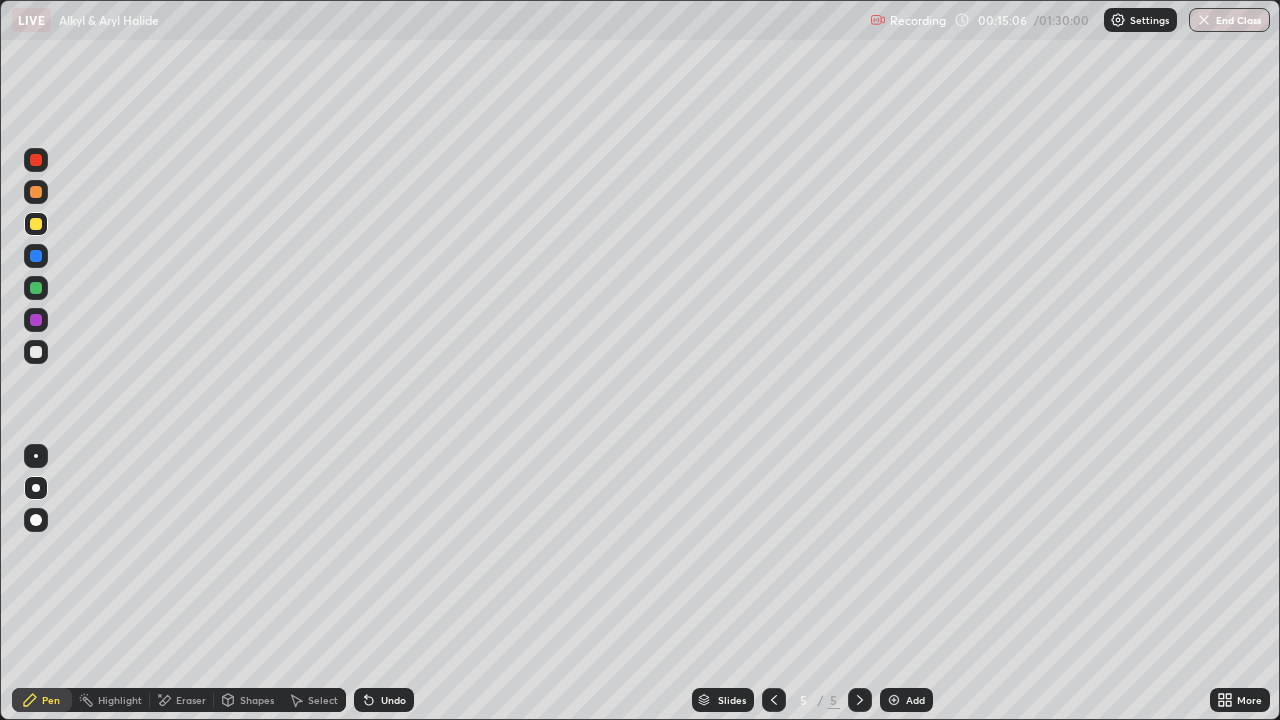 click at bounding box center [36, 192] 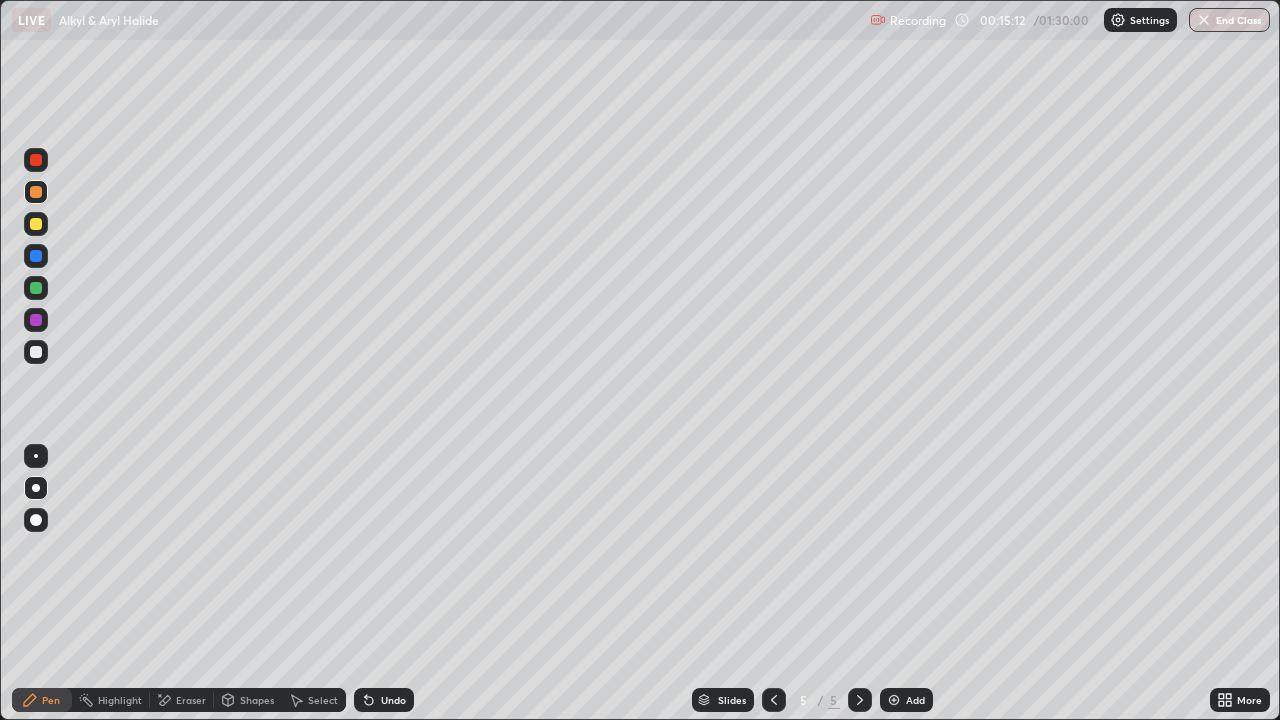 click at bounding box center (36, 352) 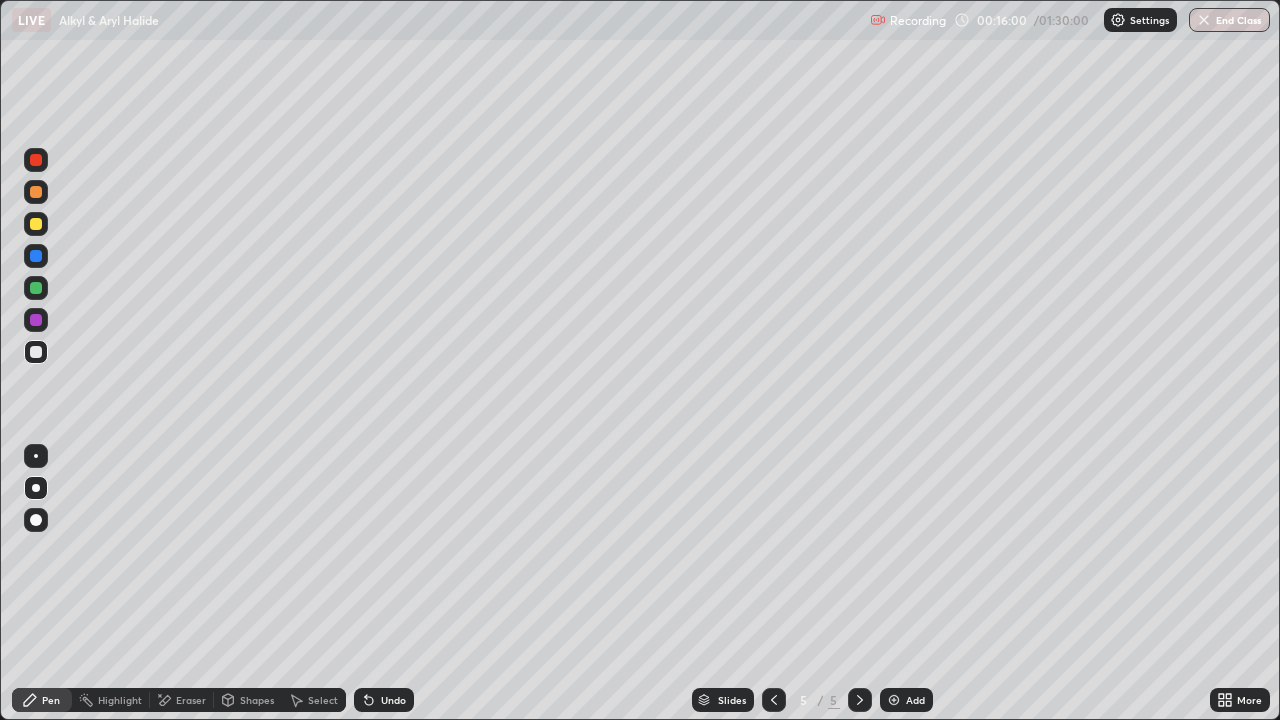 click at bounding box center [36, 288] 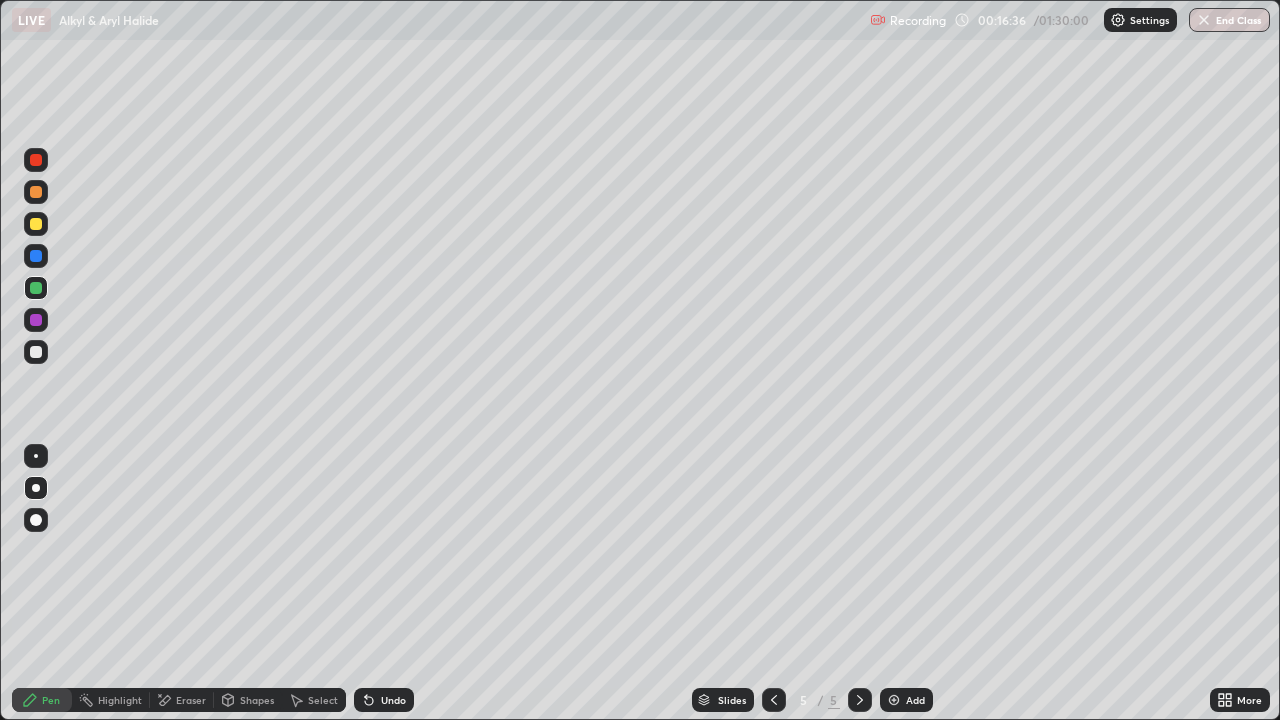 click 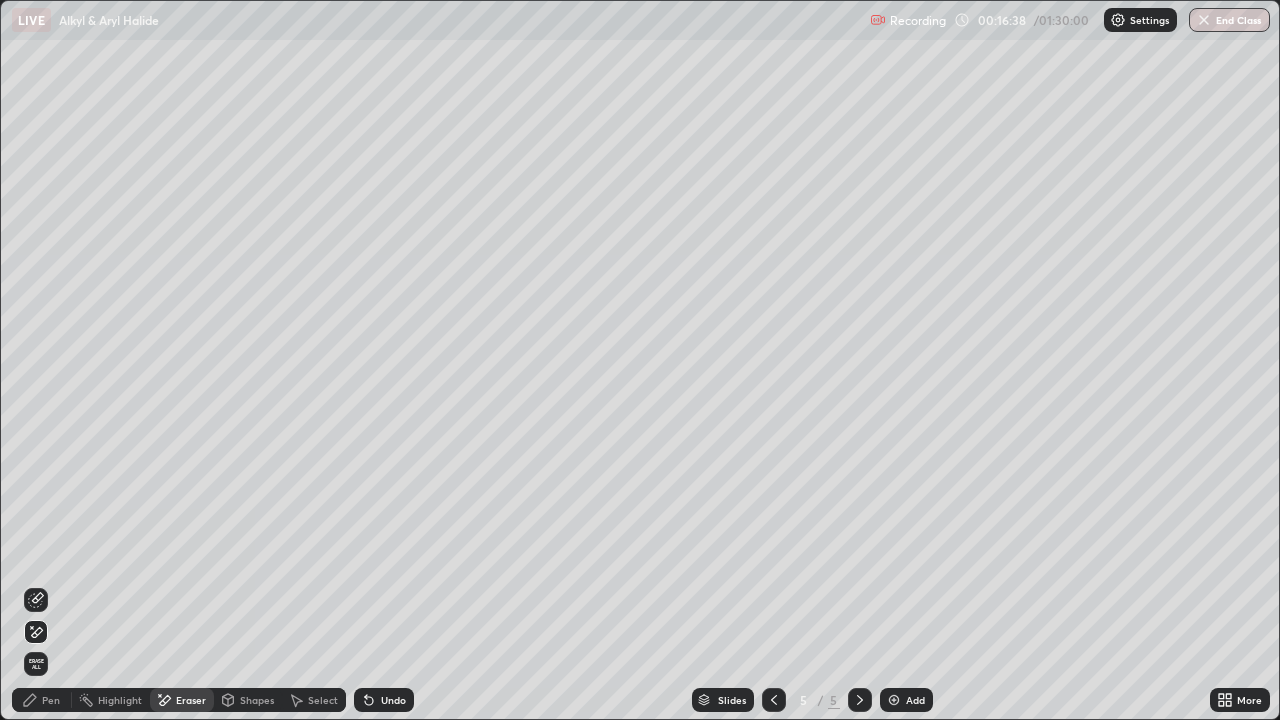 click on "Pen" at bounding box center [51, 700] 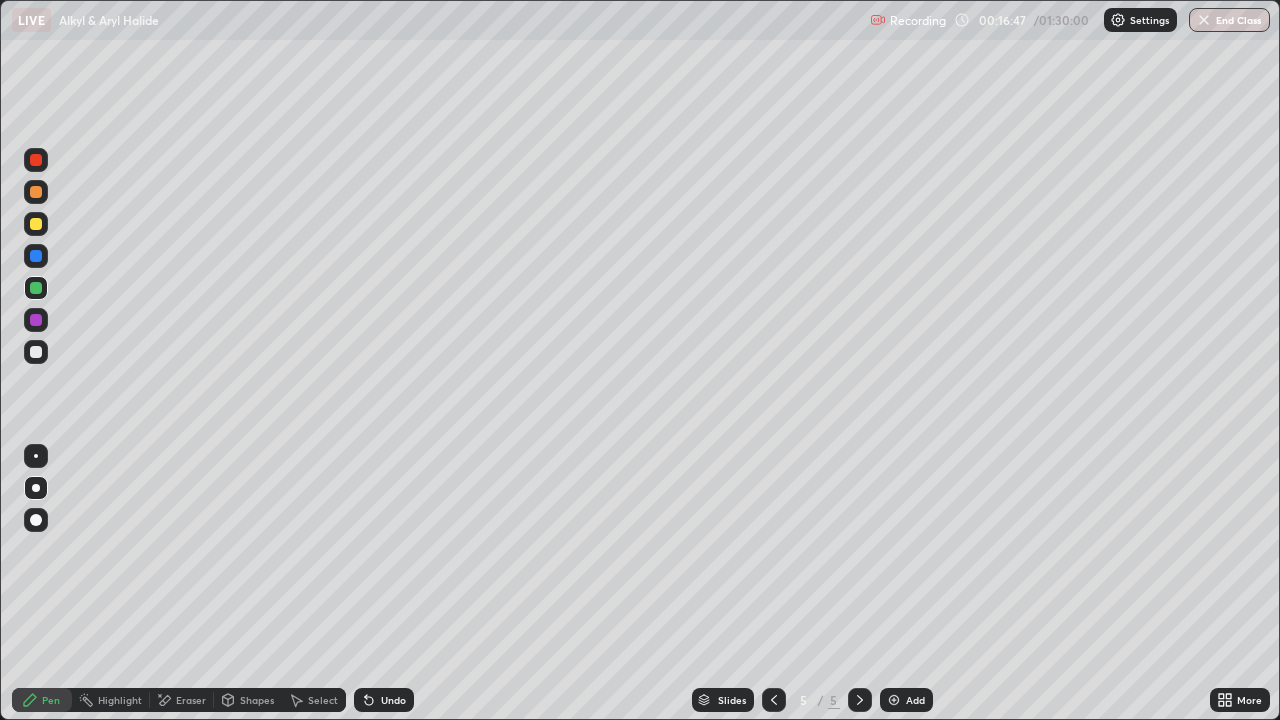 click at bounding box center (36, 352) 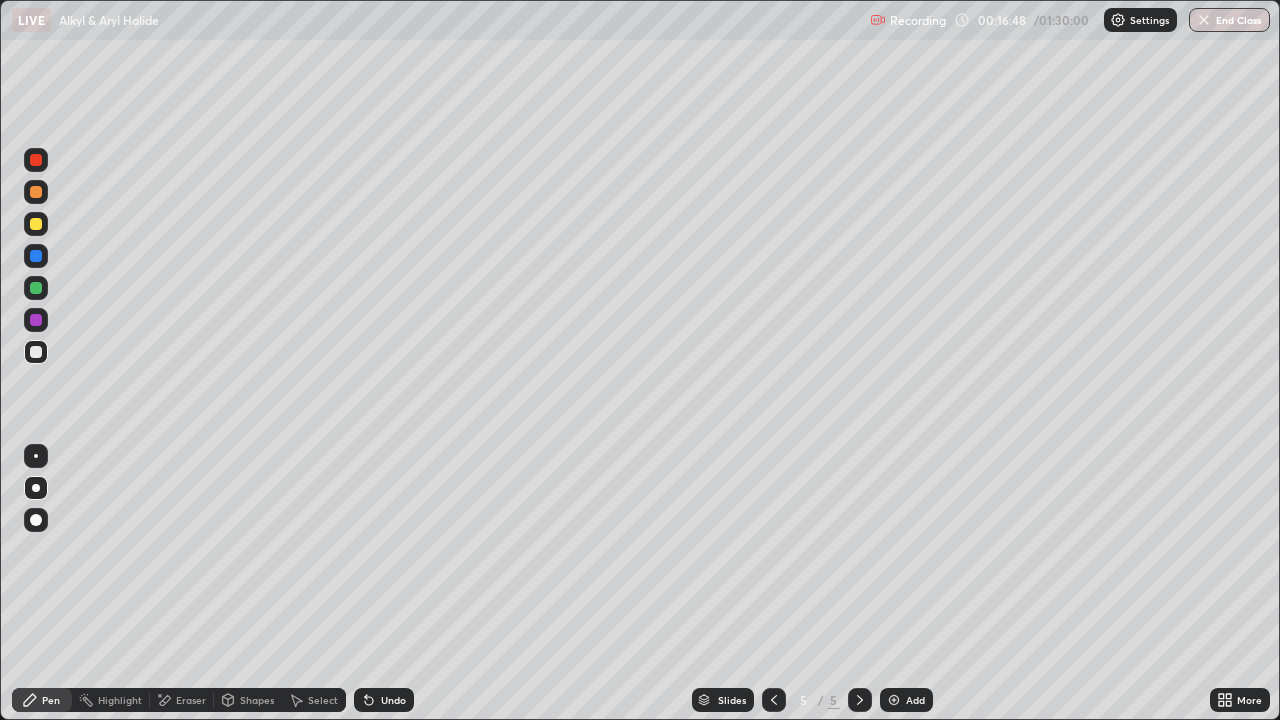 click at bounding box center [36, 288] 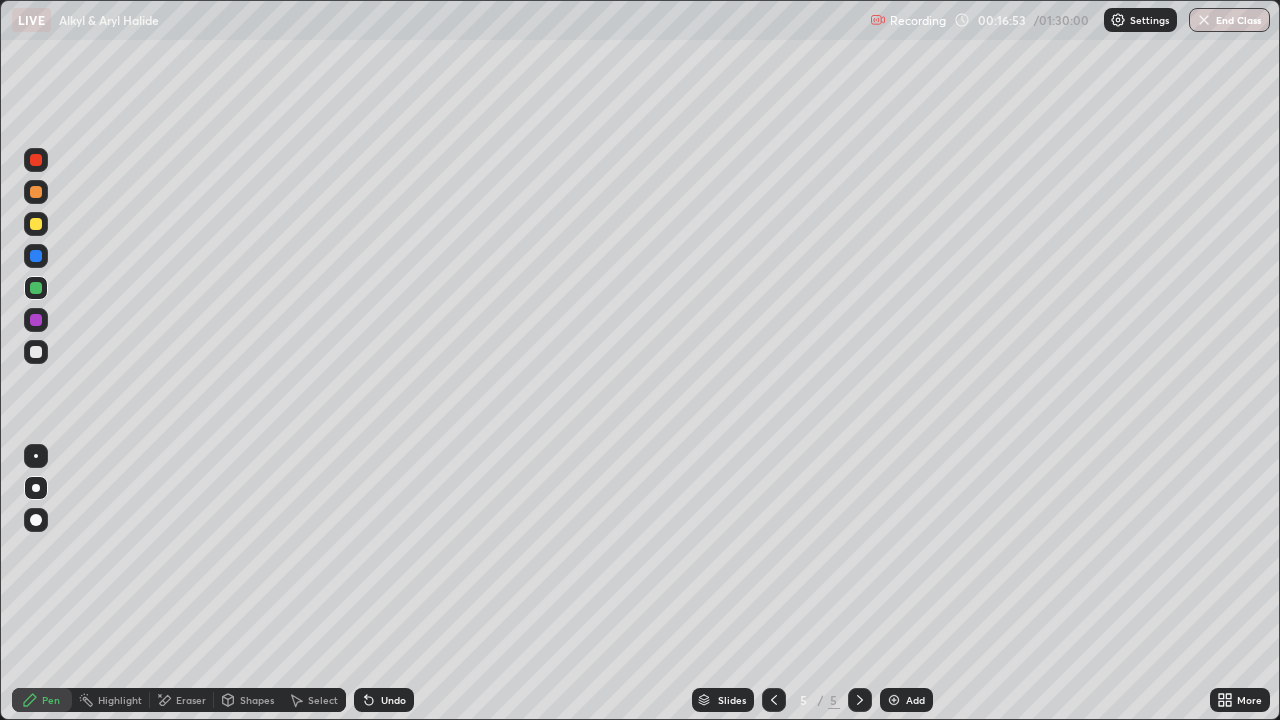 click on "Eraser" at bounding box center (191, 700) 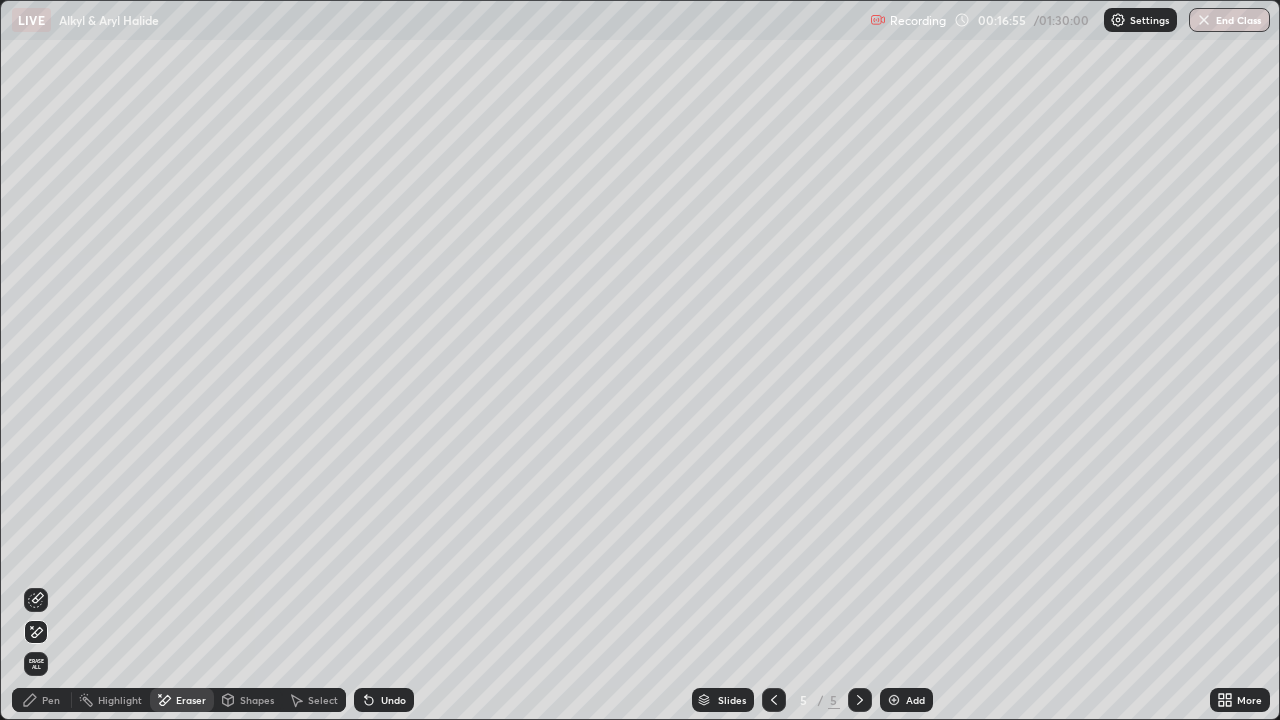 click on "Pen" at bounding box center (51, 700) 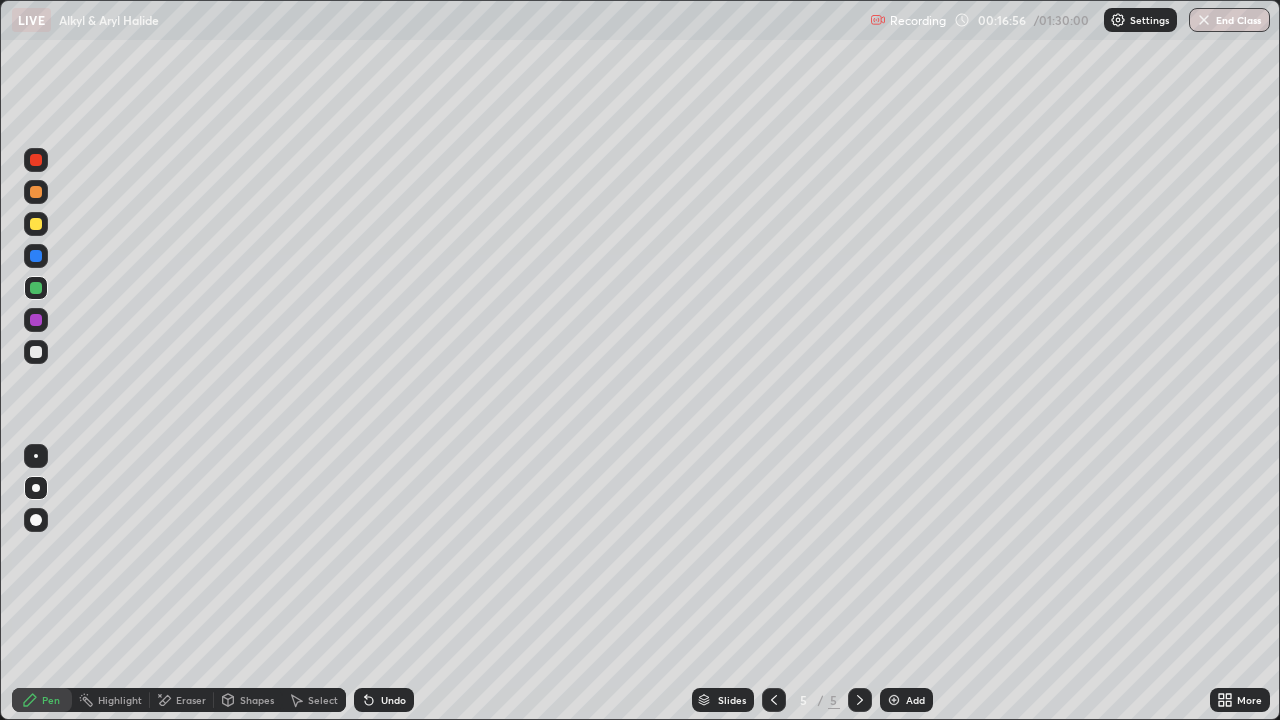 click at bounding box center [36, 352] 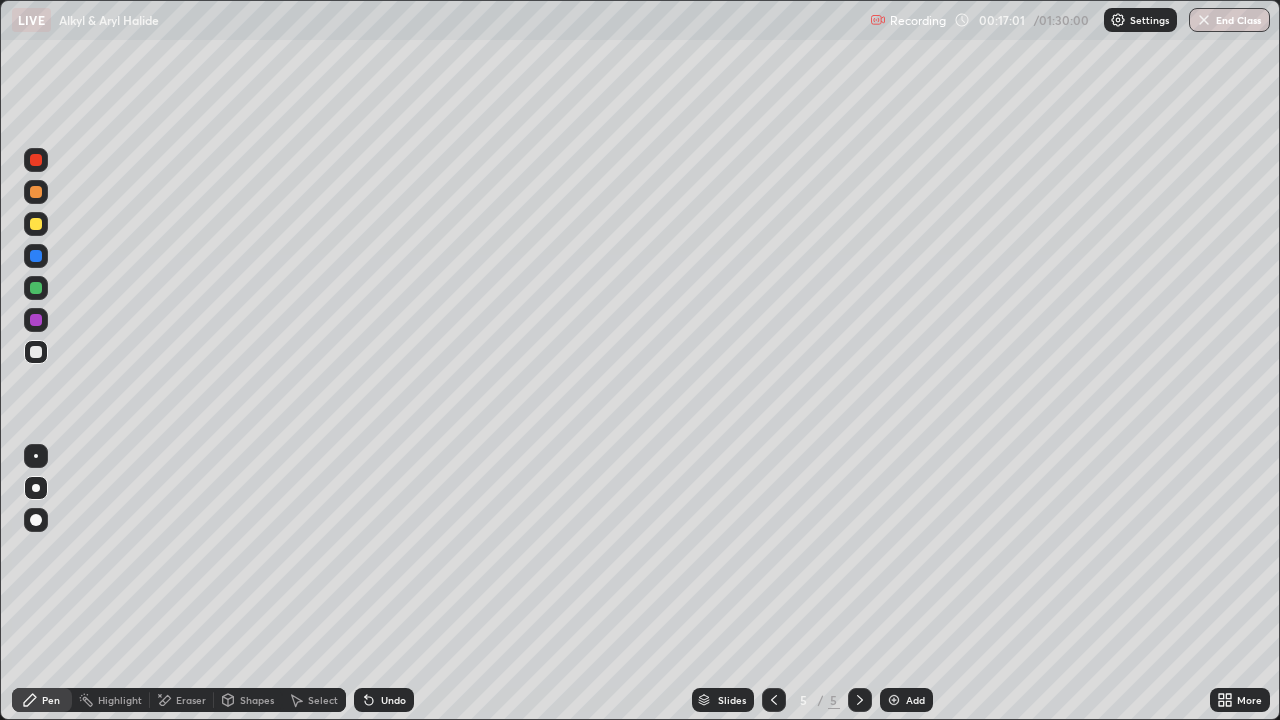click at bounding box center (36, 288) 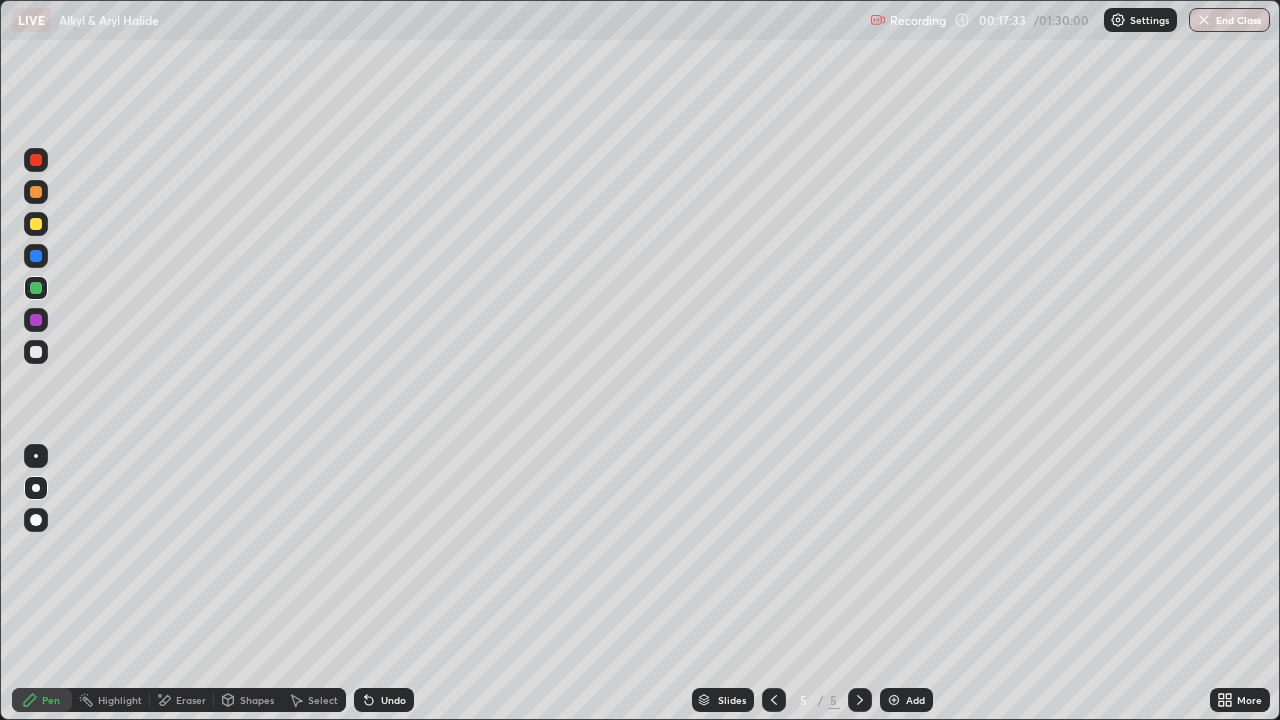 click at bounding box center [36, 224] 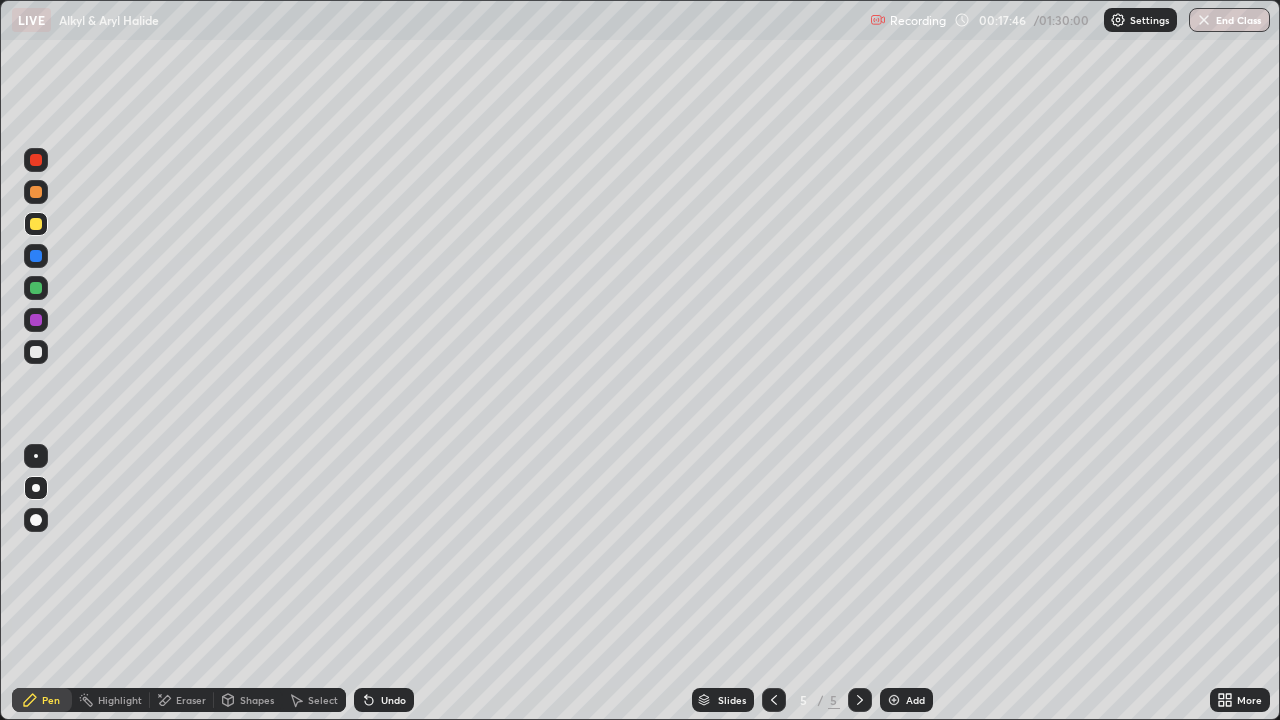 click on "Eraser" at bounding box center (182, 700) 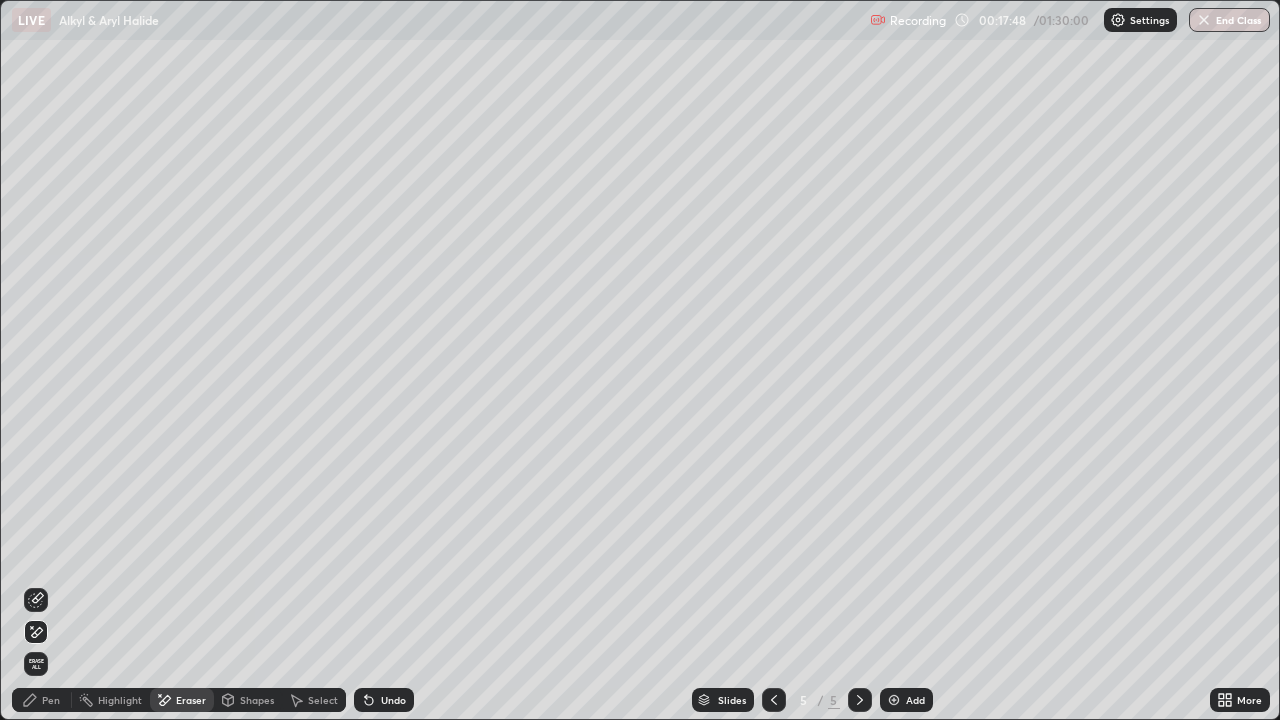 click on "Pen" at bounding box center [42, 700] 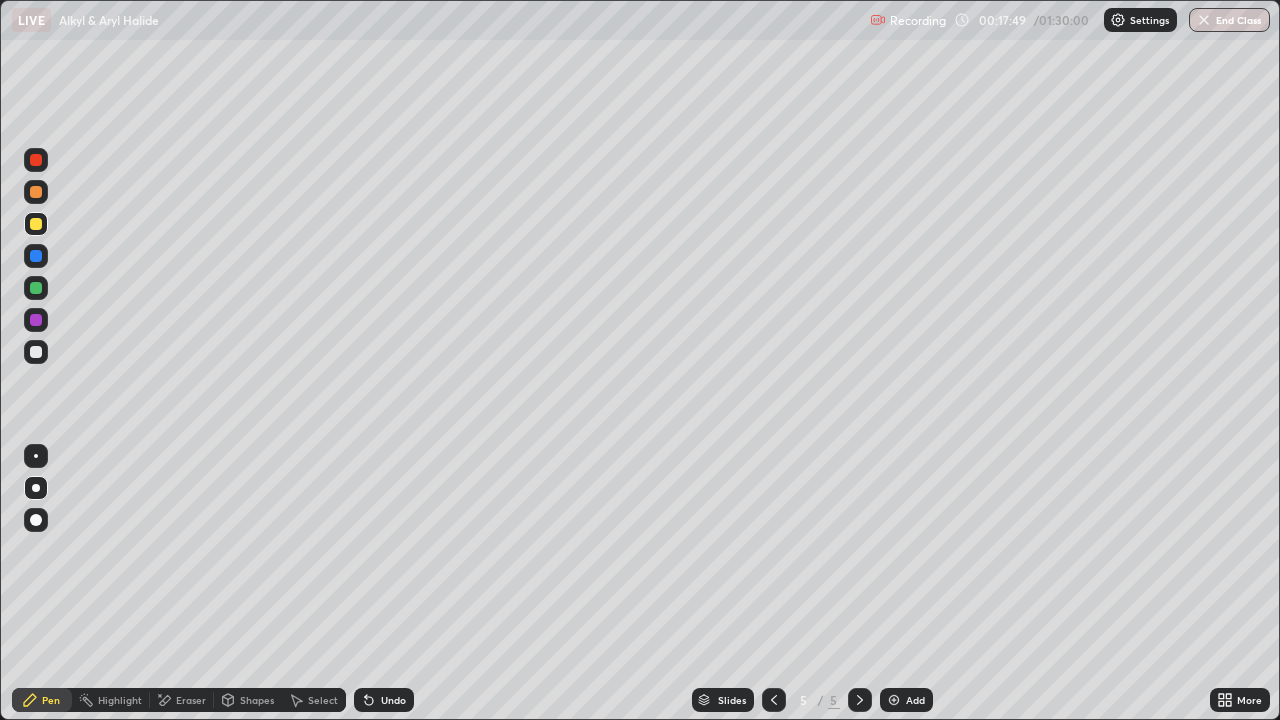 click at bounding box center [36, 288] 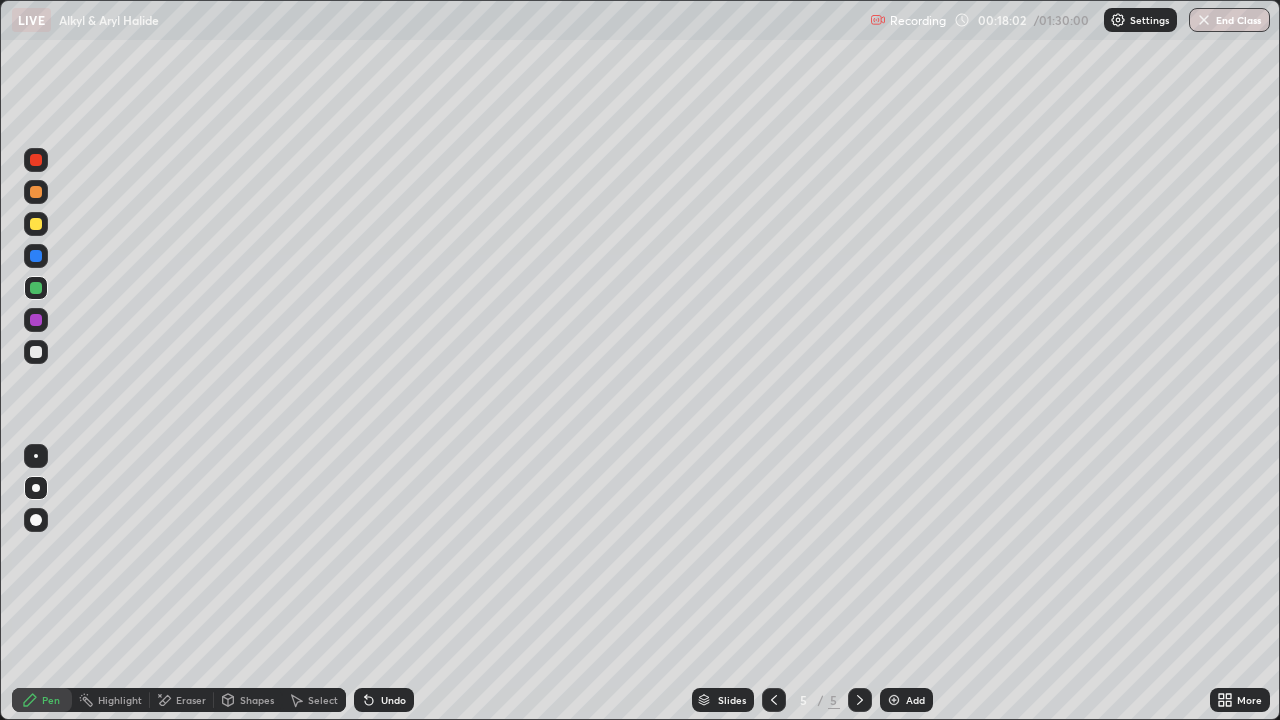 click at bounding box center (36, 224) 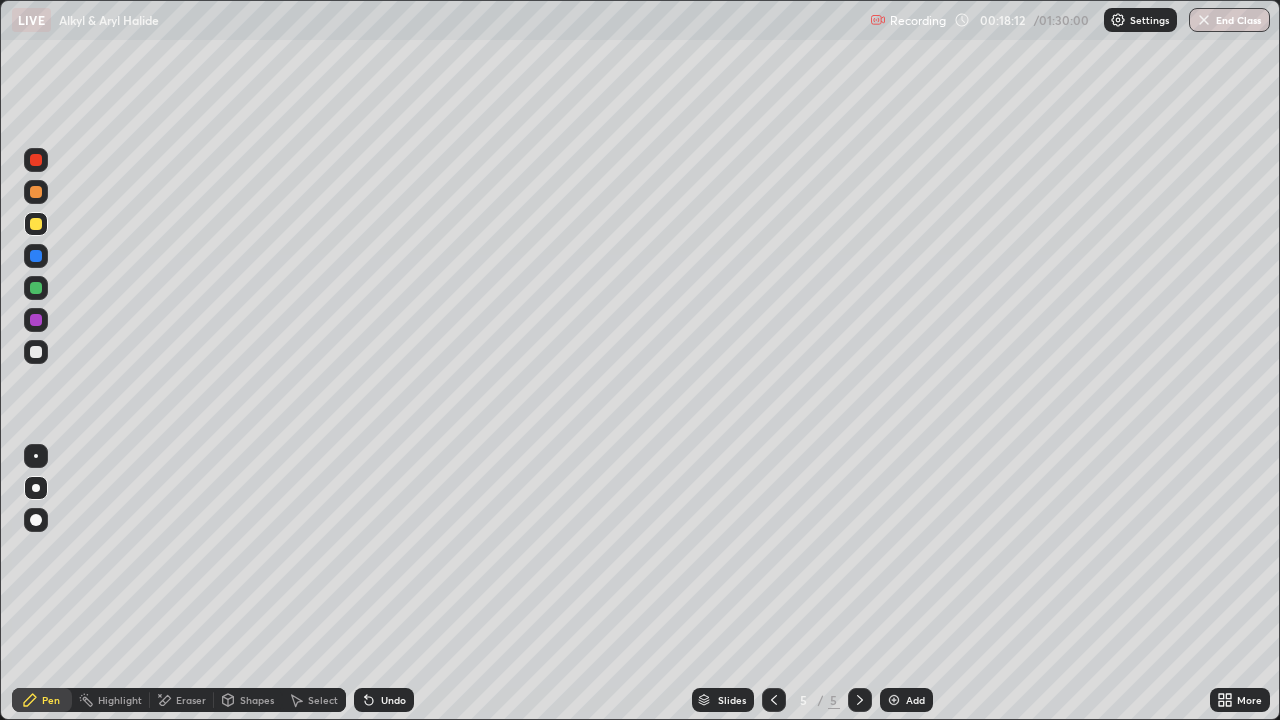 click on "Undo" at bounding box center (393, 700) 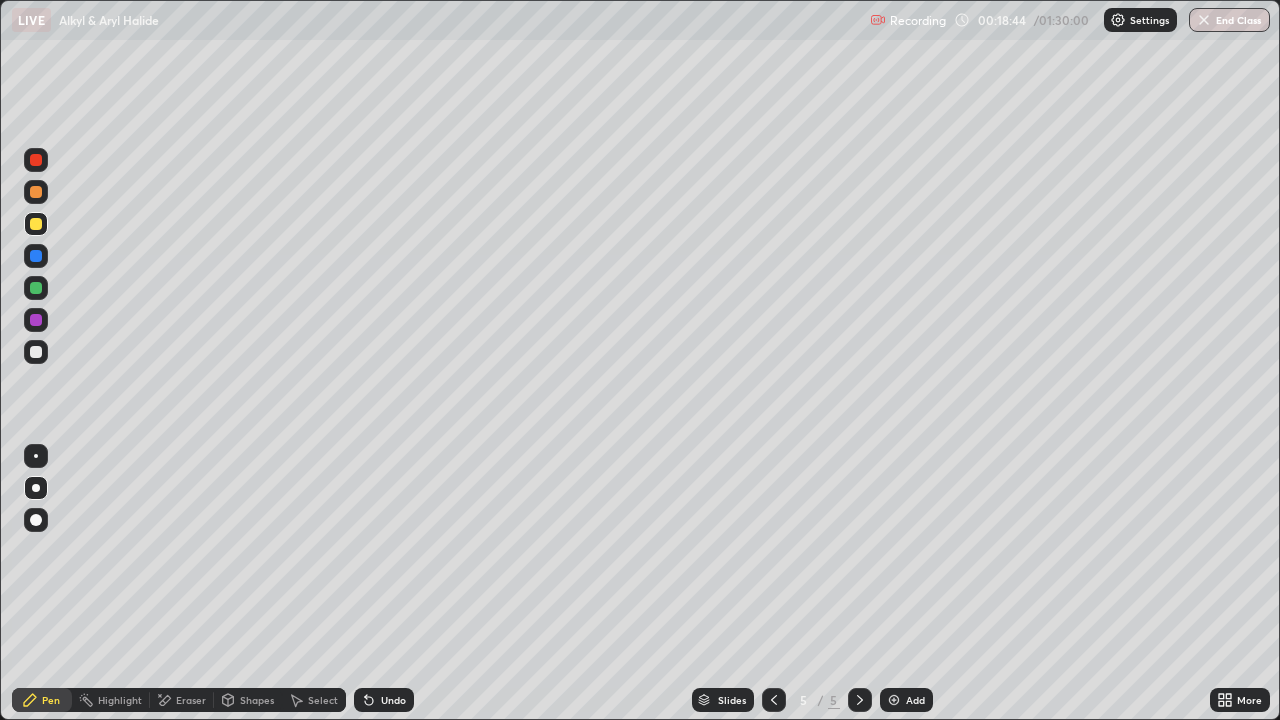 click on "Undo" at bounding box center (393, 700) 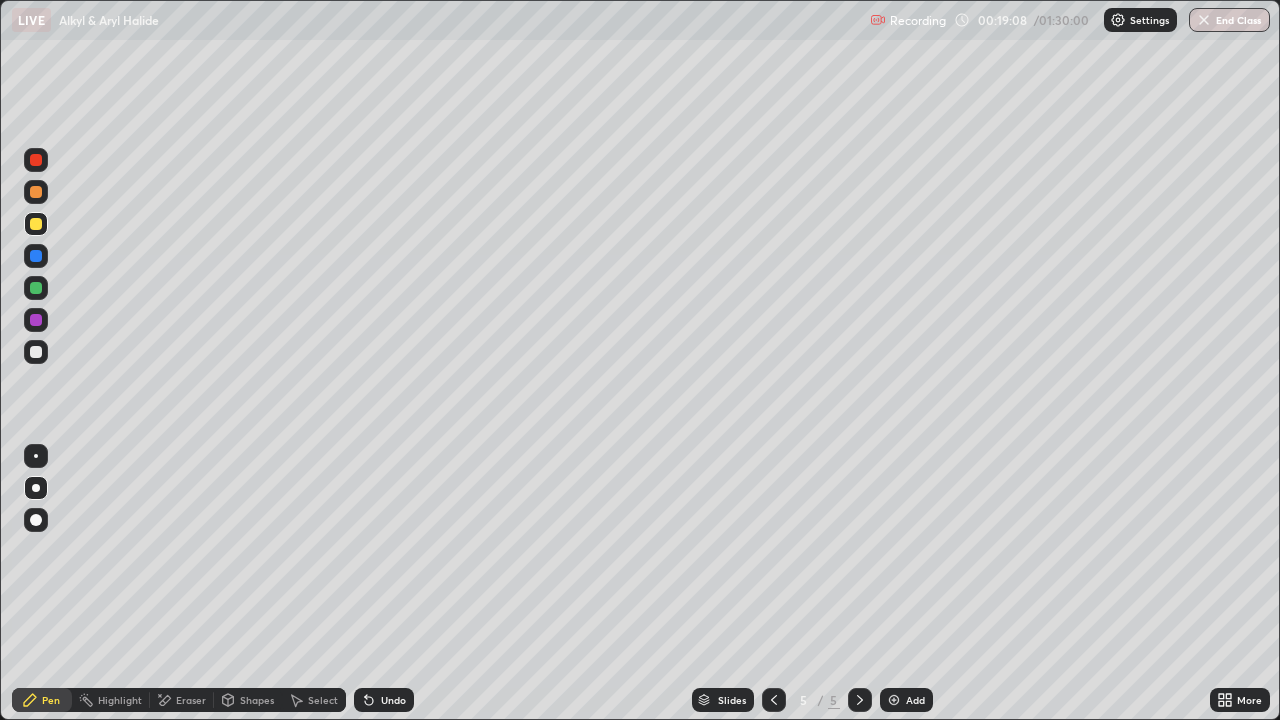 click at bounding box center [36, 192] 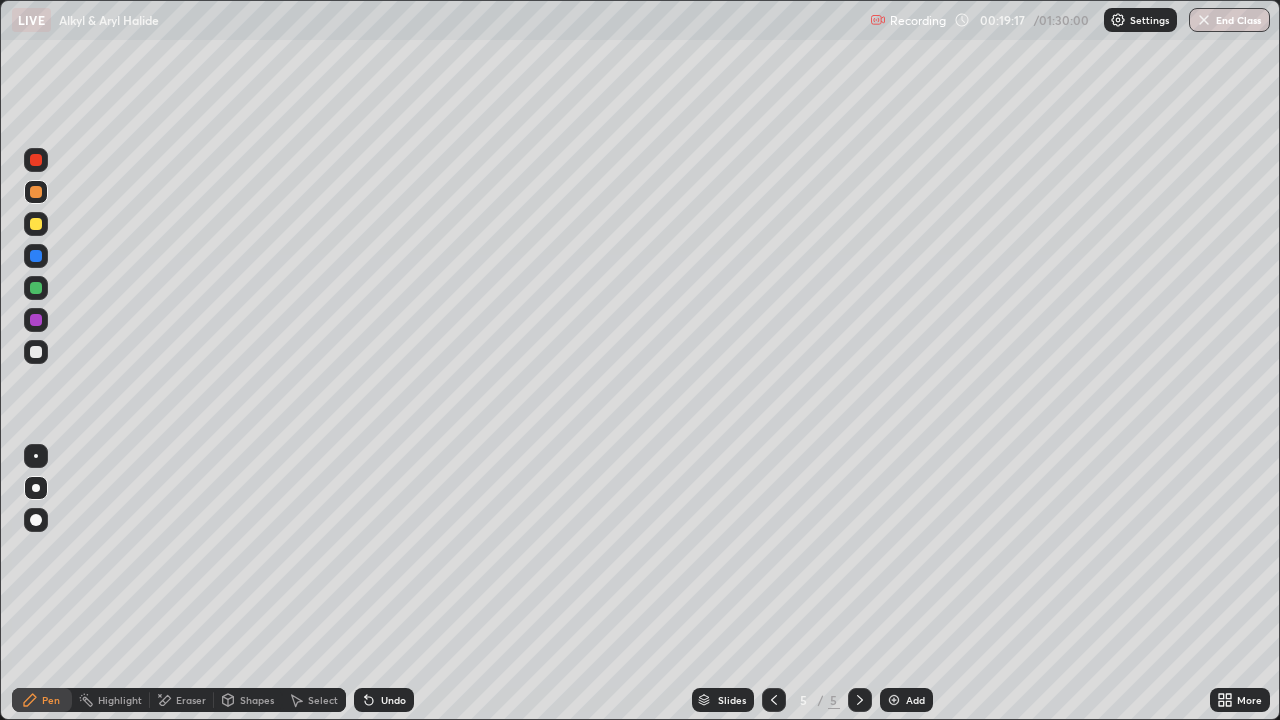 click on "Eraser" at bounding box center (191, 700) 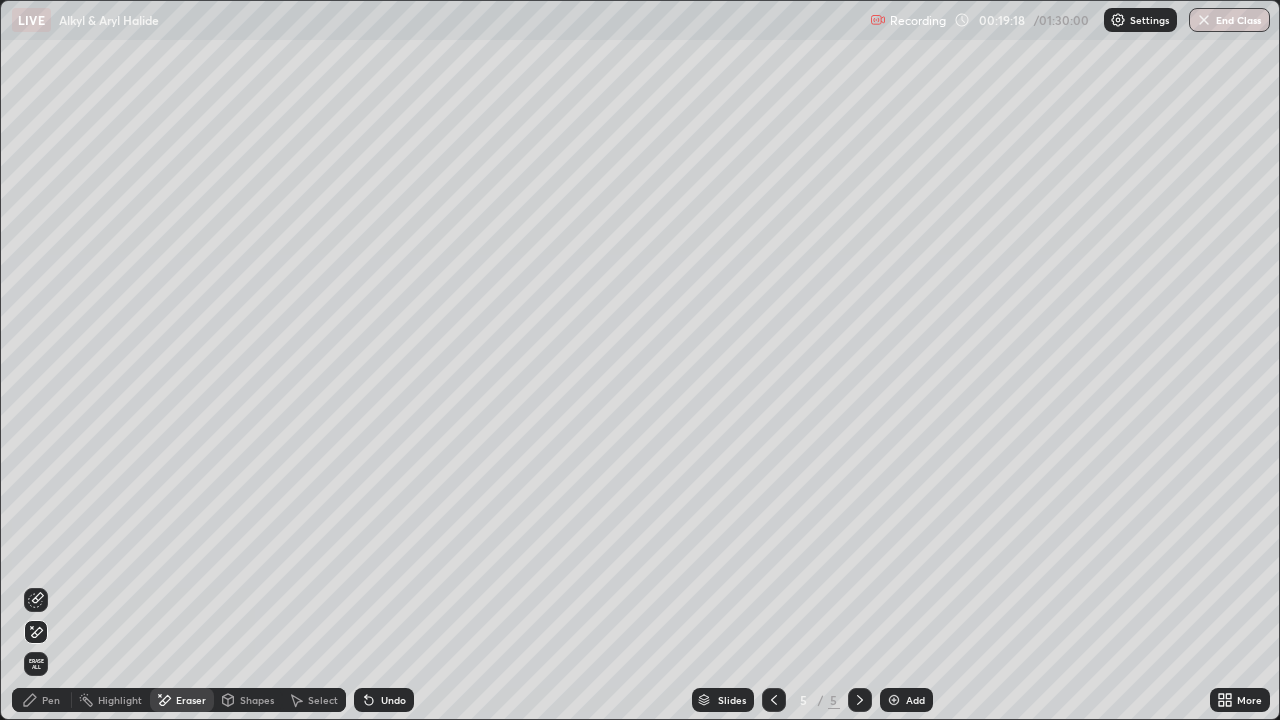 click 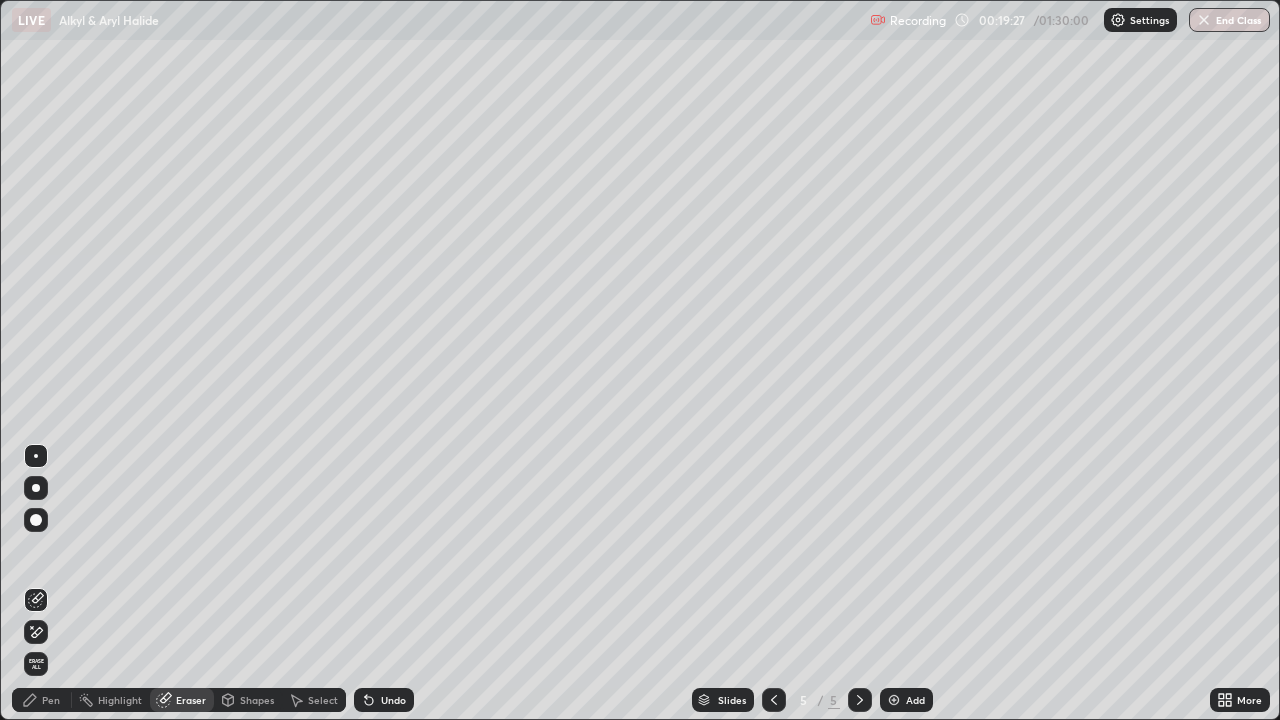 click on "Pen" at bounding box center (42, 700) 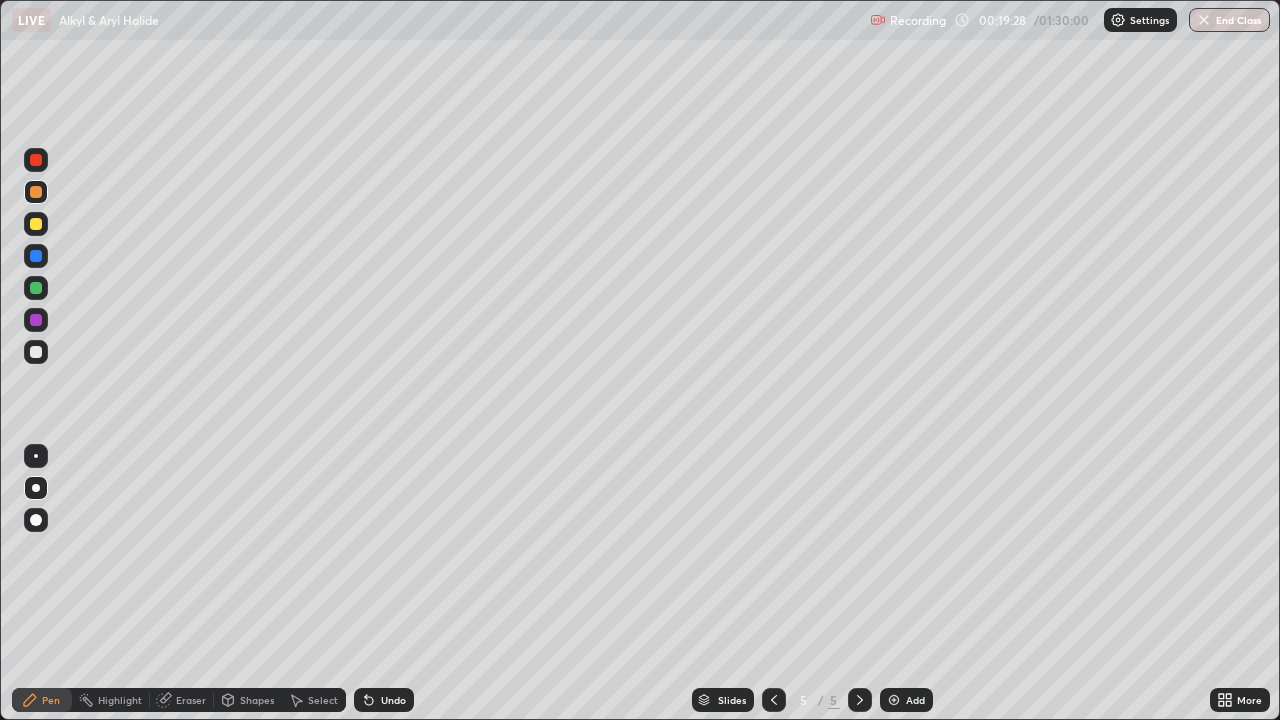click at bounding box center (36, 256) 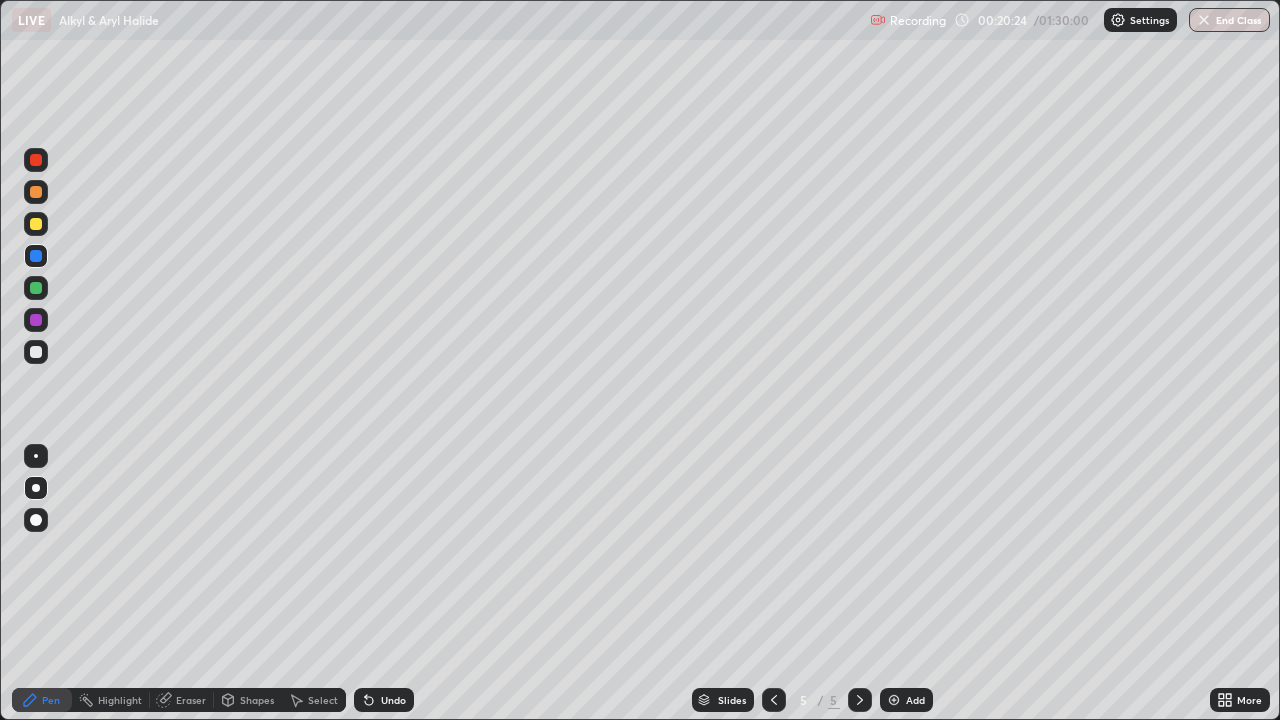 click on "Eraser" at bounding box center (191, 700) 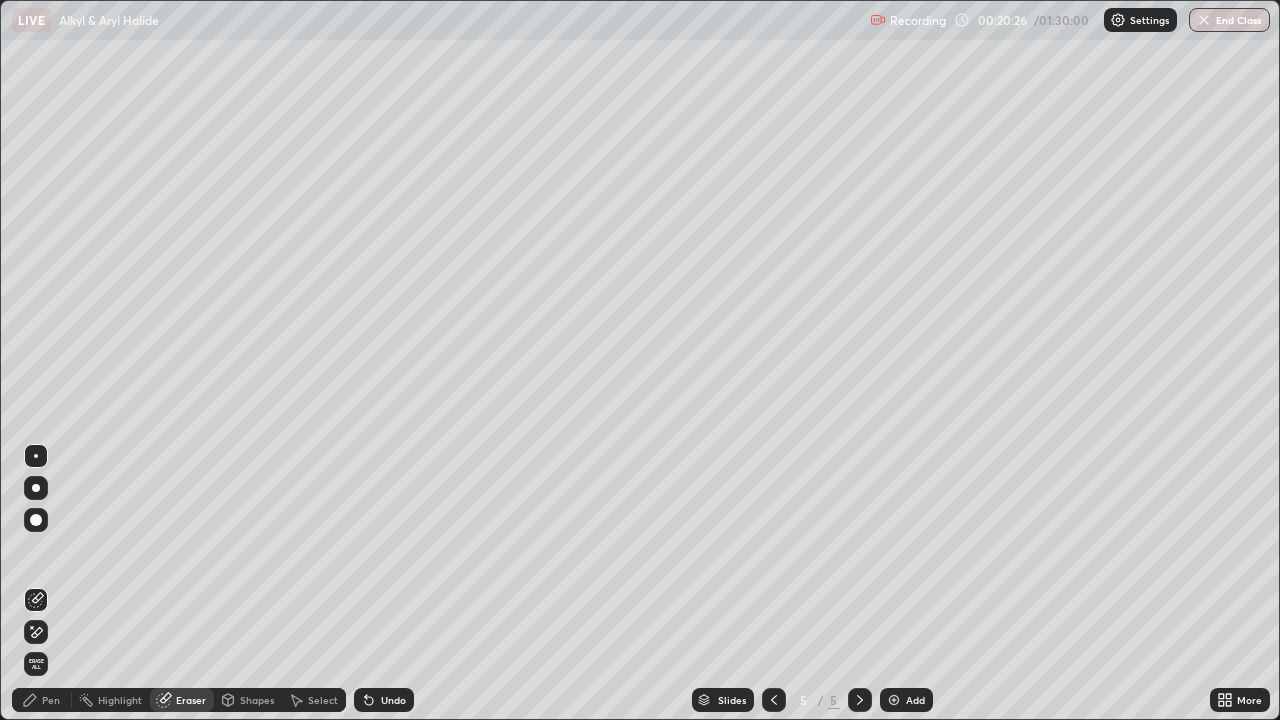 click on "Pen" at bounding box center [51, 700] 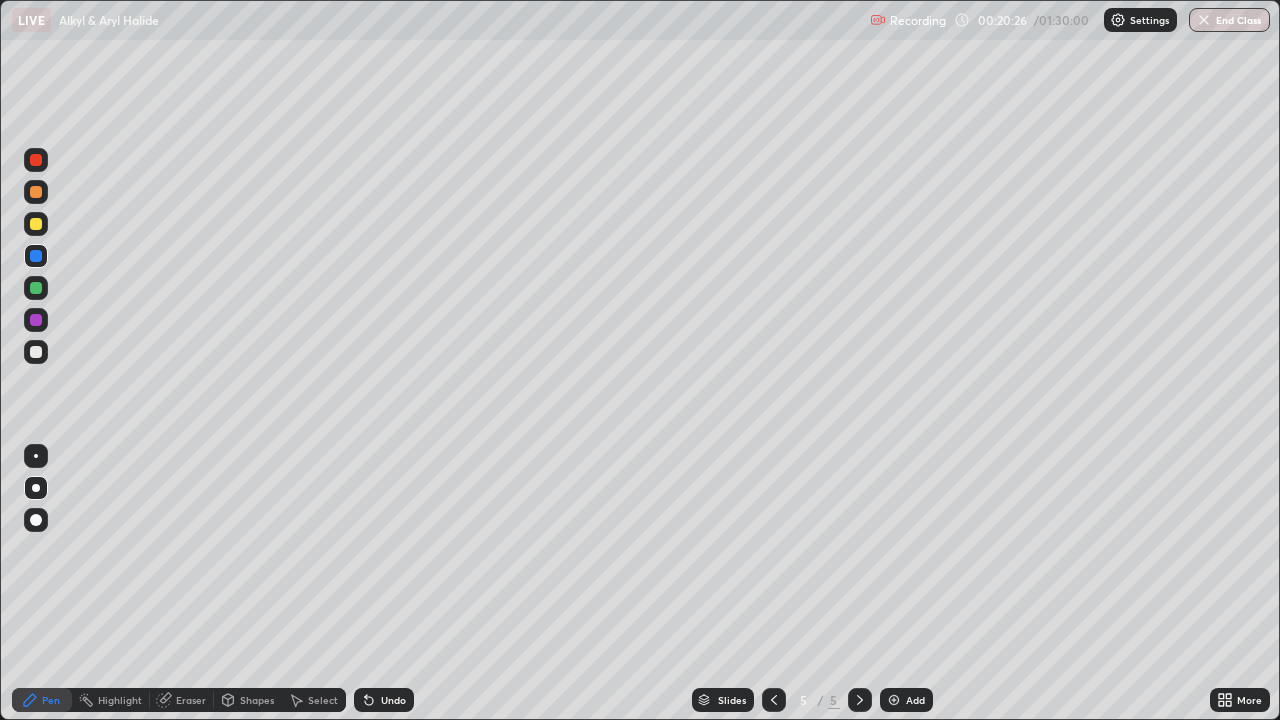 click at bounding box center [36, 224] 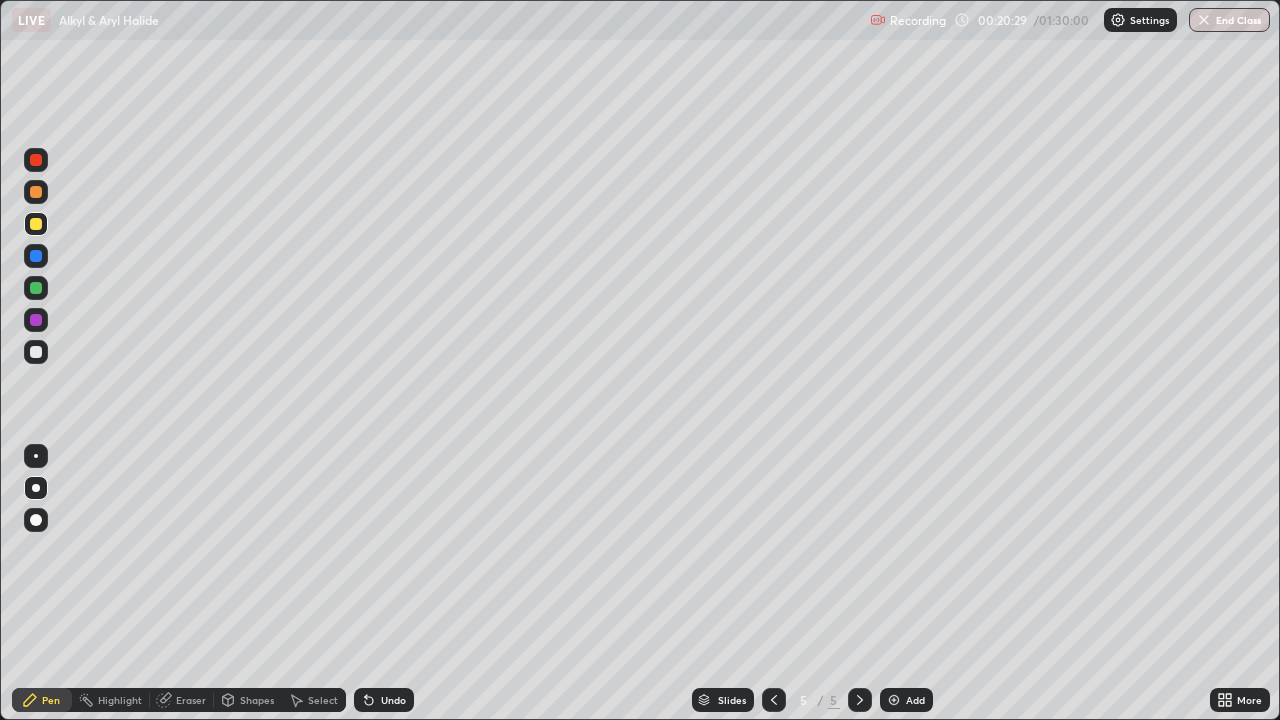 click at bounding box center (36, 352) 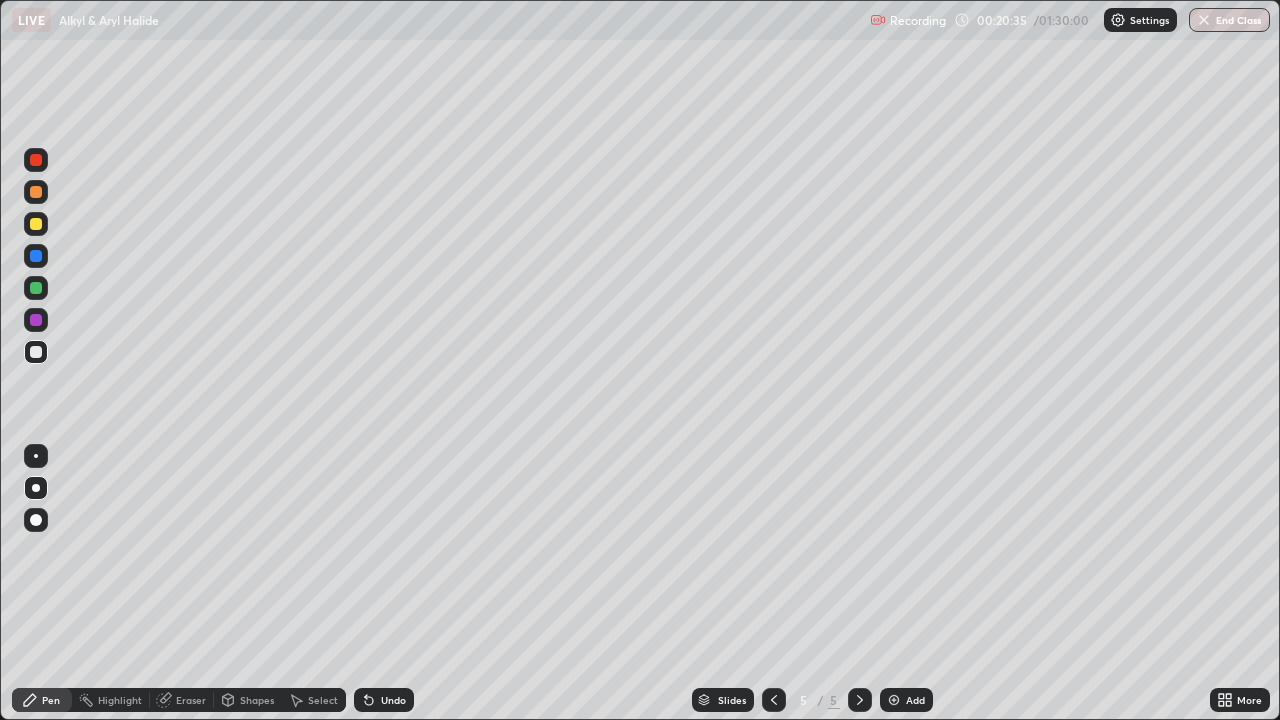 click at bounding box center [36, 352] 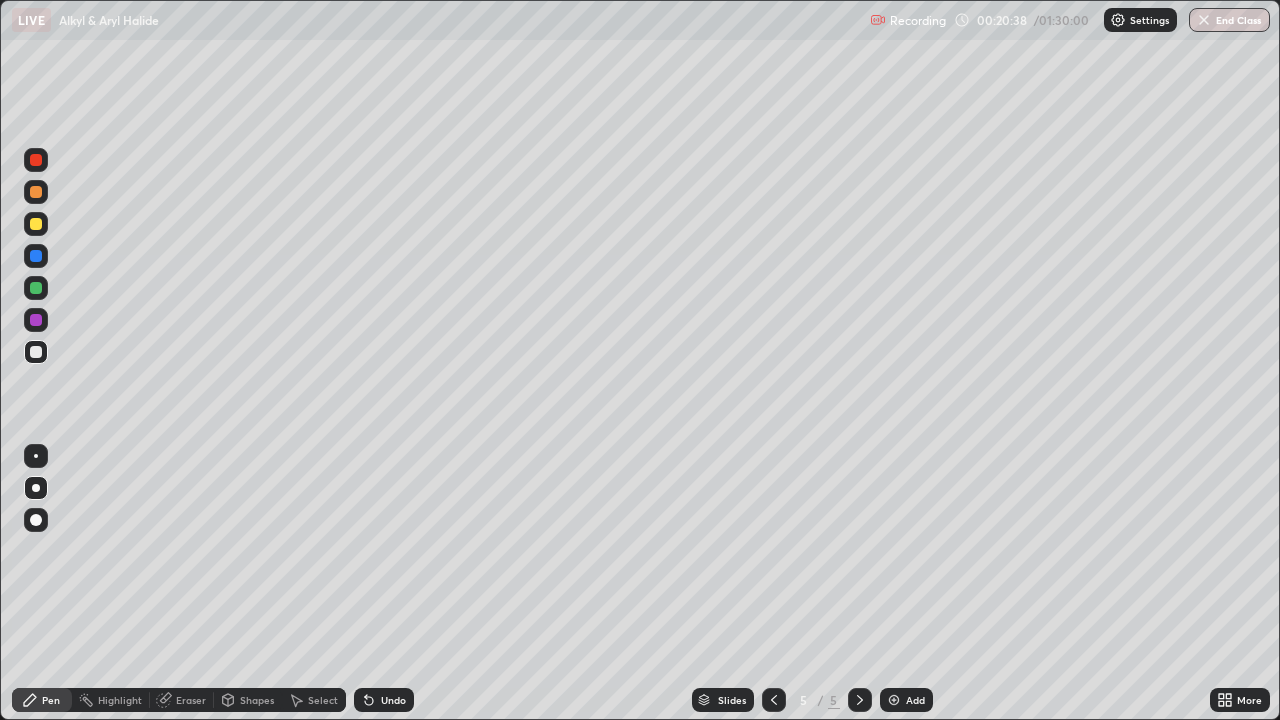 click at bounding box center [36, 352] 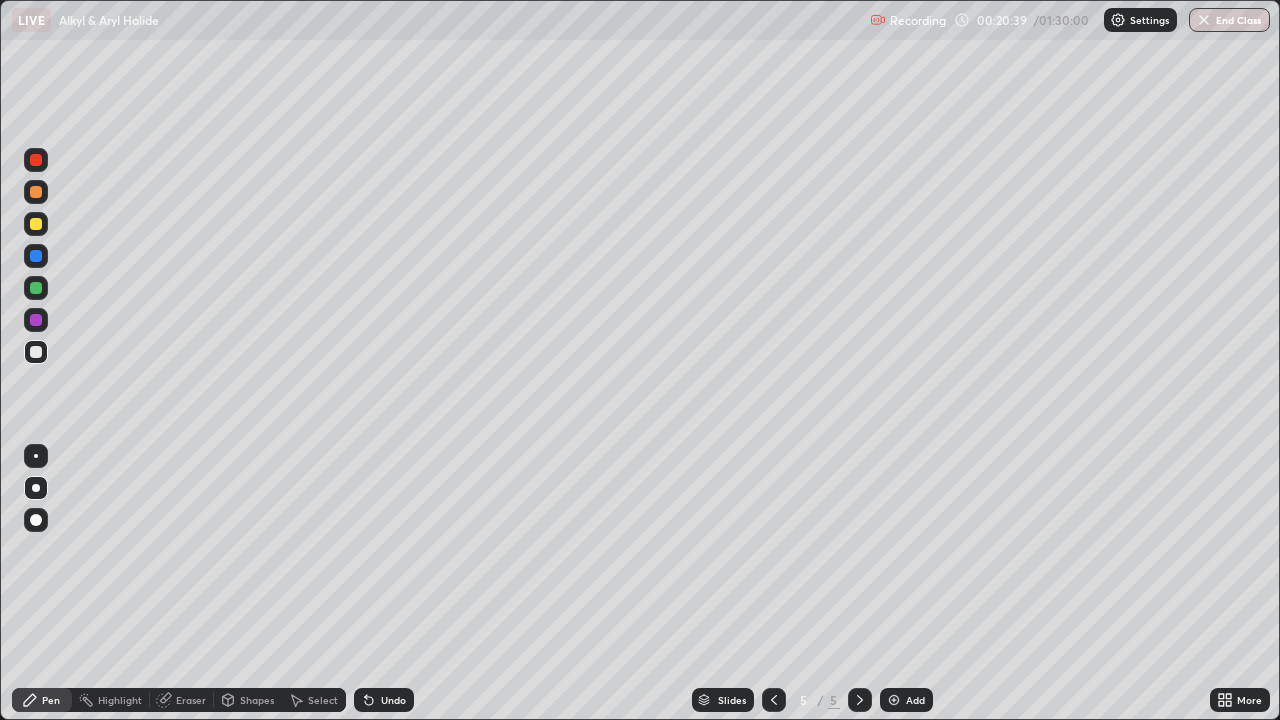 click at bounding box center (36, 288) 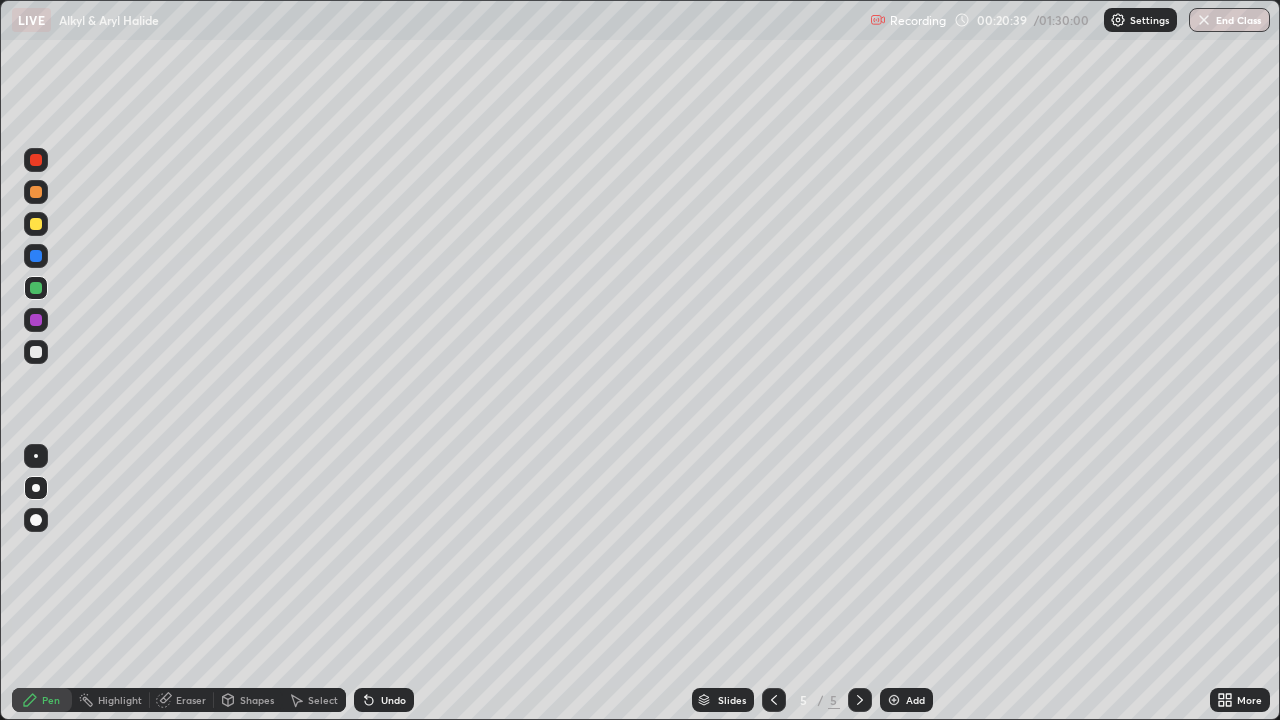 click at bounding box center [36, 224] 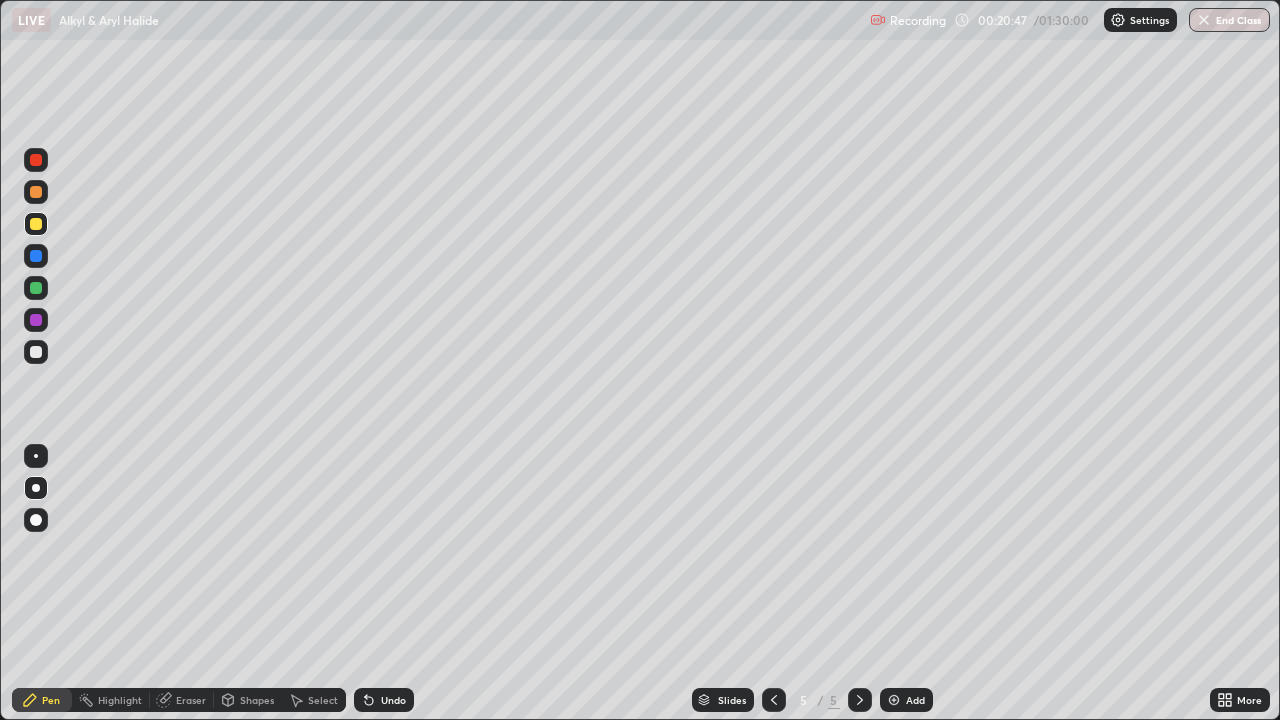 click on "Eraser" at bounding box center (191, 700) 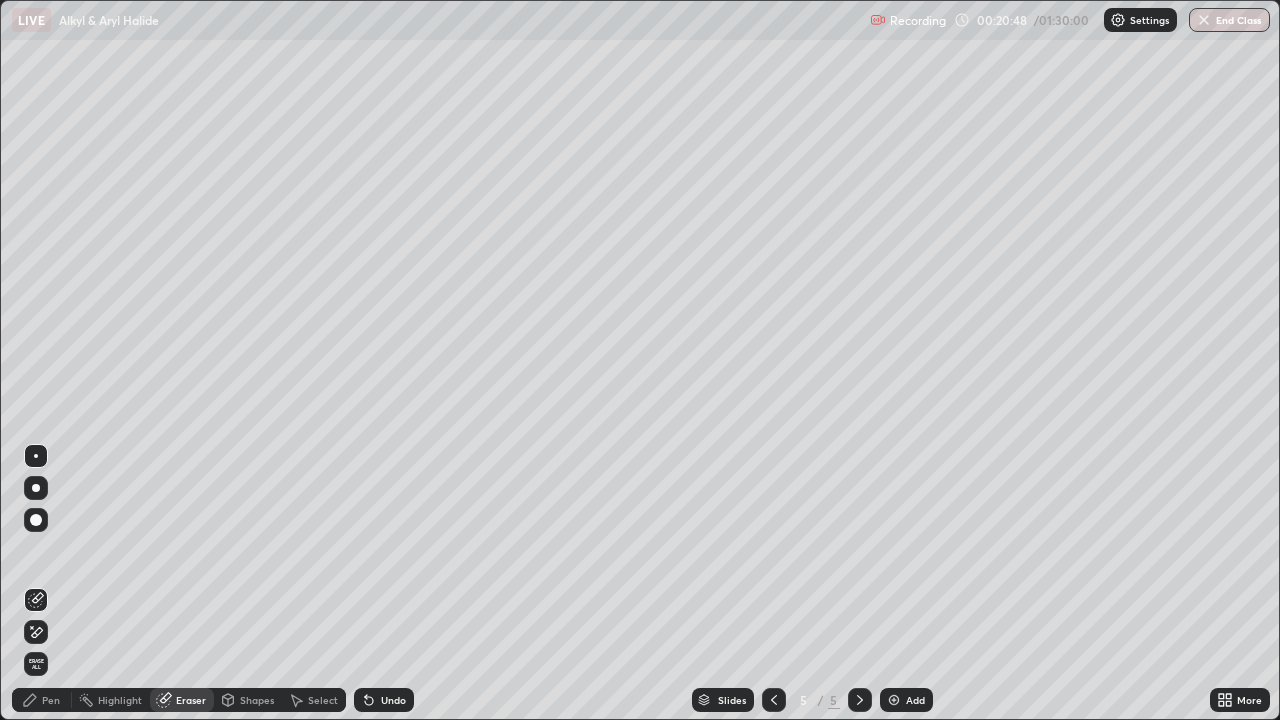 click 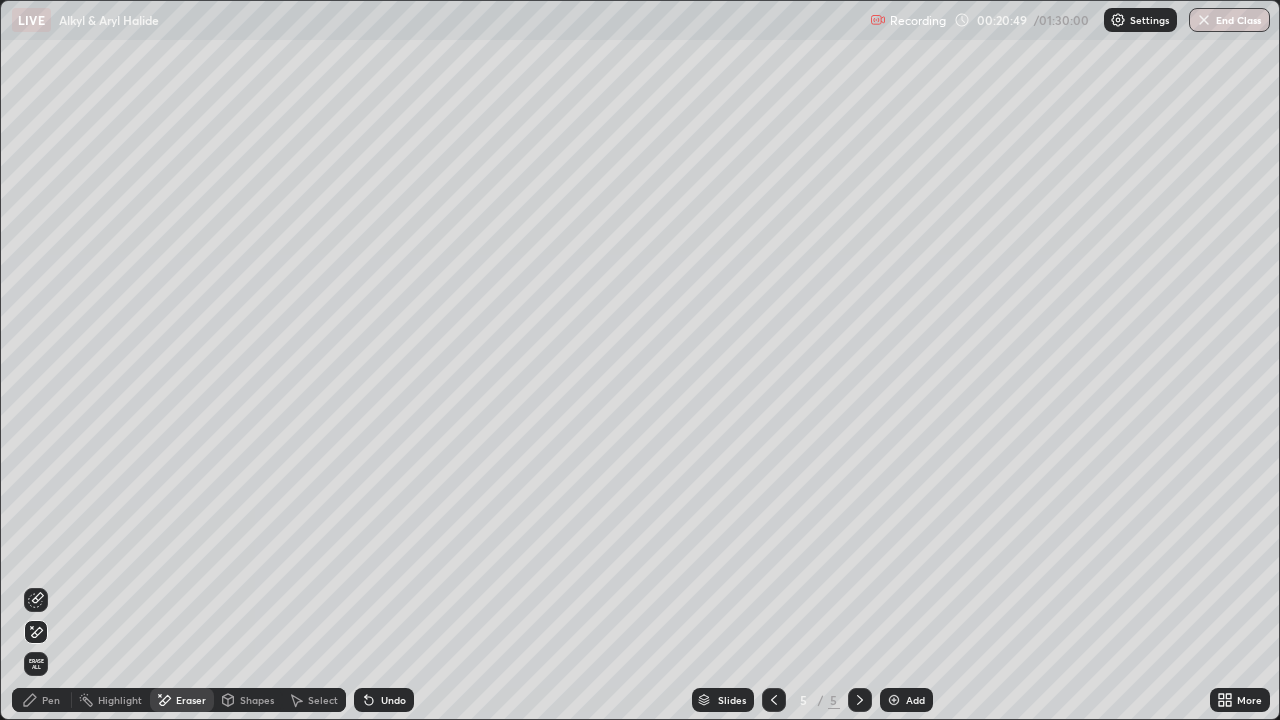 click on "Pen" at bounding box center (42, 700) 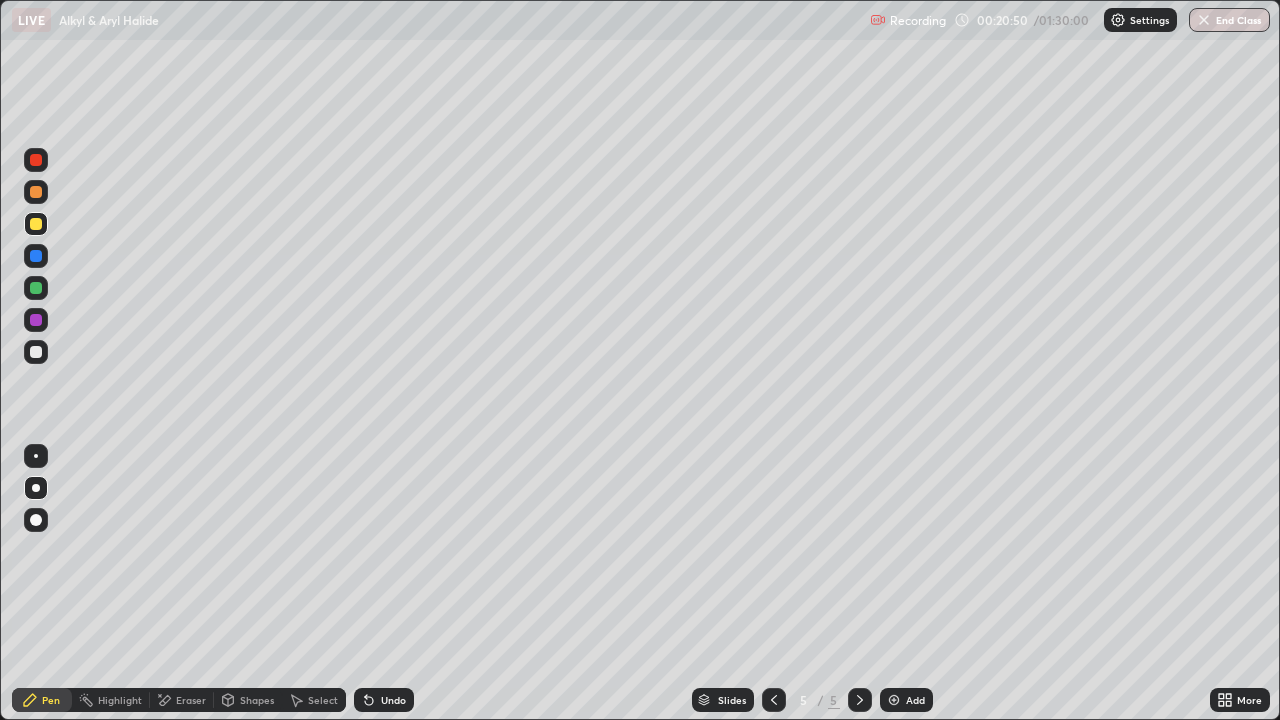 click at bounding box center [36, 160] 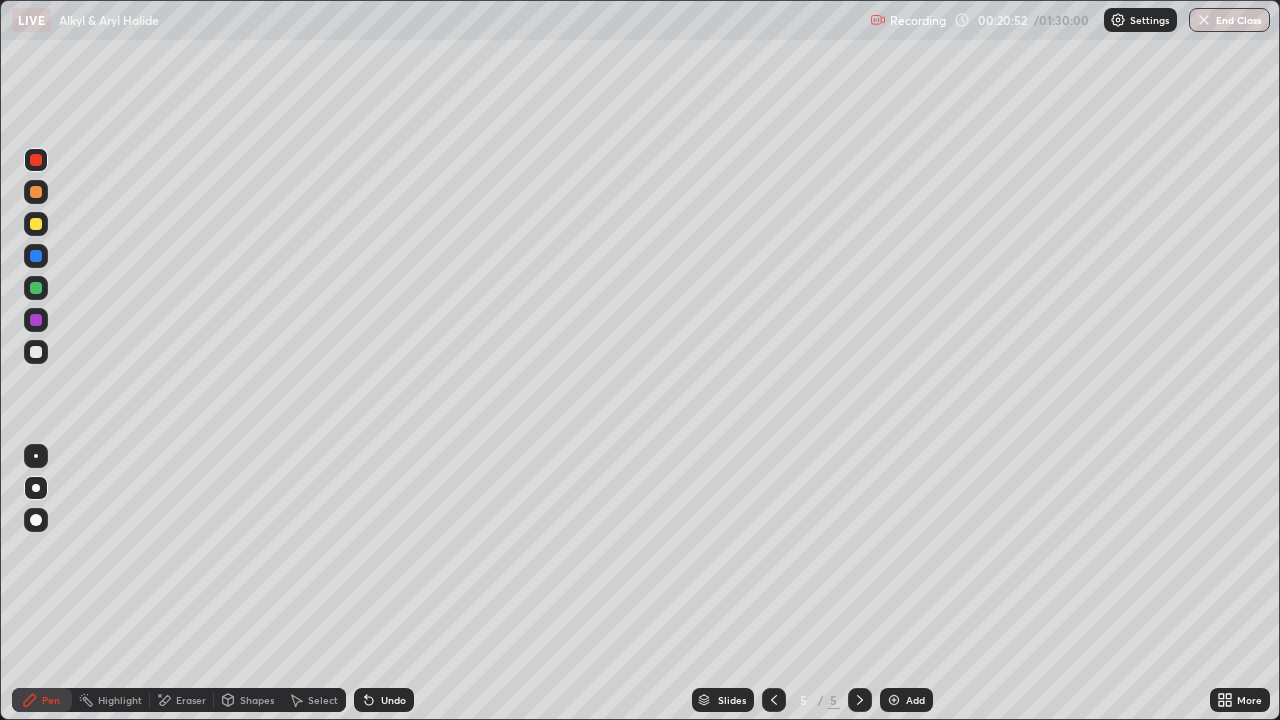 click on "Eraser" at bounding box center [191, 700] 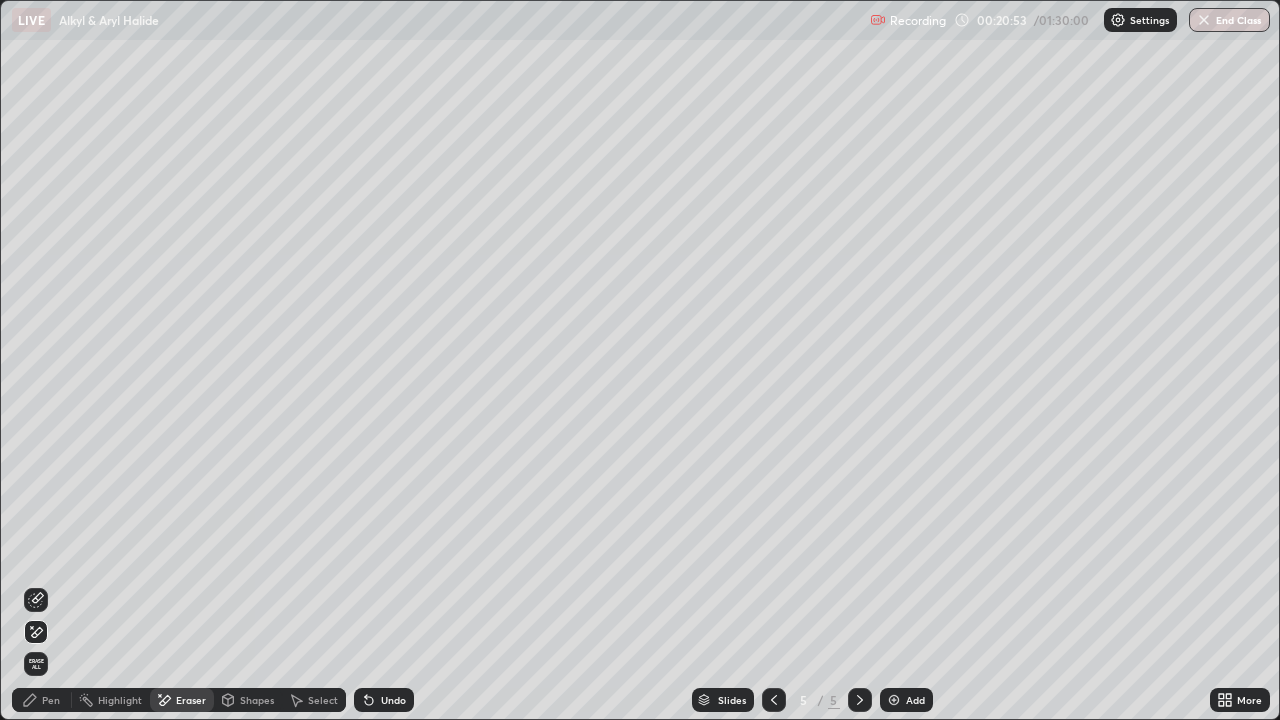 click on "Pen" at bounding box center [51, 700] 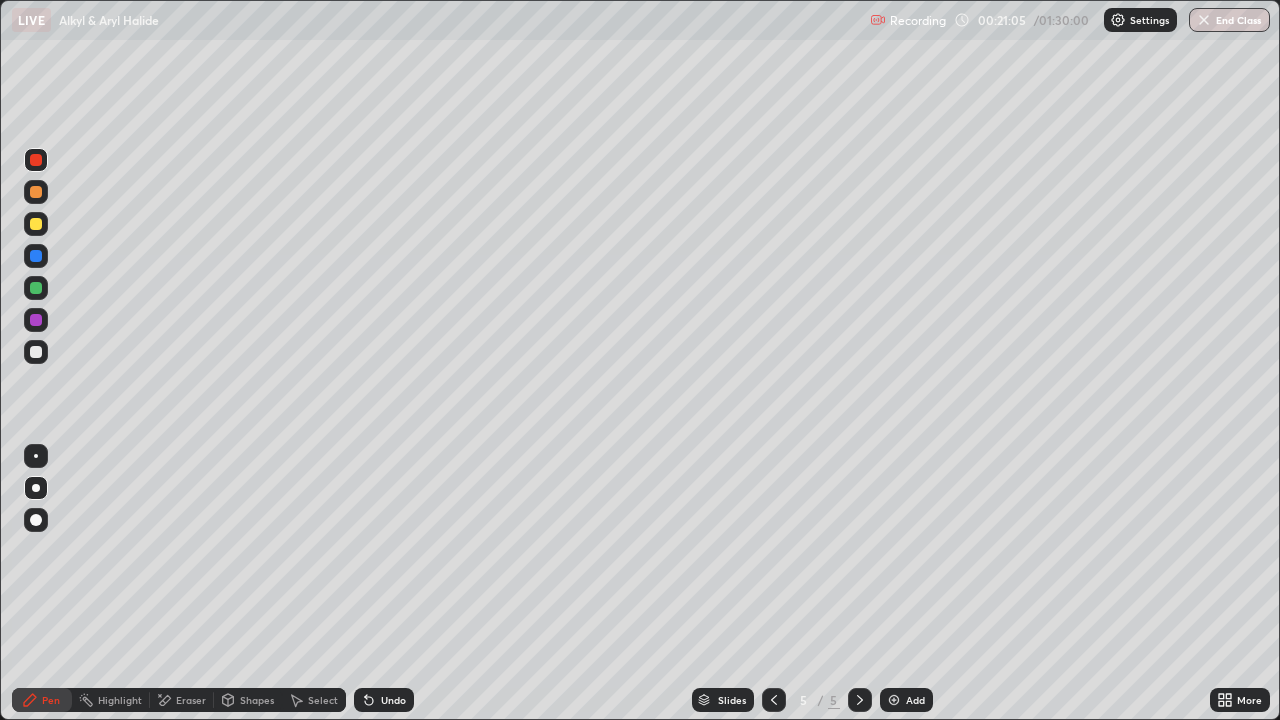 click on "Eraser" at bounding box center [191, 700] 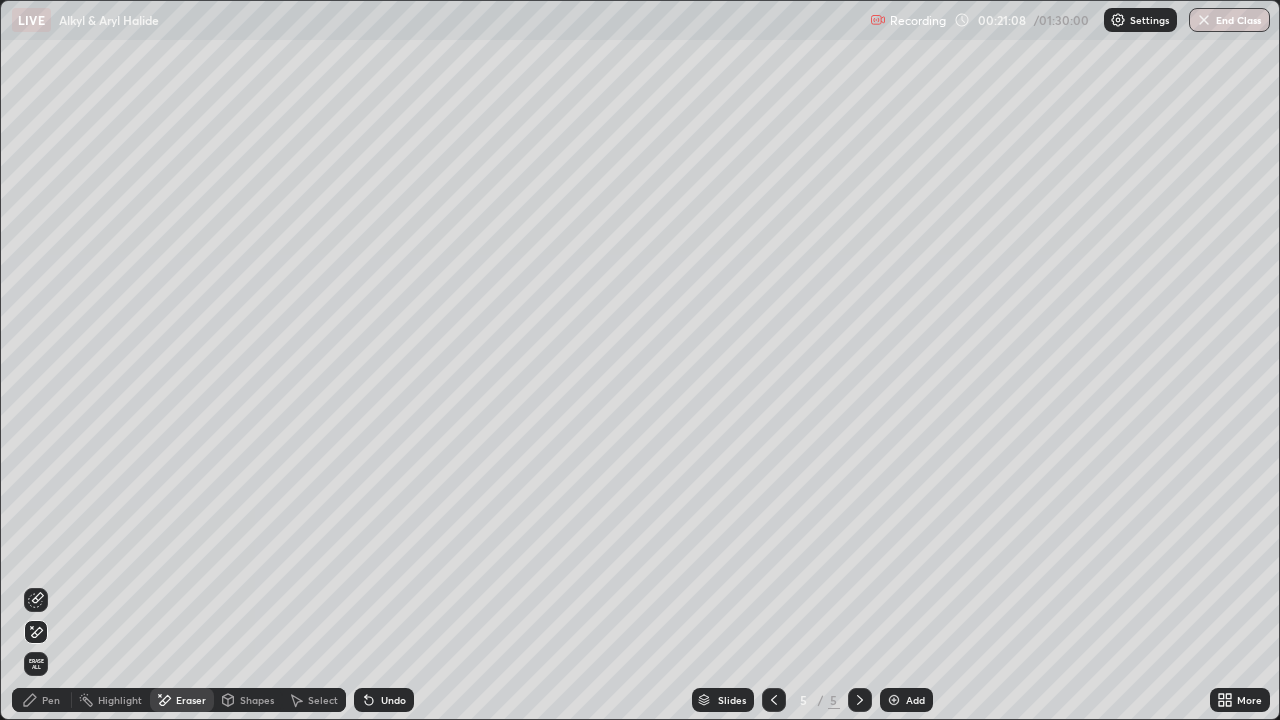 click on "Pen" at bounding box center (51, 700) 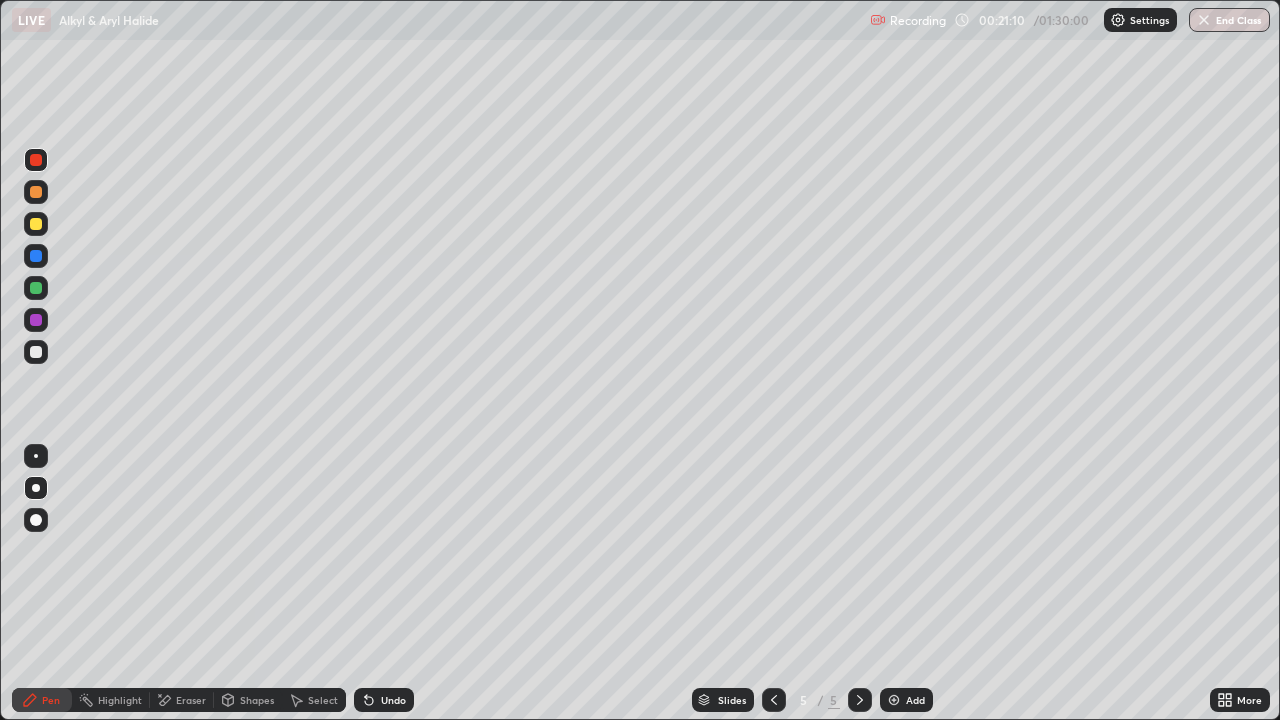 click on "Eraser" at bounding box center (182, 700) 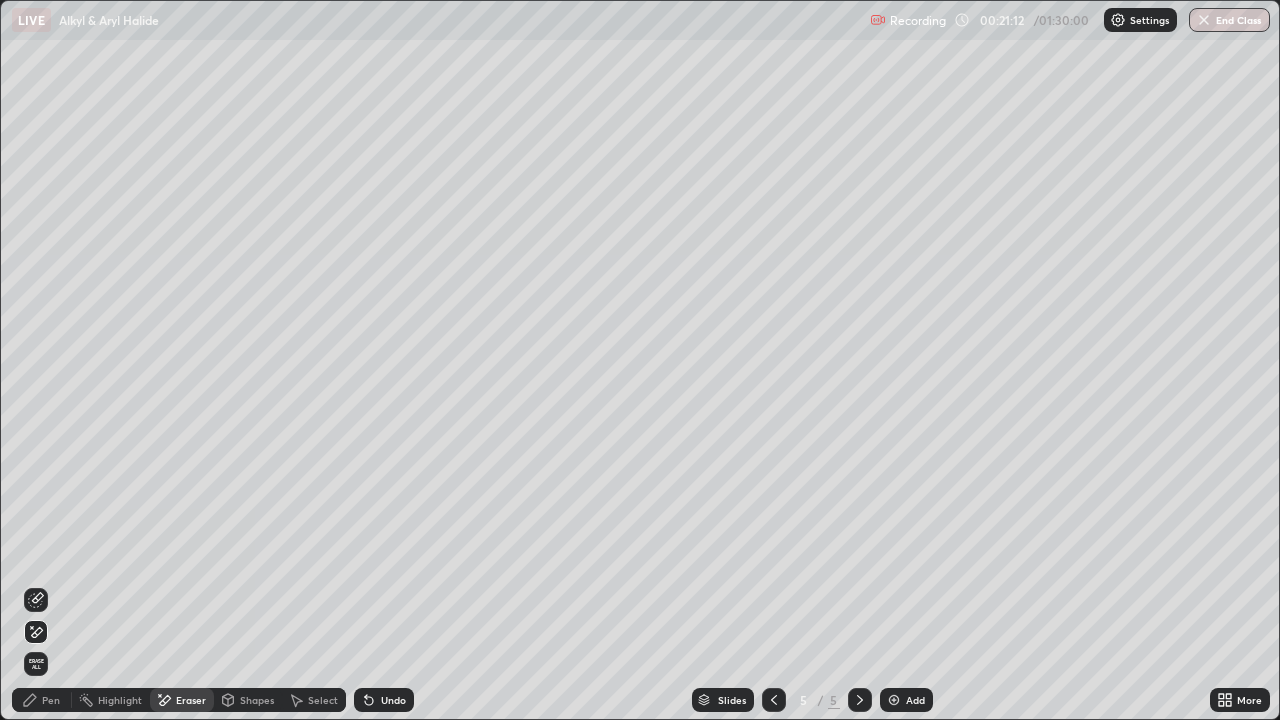 click on "Pen" at bounding box center (51, 700) 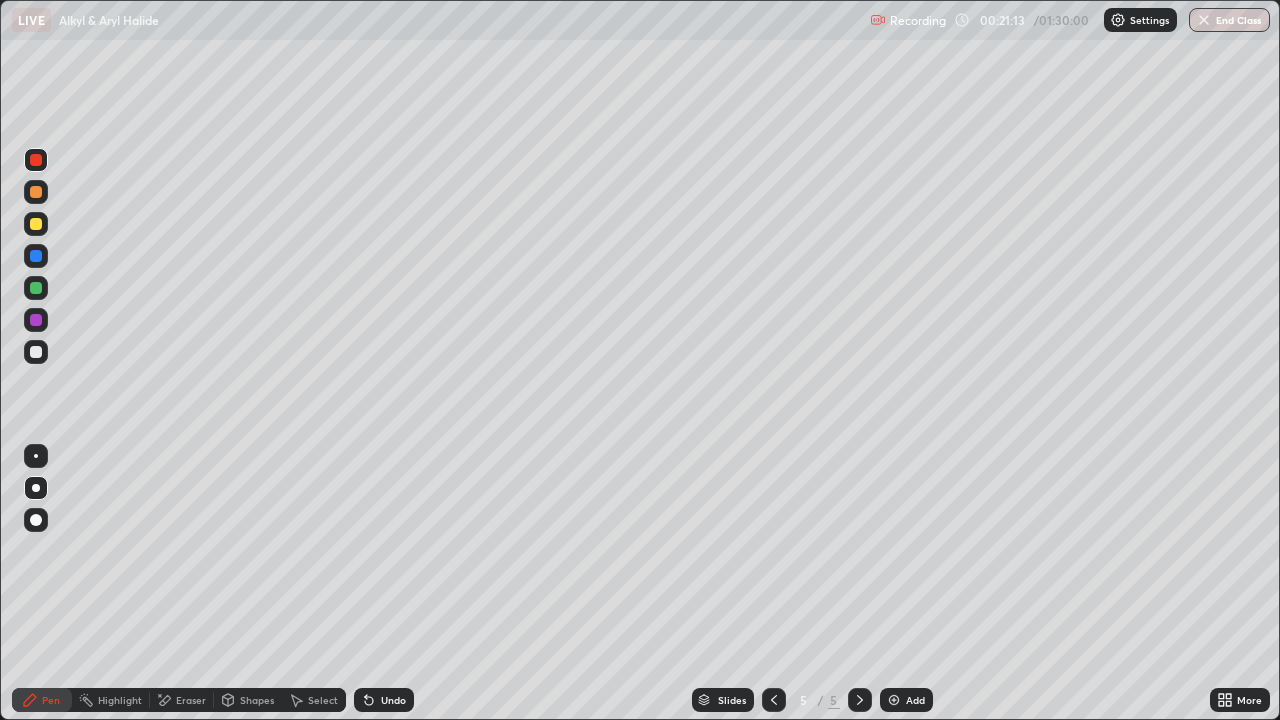 click at bounding box center [36, 288] 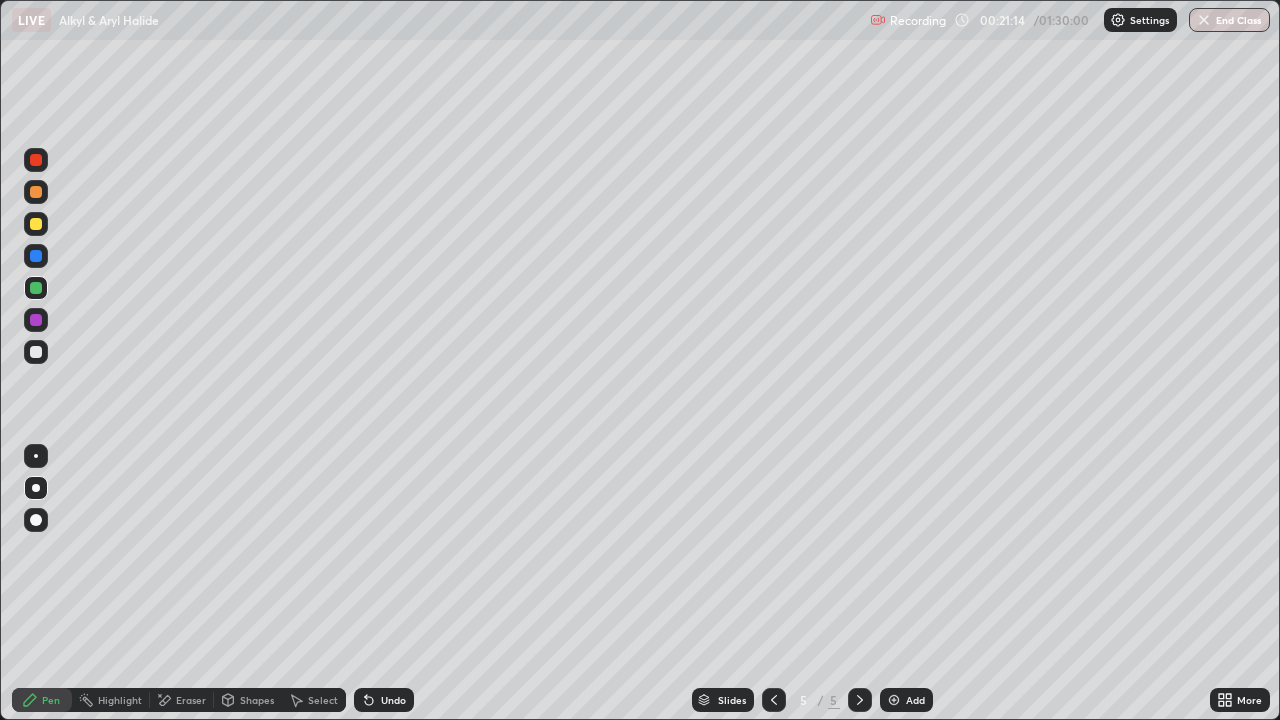 click at bounding box center (36, 224) 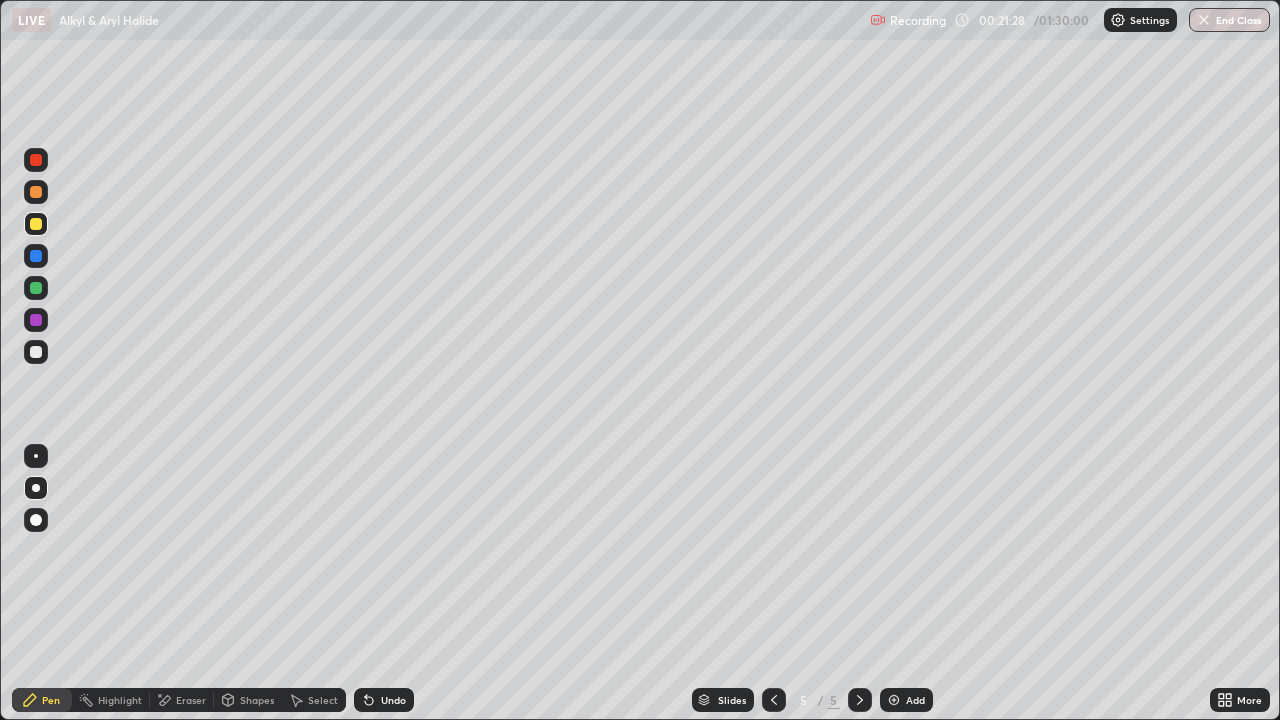 click on "Undo" at bounding box center (384, 700) 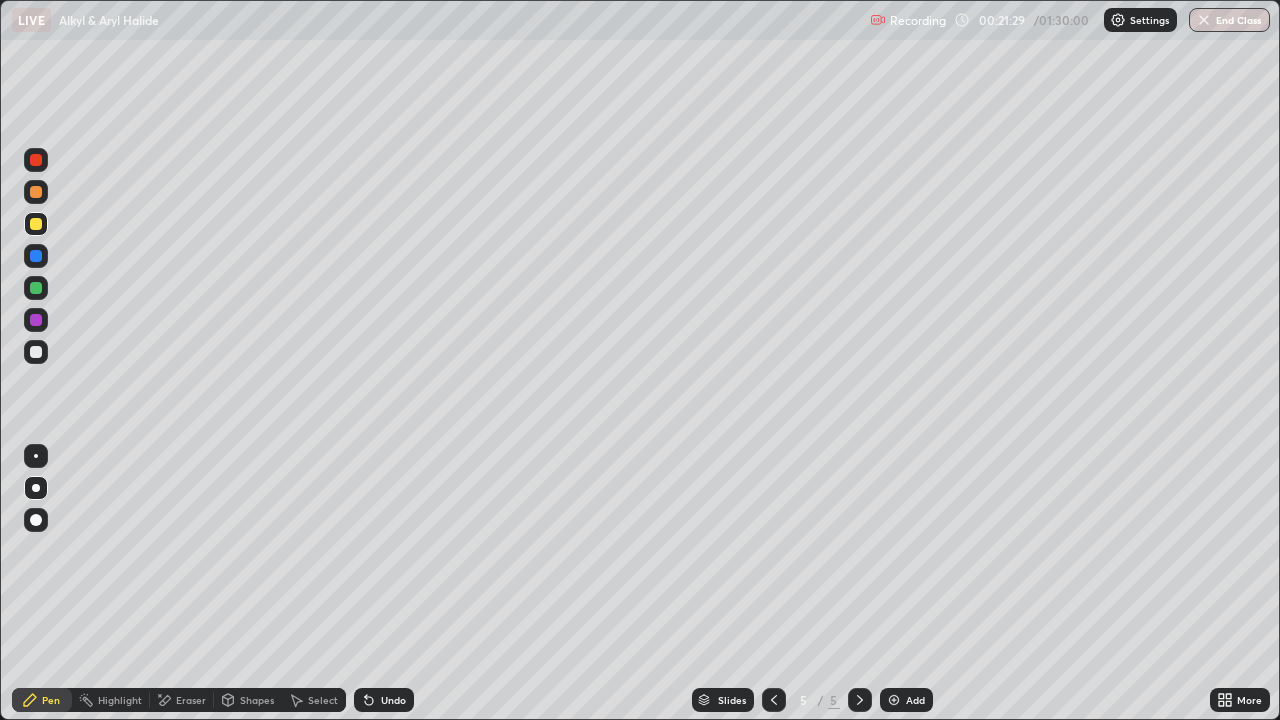 click on "Undo" at bounding box center (384, 700) 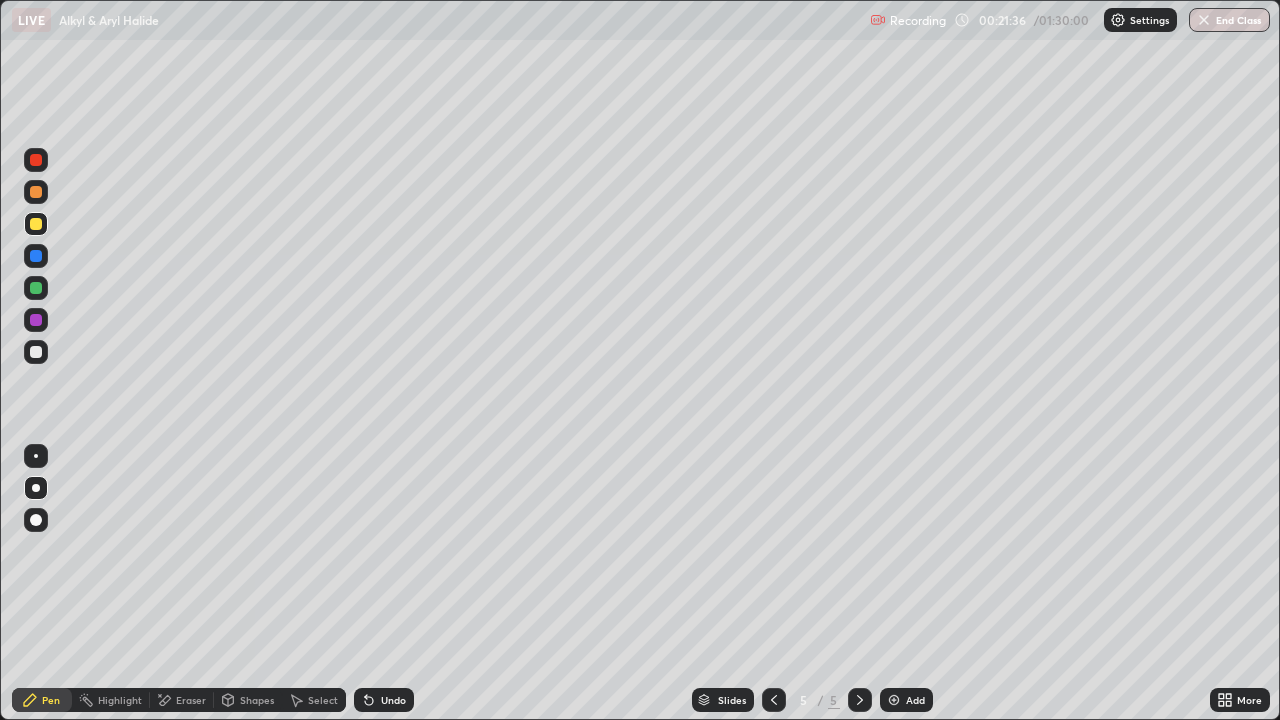 click at bounding box center [36, 352] 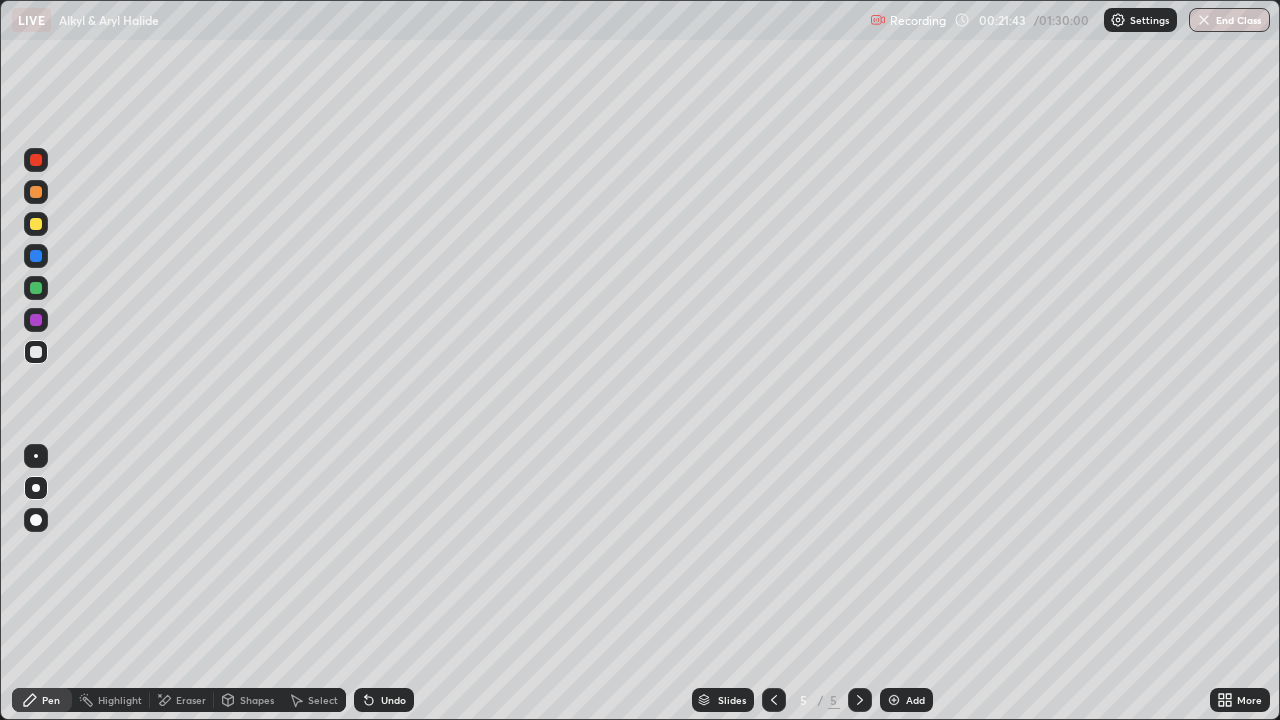 click at bounding box center [36, 288] 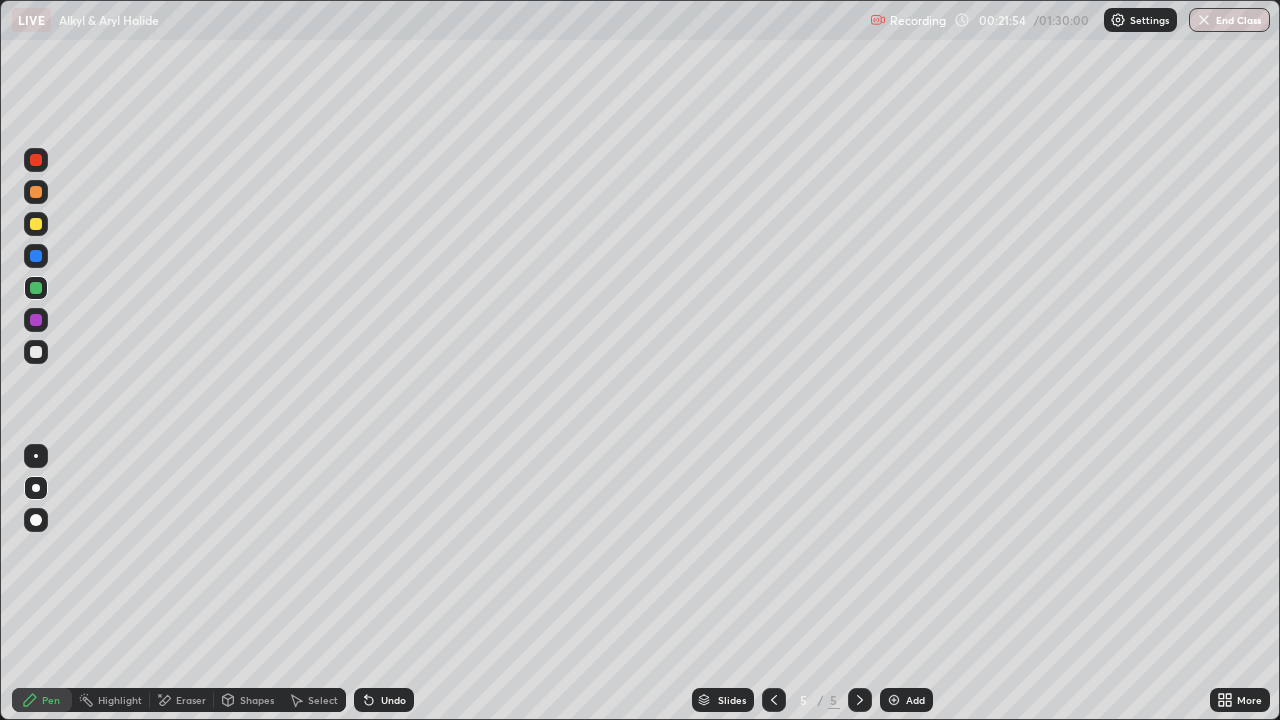 click at bounding box center [36, 288] 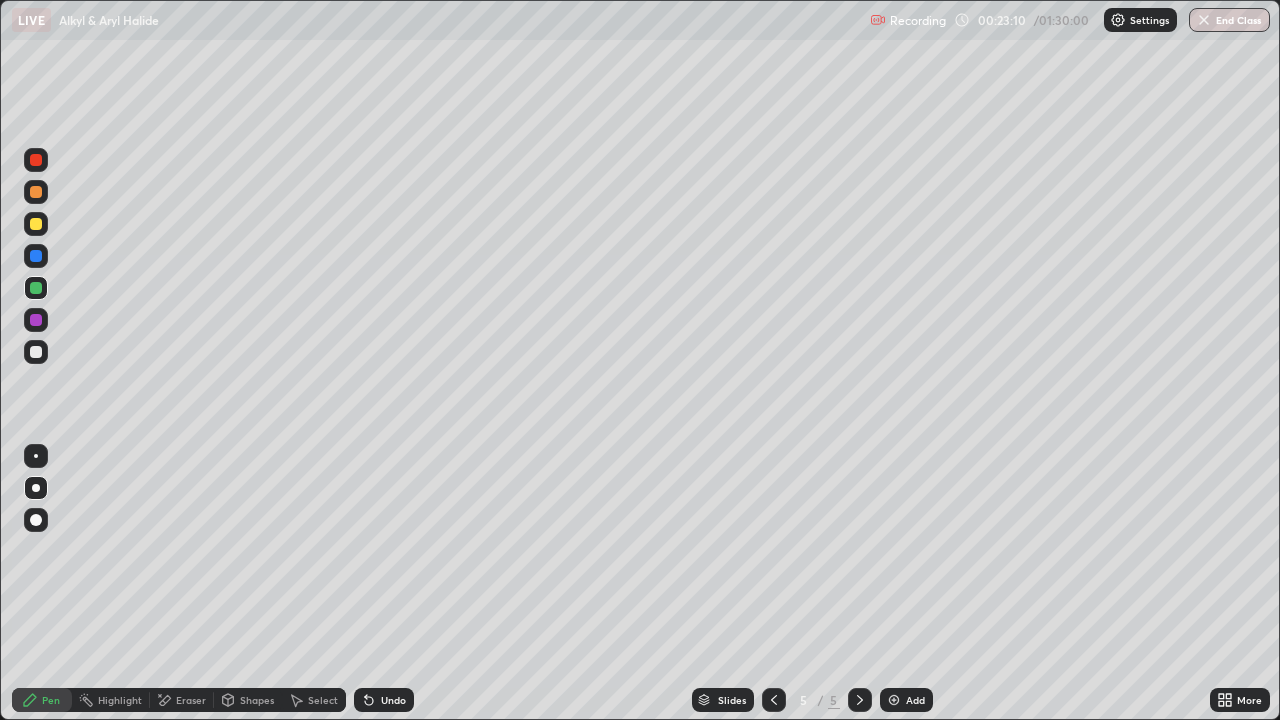 click at bounding box center (36, 352) 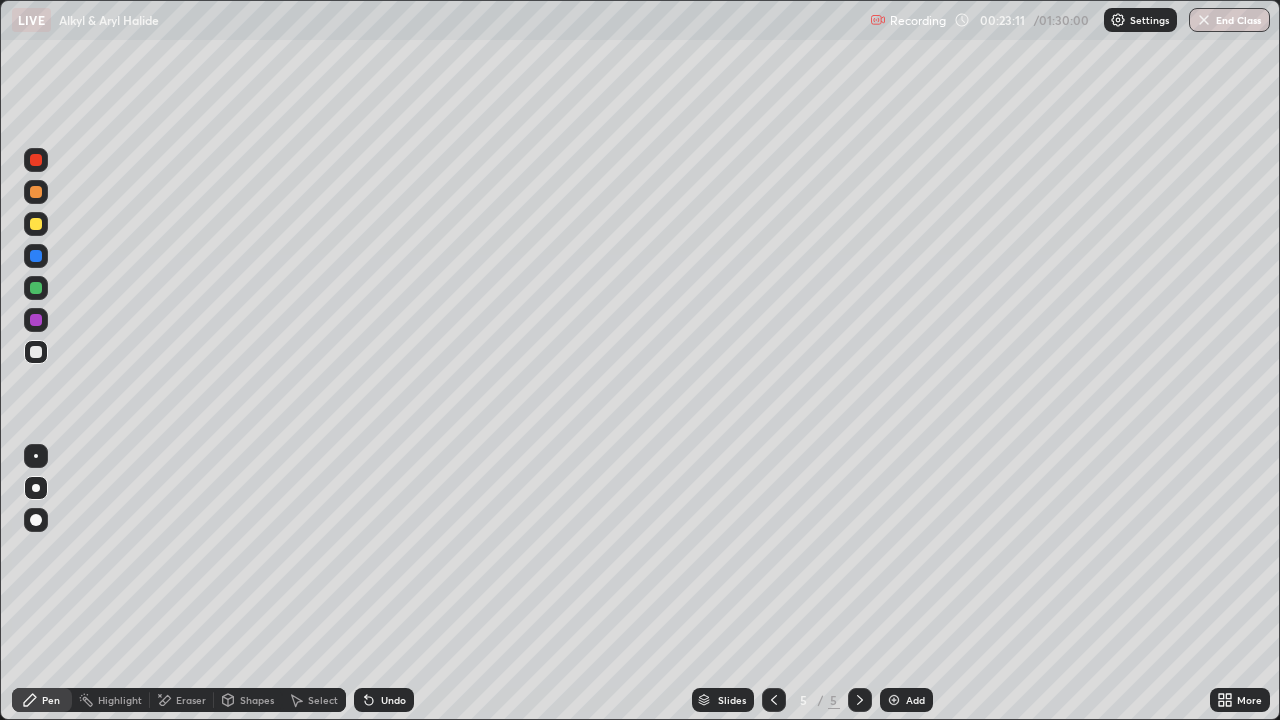 click at bounding box center (894, 700) 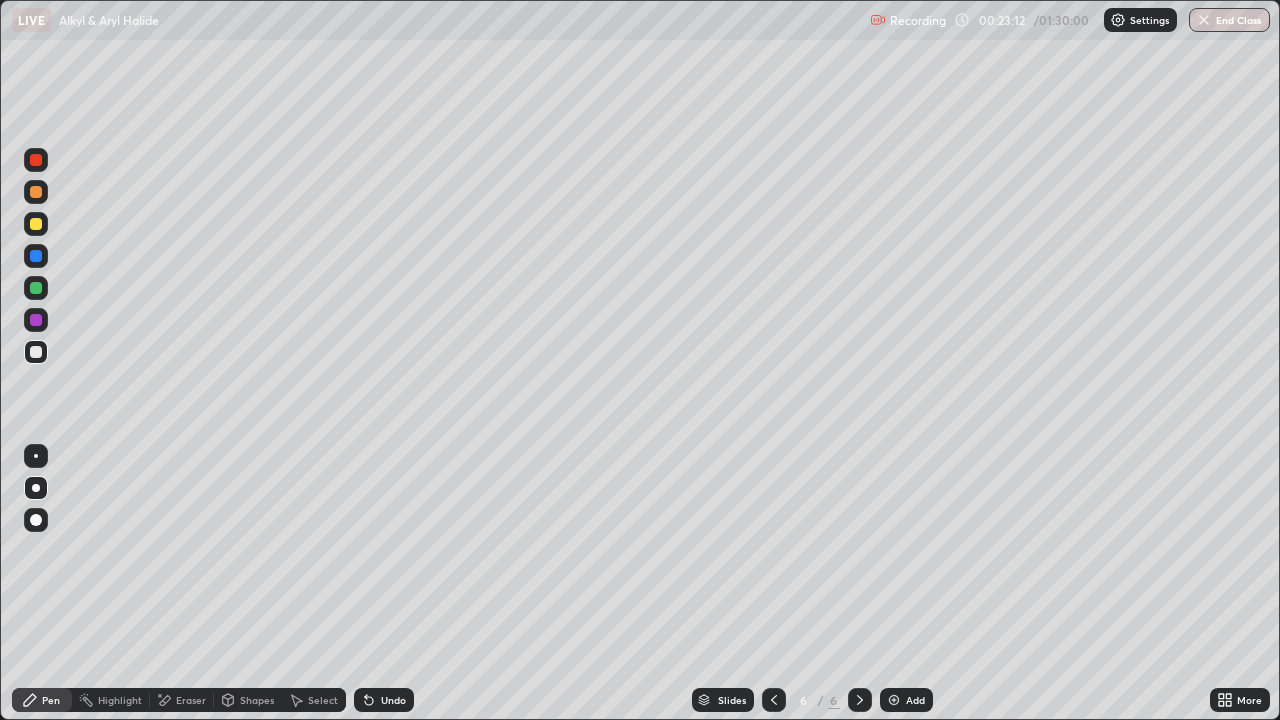 click at bounding box center [36, 224] 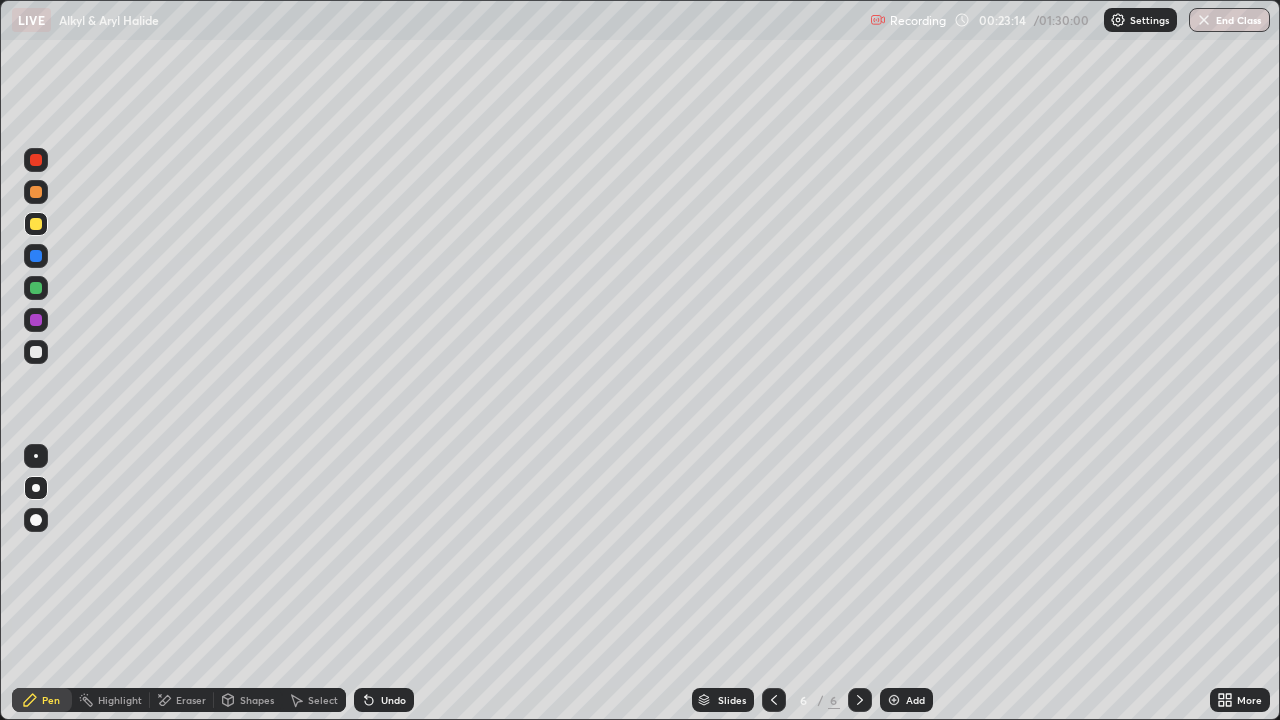 click on "Undo" at bounding box center (393, 700) 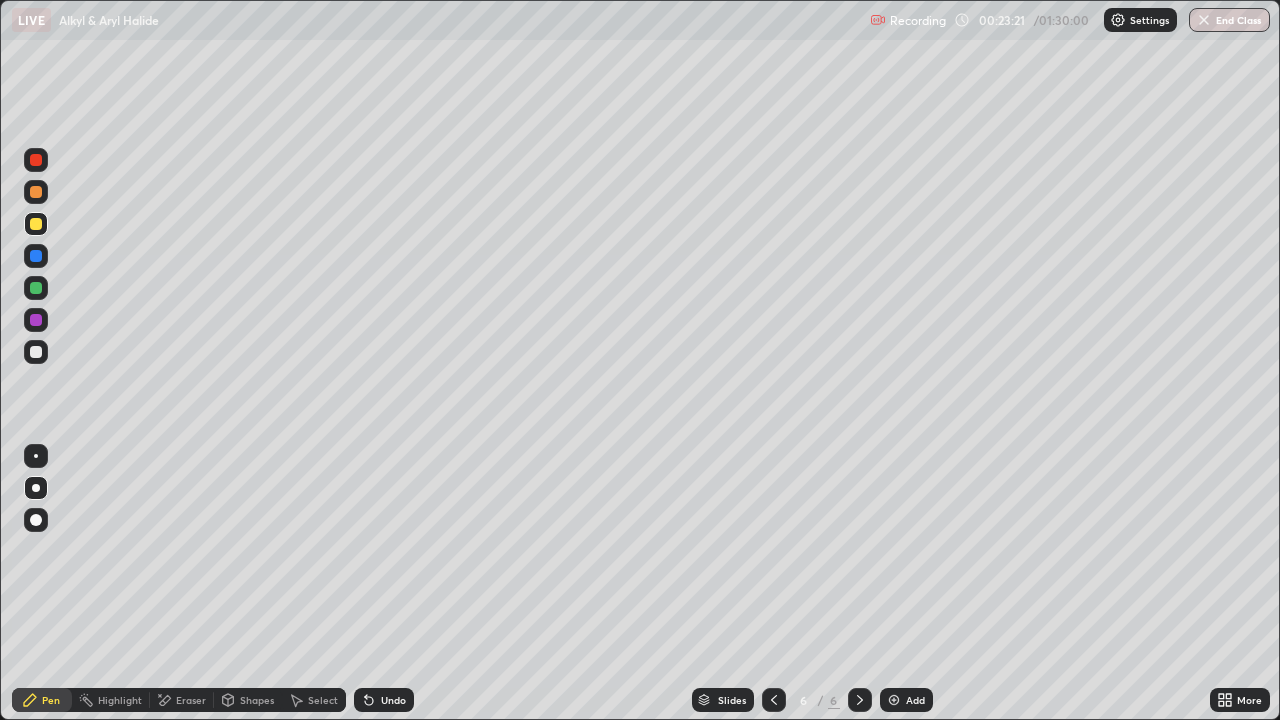 click at bounding box center [36, 352] 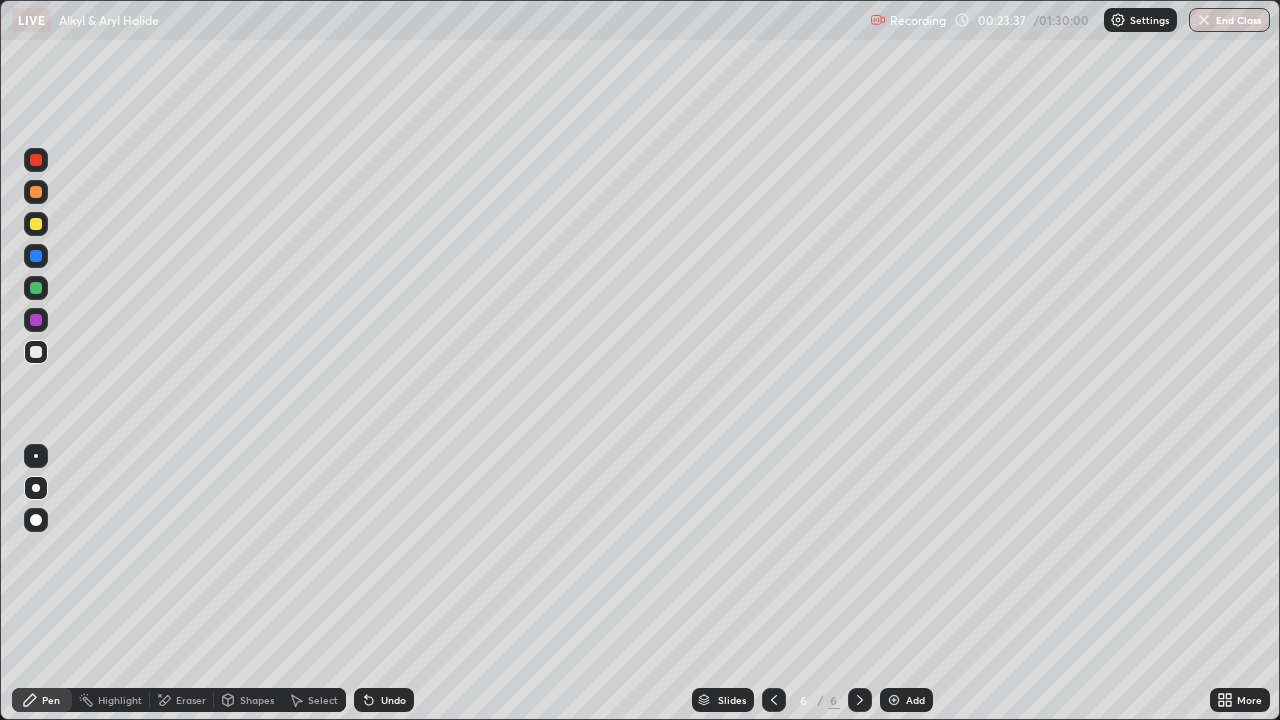 click 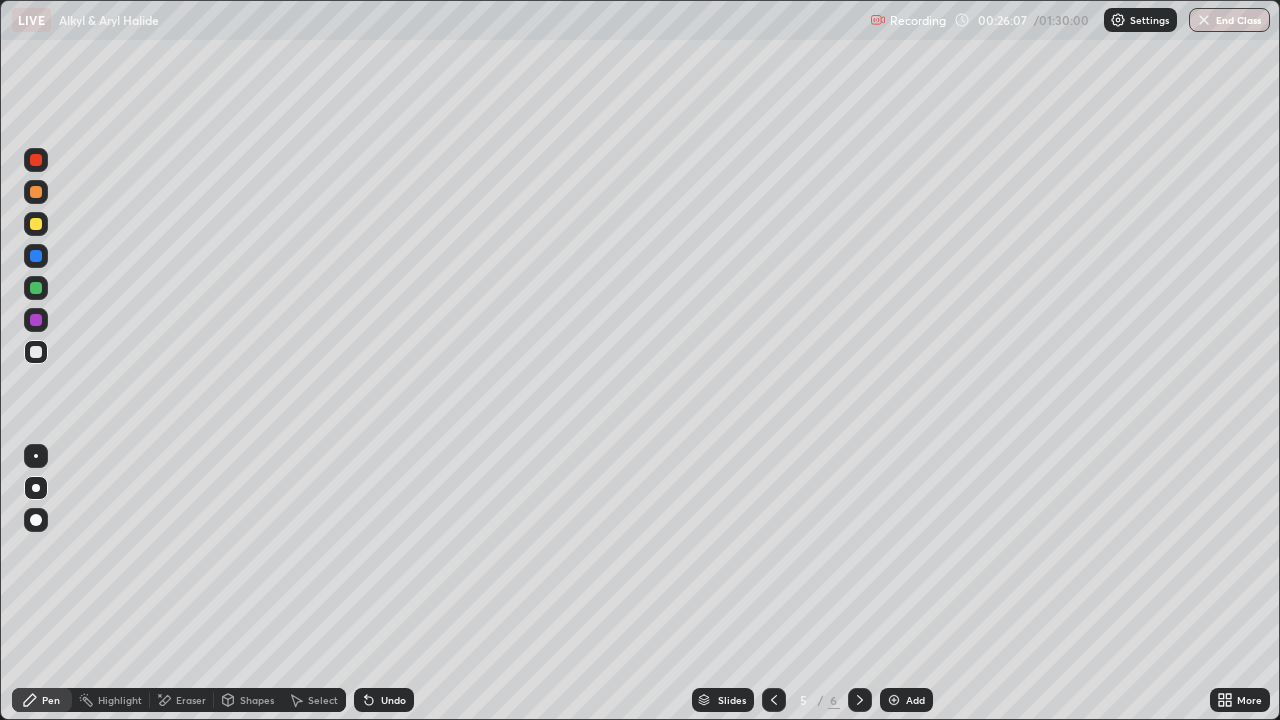 click on "Eraser" at bounding box center (182, 700) 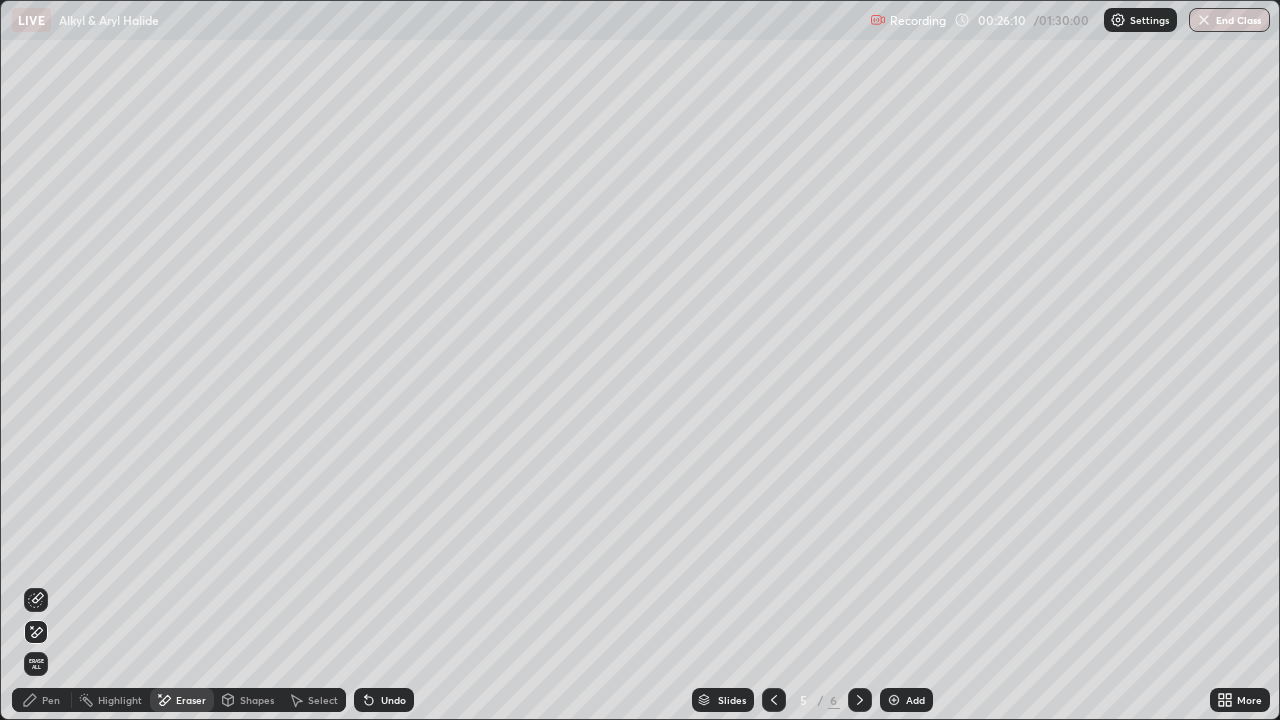 click on "Pen" at bounding box center (51, 700) 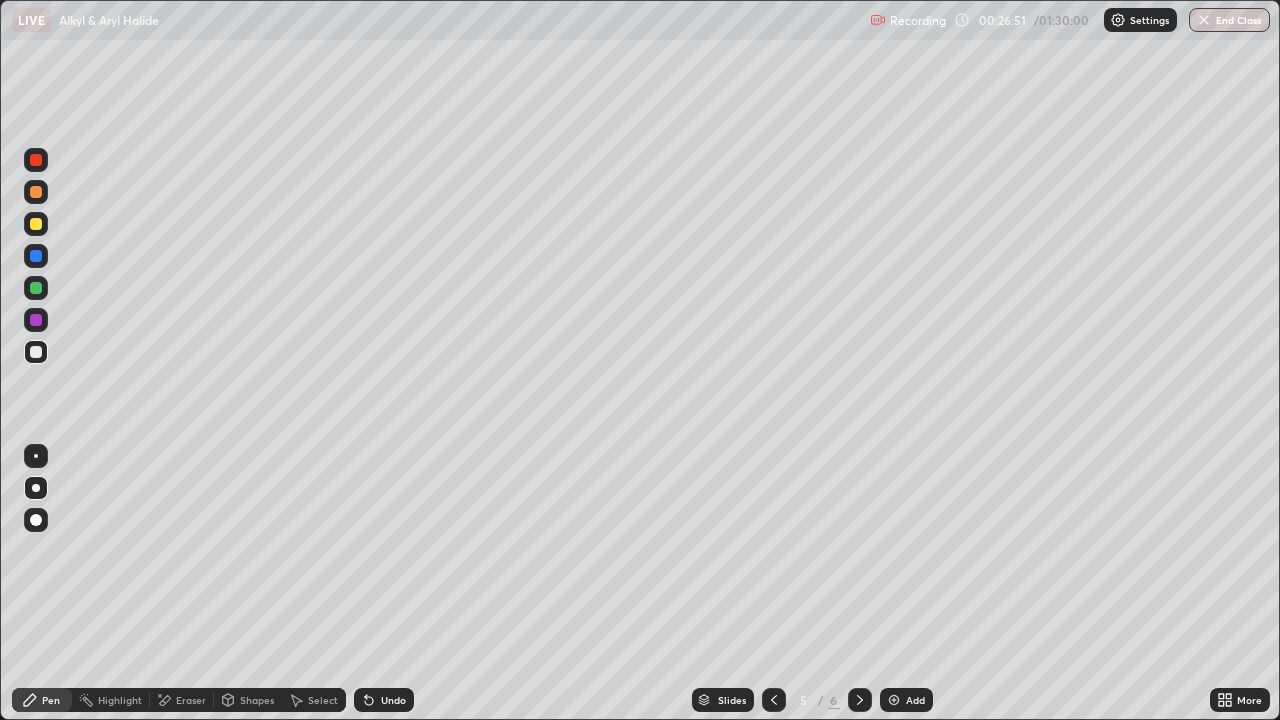 click on "Eraser" at bounding box center [191, 700] 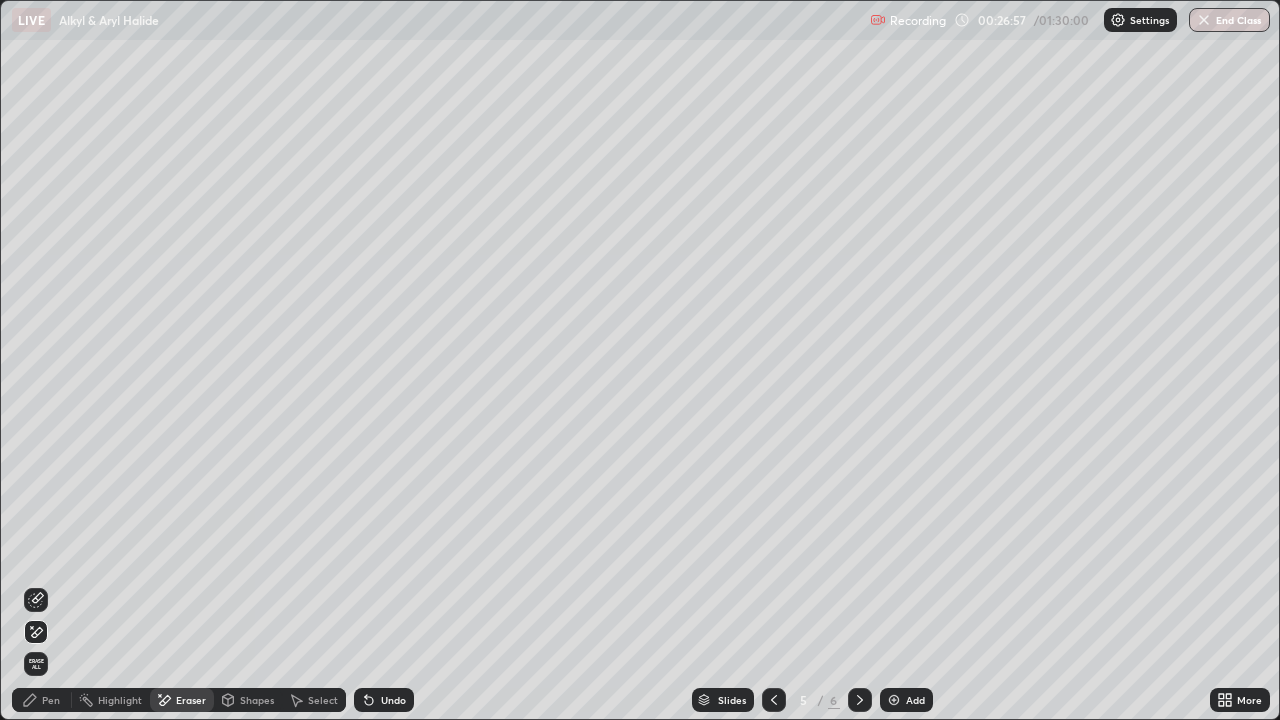 click on "Pen" at bounding box center (51, 700) 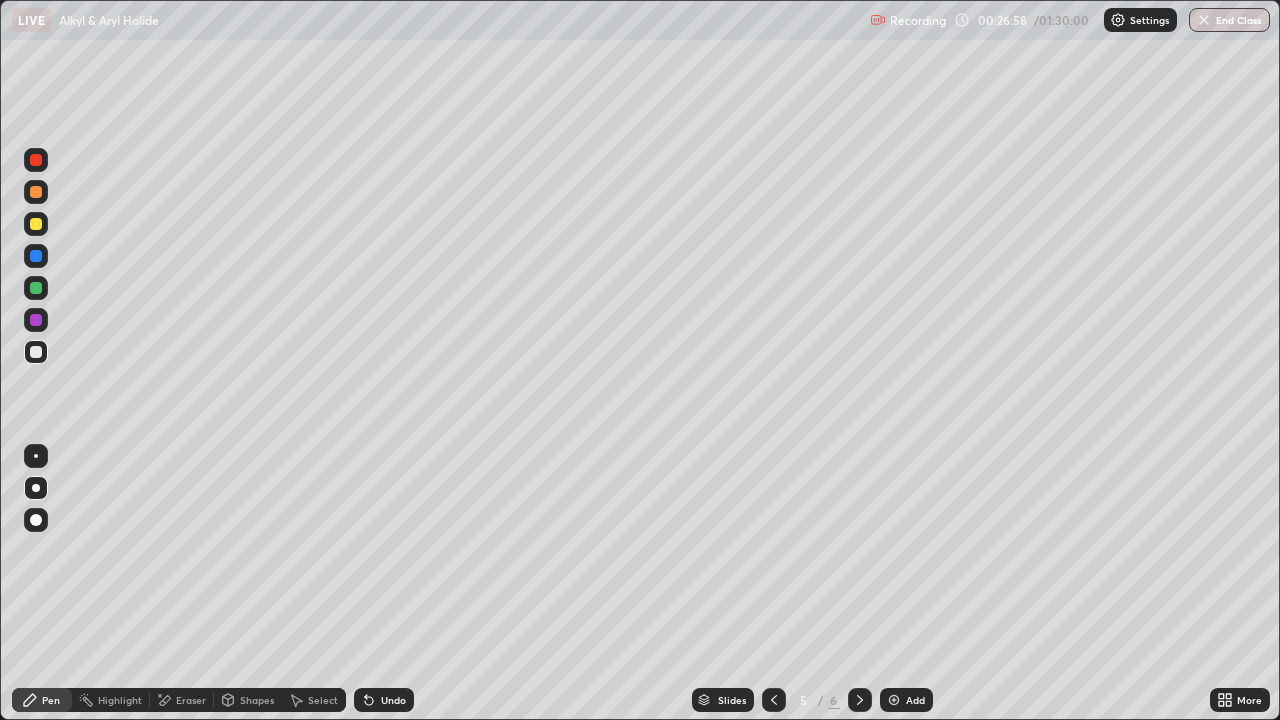 click on "Add" at bounding box center [915, 700] 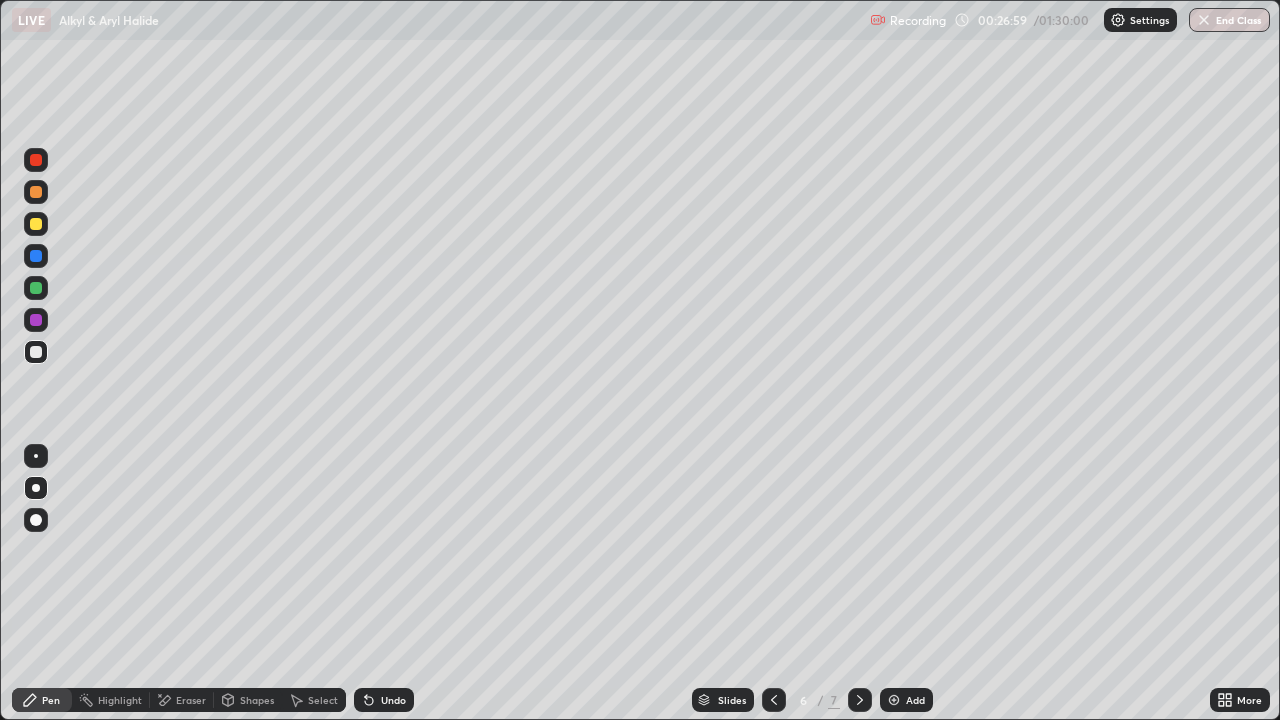 click at bounding box center [36, 224] 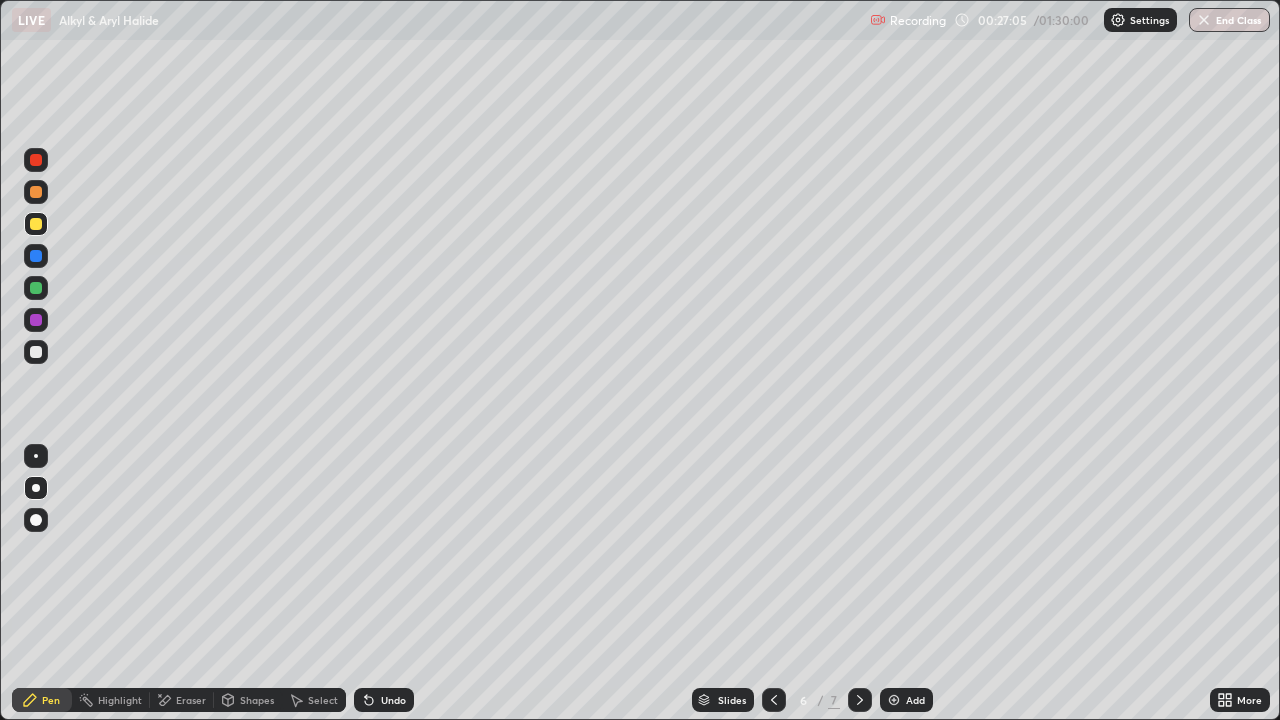 click on "Eraser" at bounding box center (191, 700) 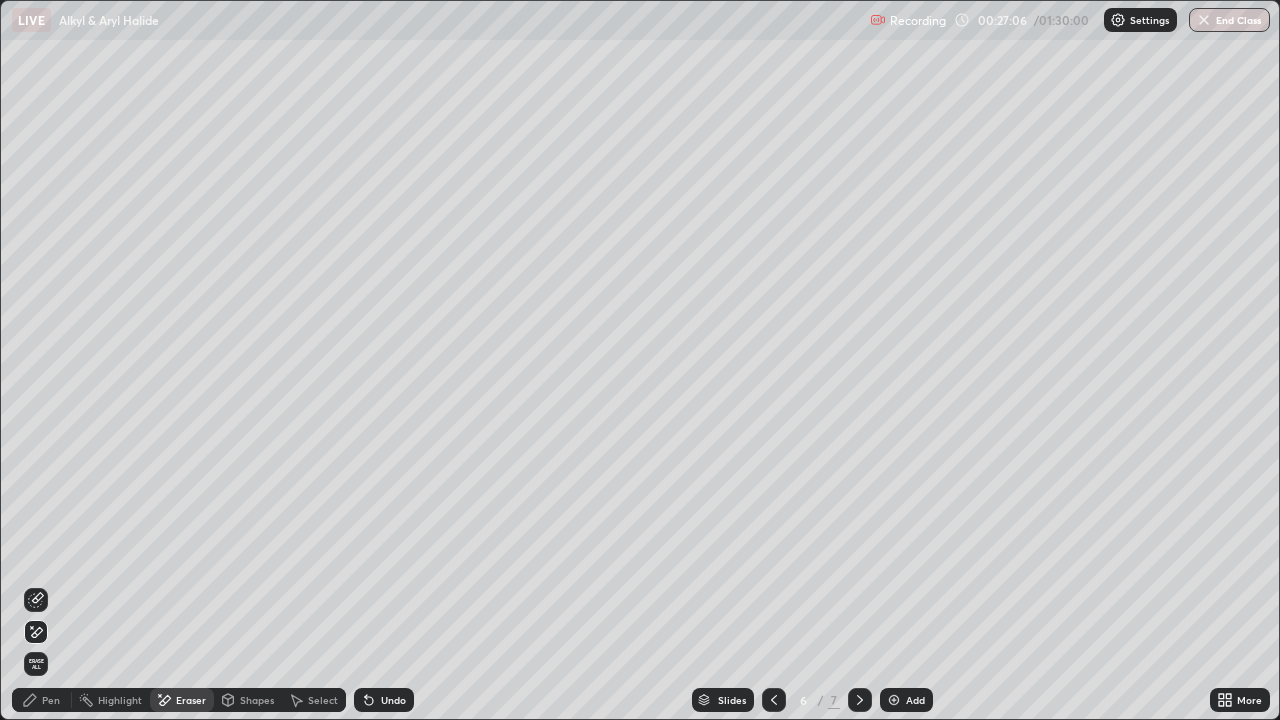 click on "Pen" at bounding box center (51, 700) 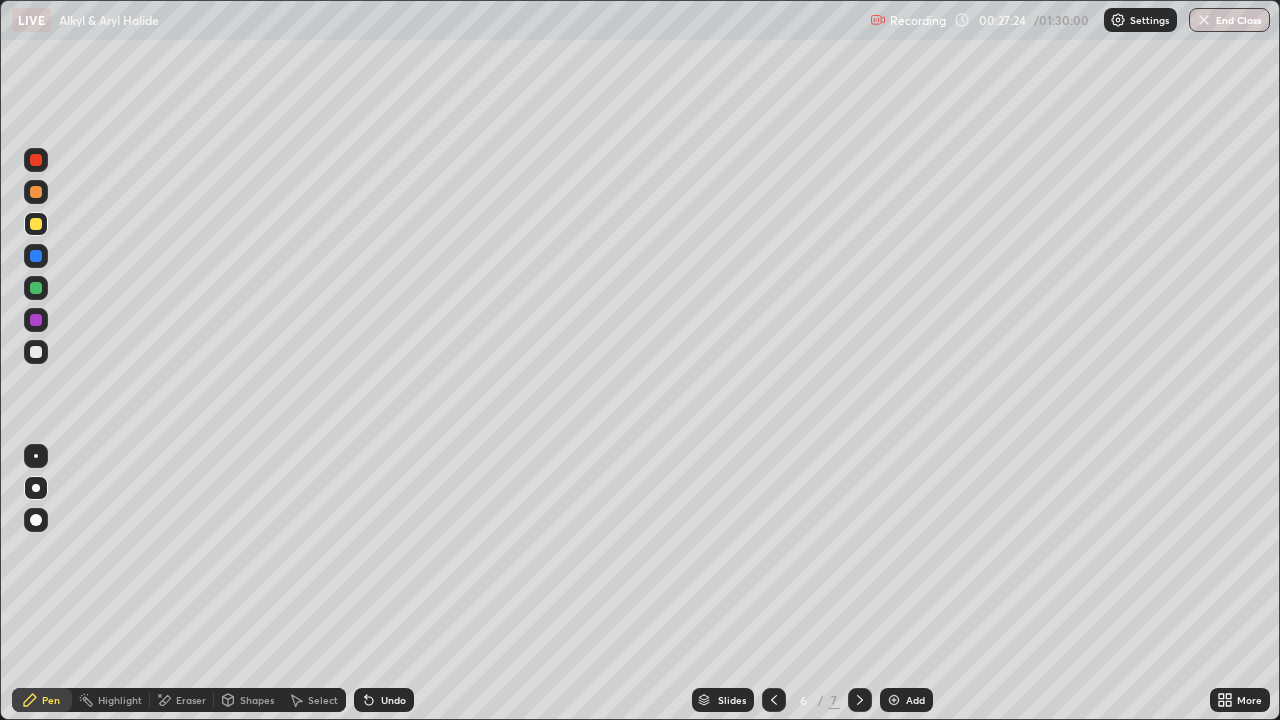 click at bounding box center (36, 192) 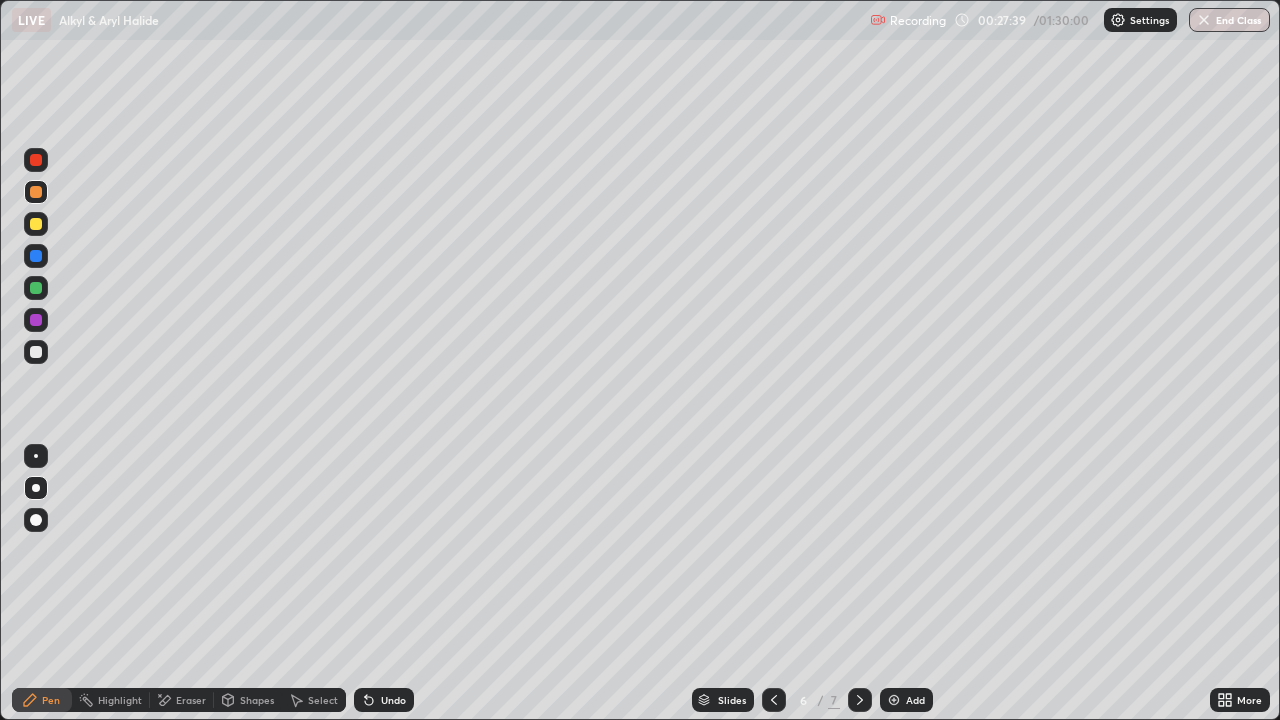 click at bounding box center [36, 352] 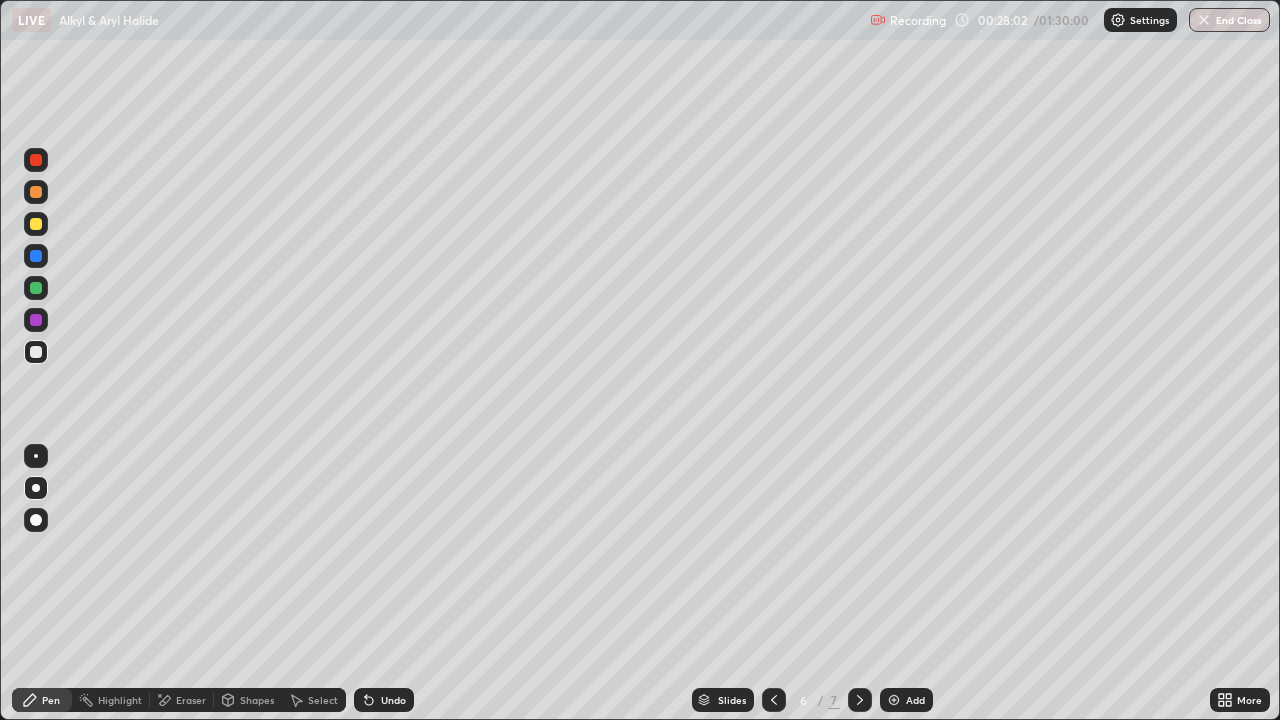 click at bounding box center (36, 352) 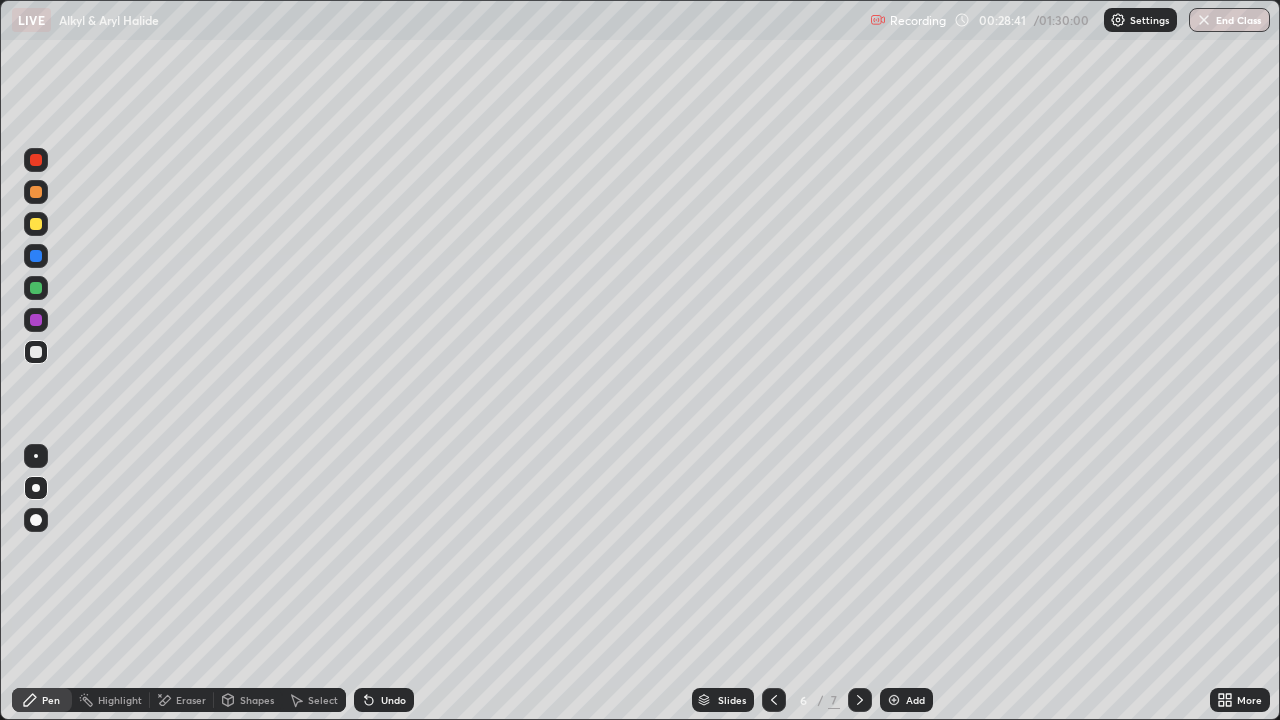 click at bounding box center [36, 288] 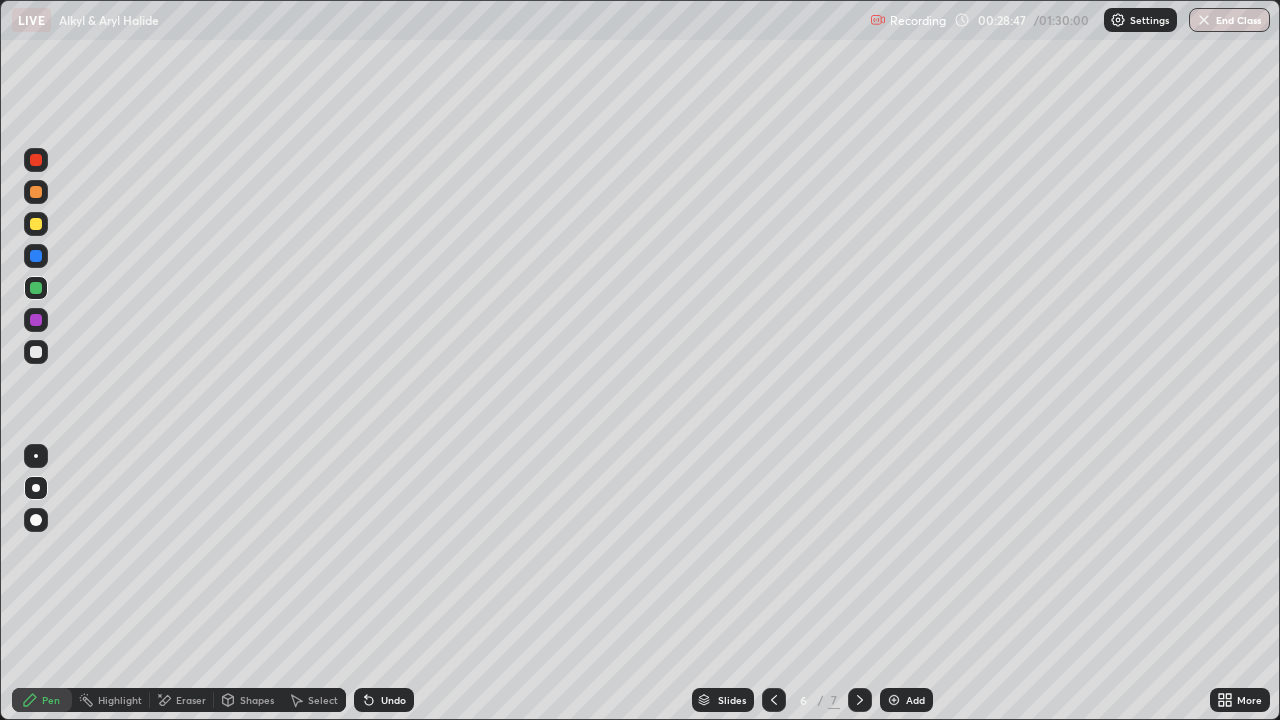 click 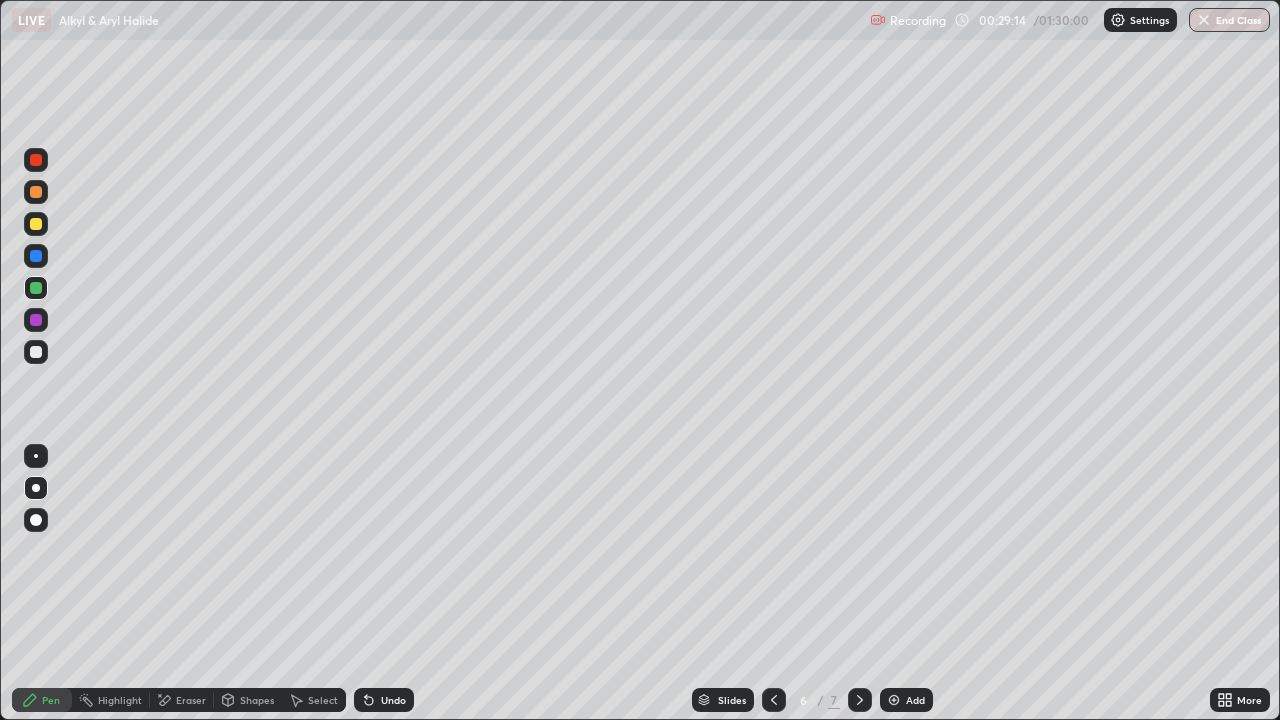 click at bounding box center (36, 352) 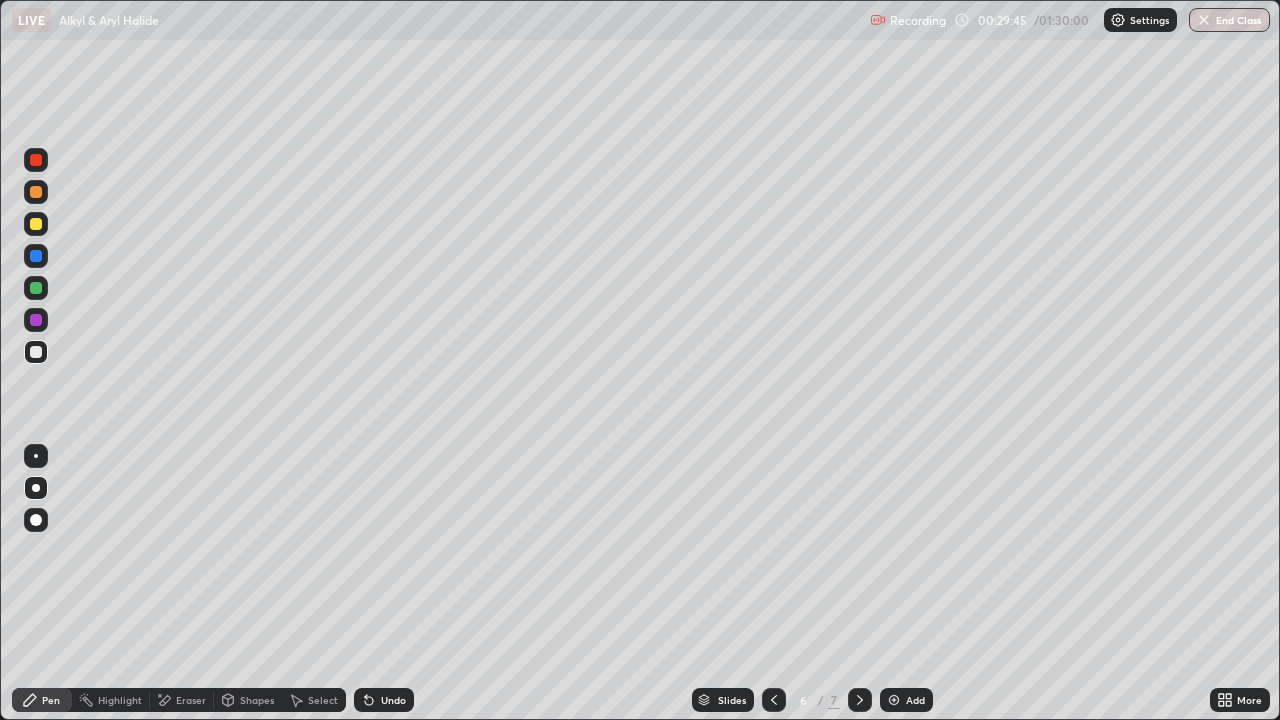 click at bounding box center [36, 288] 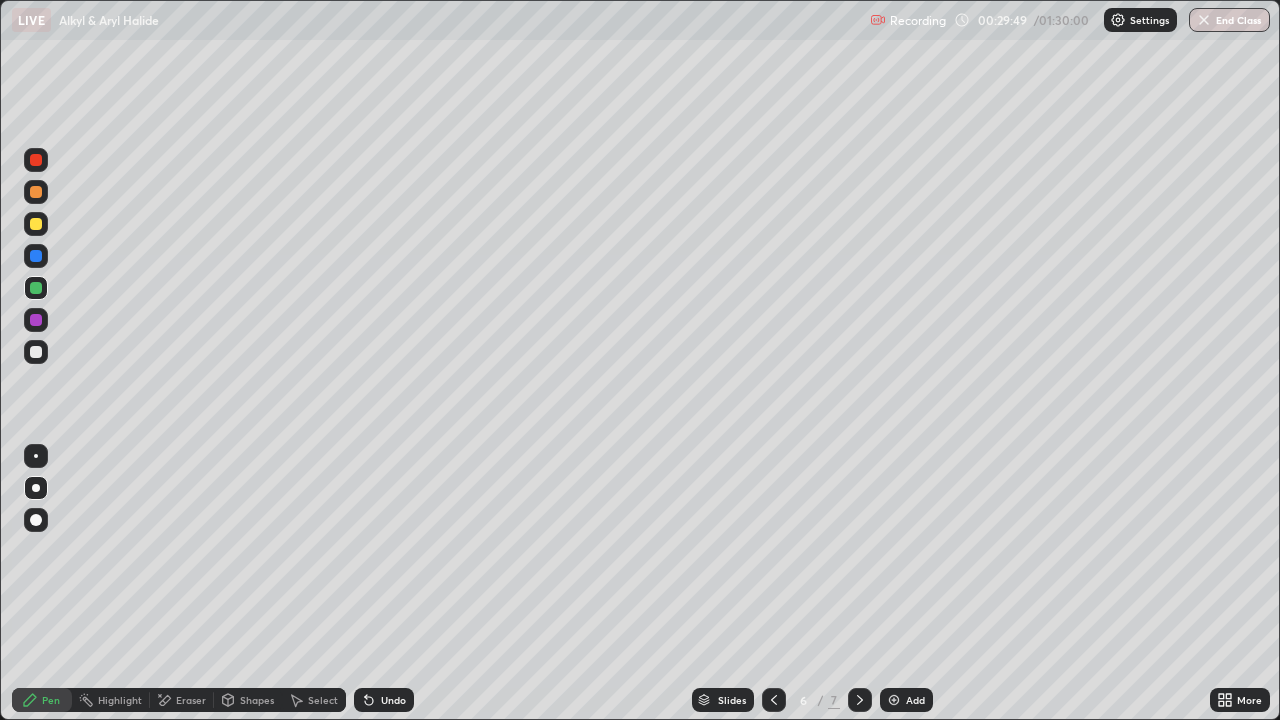 click on "Undo" at bounding box center [393, 700] 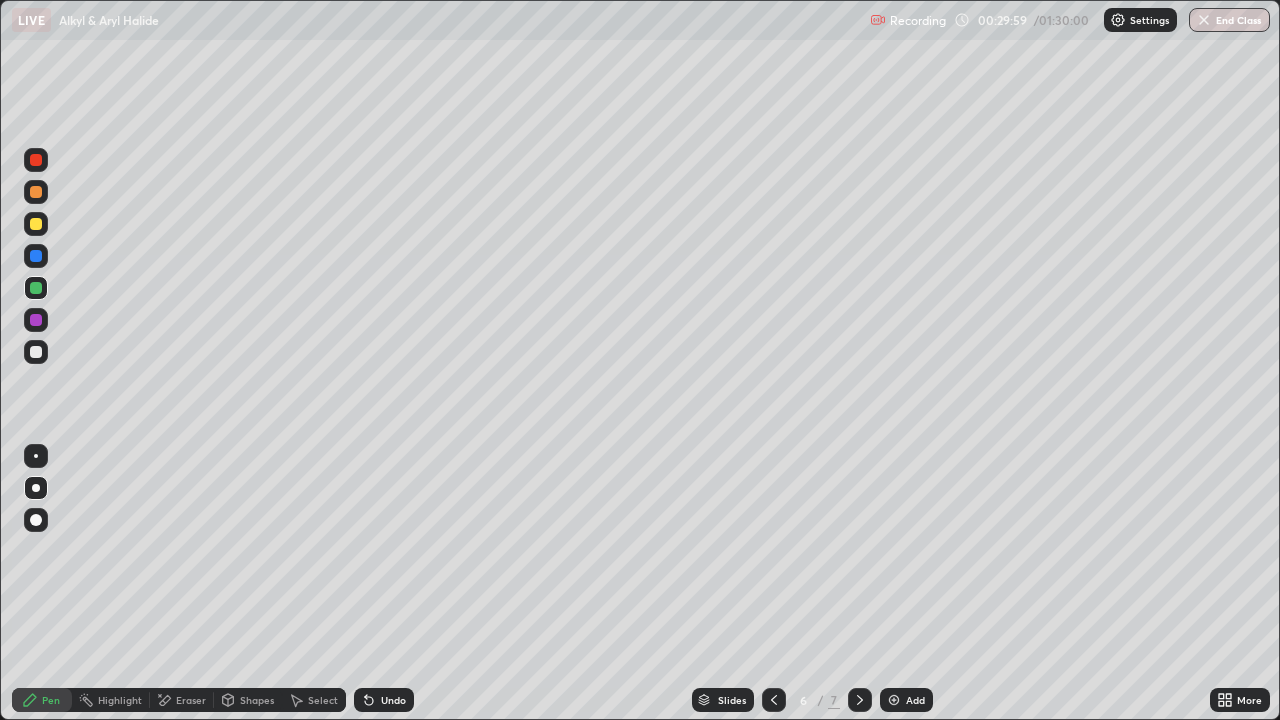click on "Undo" at bounding box center [393, 700] 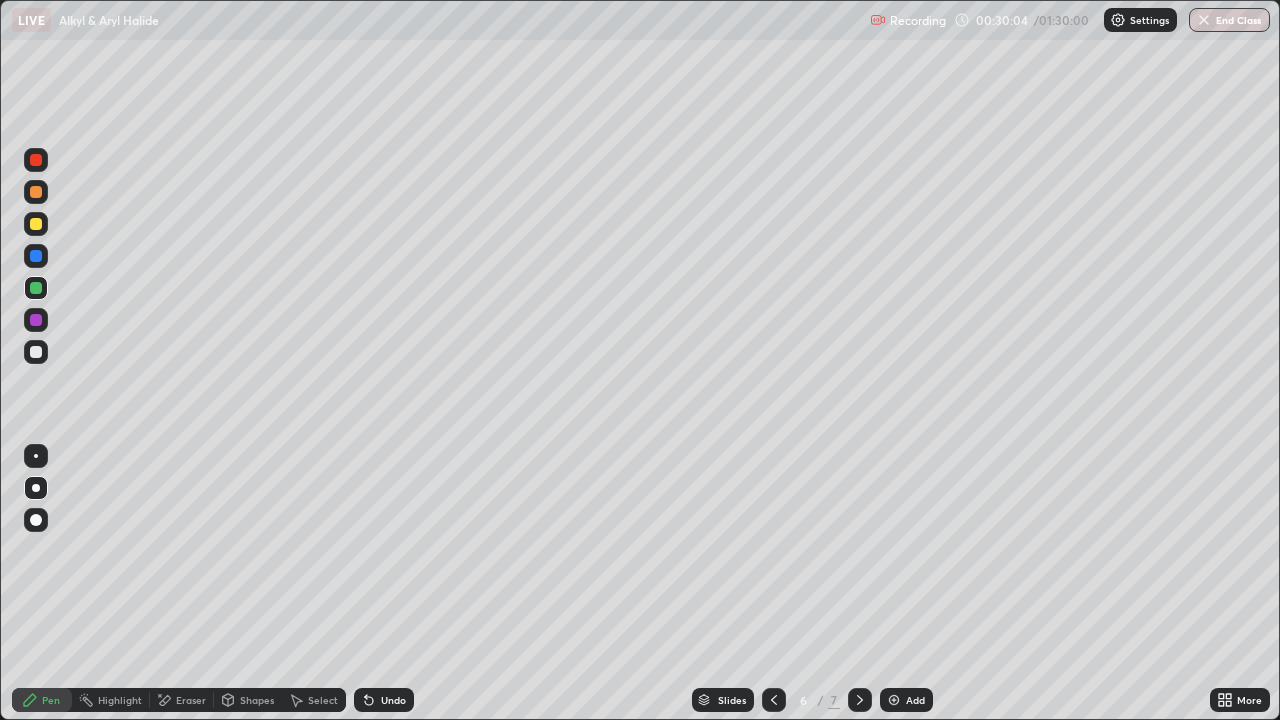 click at bounding box center [36, 352] 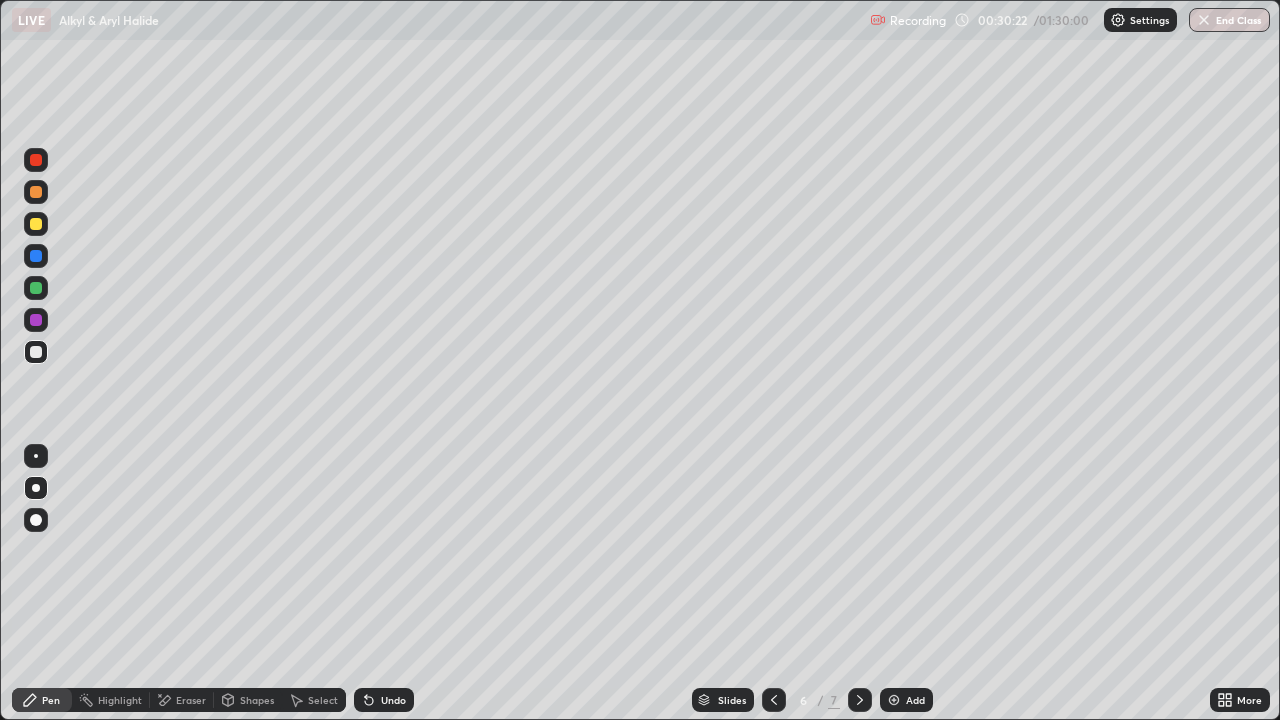 click at bounding box center [36, 288] 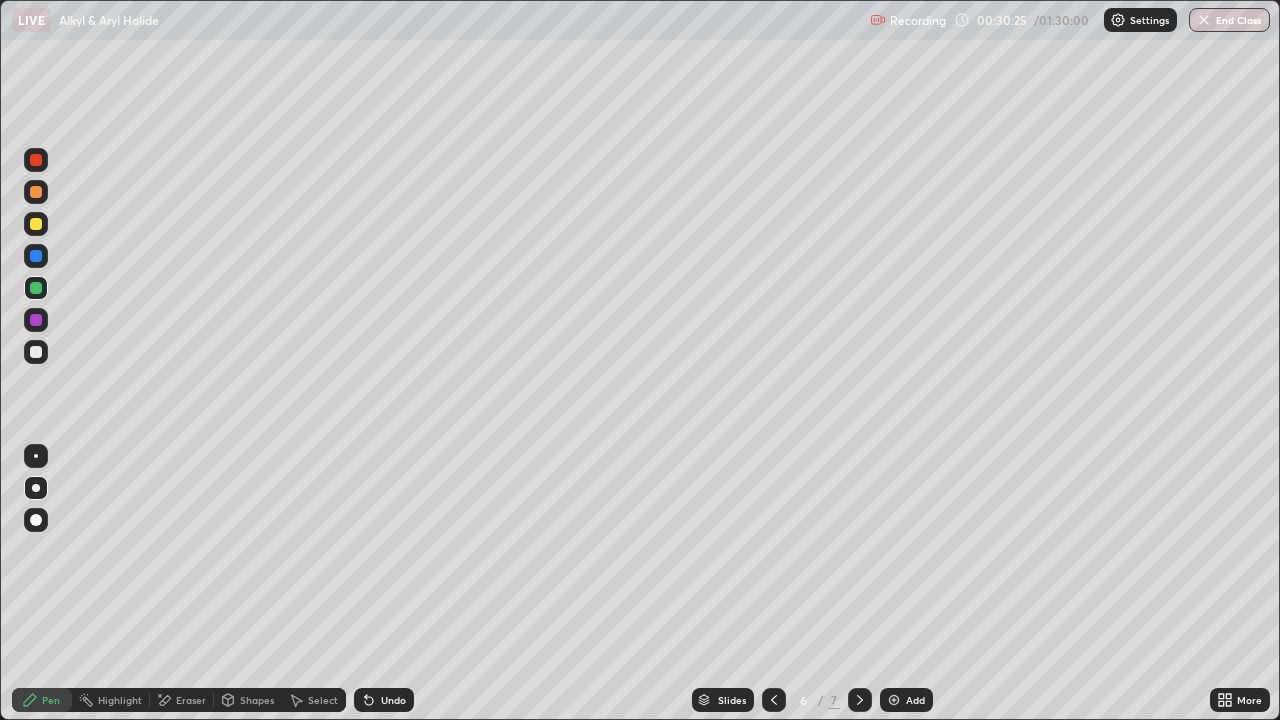 click on "Undo" at bounding box center (393, 700) 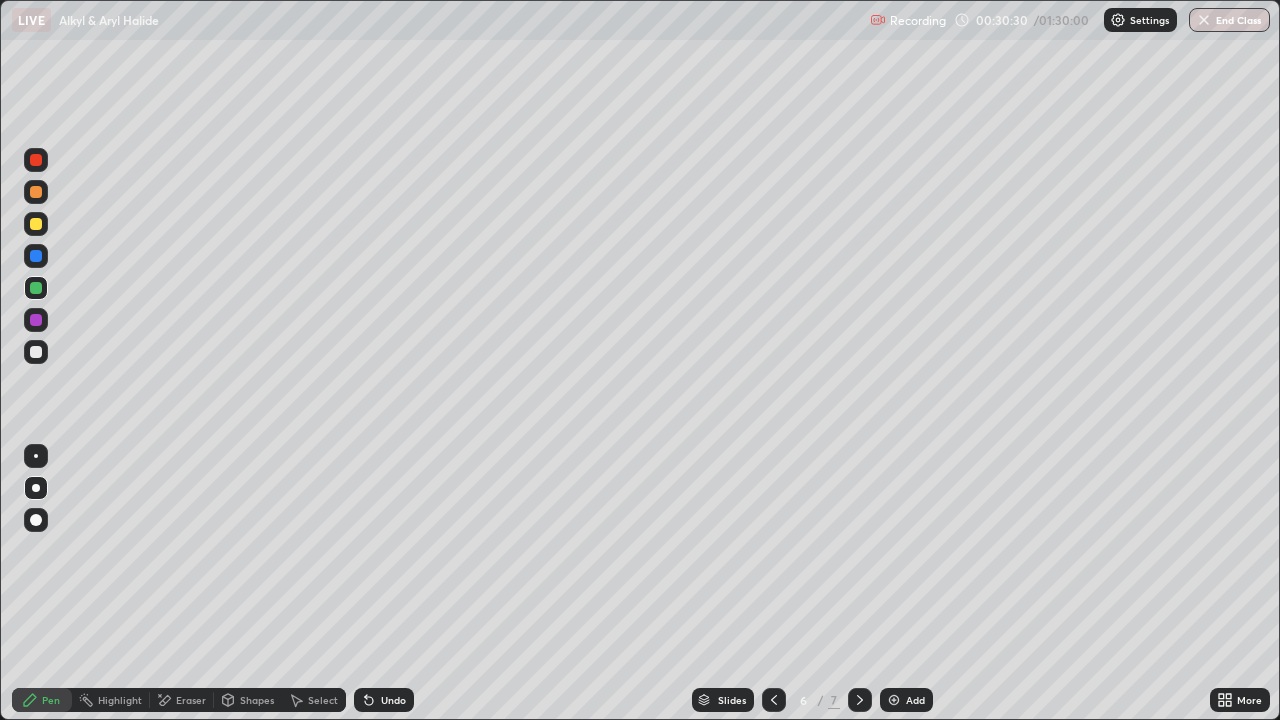 click at bounding box center (36, 352) 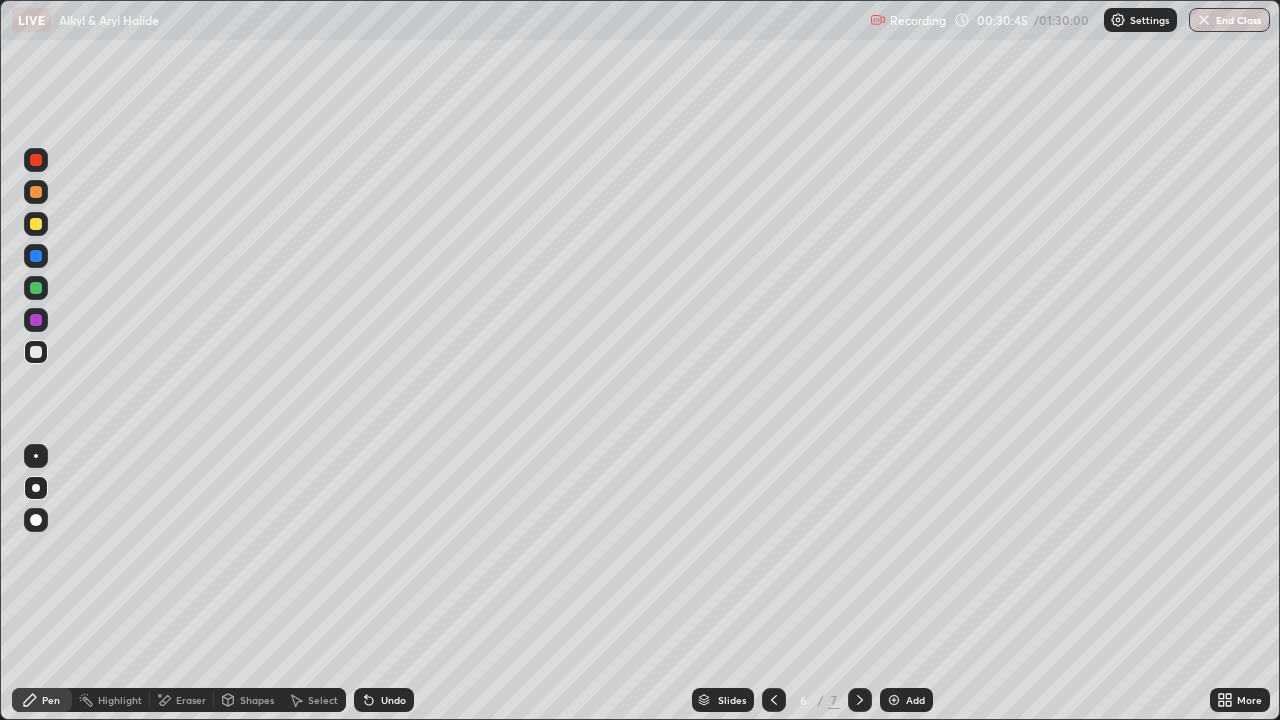 click at bounding box center [36, 352] 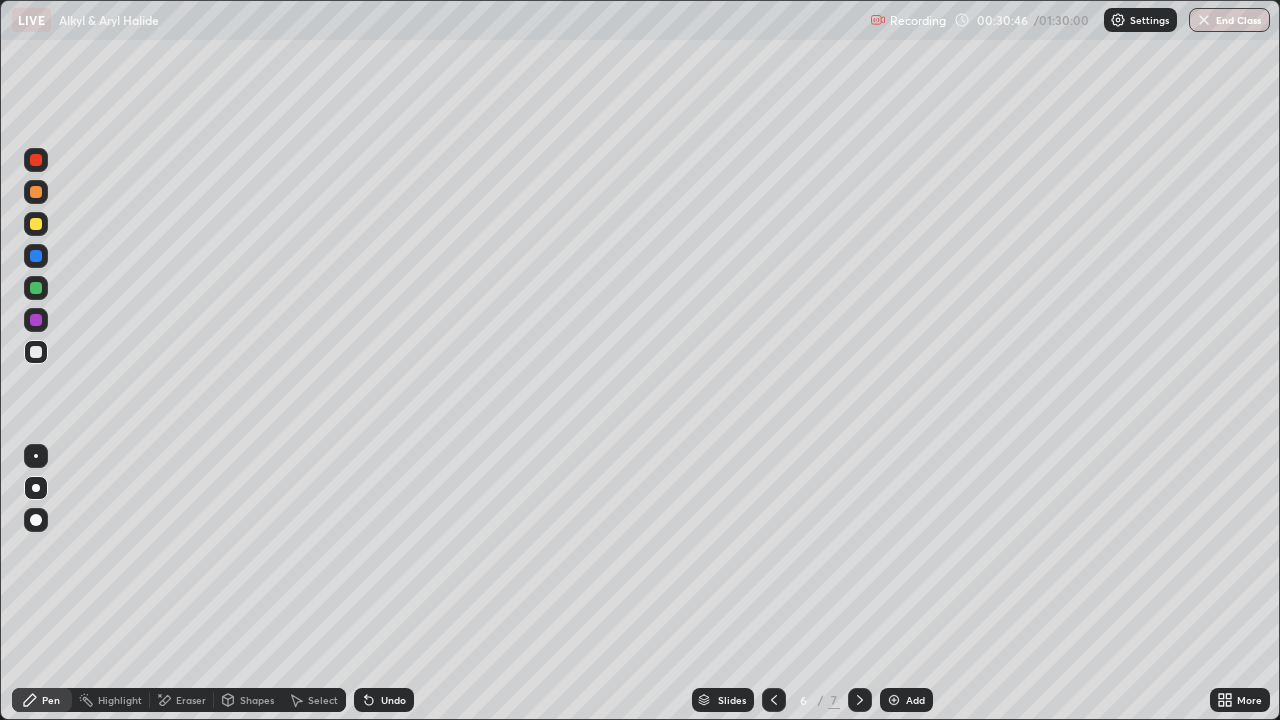 click at bounding box center [36, 288] 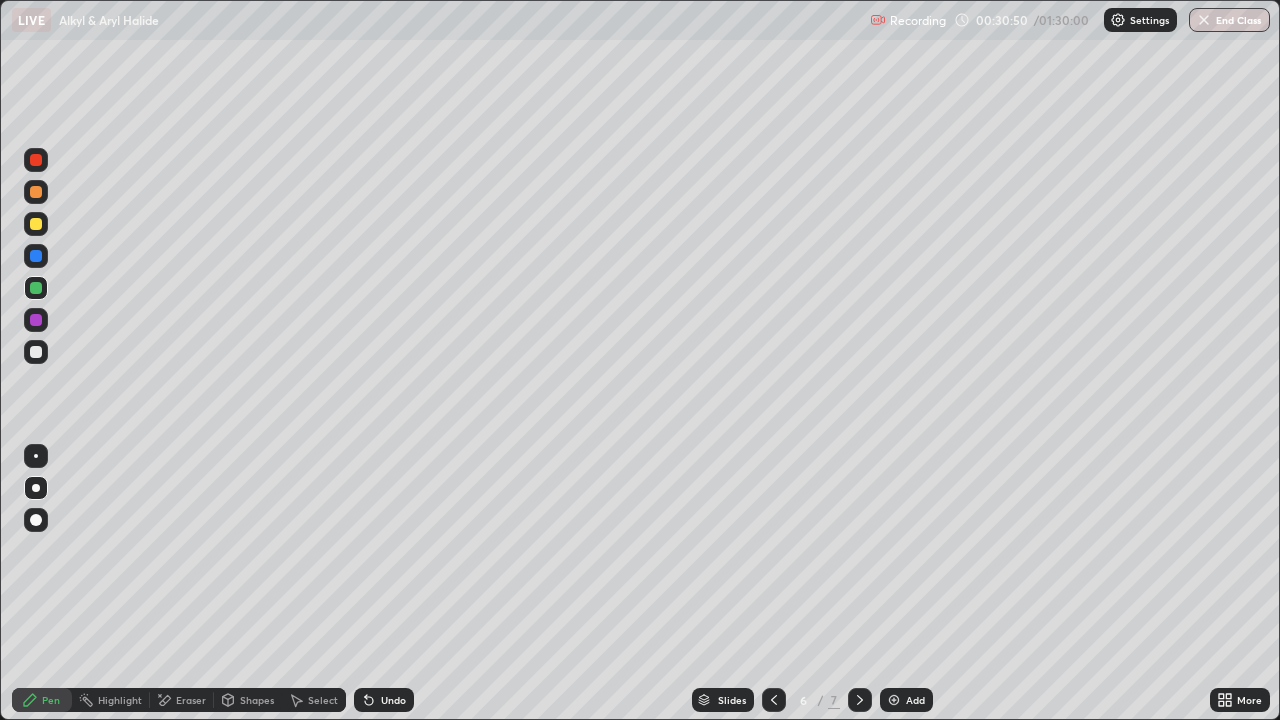 click on "Undo" at bounding box center [393, 700] 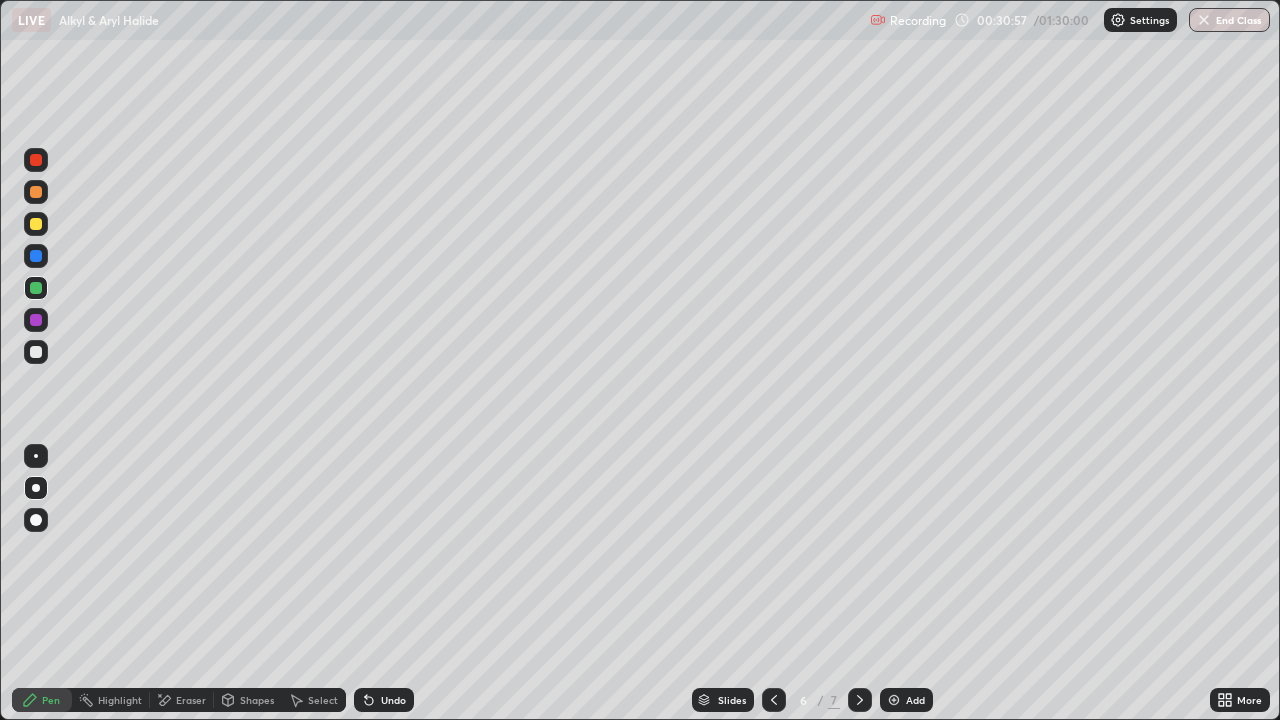 click on "Undo" at bounding box center (393, 700) 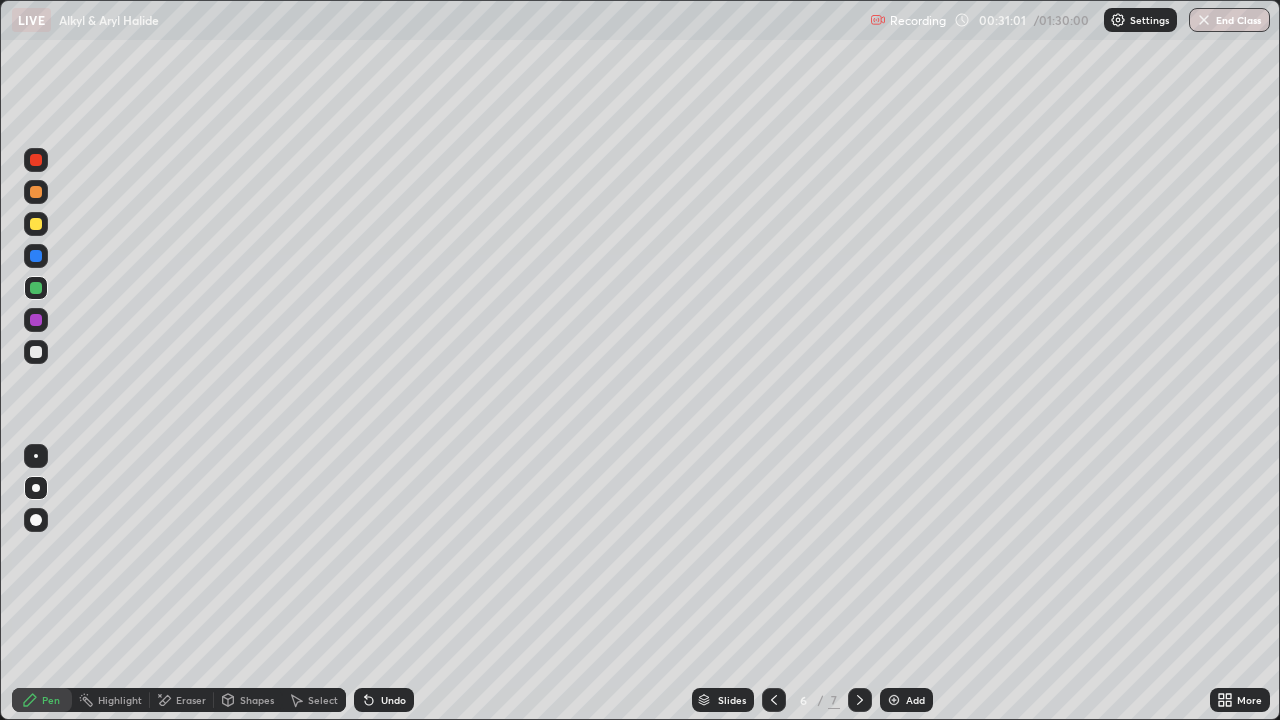 click at bounding box center [36, 352] 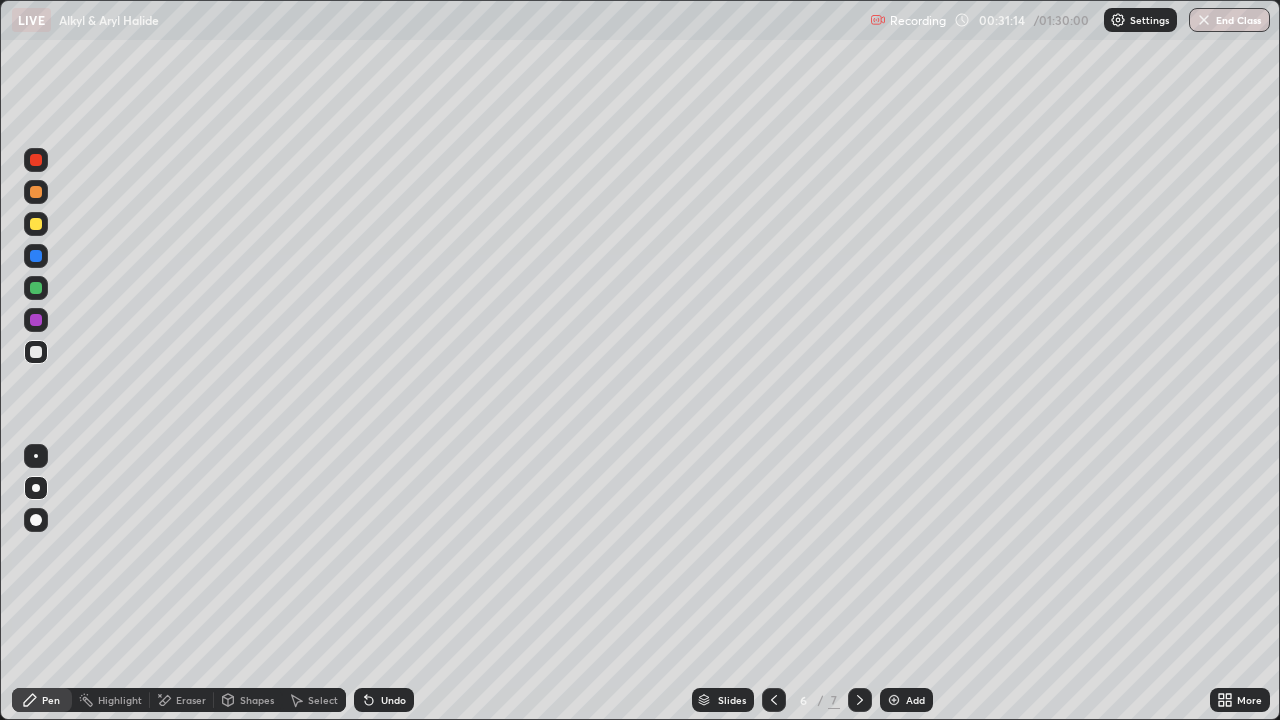 click at bounding box center (36, 352) 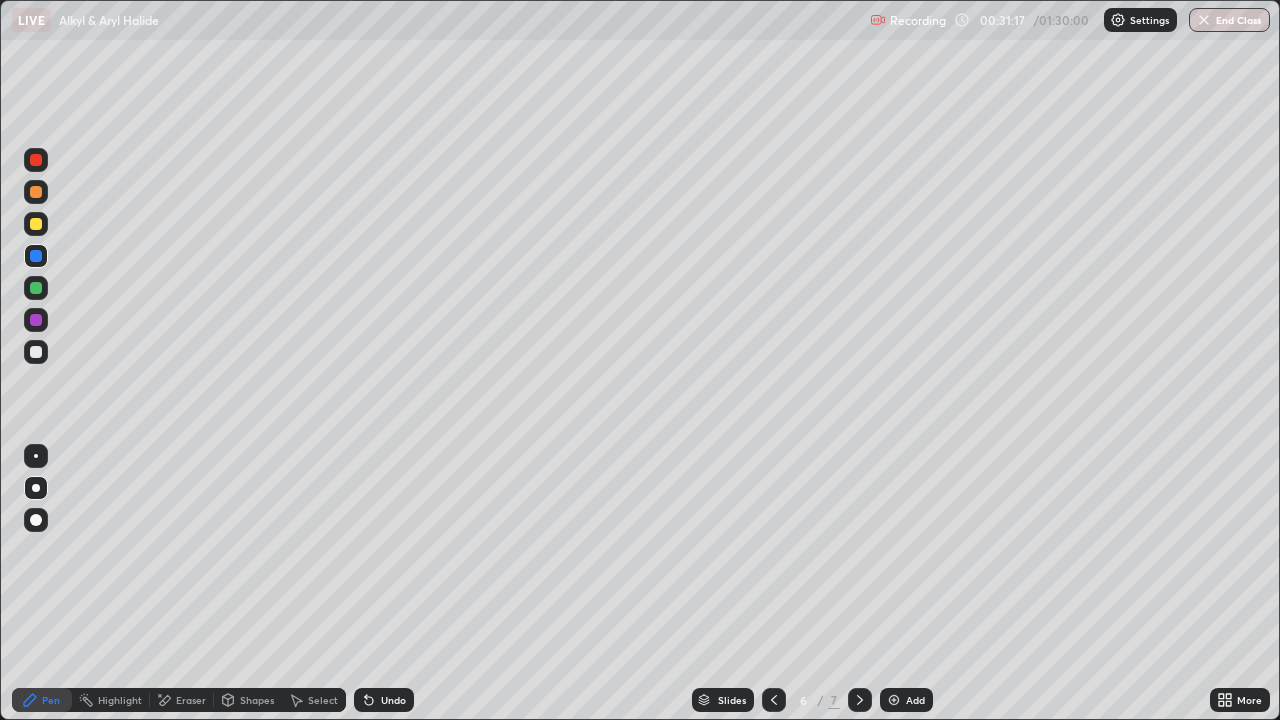 click at bounding box center (36, 192) 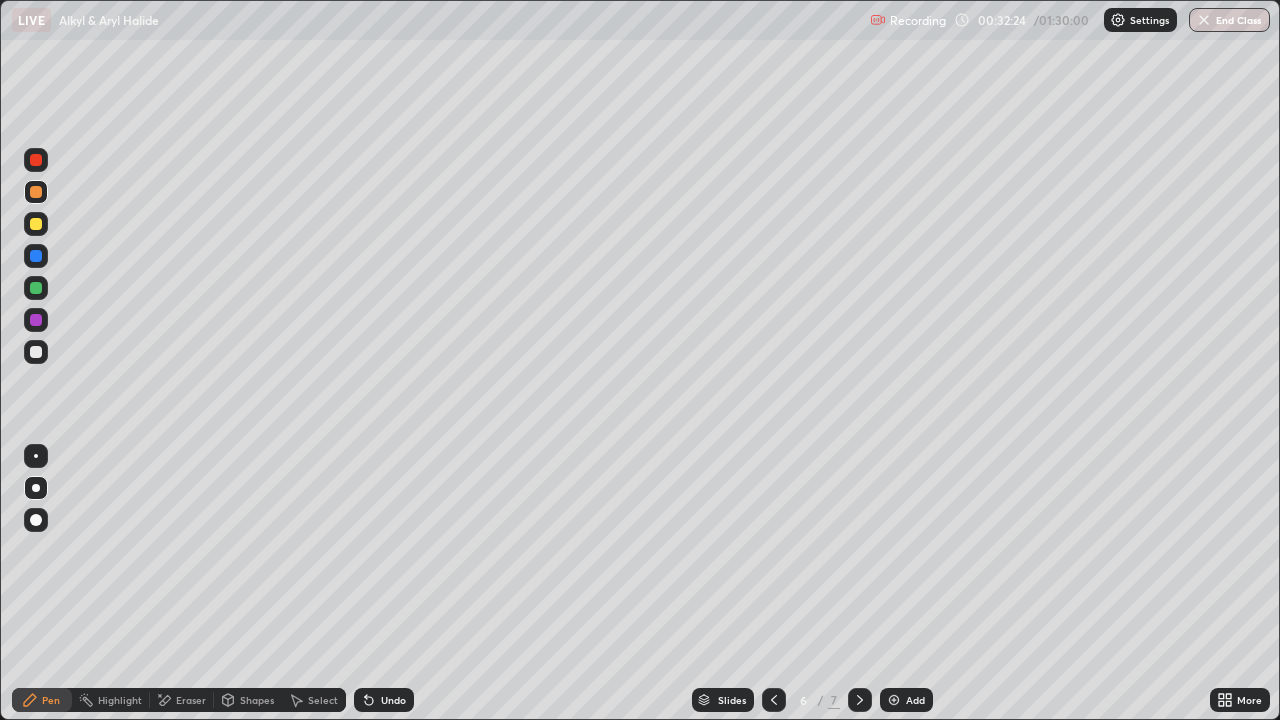 click at bounding box center [36, 352] 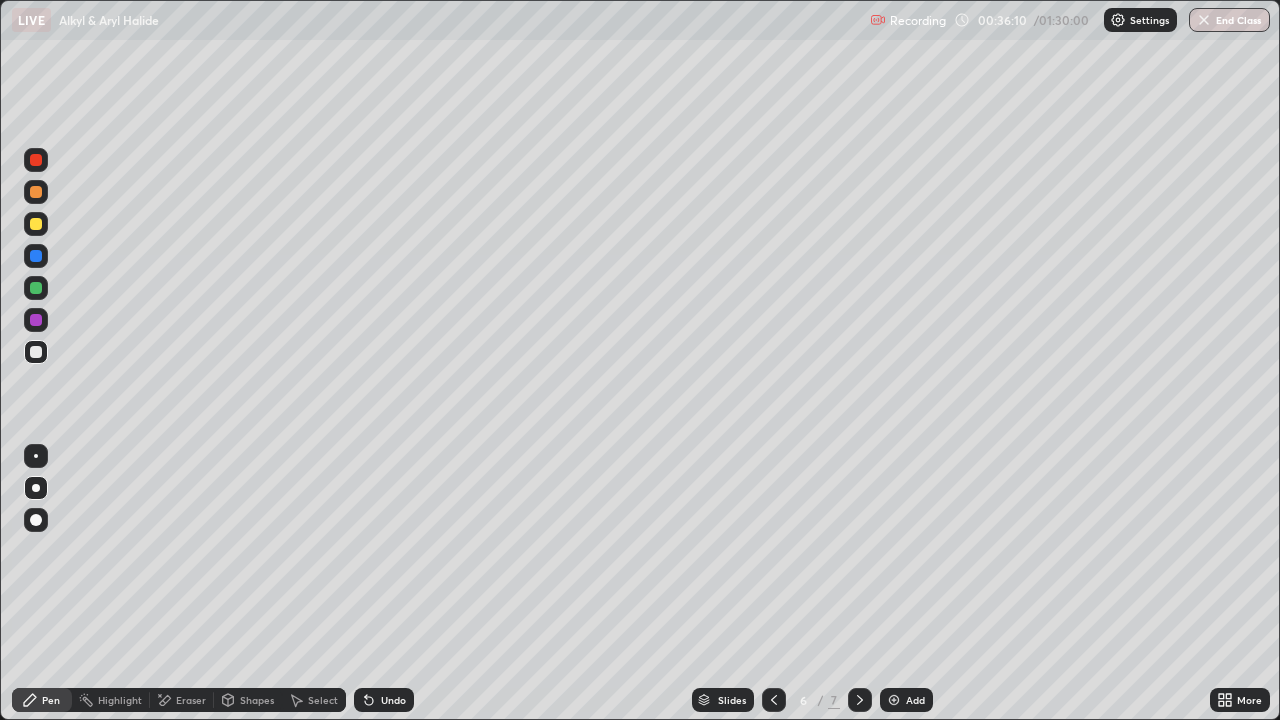 click at bounding box center (36, 352) 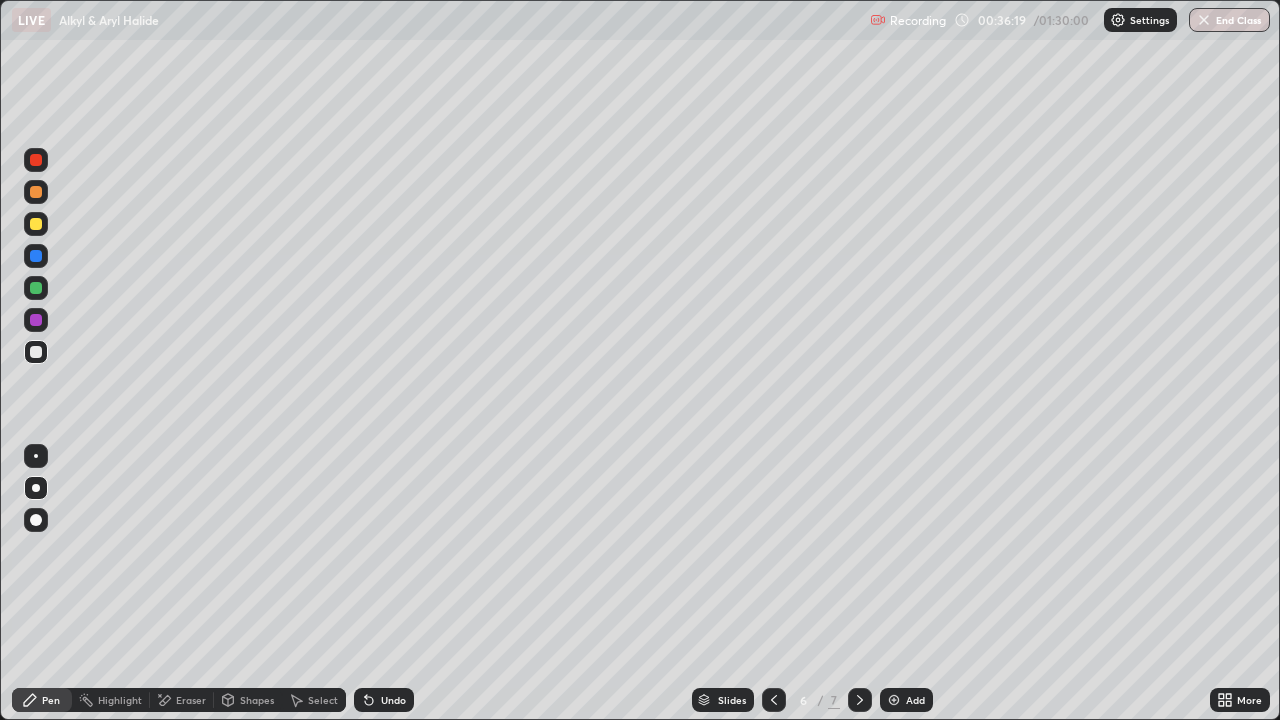click at bounding box center [36, 224] 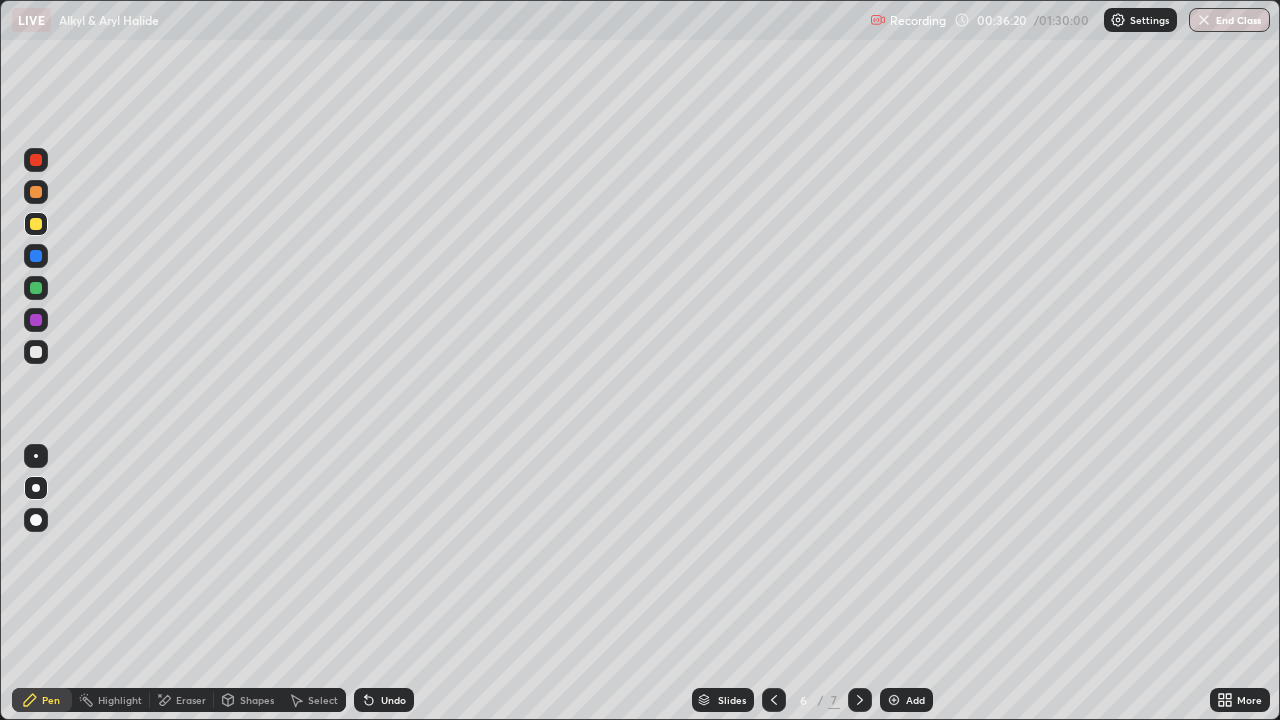 click at bounding box center (36, 192) 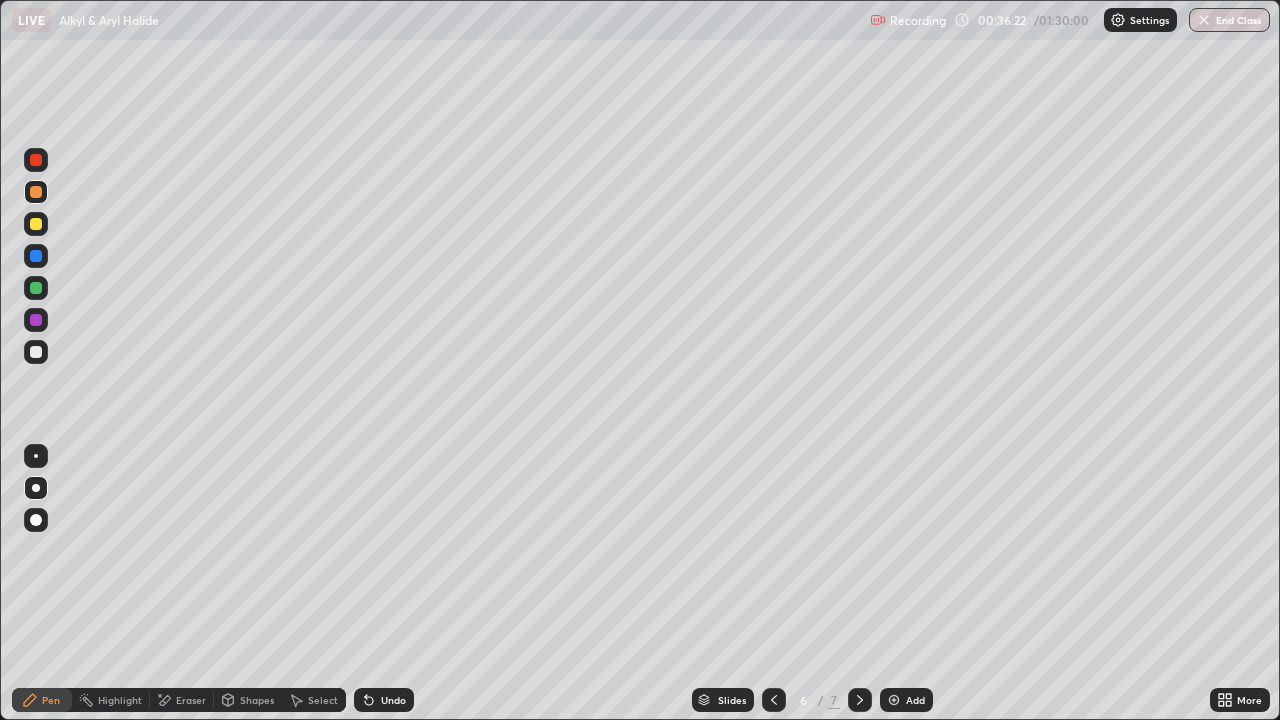click at bounding box center (36, 288) 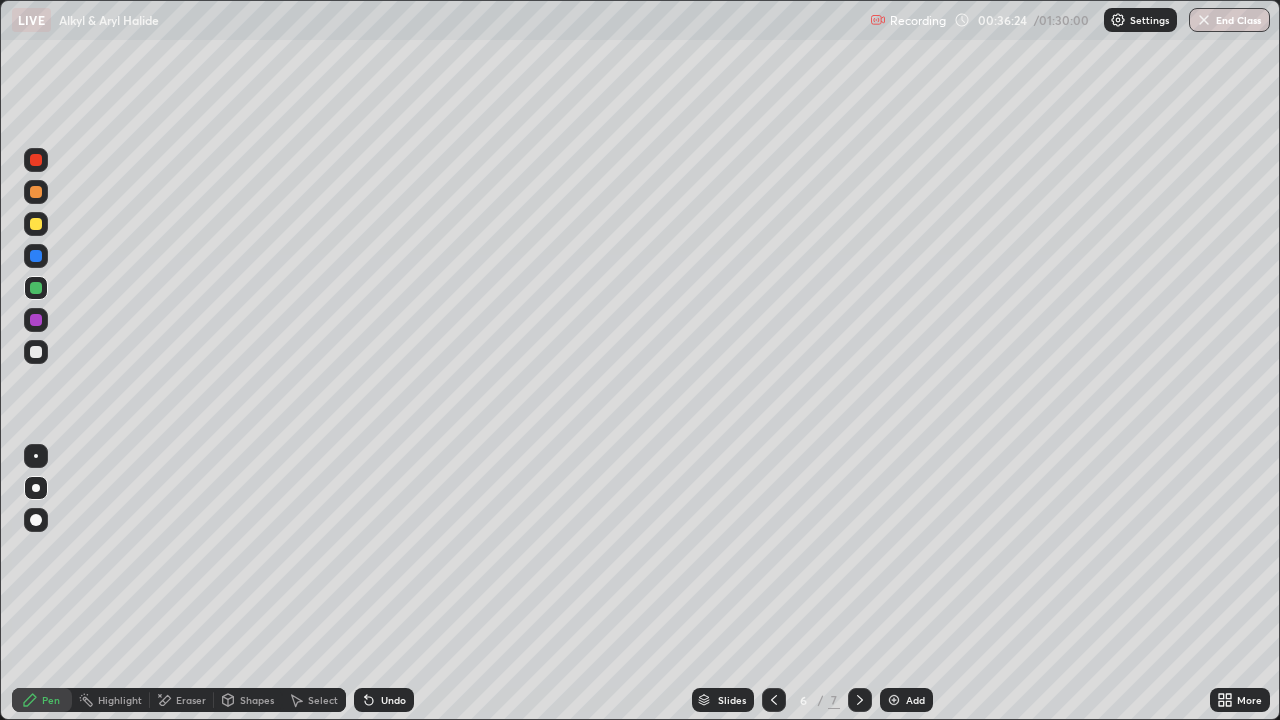 click at bounding box center [36, 256] 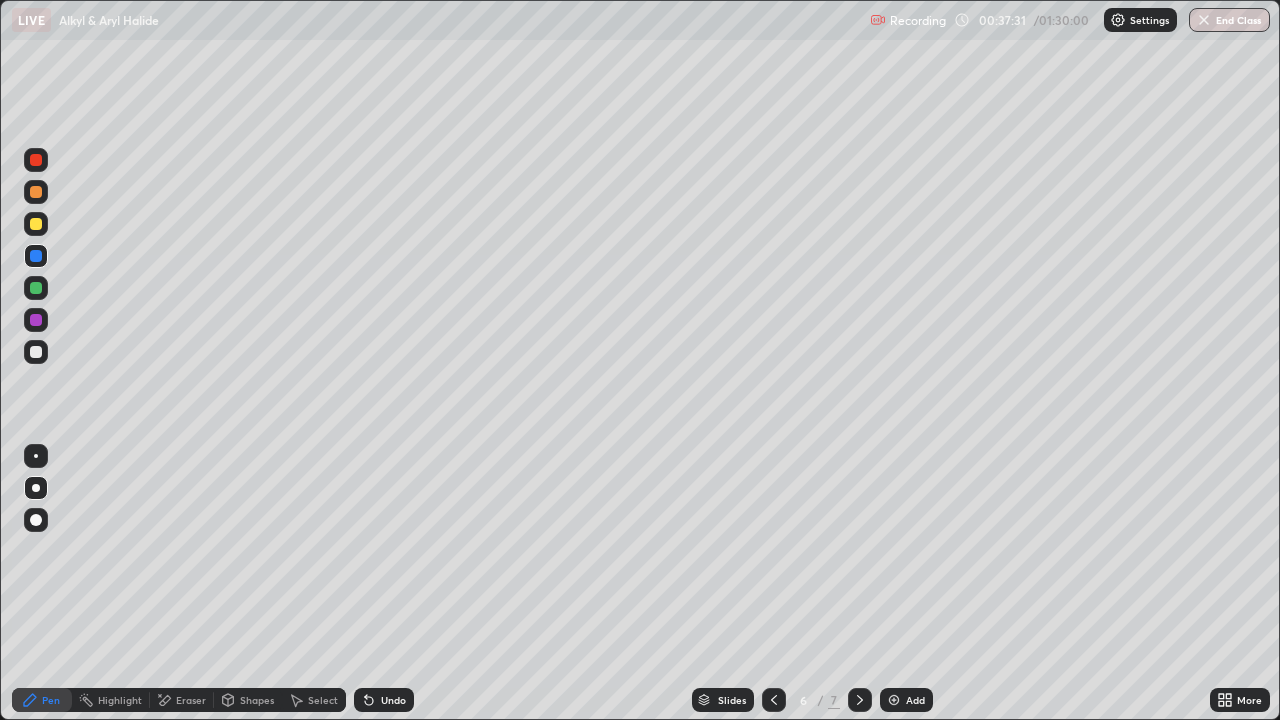 click on "Undo" at bounding box center [384, 700] 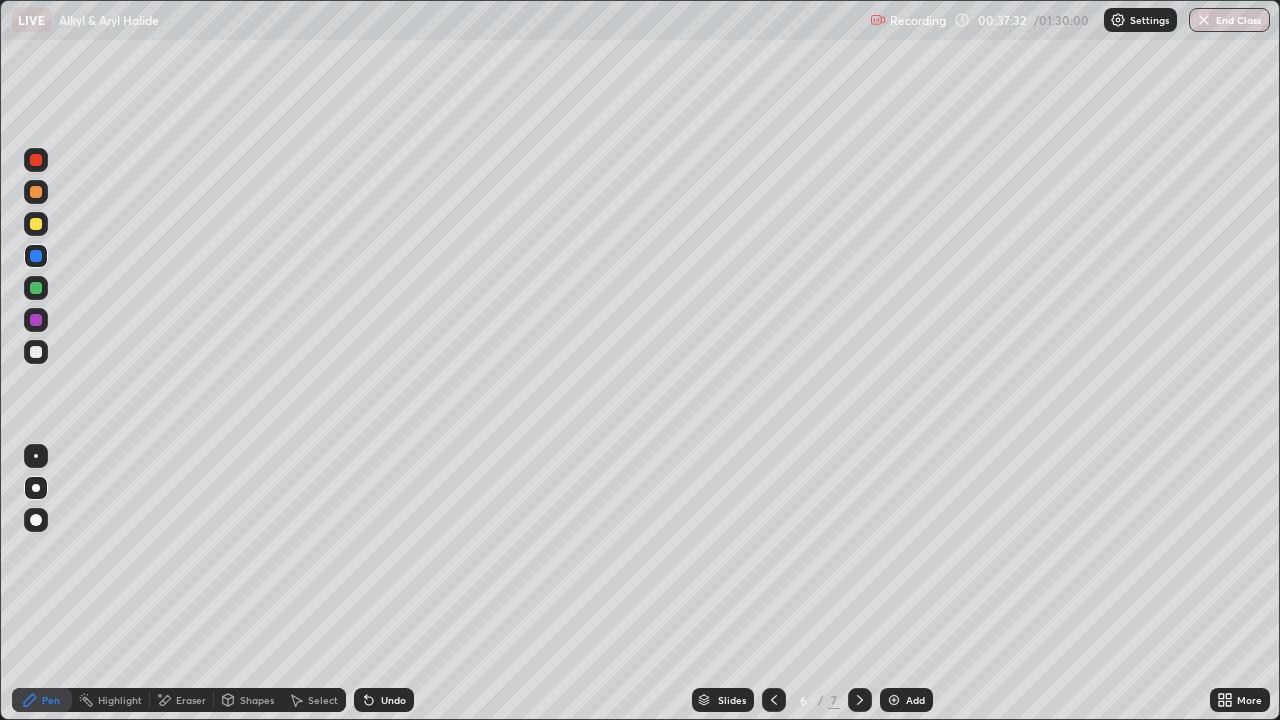 click on "Undo" at bounding box center [384, 700] 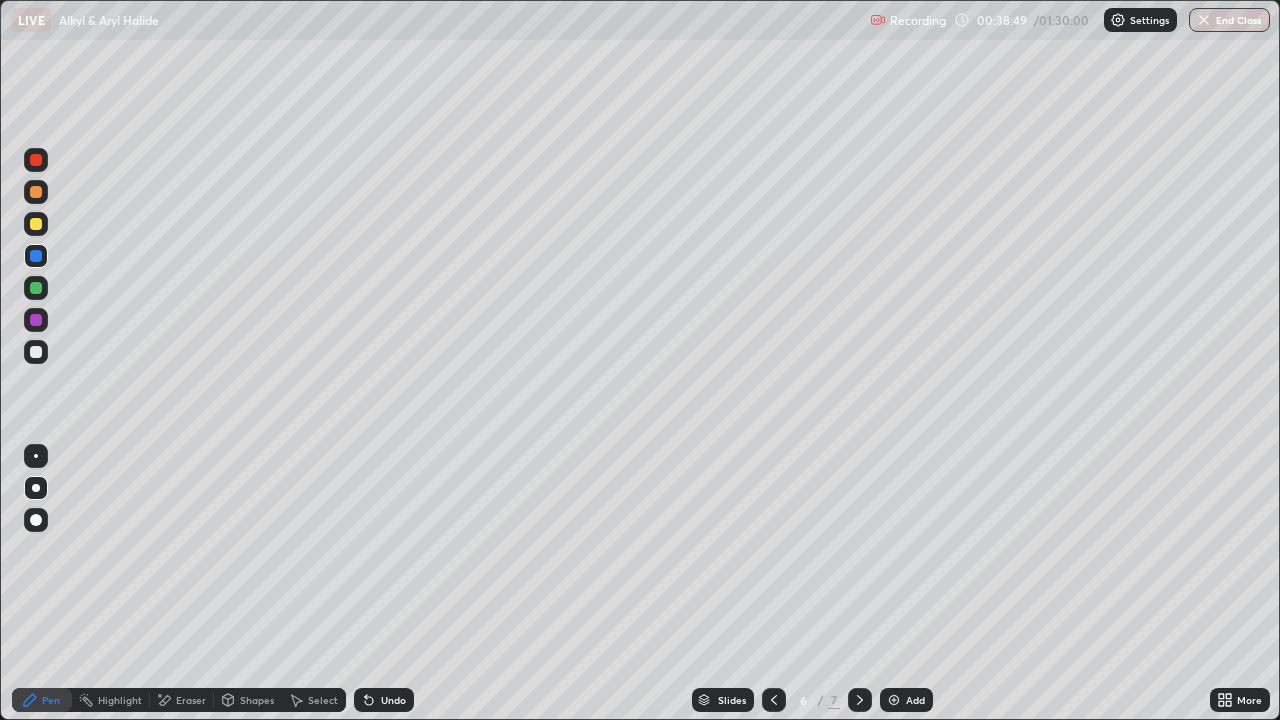 click at bounding box center (36, 192) 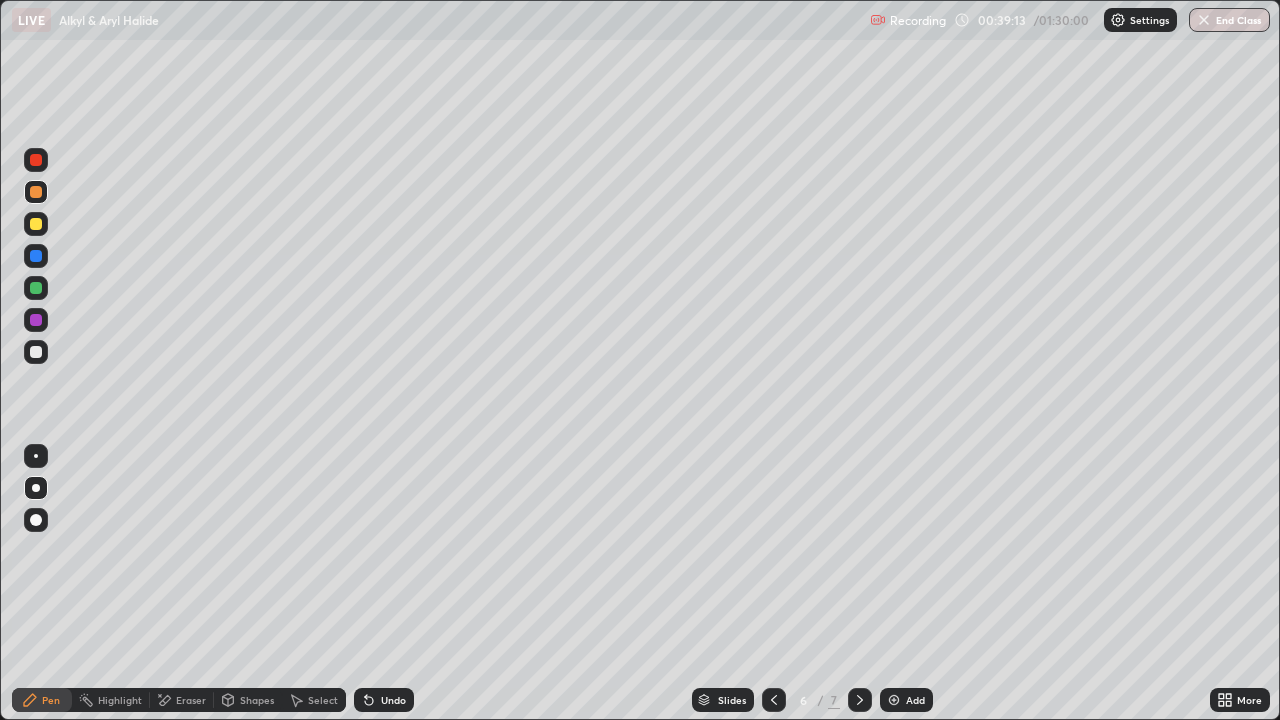 click at bounding box center [36, 320] 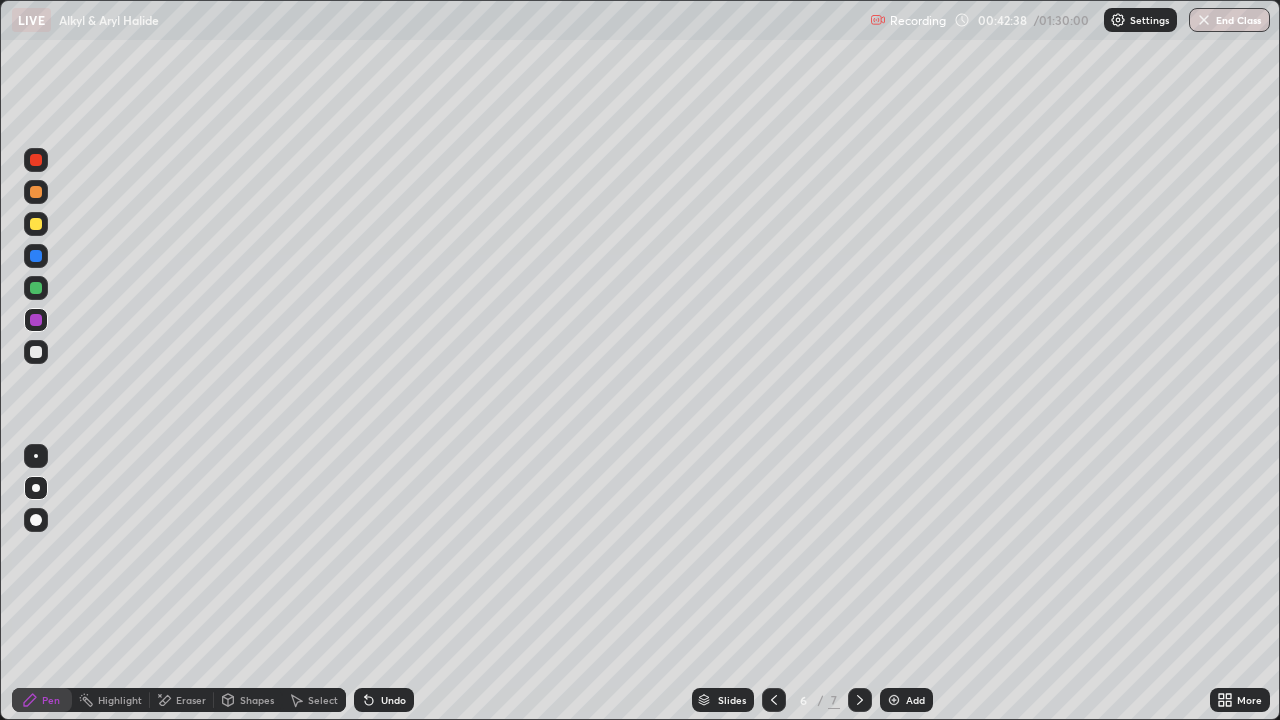 click on "Add" at bounding box center (915, 700) 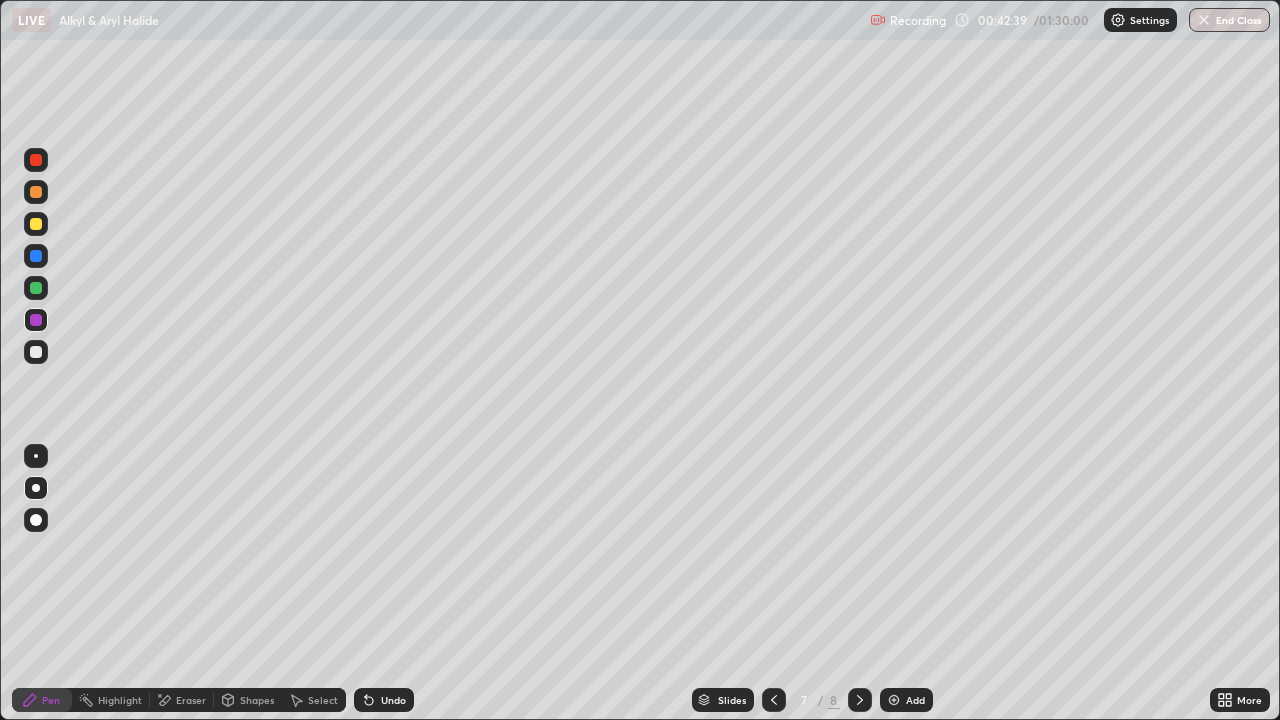 click at bounding box center [36, 352] 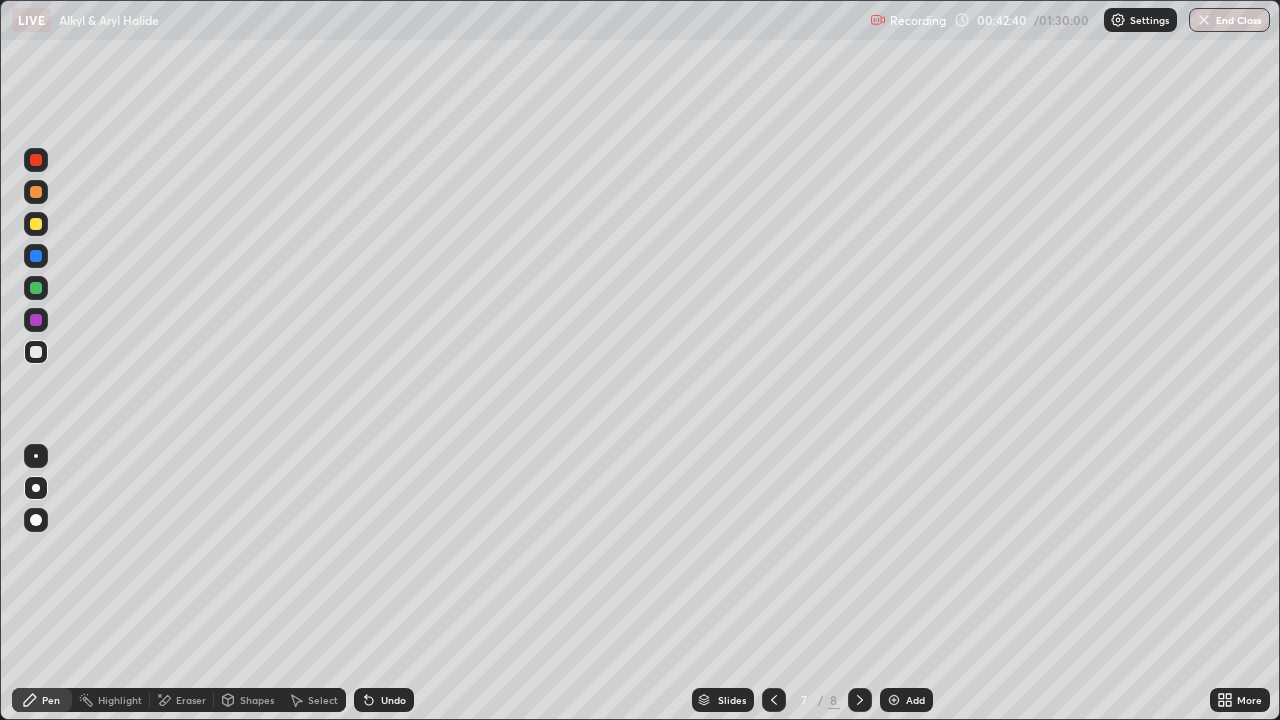 click at bounding box center [36, 192] 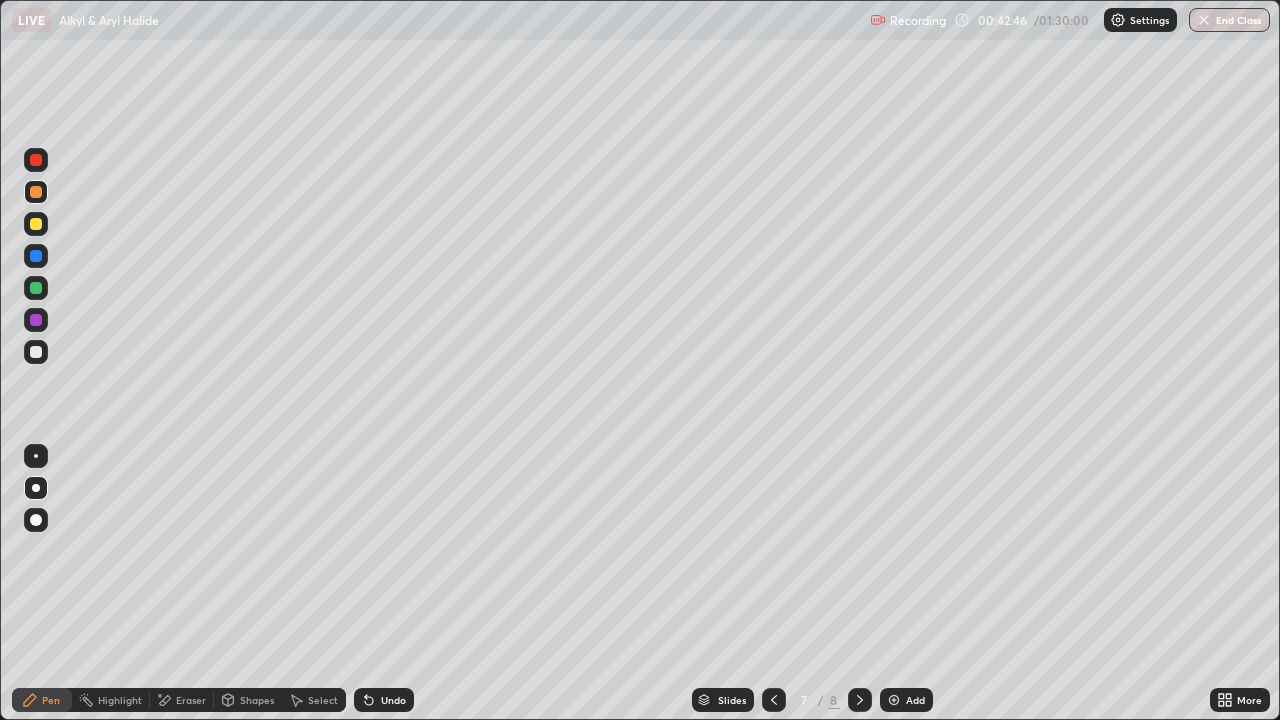 click on "Undo" at bounding box center [384, 700] 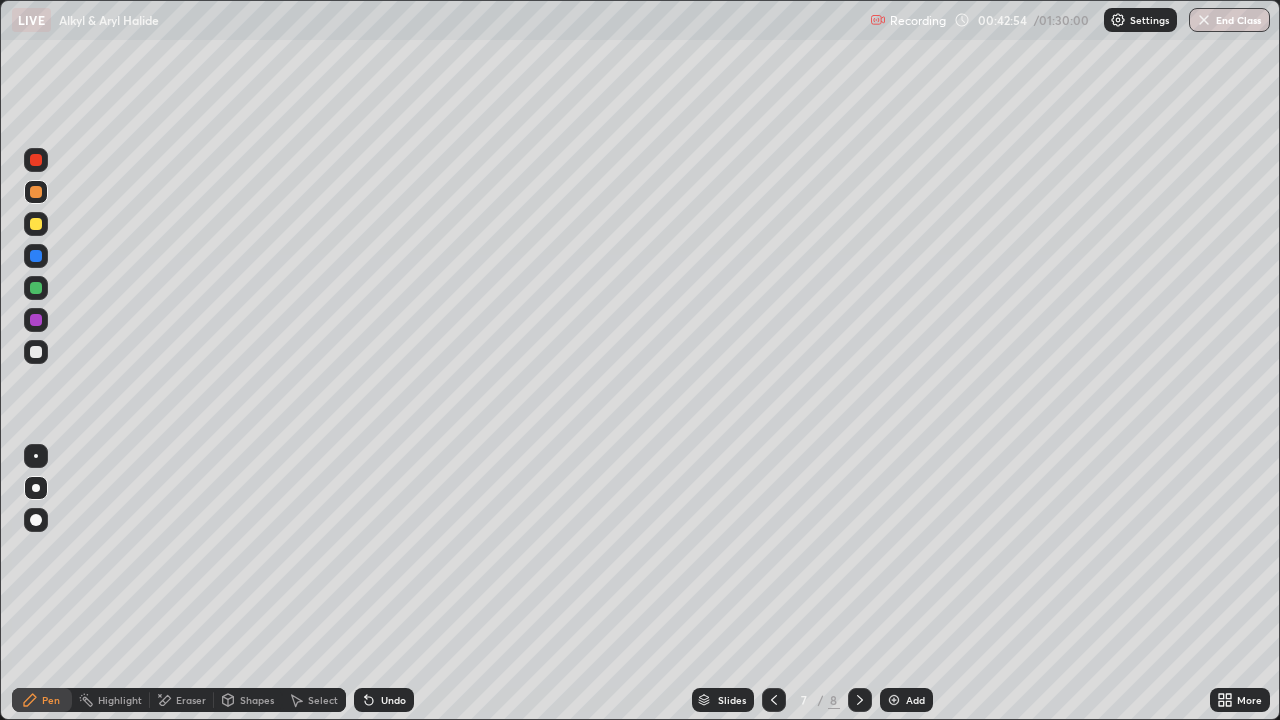 click at bounding box center [36, 352] 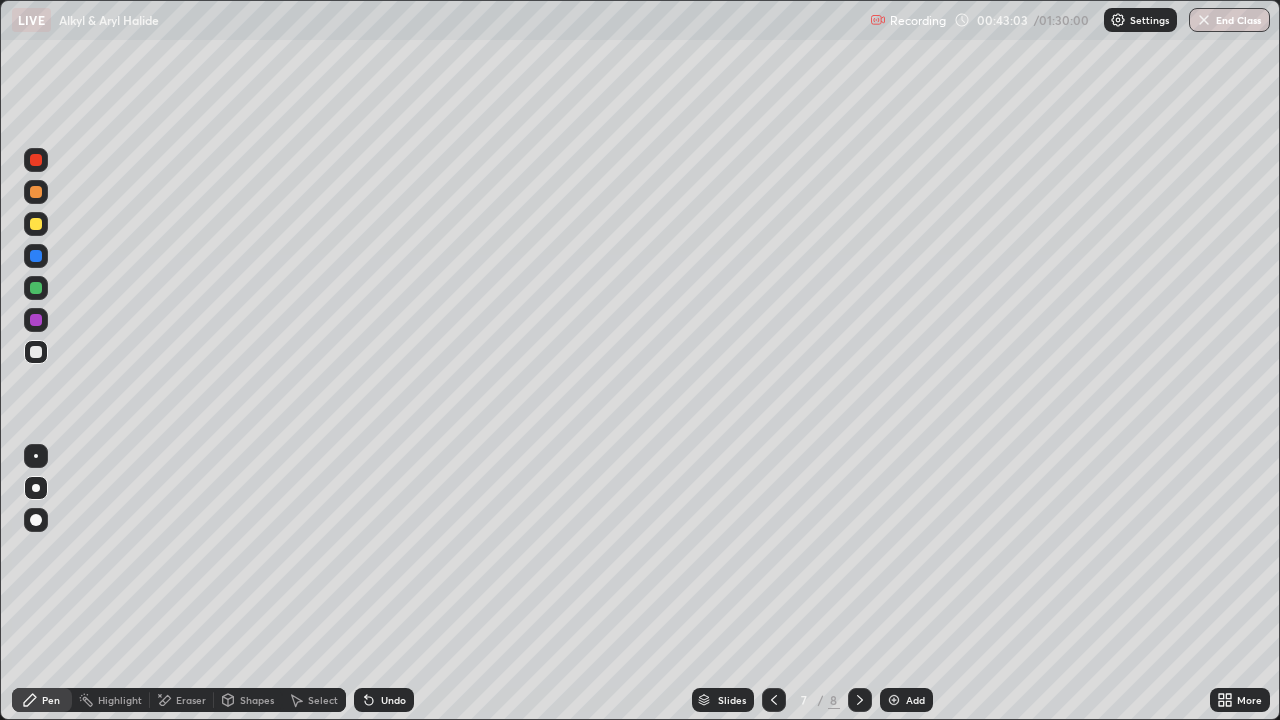 click on "Eraser" at bounding box center [182, 700] 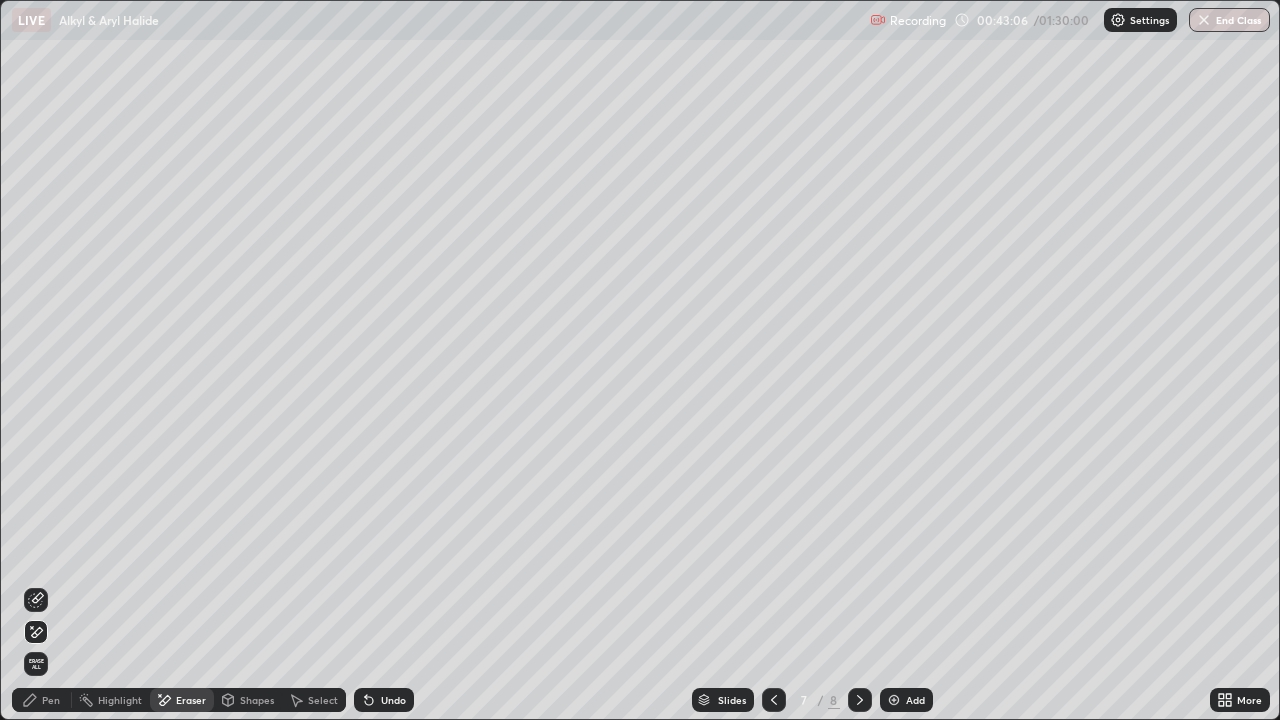 click on "Pen" at bounding box center (42, 700) 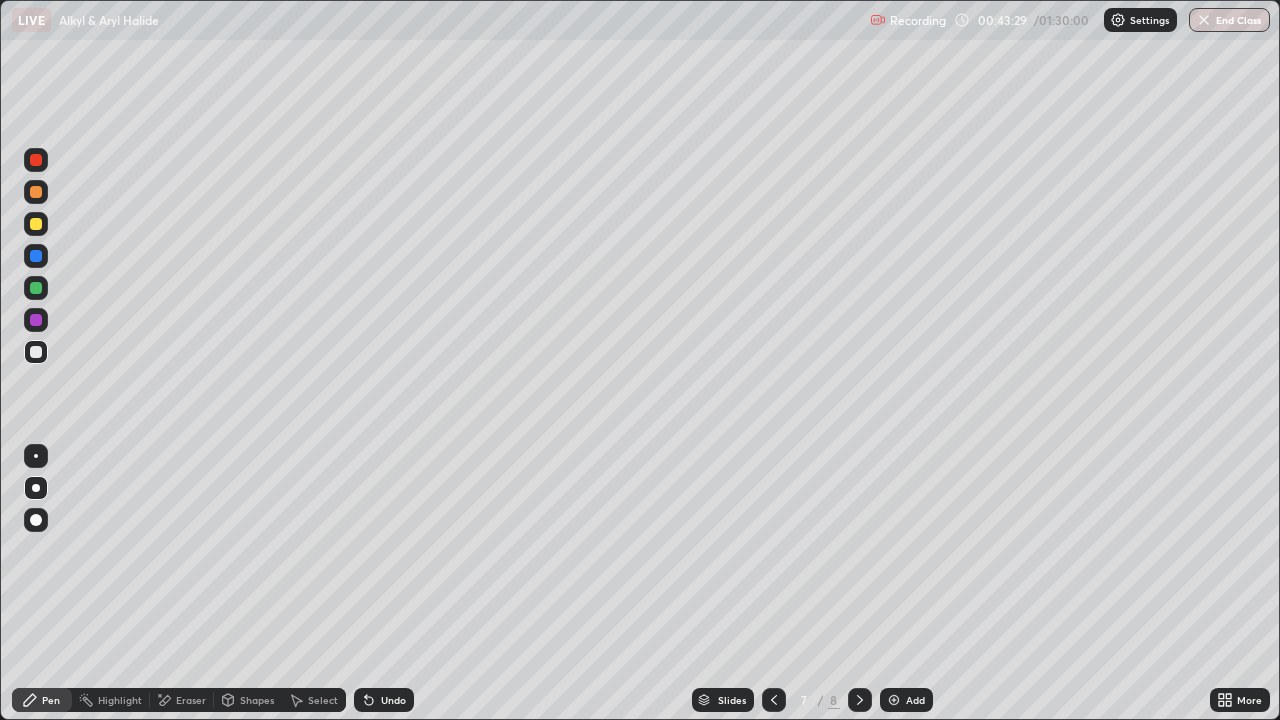 click on "Eraser" at bounding box center (191, 700) 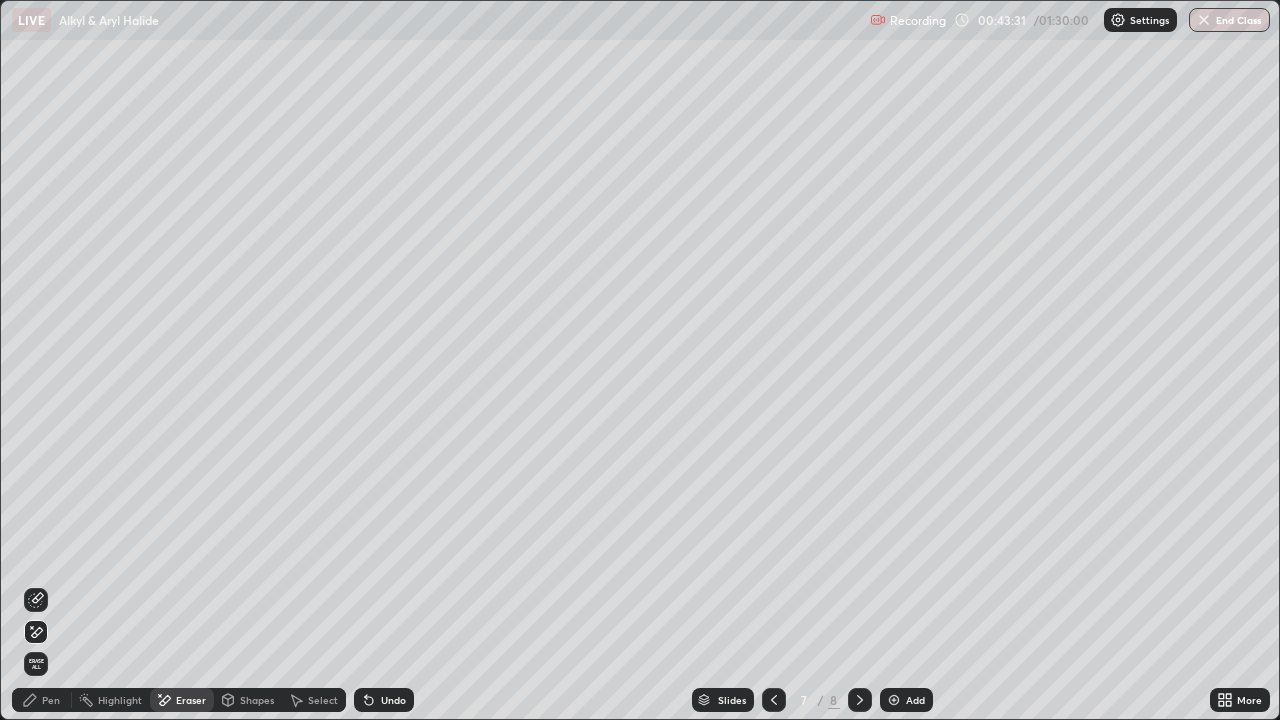 click on "Pen" at bounding box center (42, 700) 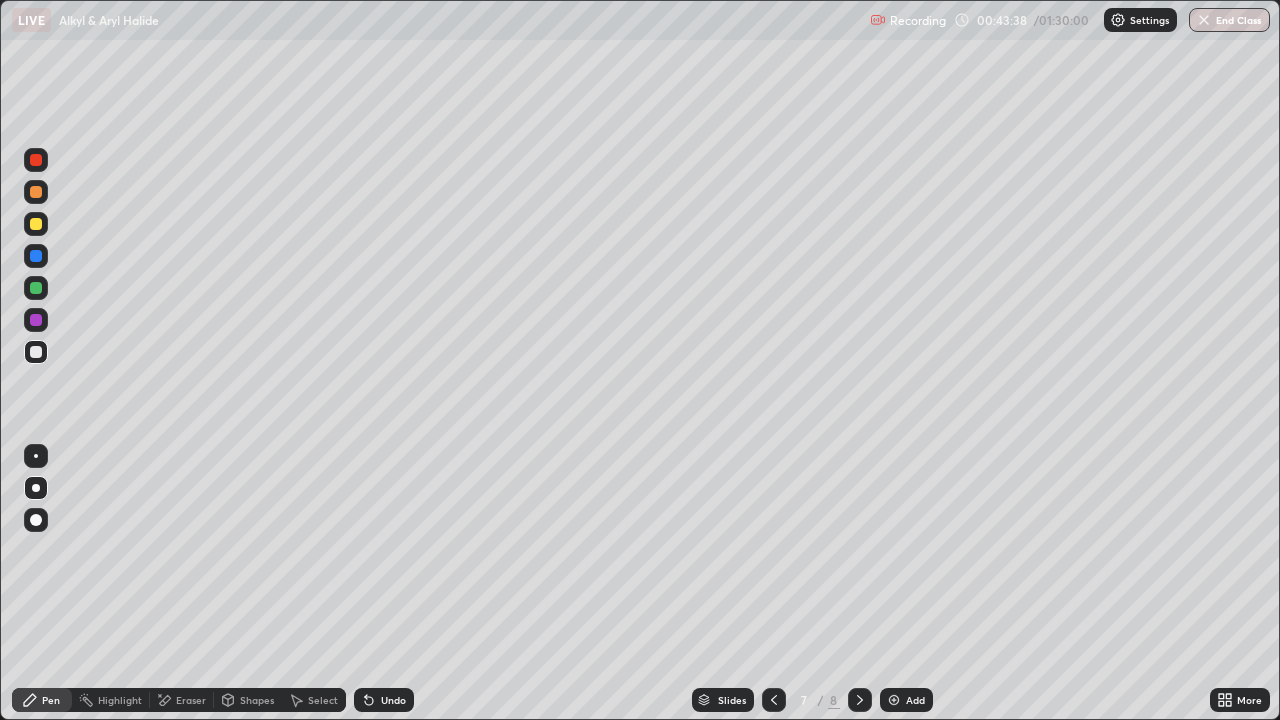 click at bounding box center (36, 352) 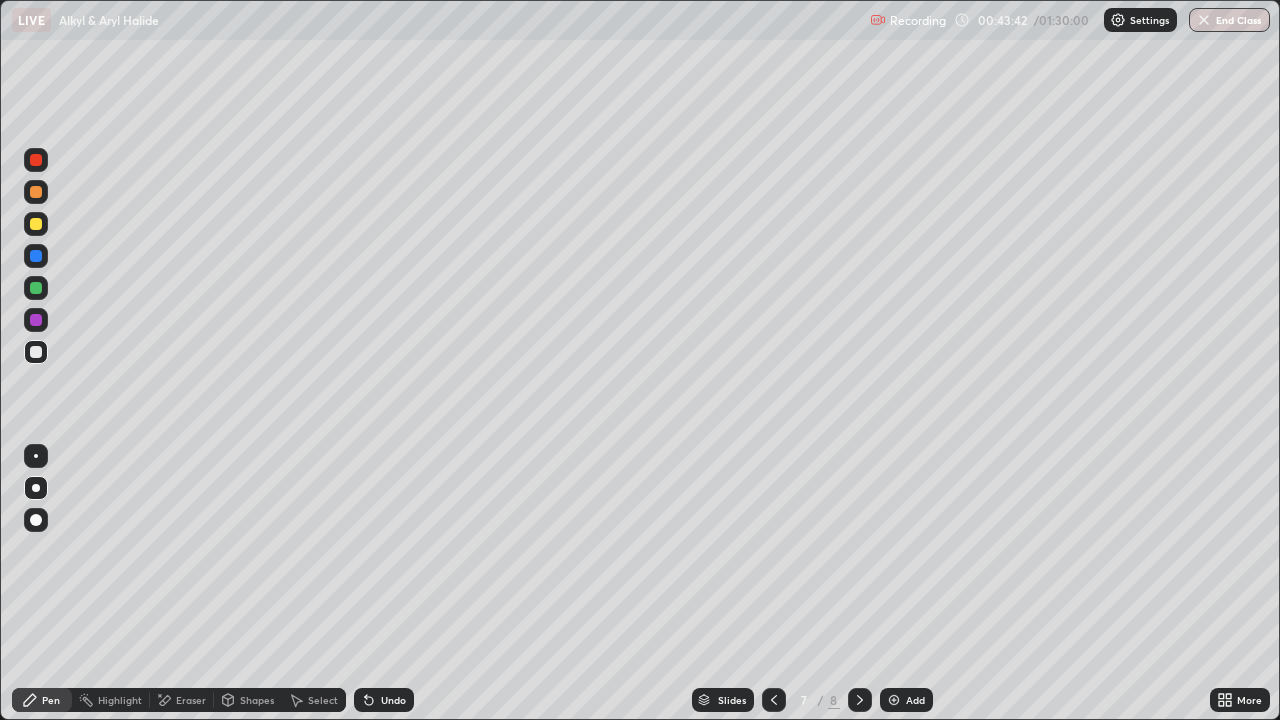 click at bounding box center [36, 192] 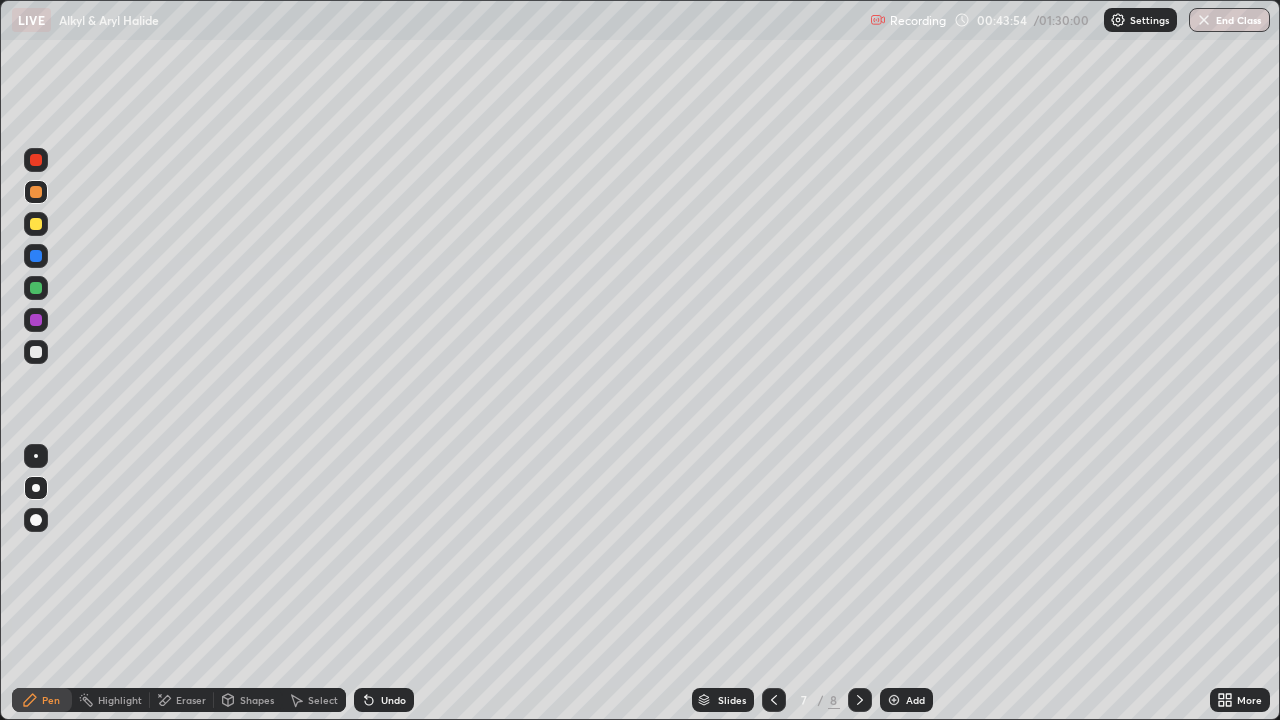 click at bounding box center [36, 352] 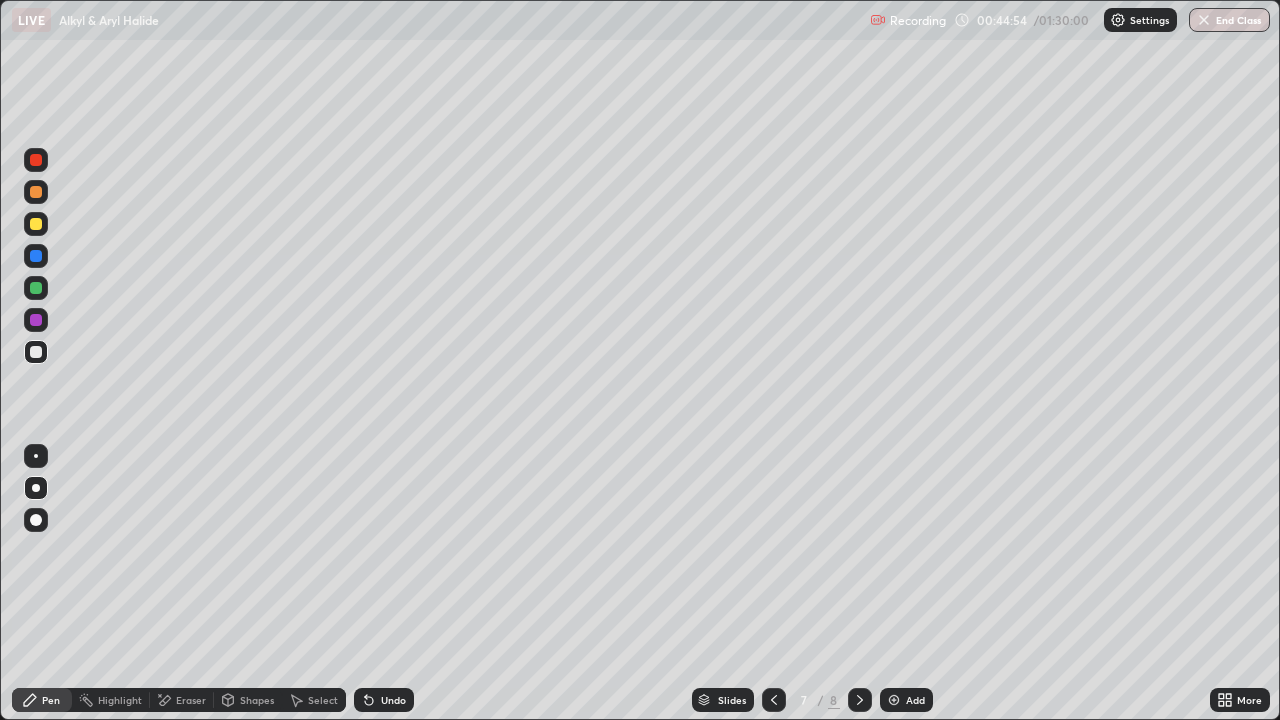 click at bounding box center [36, 288] 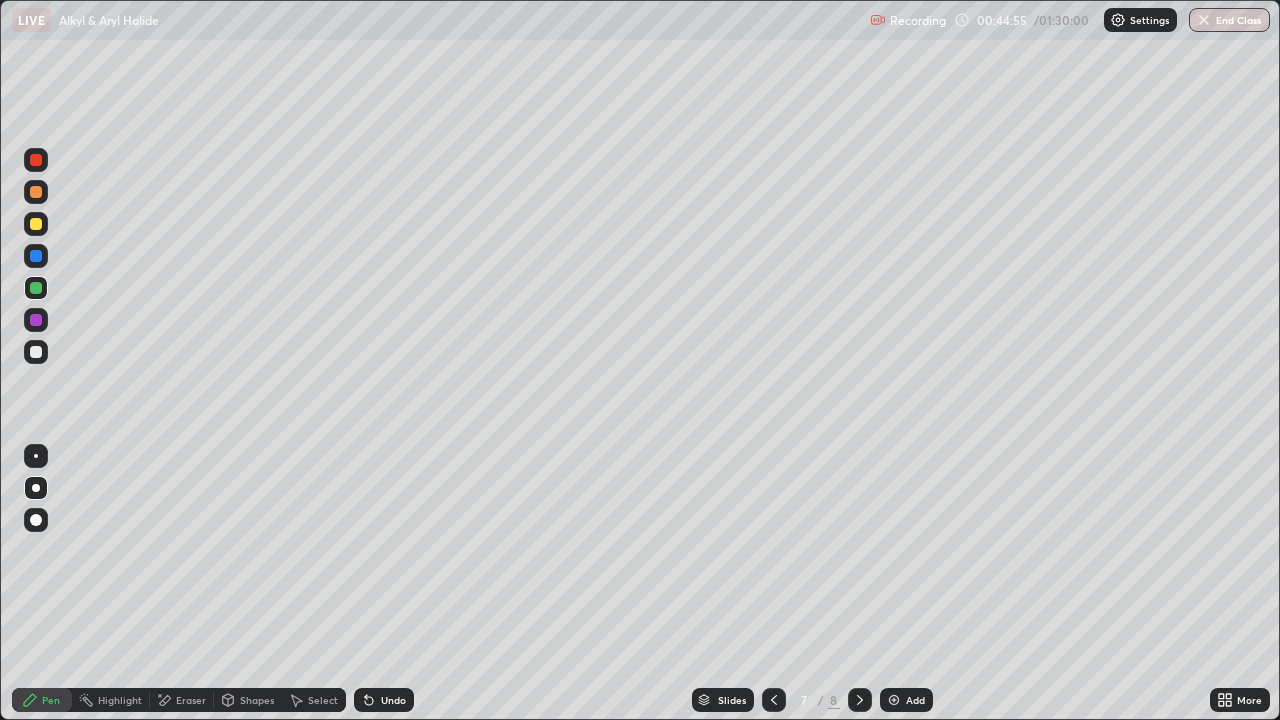 click at bounding box center [36, 224] 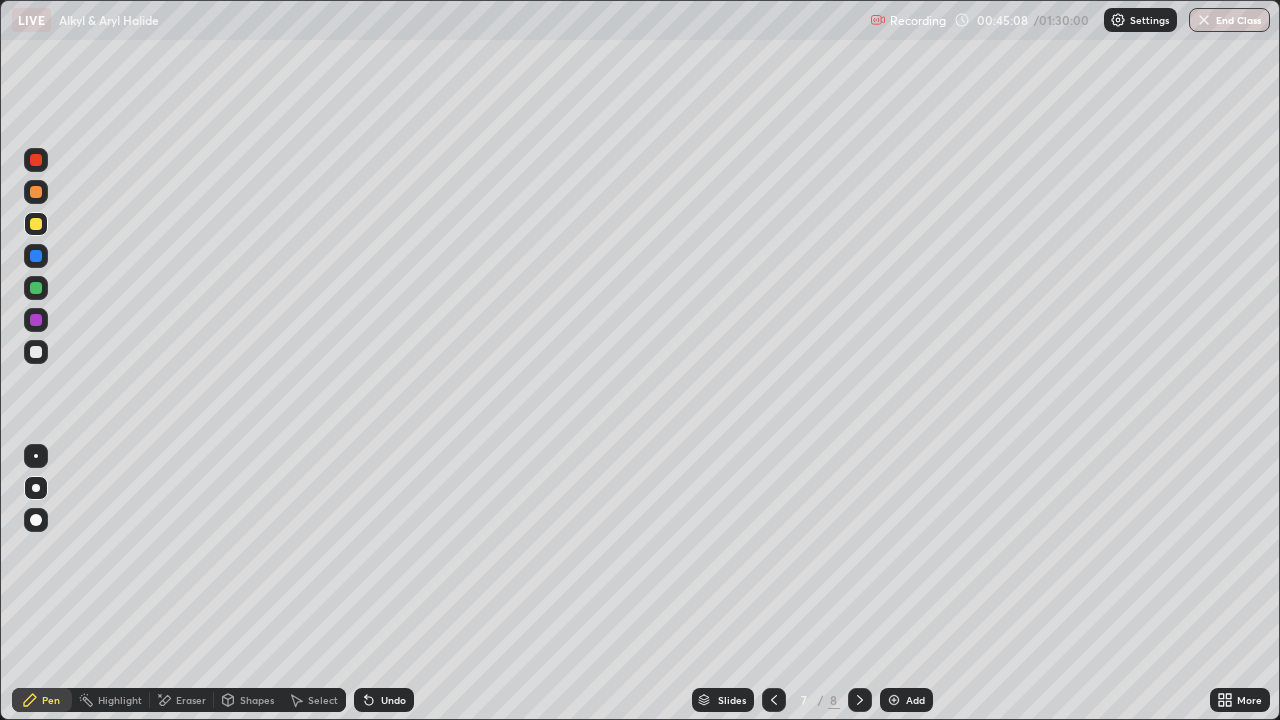 click at bounding box center (36, 352) 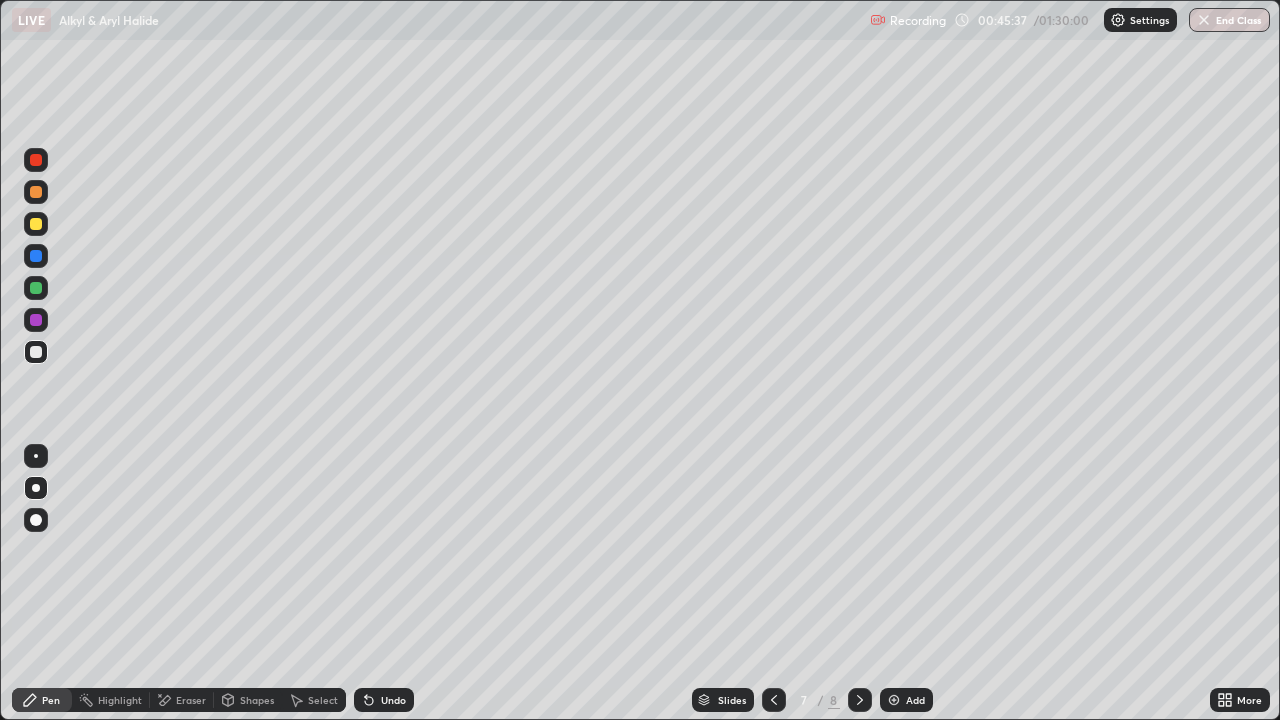 click at bounding box center (36, 224) 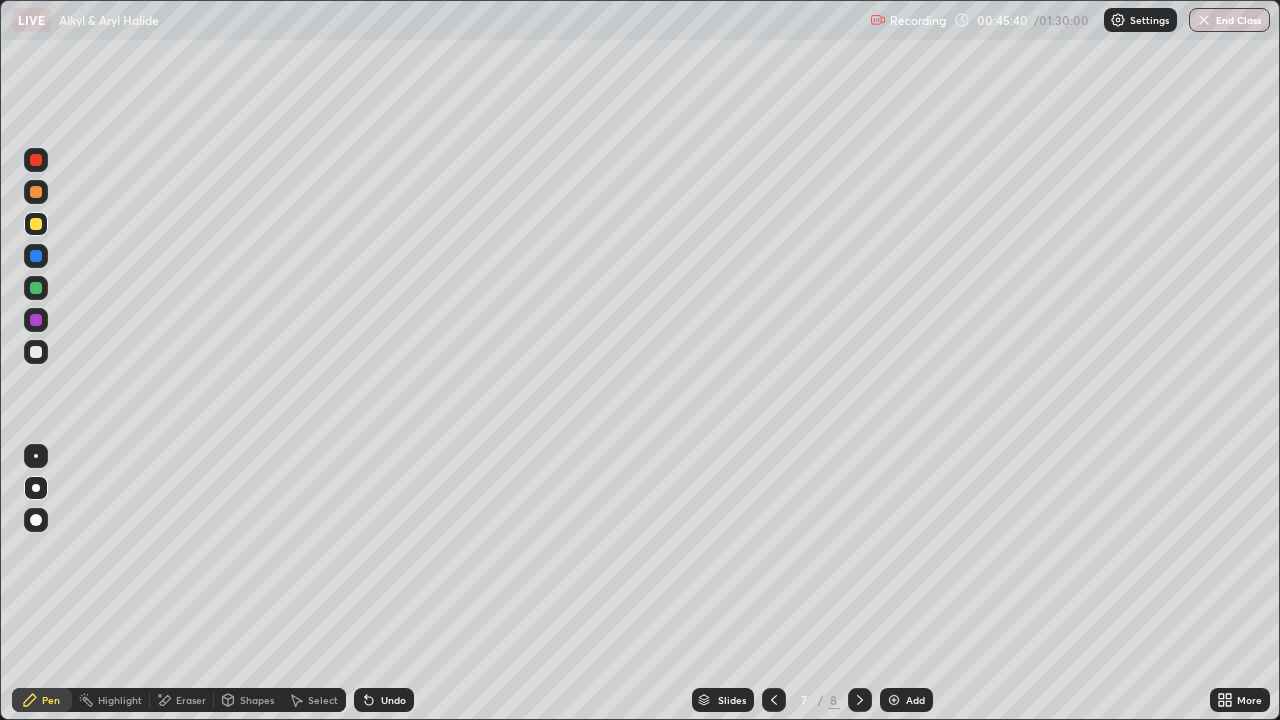 click on "Undo" at bounding box center (384, 700) 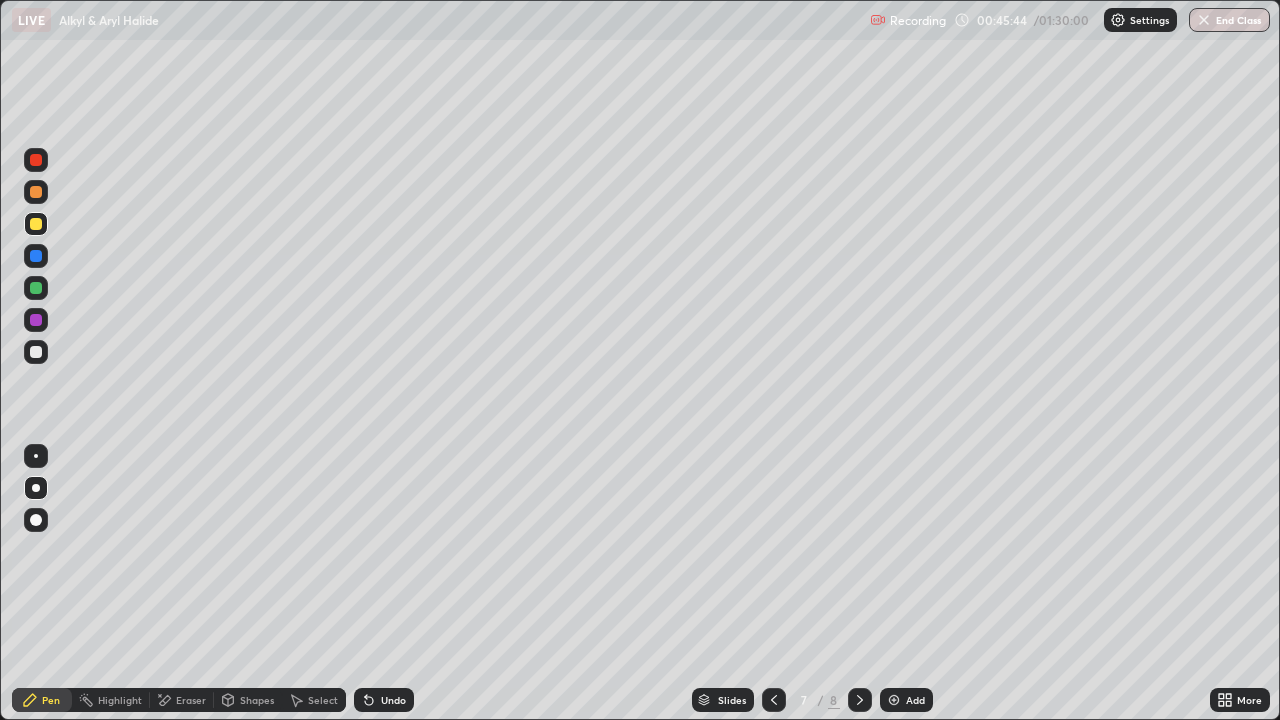click at bounding box center (36, 352) 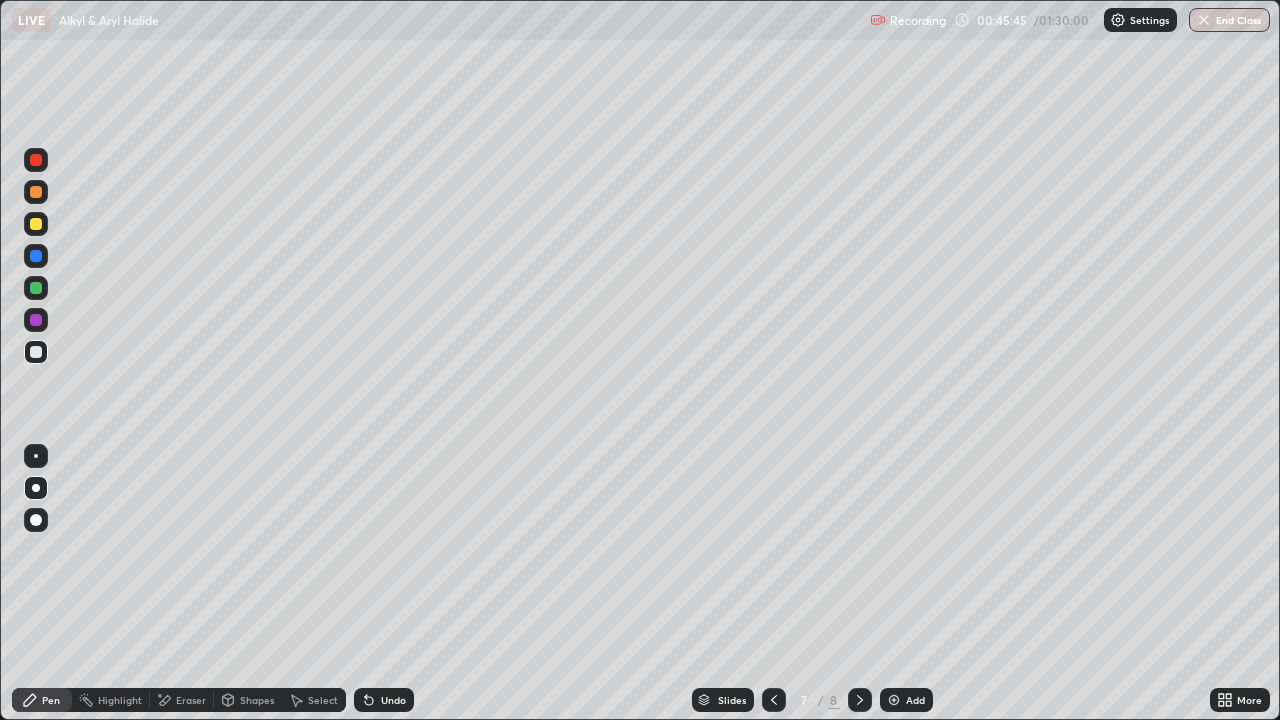 click at bounding box center (36, 192) 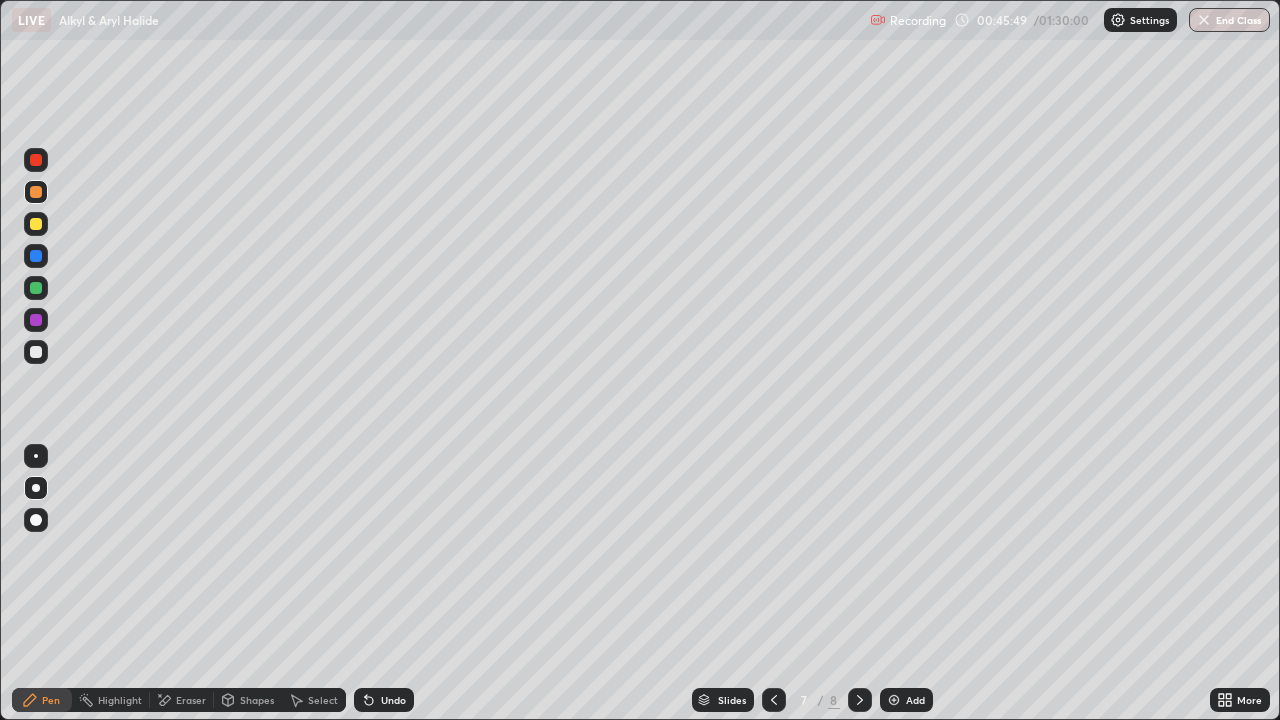click at bounding box center [36, 352] 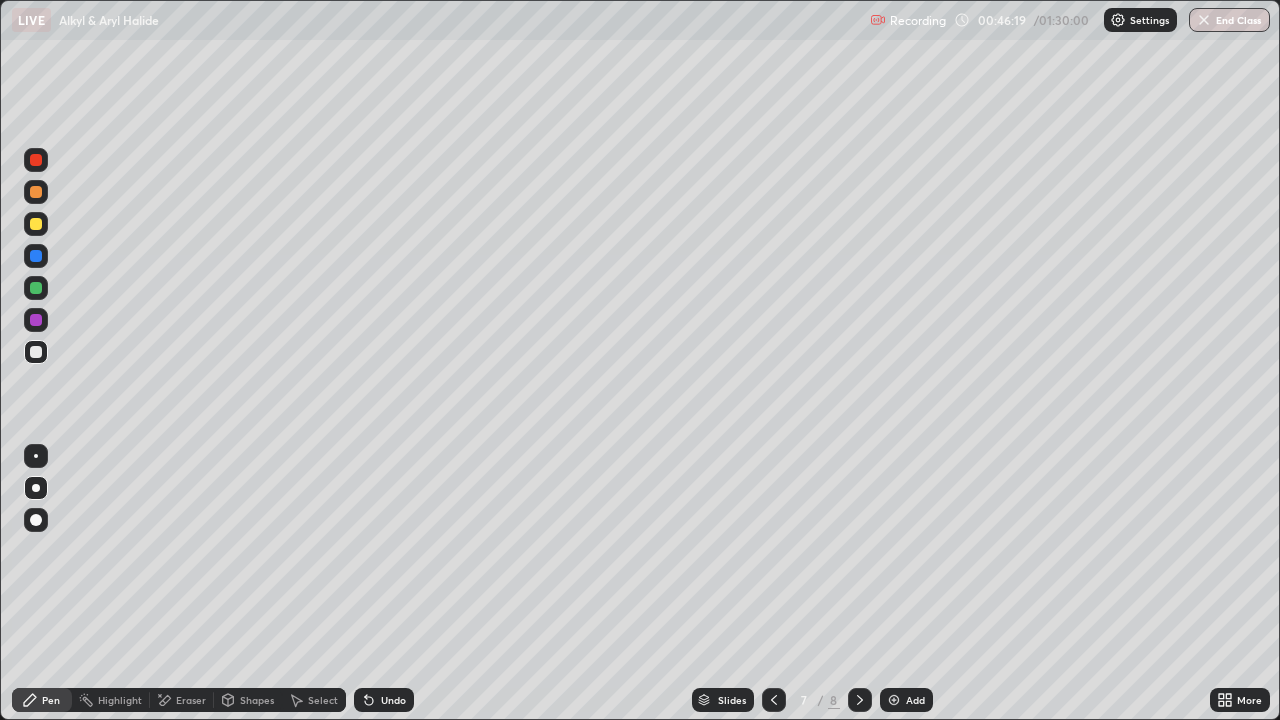 click on "Undo" at bounding box center [393, 700] 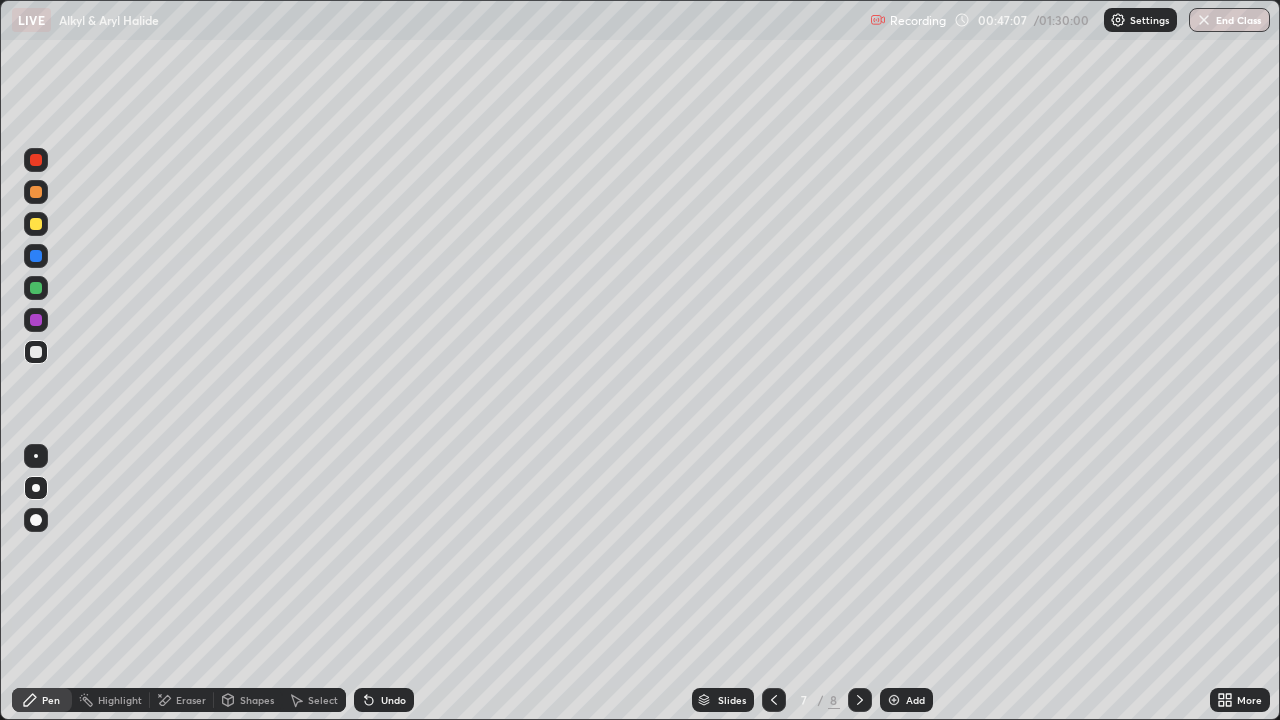 click at bounding box center (36, 256) 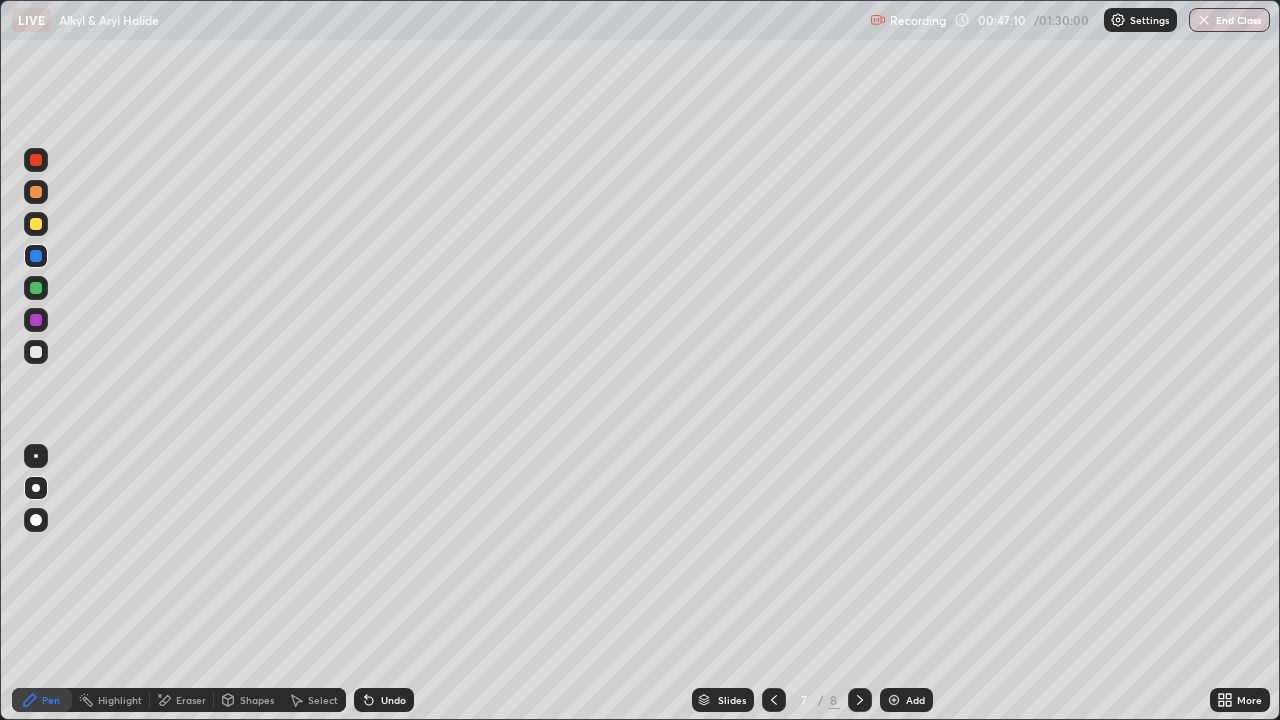 click at bounding box center (36, 224) 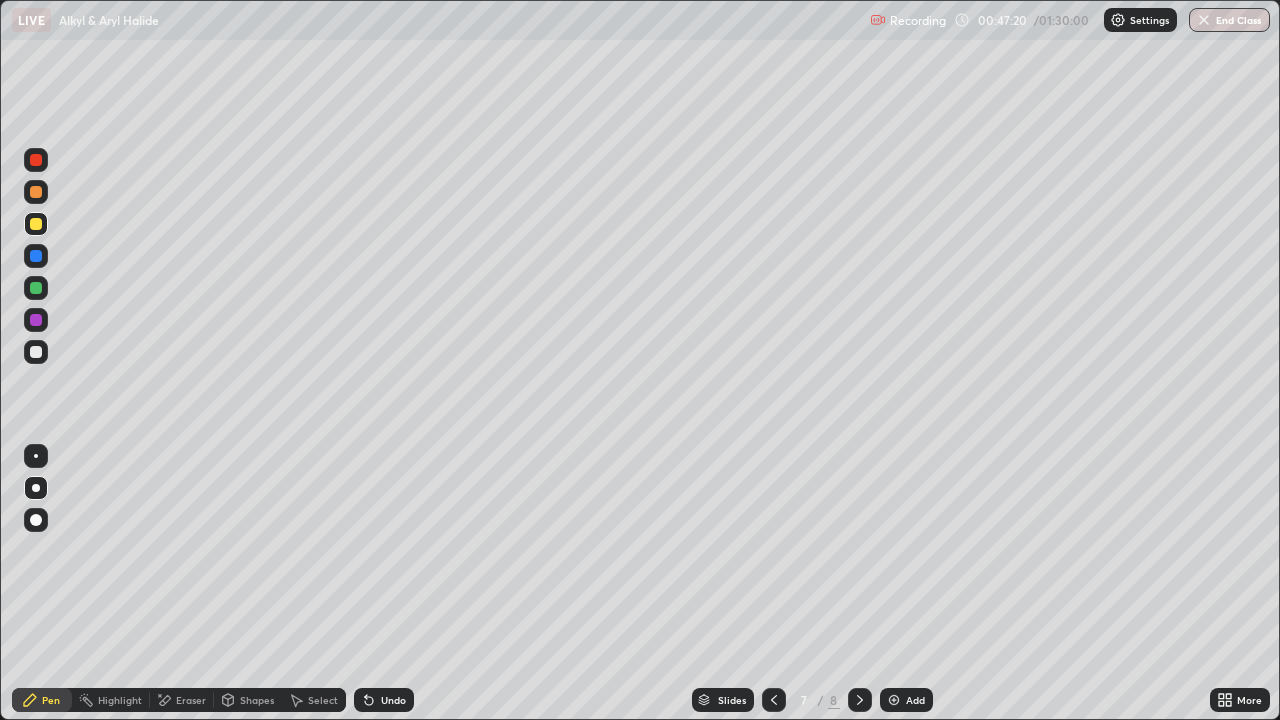 click 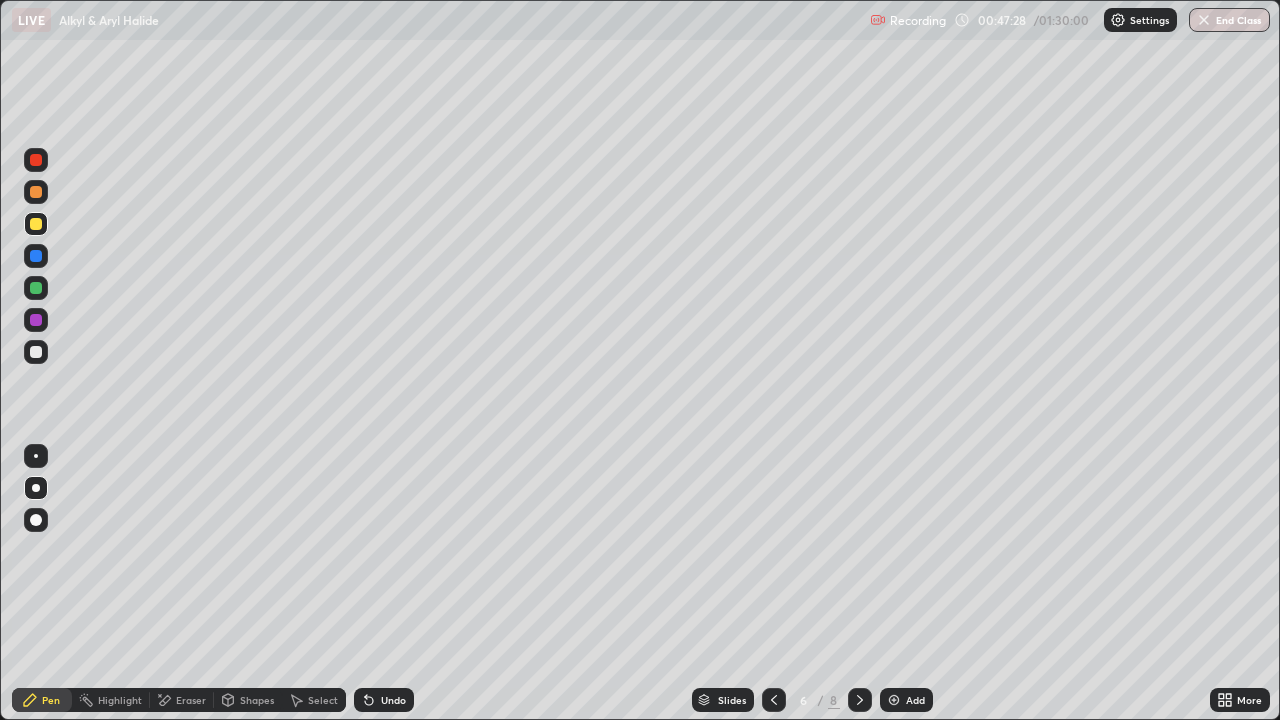 click 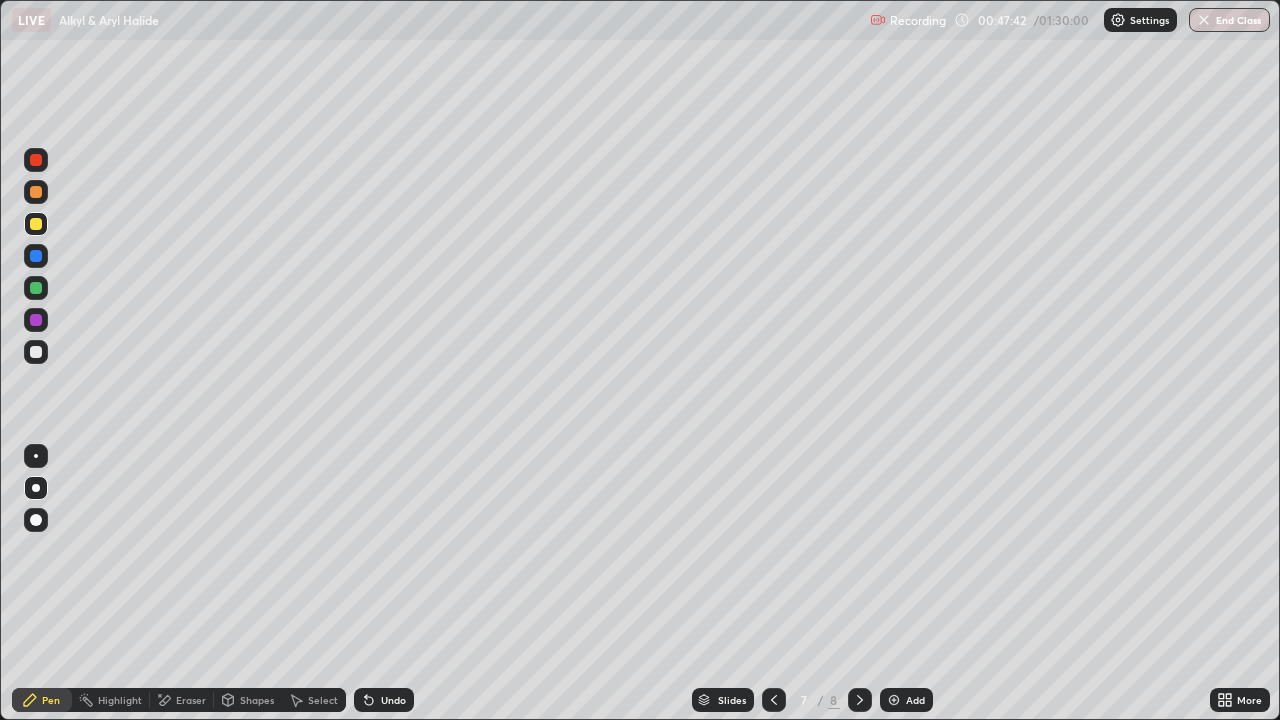 click at bounding box center [36, 352] 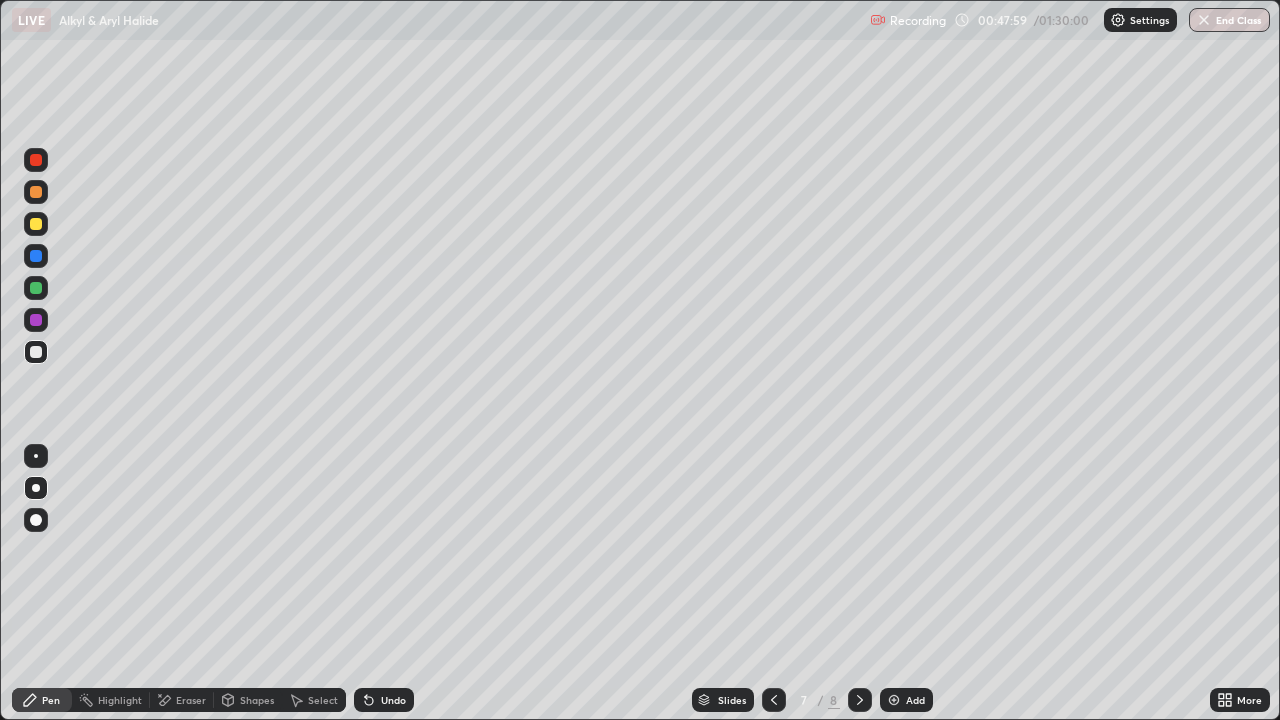 click at bounding box center [36, 320] 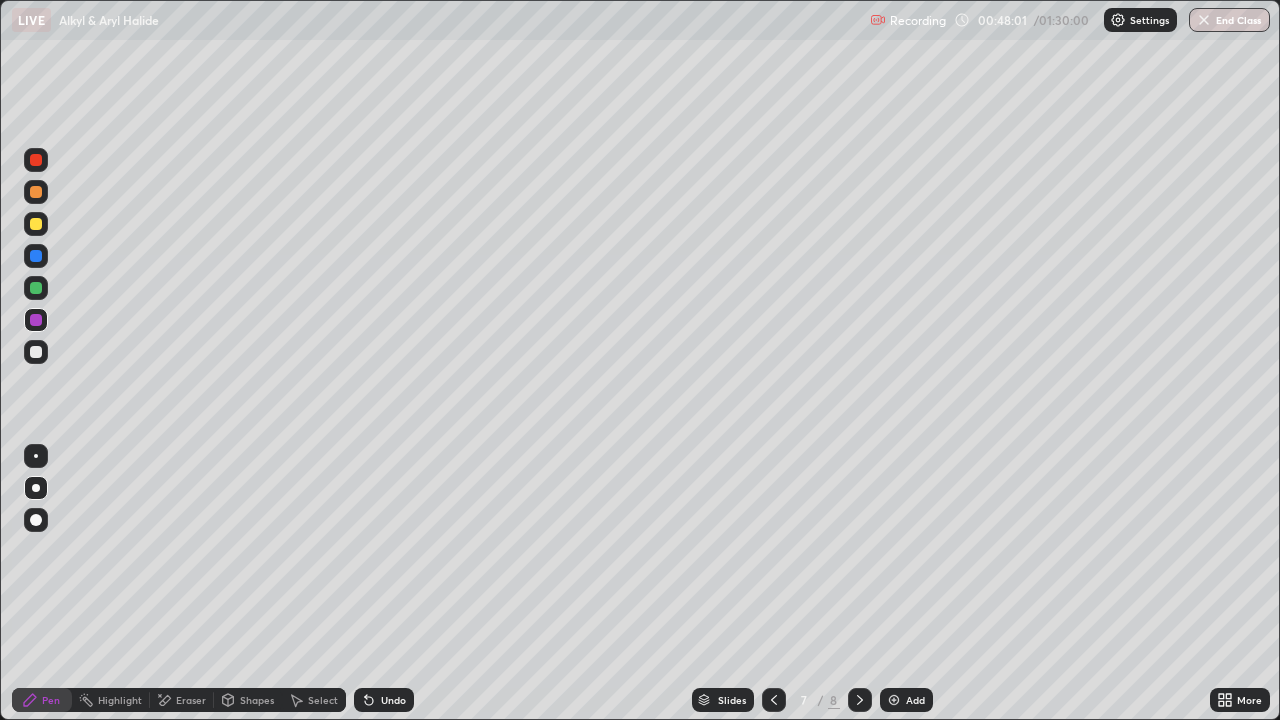click at bounding box center [36, 352] 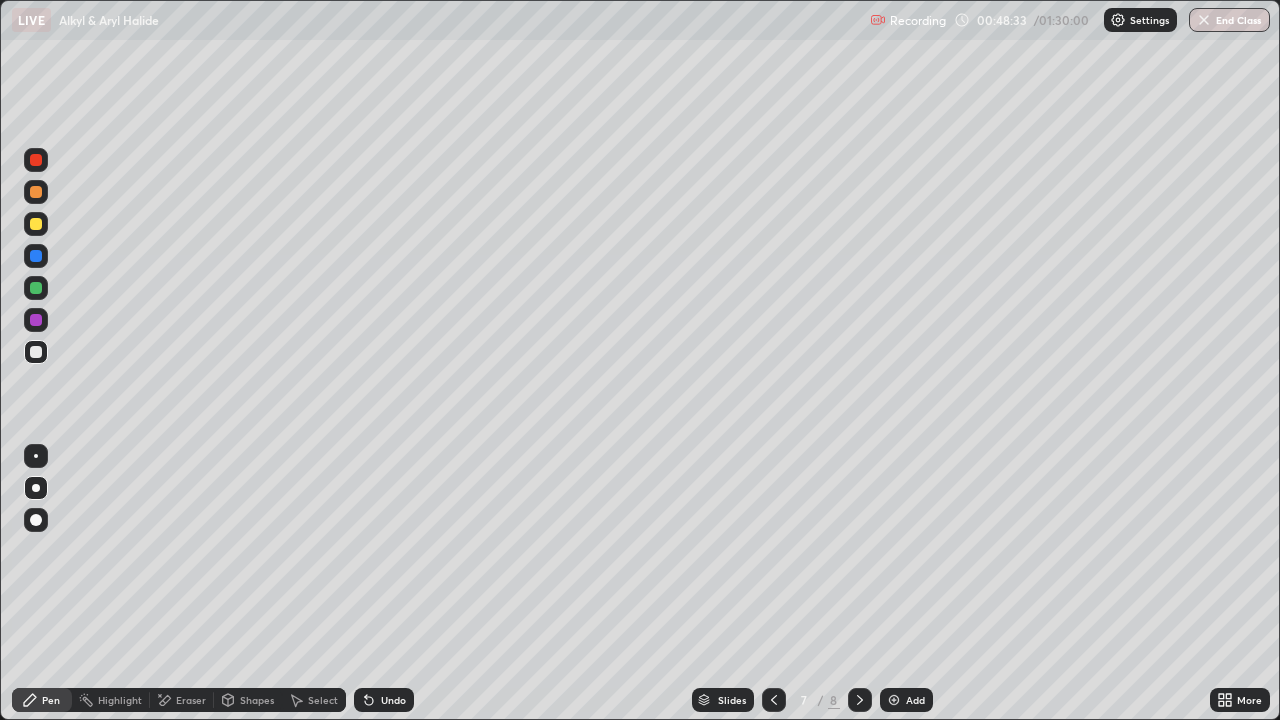 click at bounding box center (36, 288) 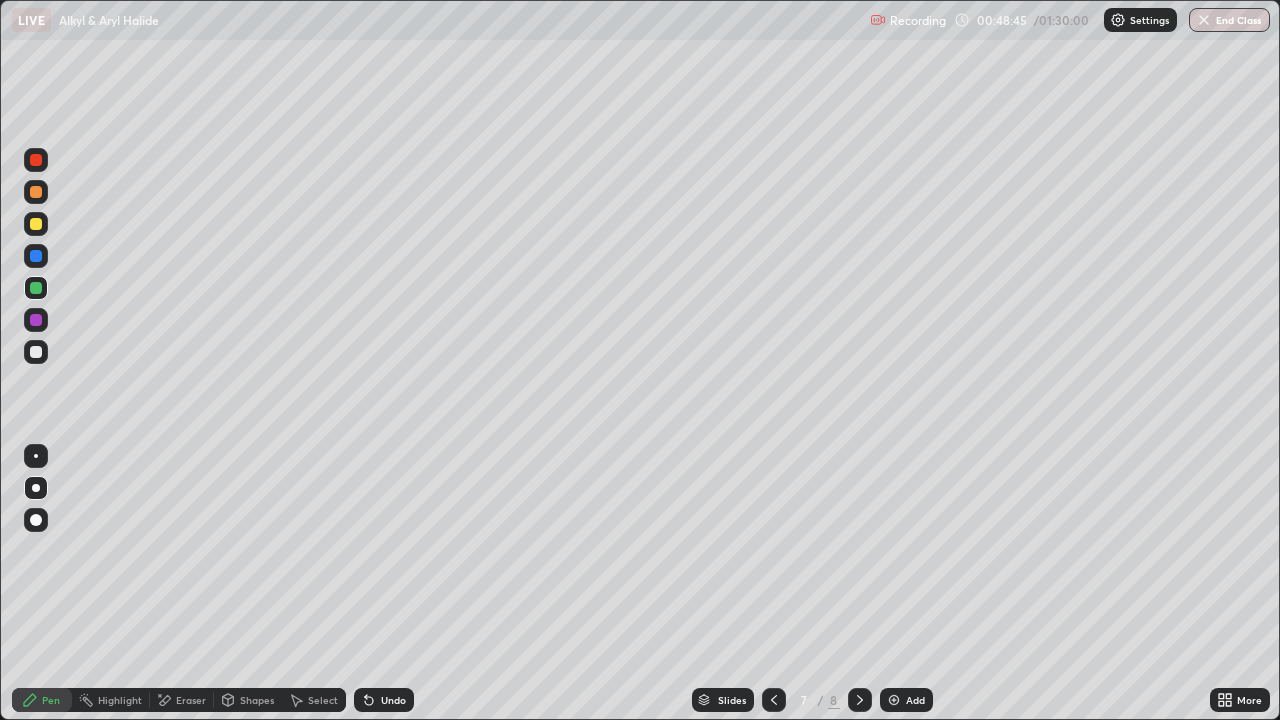 click at bounding box center [36, 192] 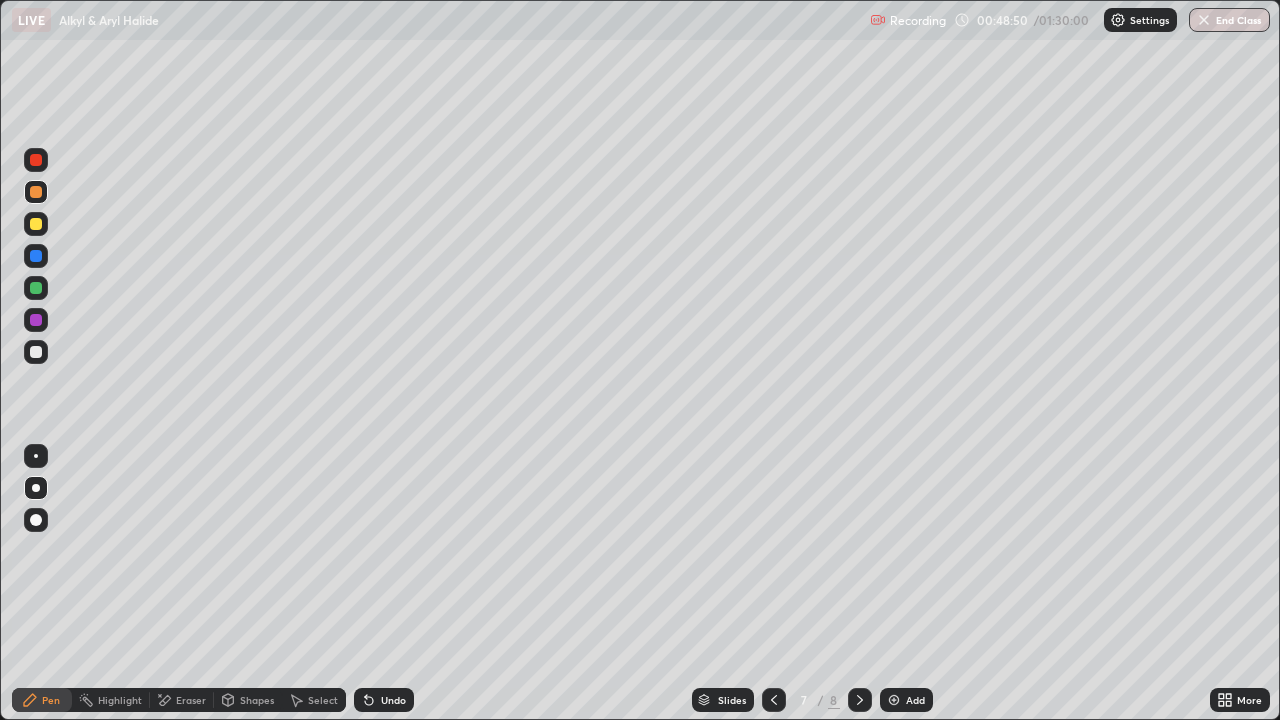 click at bounding box center (36, 288) 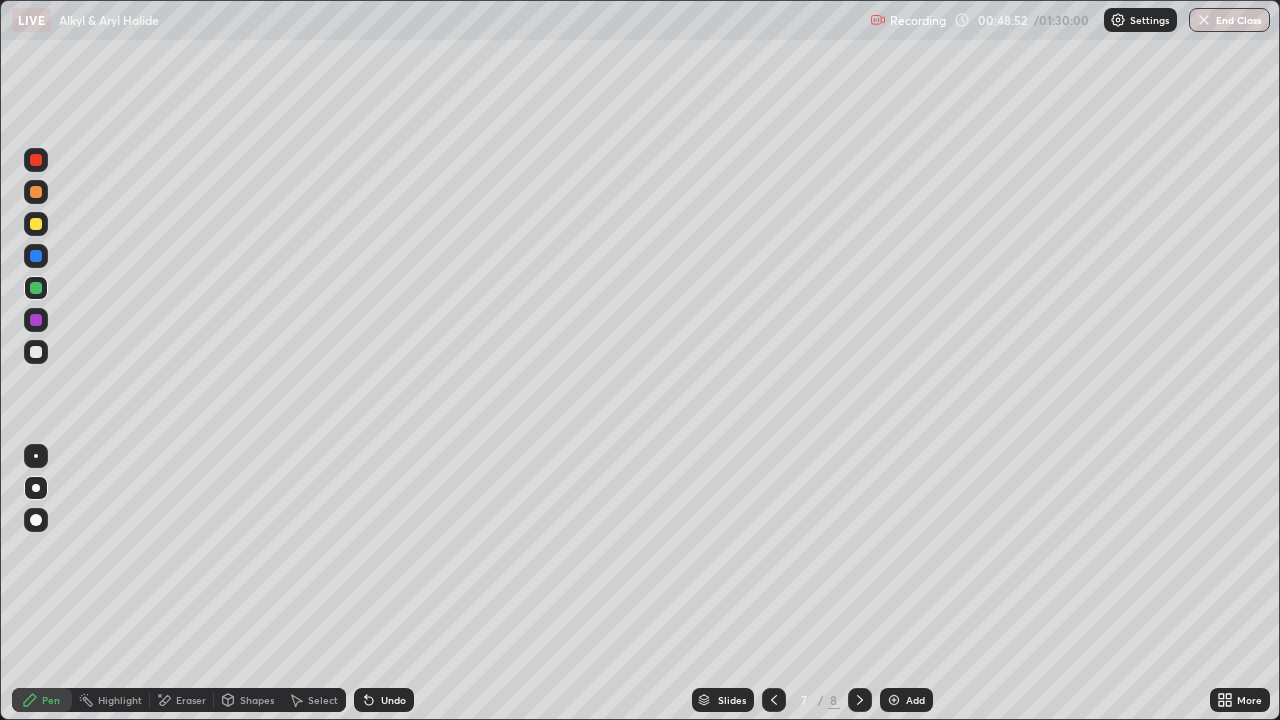 click at bounding box center (36, 352) 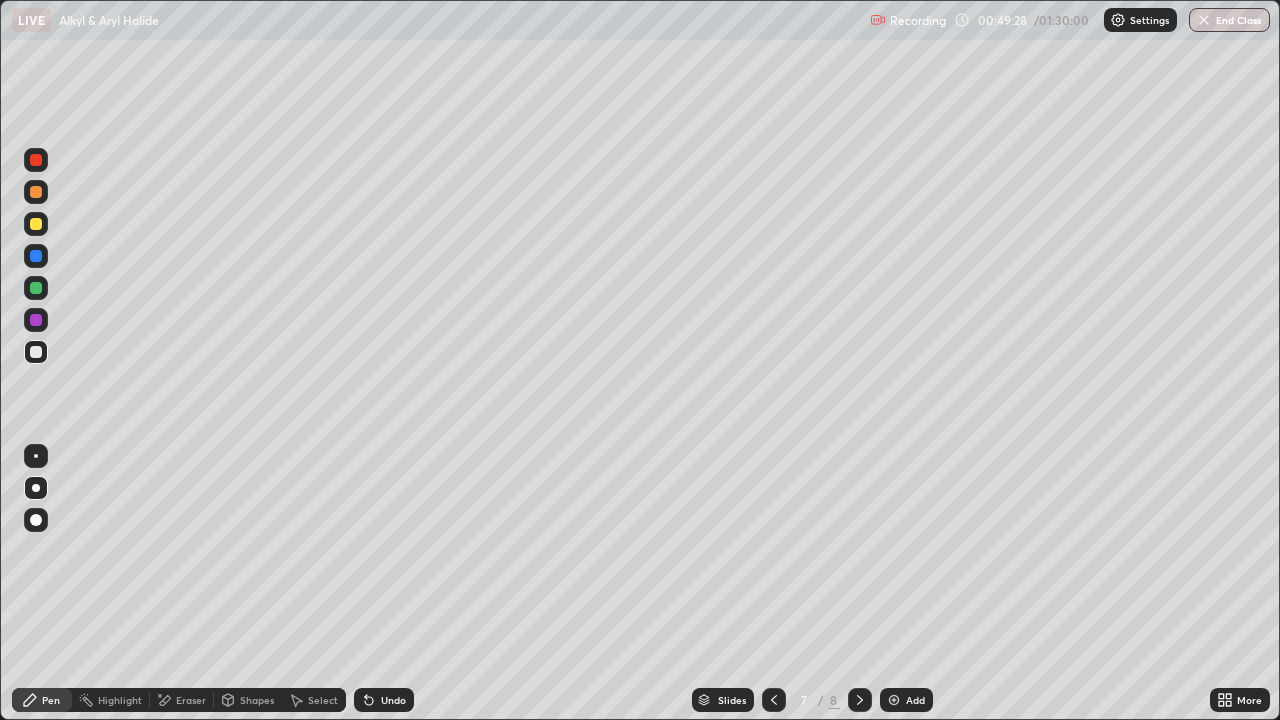 click on "Eraser" at bounding box center (182, 700) 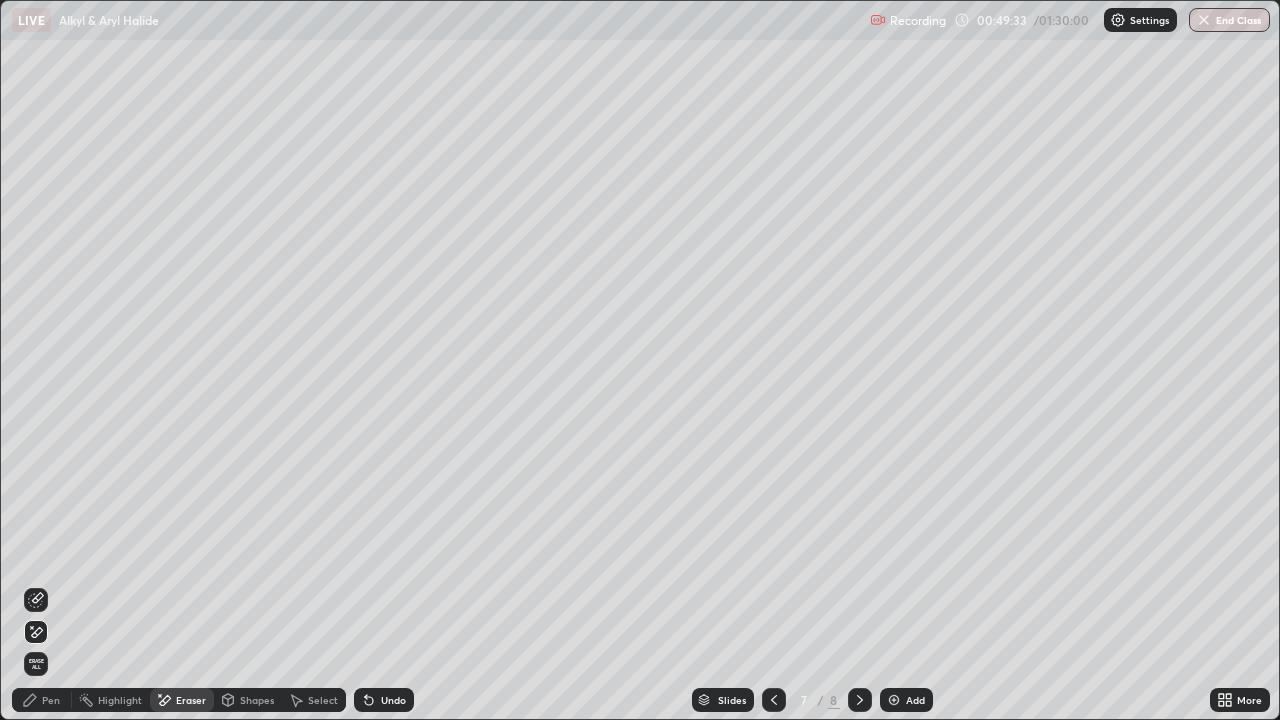 click on "Pen" at bounding box center [51, 700] 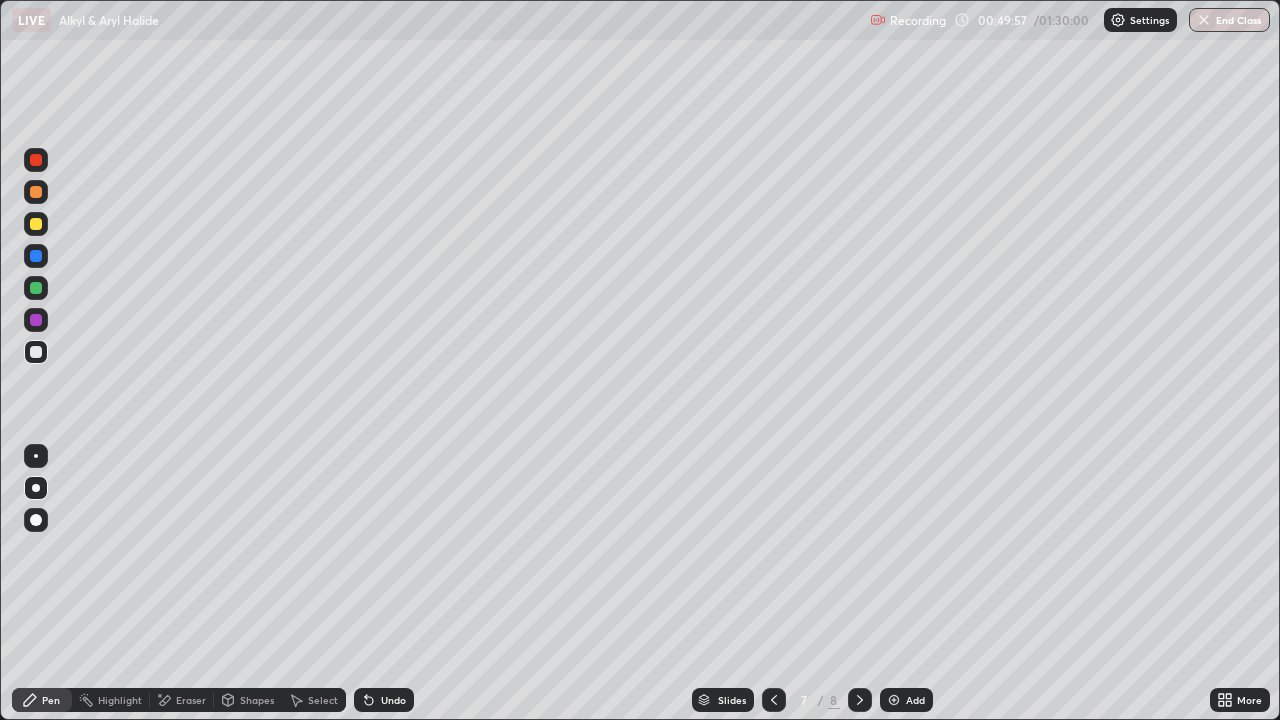 click on "Add" at bounding box center (915, 700) 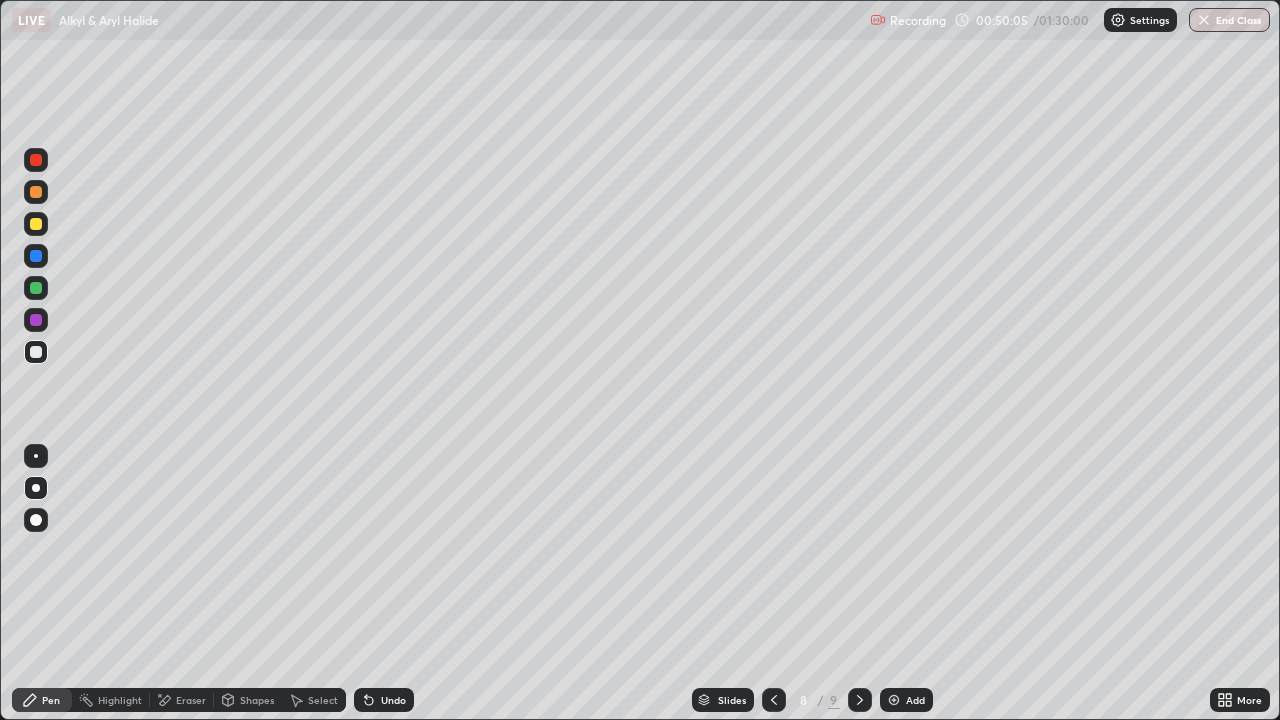 click at bounding box center (36, 192) 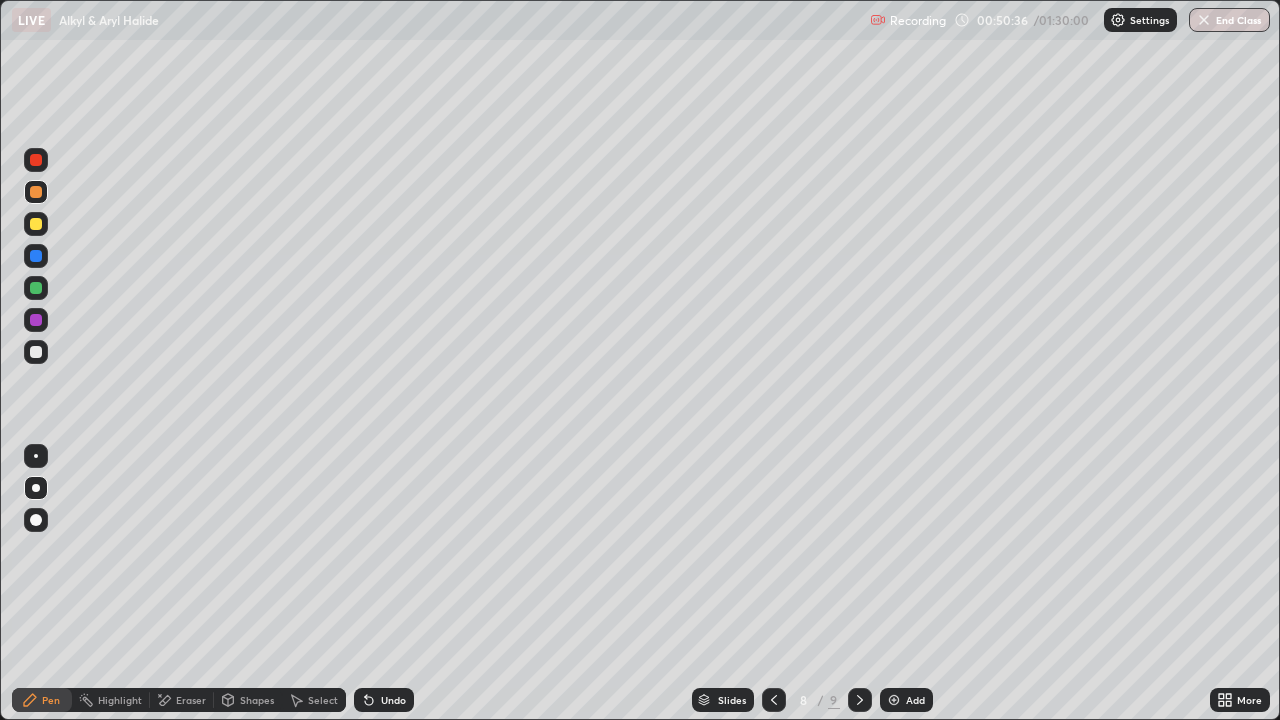 click at bounding box center (36, 352) 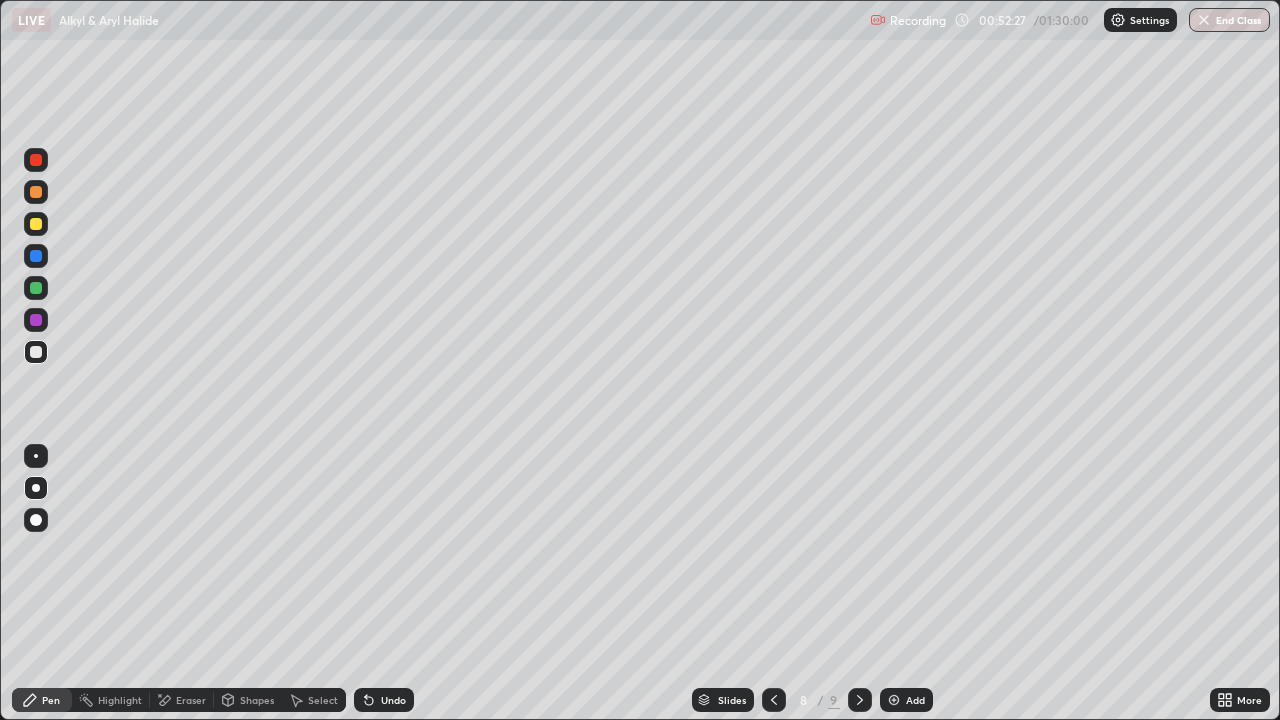 click at bounding box center [36, 224] 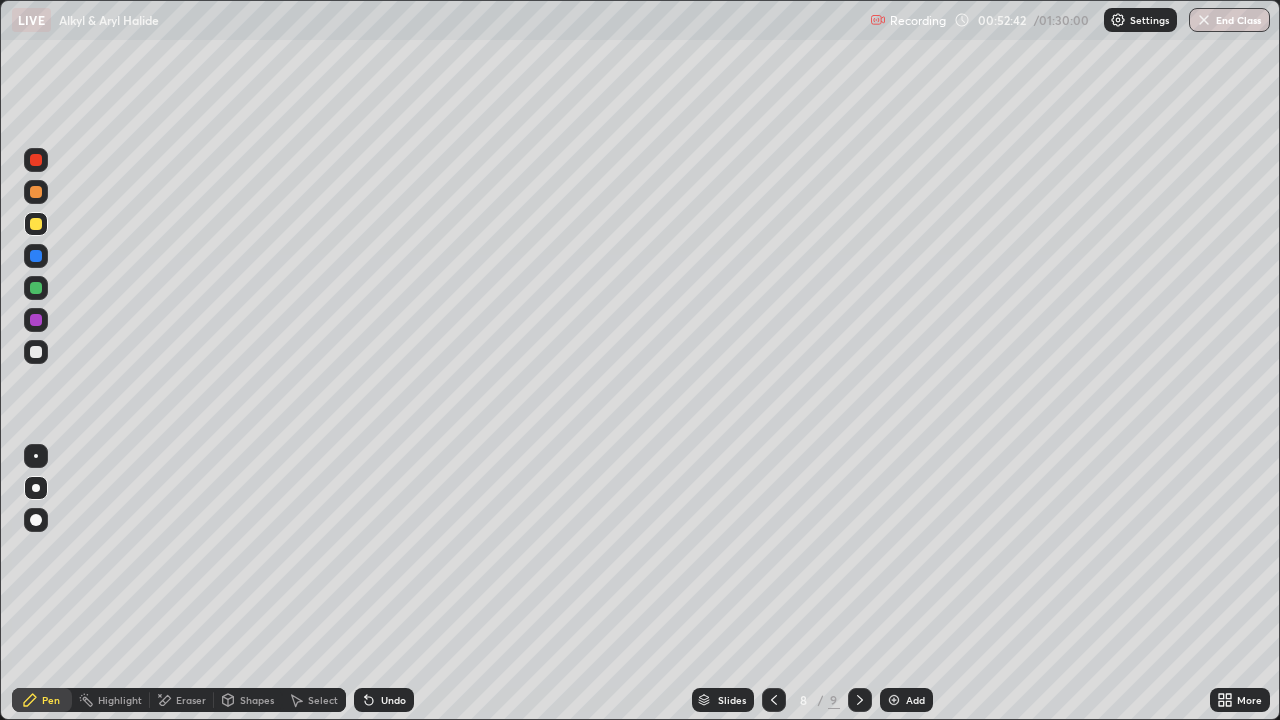 click on "Undo" at bounding box center (393, 700) 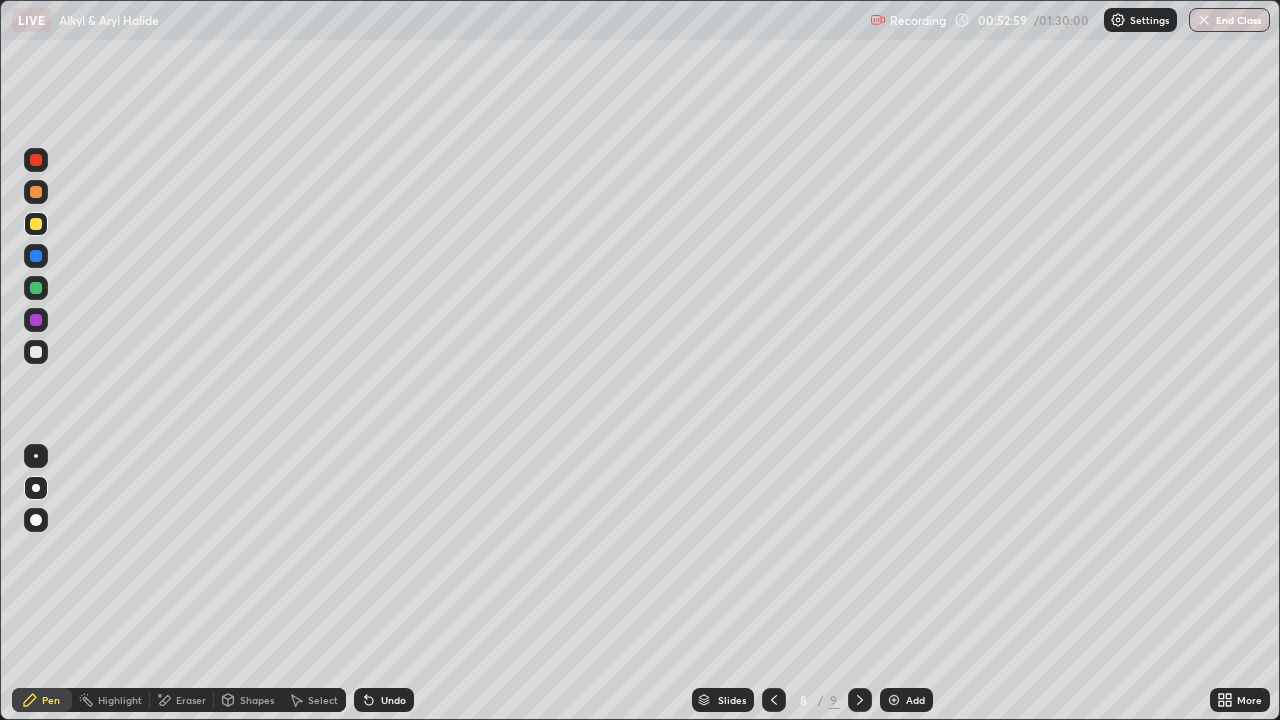click at bounding box center (36, 352) 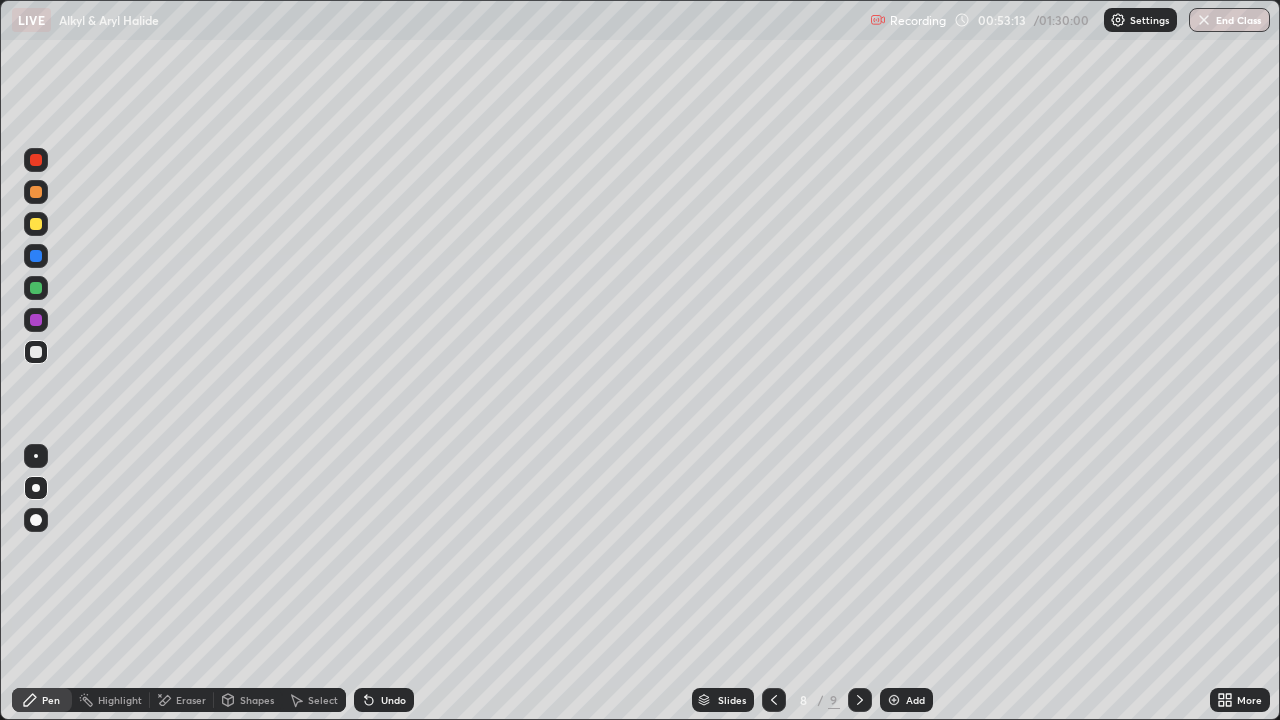 click at bounding box center (36, 352) 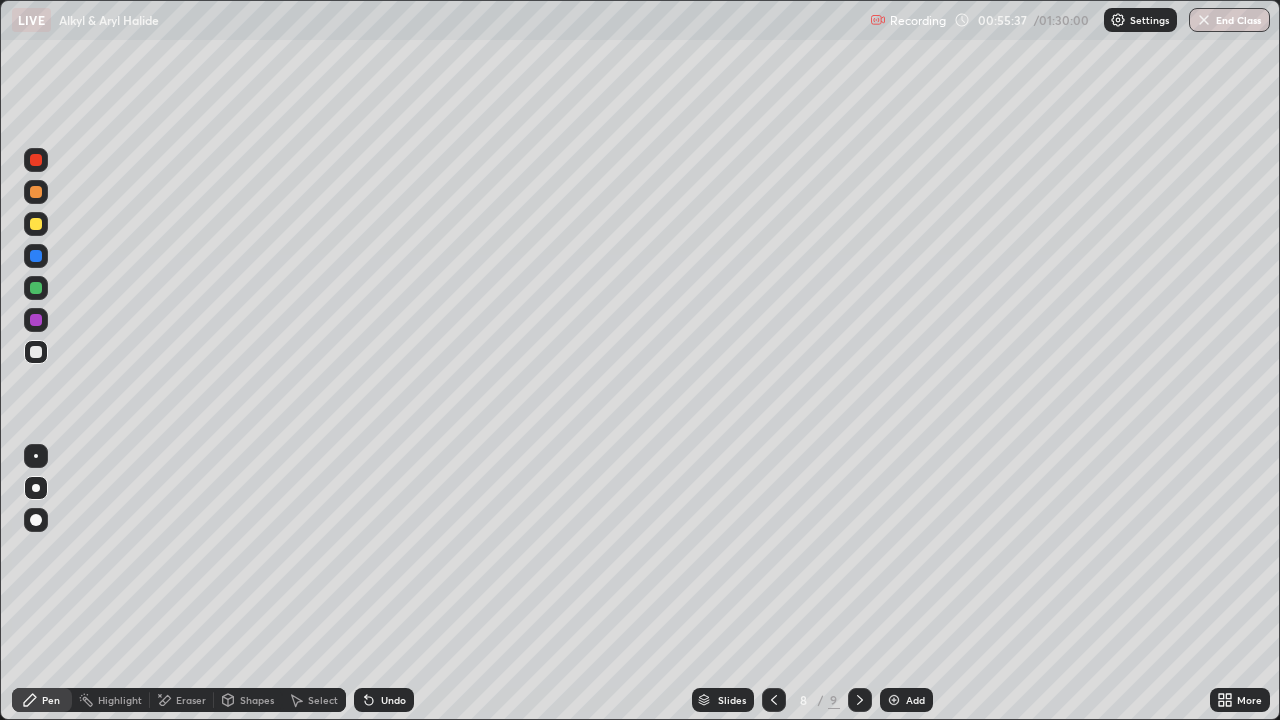 click on "Eraser" at bounding box center (191, 700) 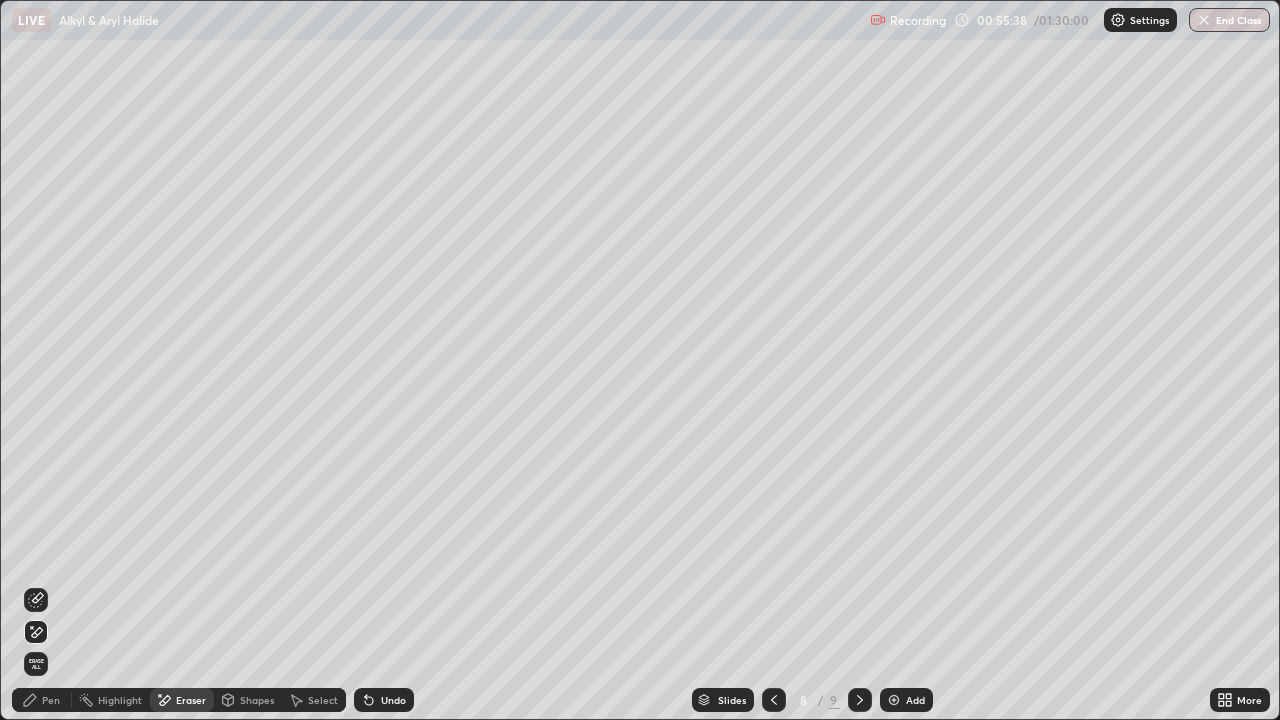 click on "Pen" at bounding box center [51, 700] 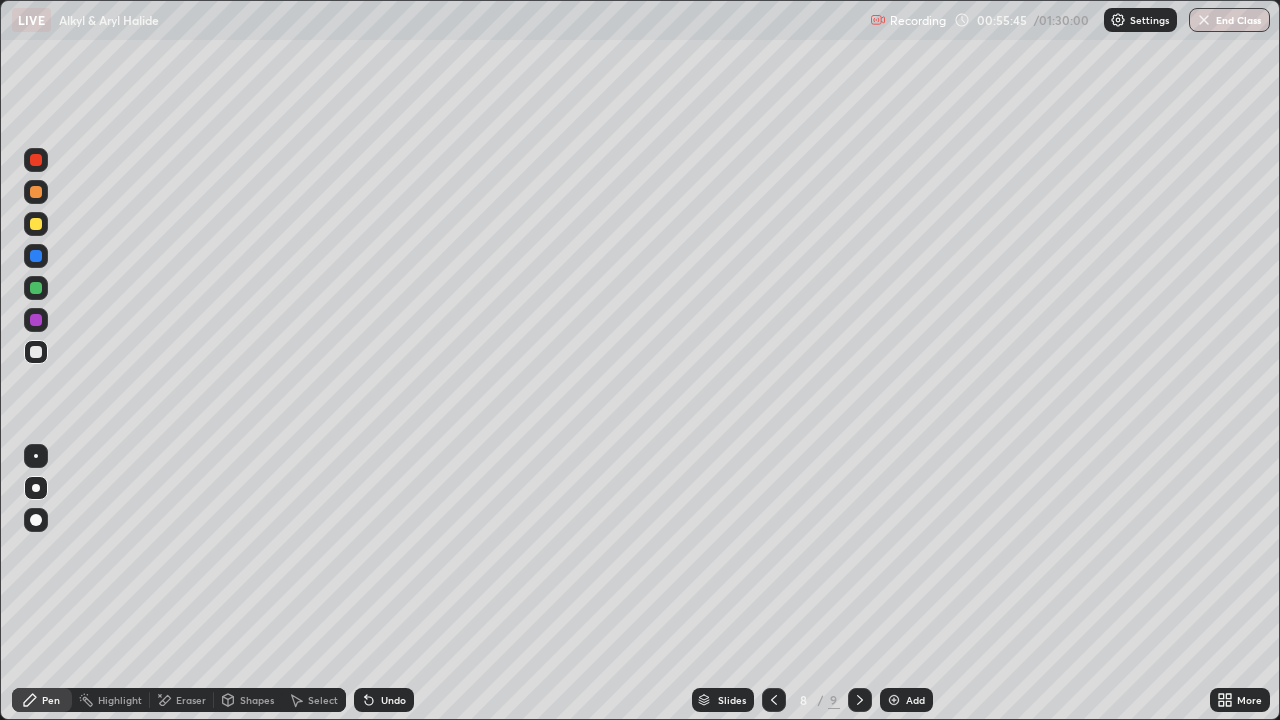 click on "Eraser" at bounding box center [182, 700] 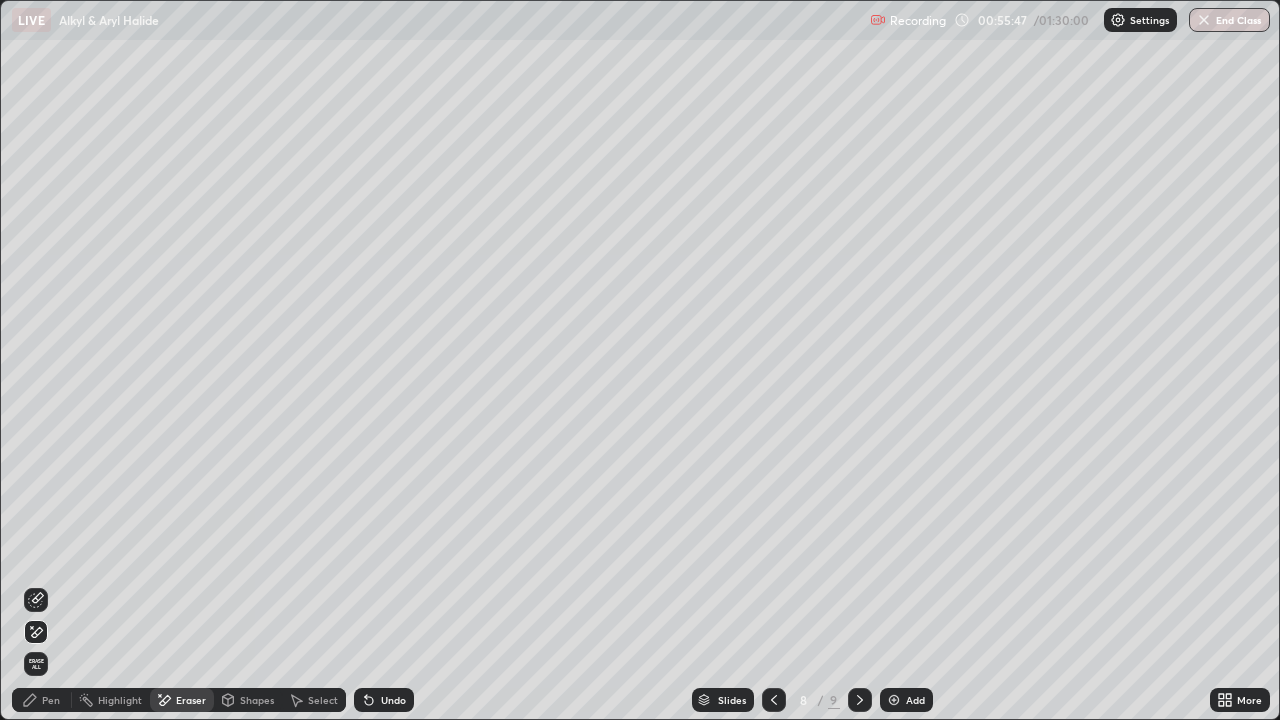 click on "Pen" at bounding box center [42, 700] 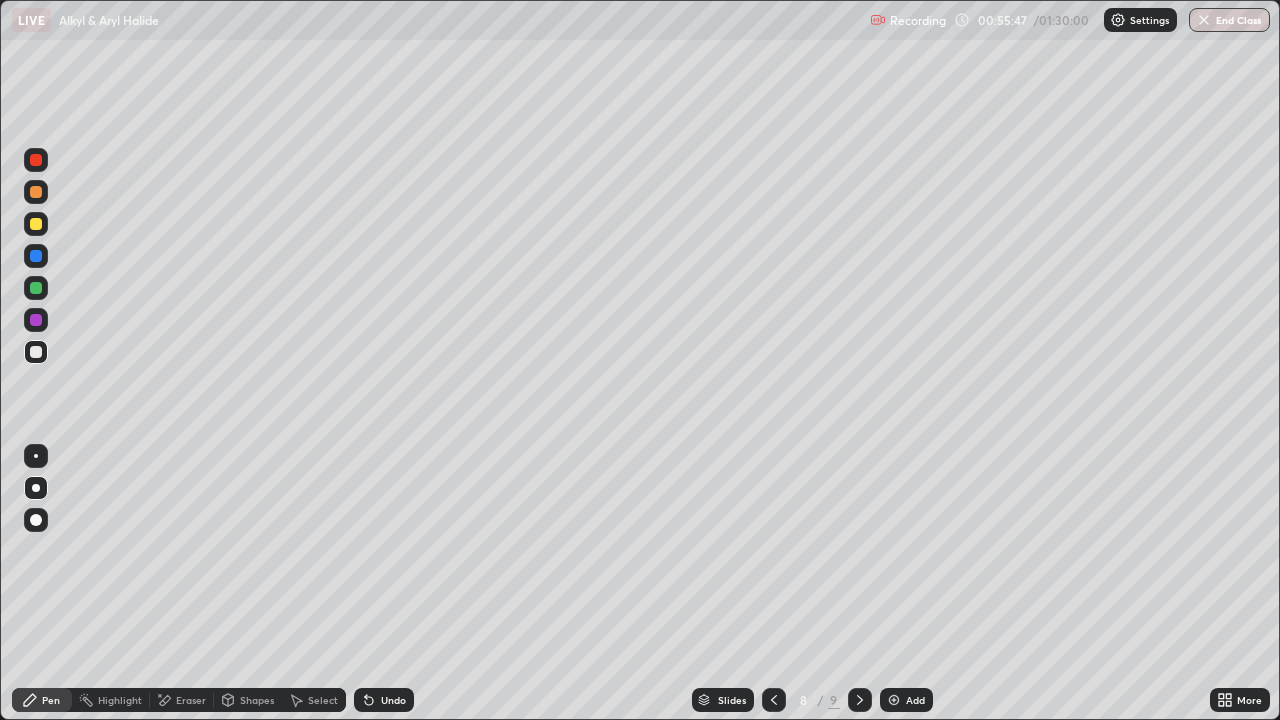 click at bounding box center [36, 352] 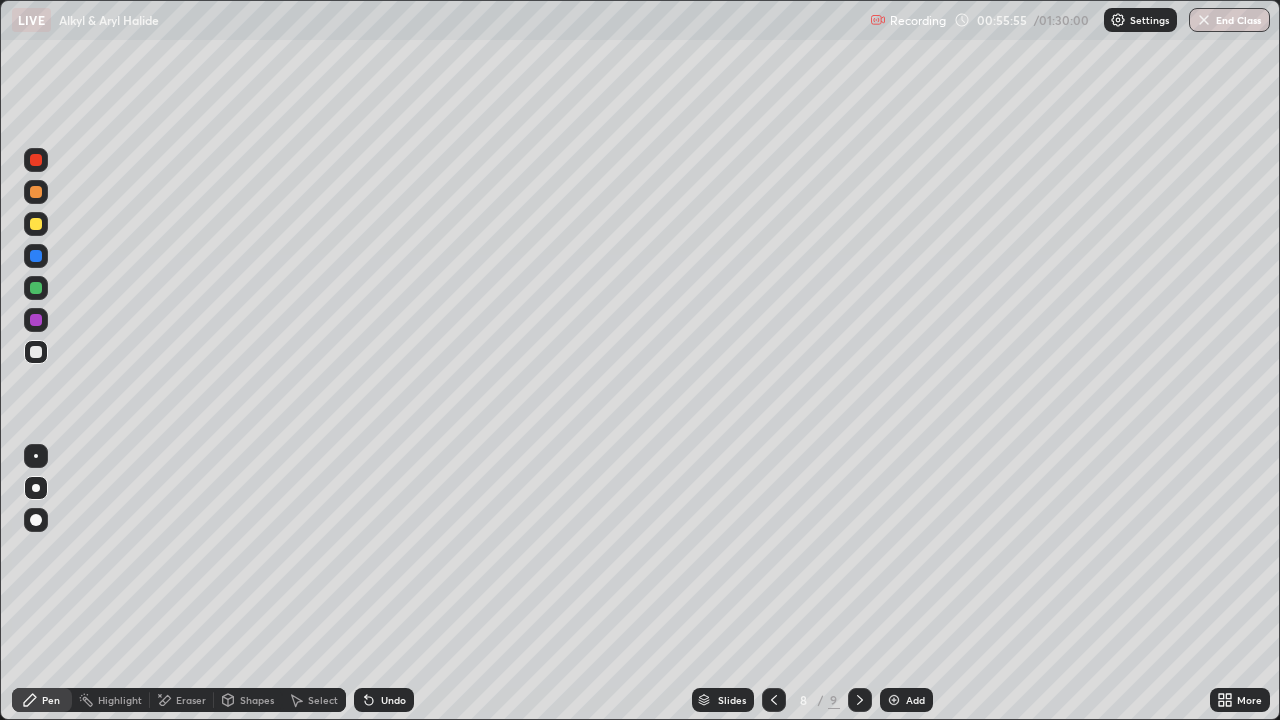 click at bounding box center [36, 320] 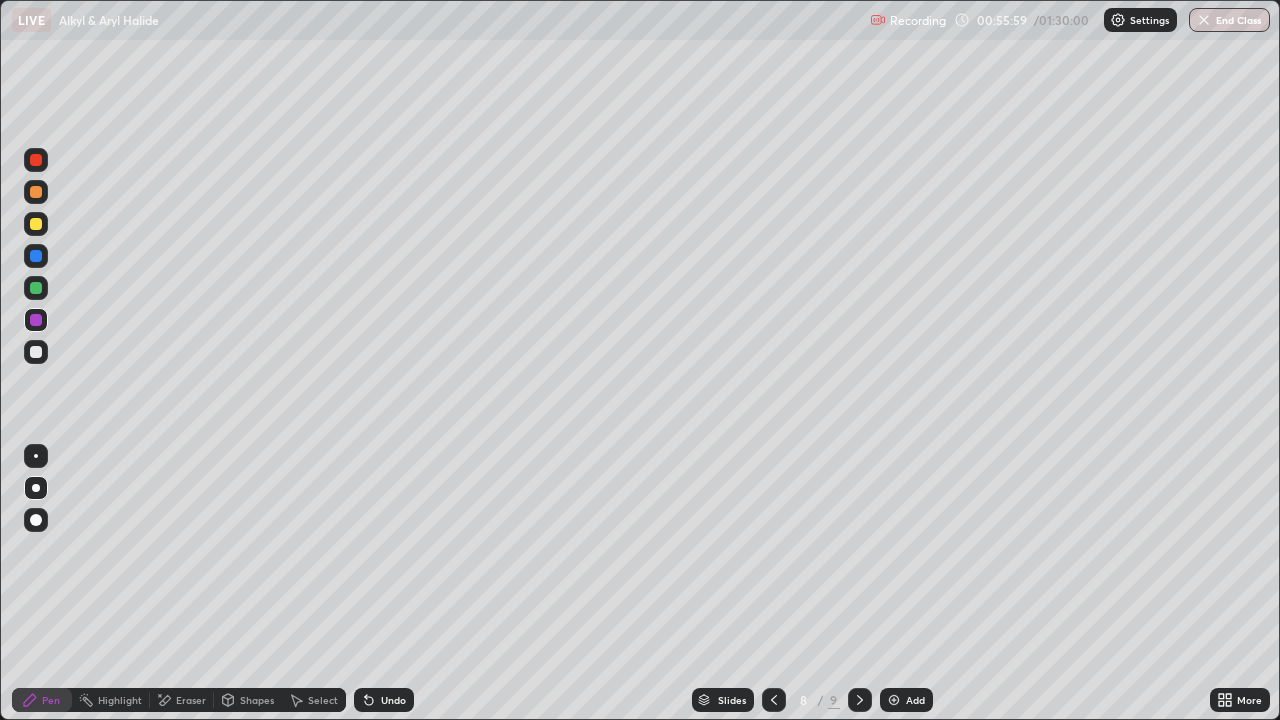 click on "Undo" at bounding box center [393, 700] 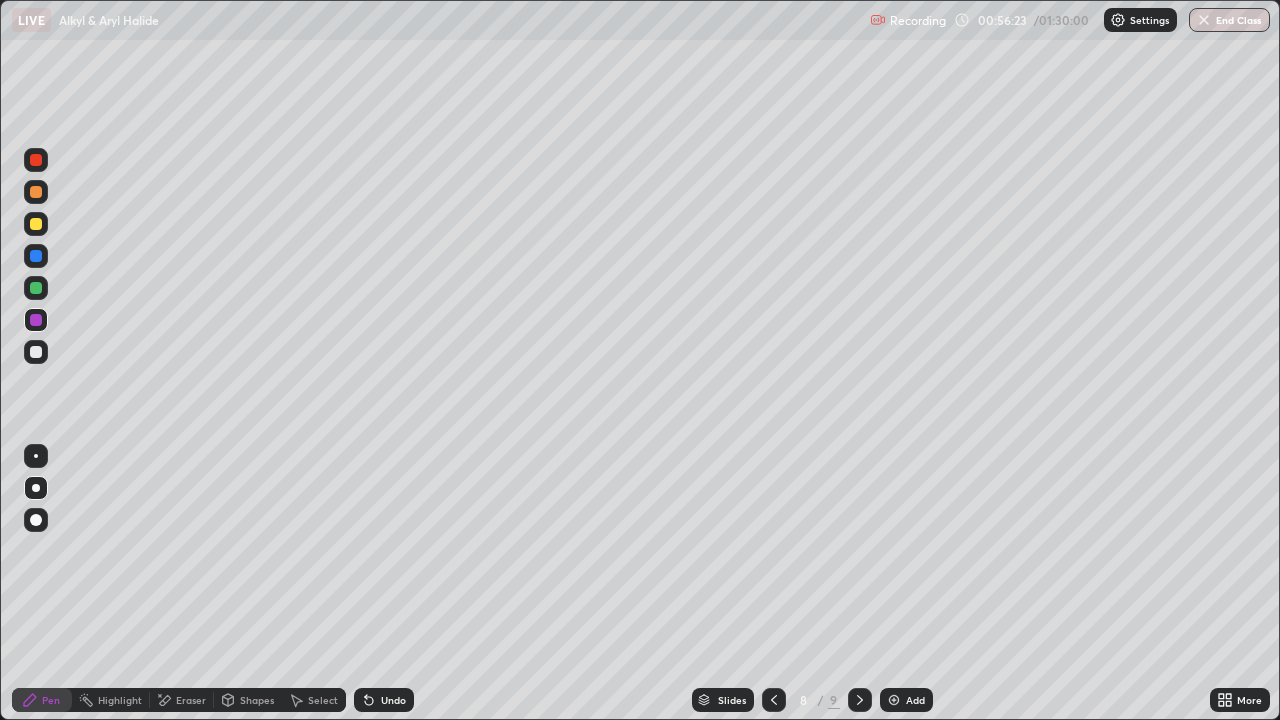 click at bounding box center [36, 352] 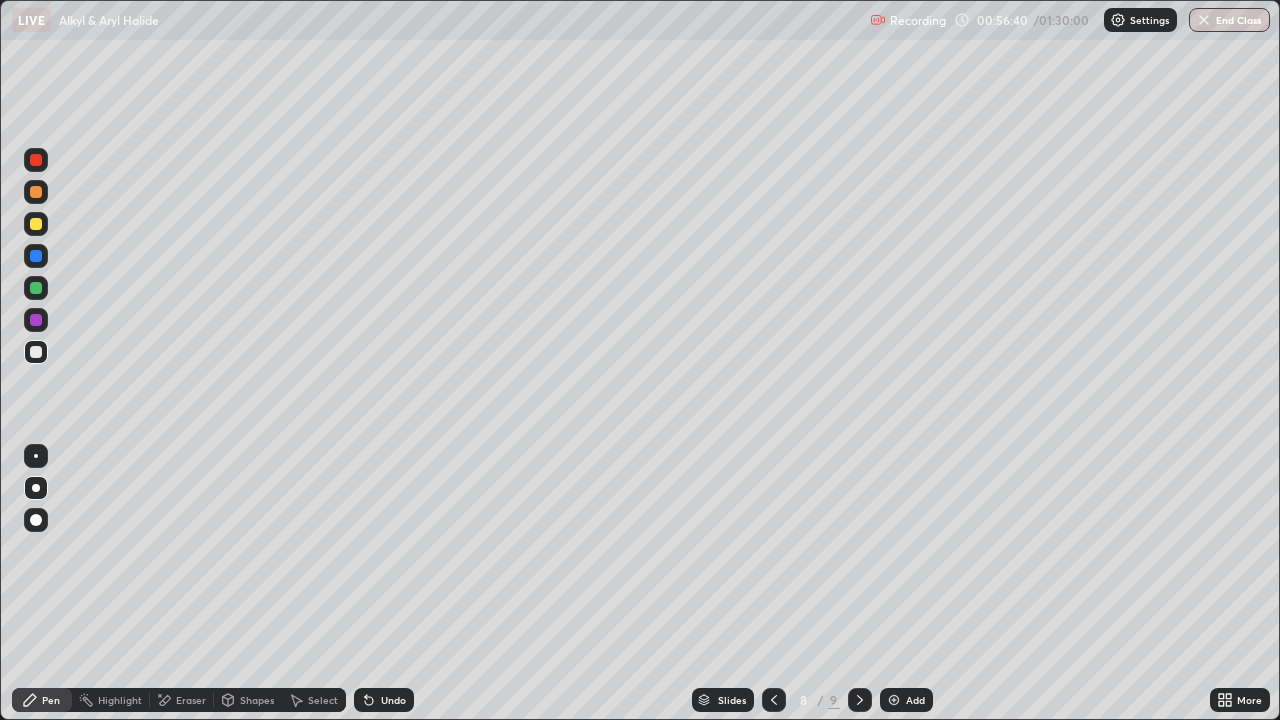 click at bounding box center (36, 256) 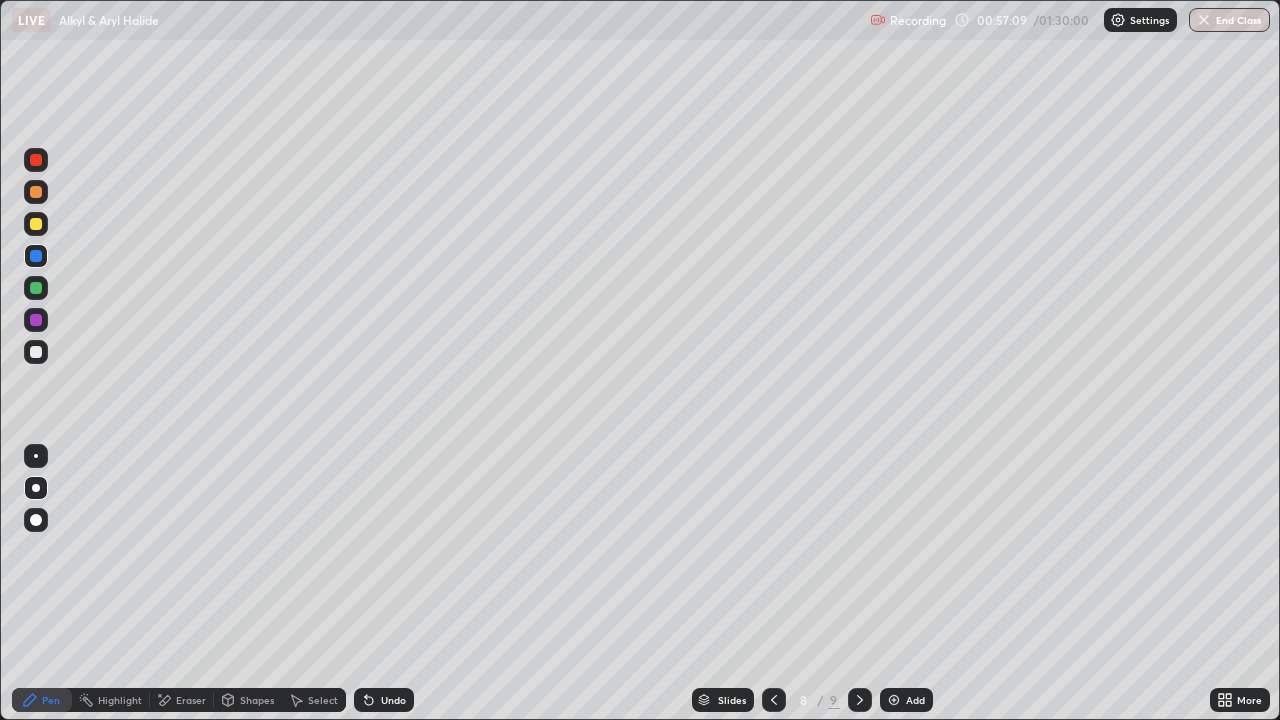 click at bounding box center (36, 352) 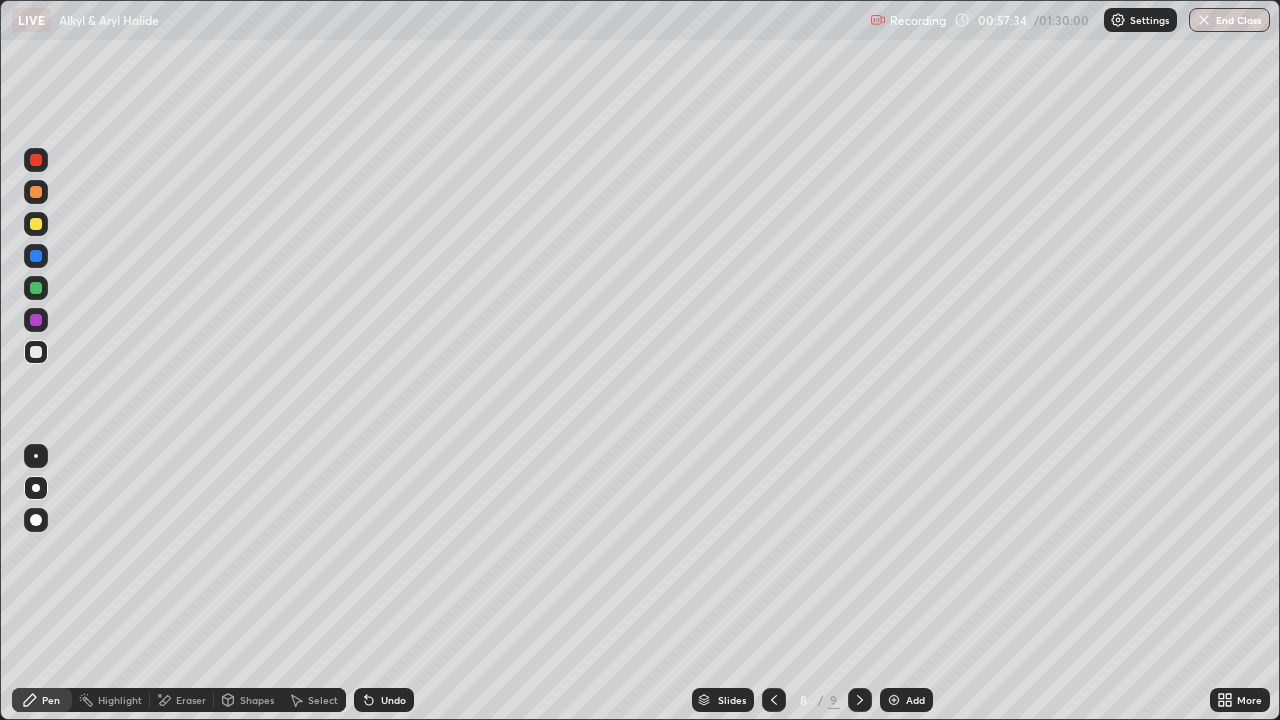 click at bounding box center (36, 224) 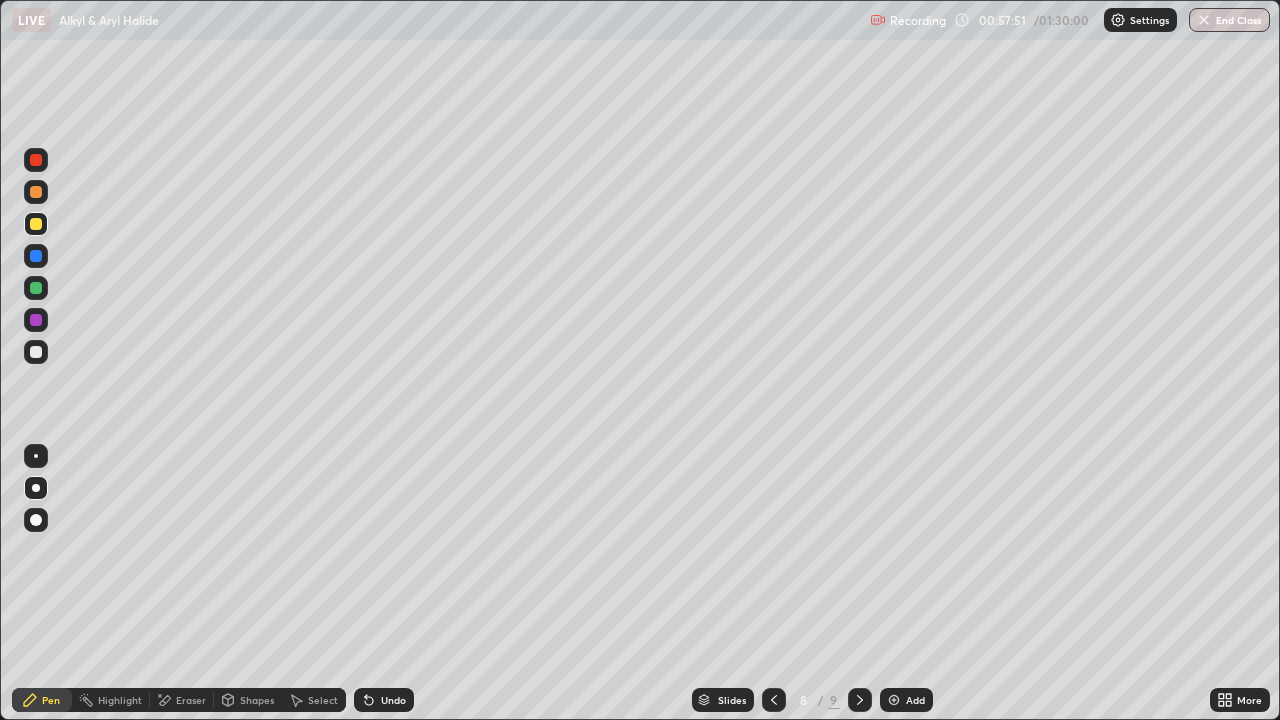 click on "Undo" at bounding box center (384, 700) 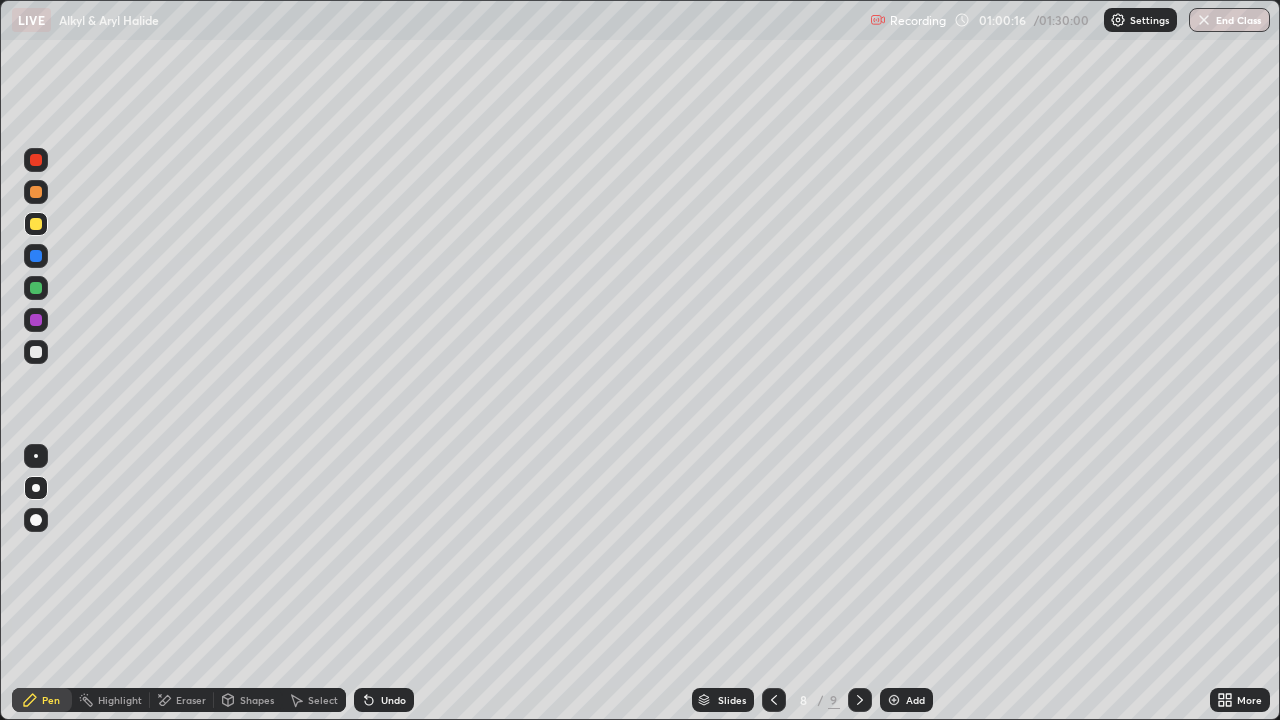 click at bounding box center (36, 224) 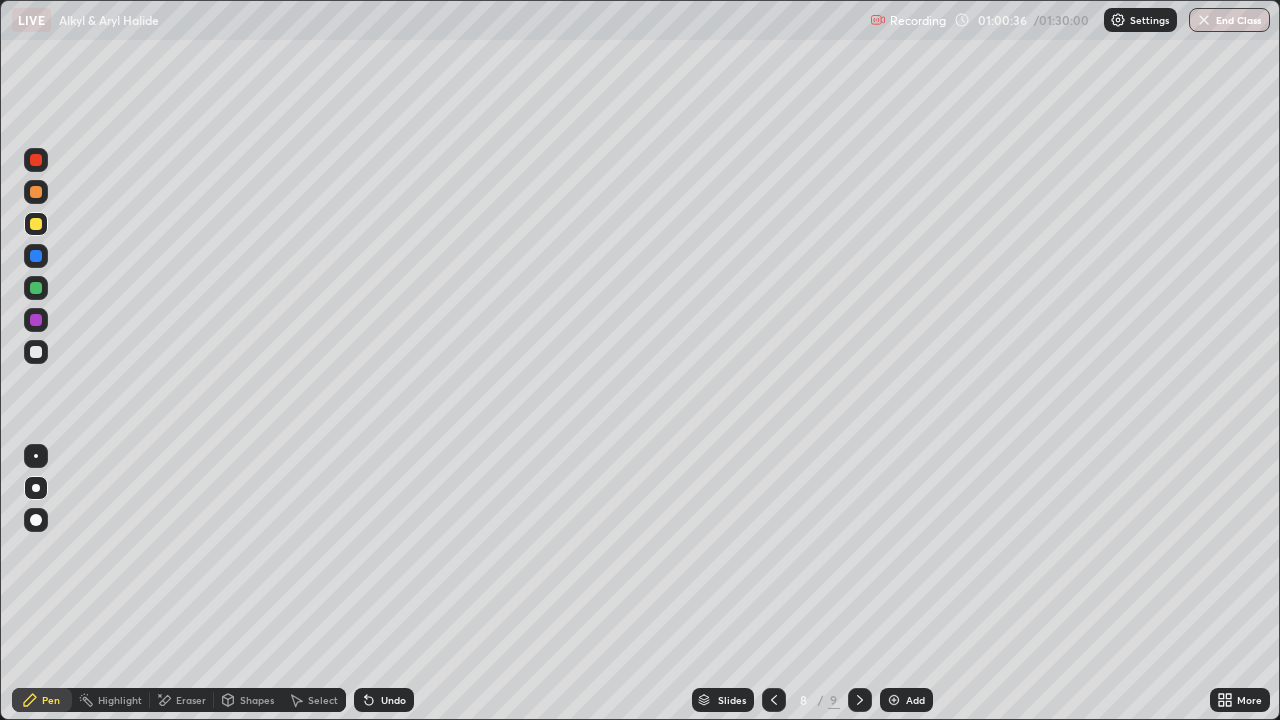 click on "Add" at bounding box center [915, 700] 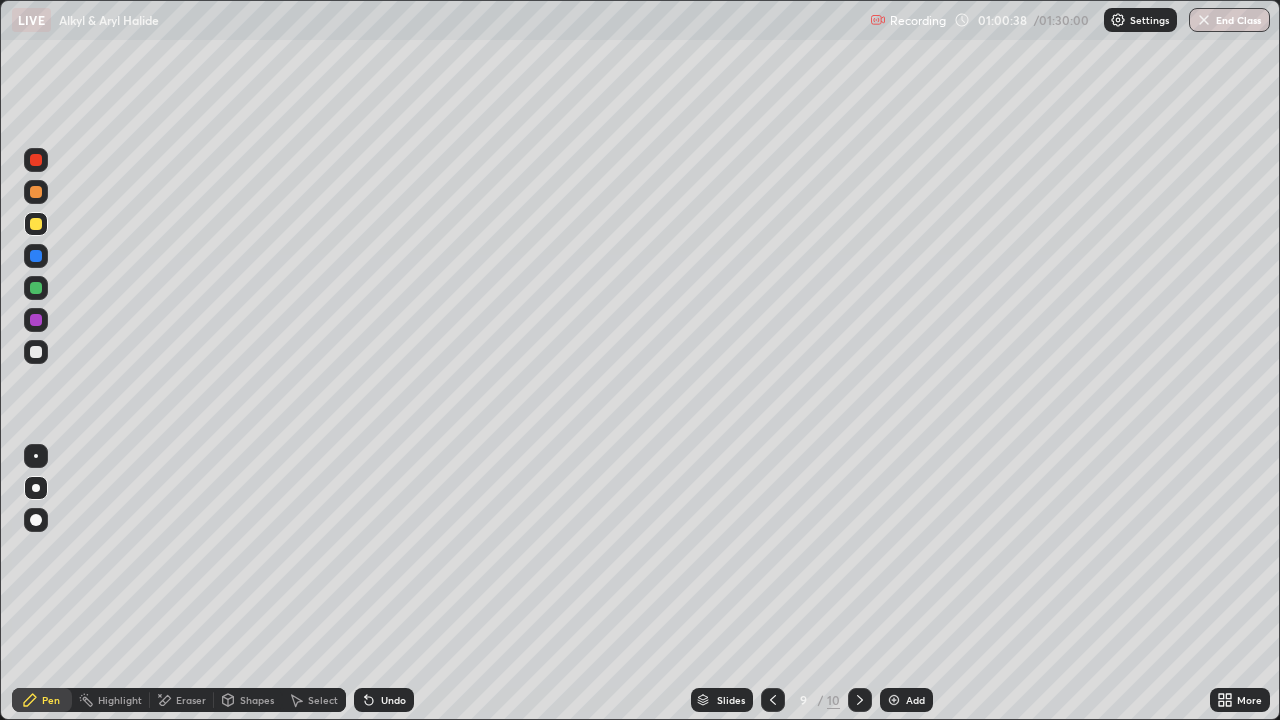 click at bounding box center (36, 352) 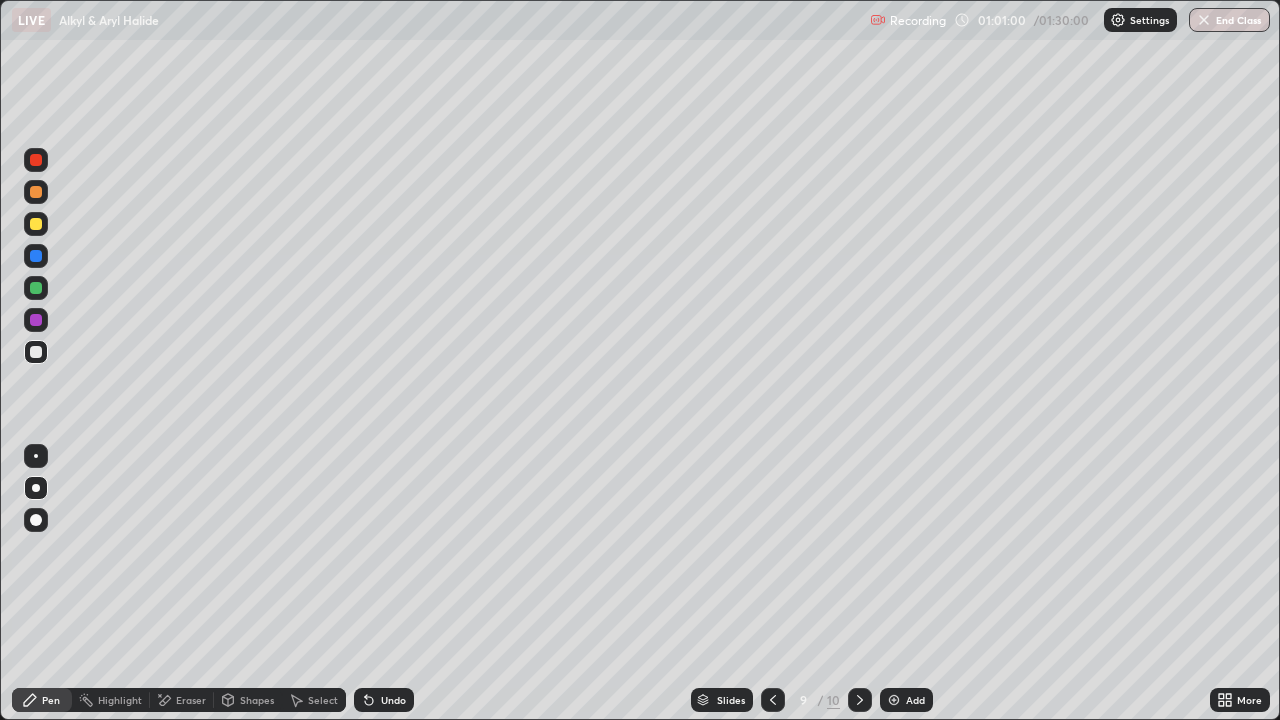 click at bounding box center [36, 224] 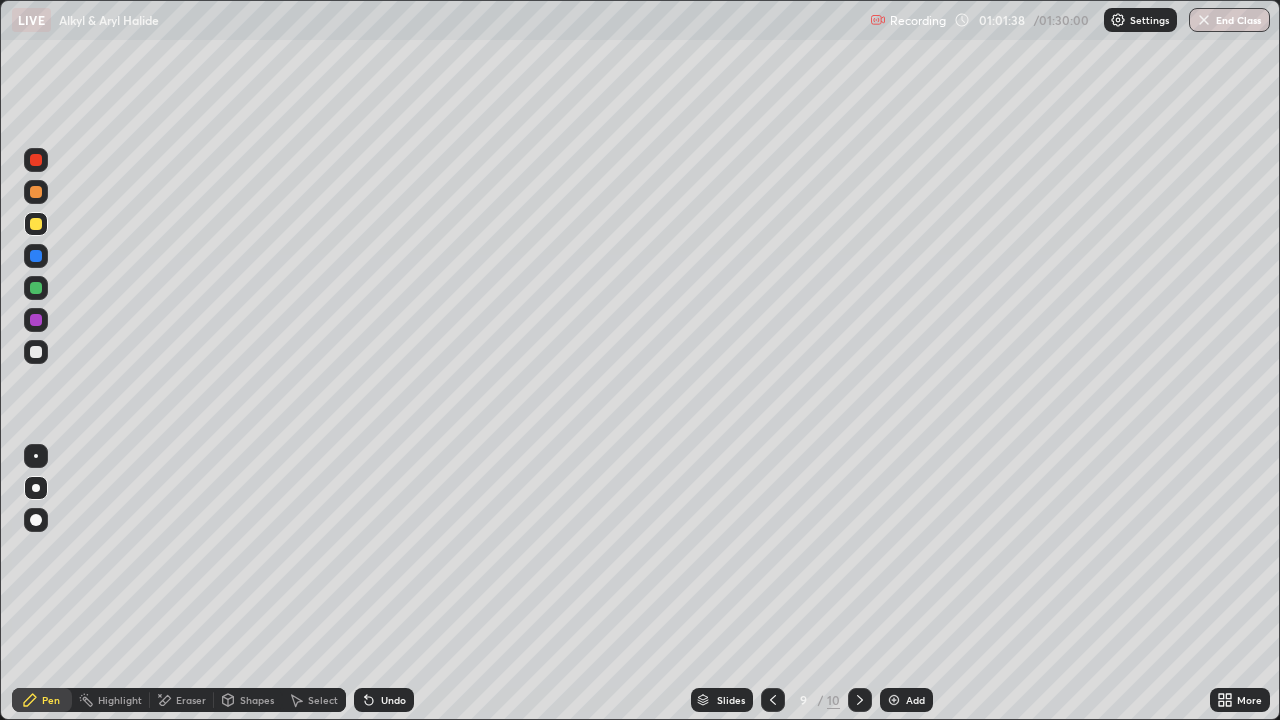 click at bounding box center [36, 352] 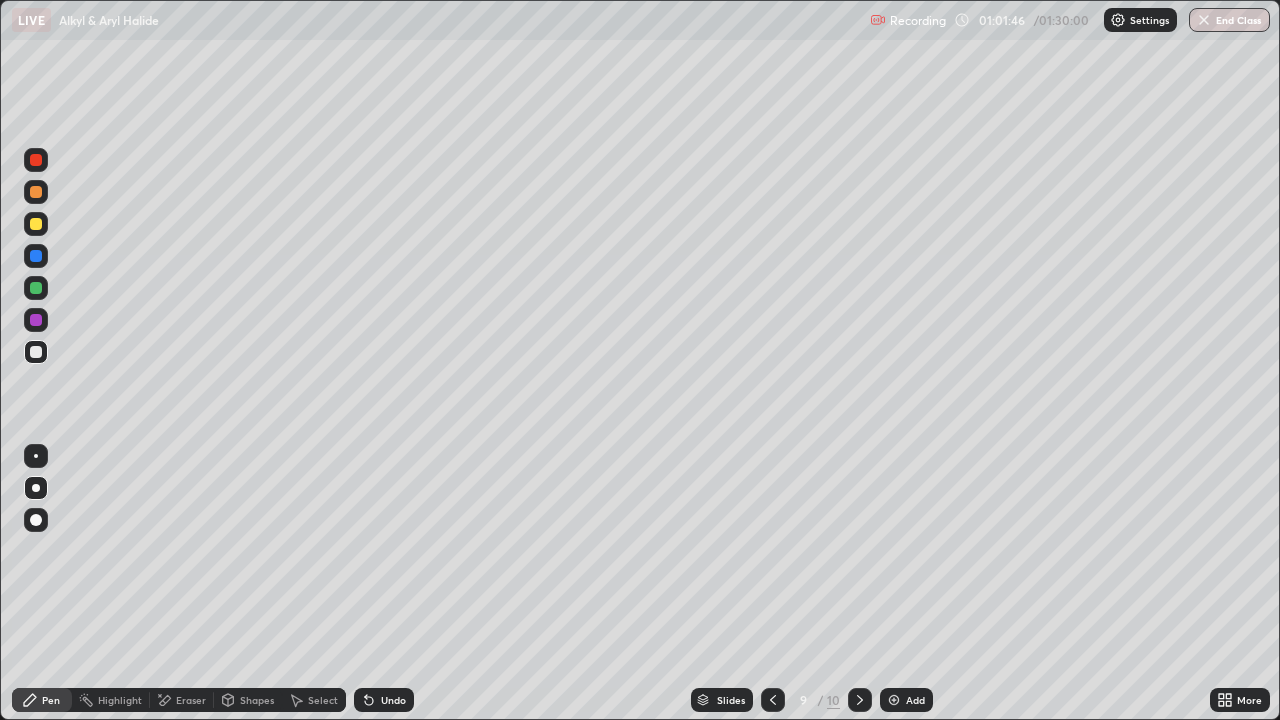 click at bounding box center (36, 192) 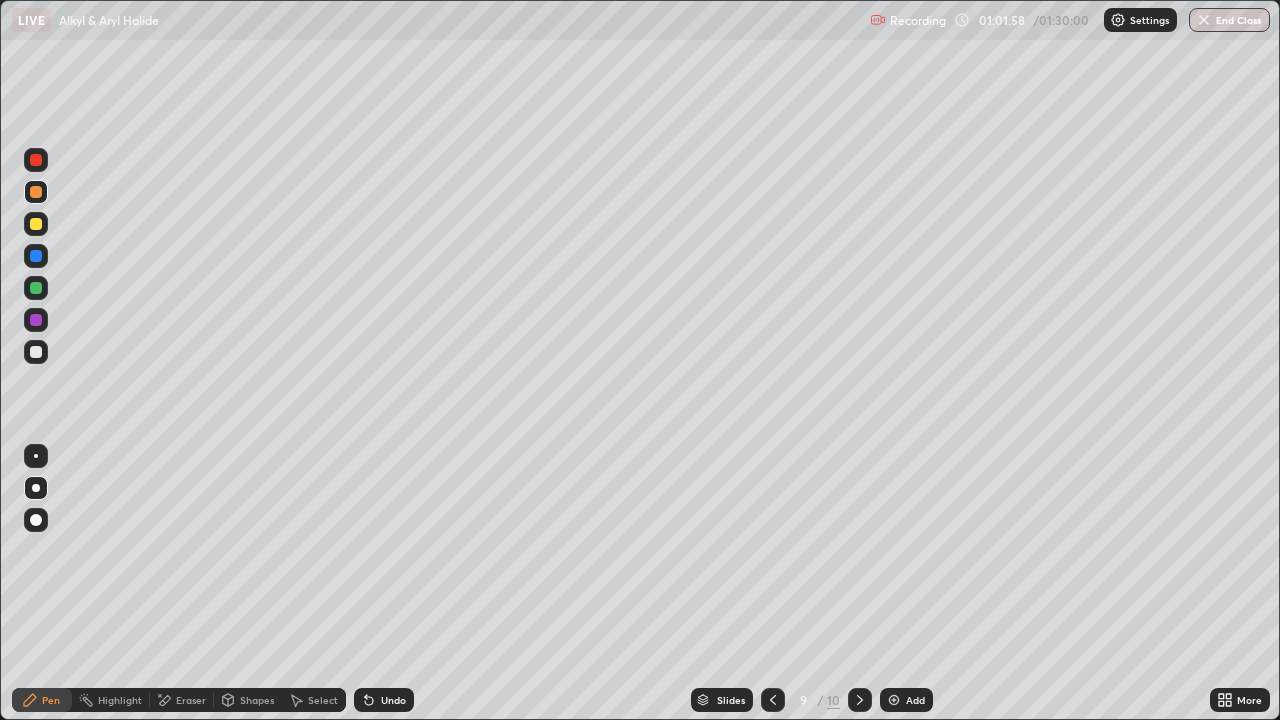 click on "Undo" at bounding box center [393, 700] 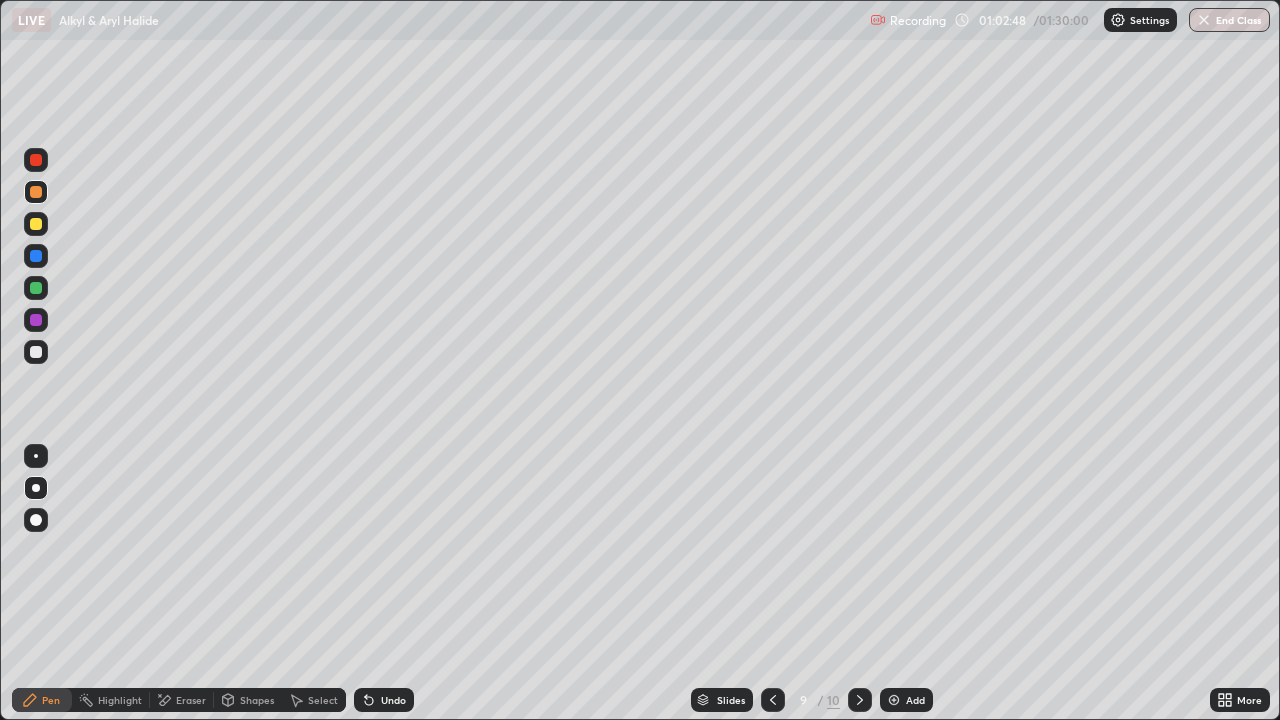 click at bounding box center (36, 288) 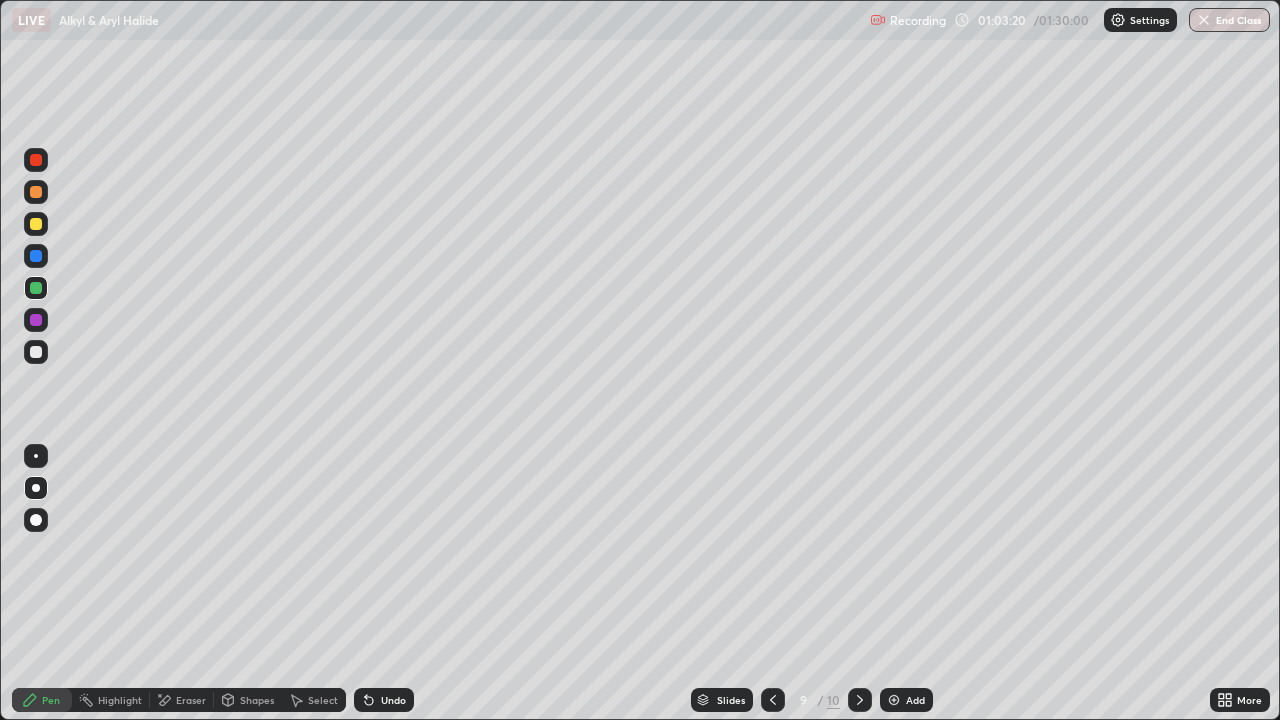 click on "Undo" at bounding box center (393, 700) 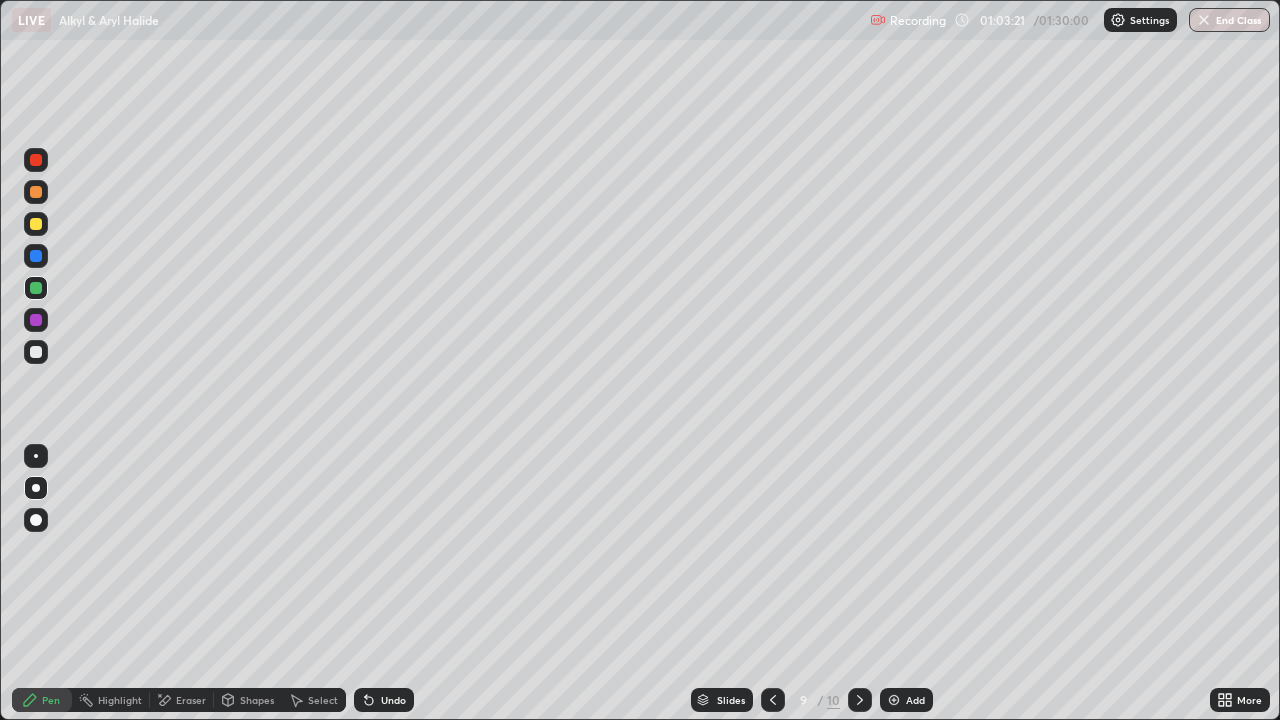 click on "Undo" at bounding box center [393, 700] 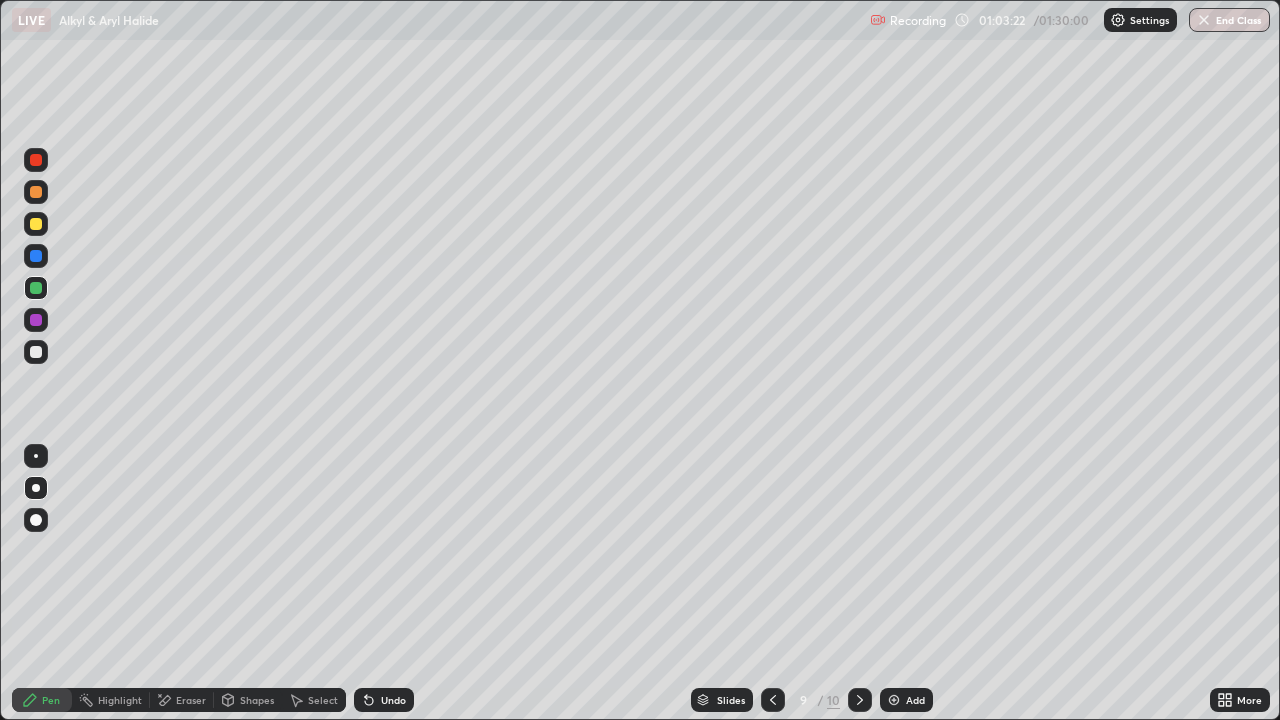 click on "Undo" at bounding box center (393, 700) 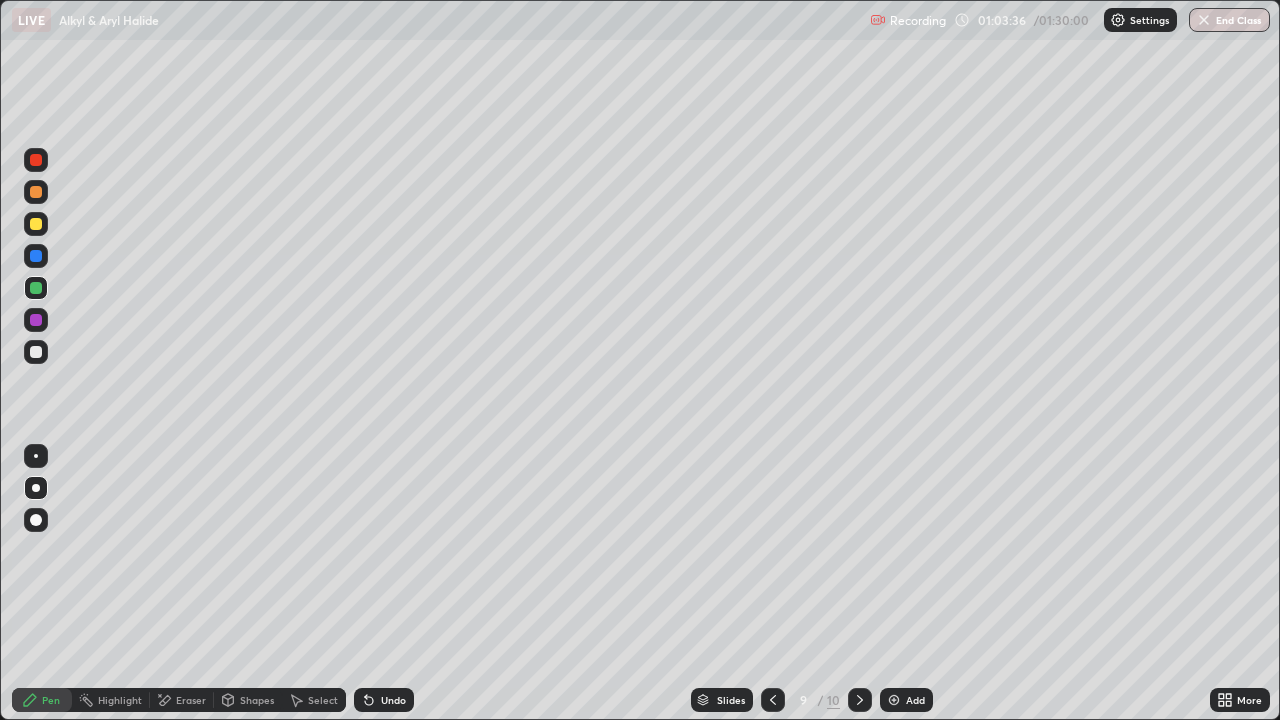 click at bounding box center [36, 224] 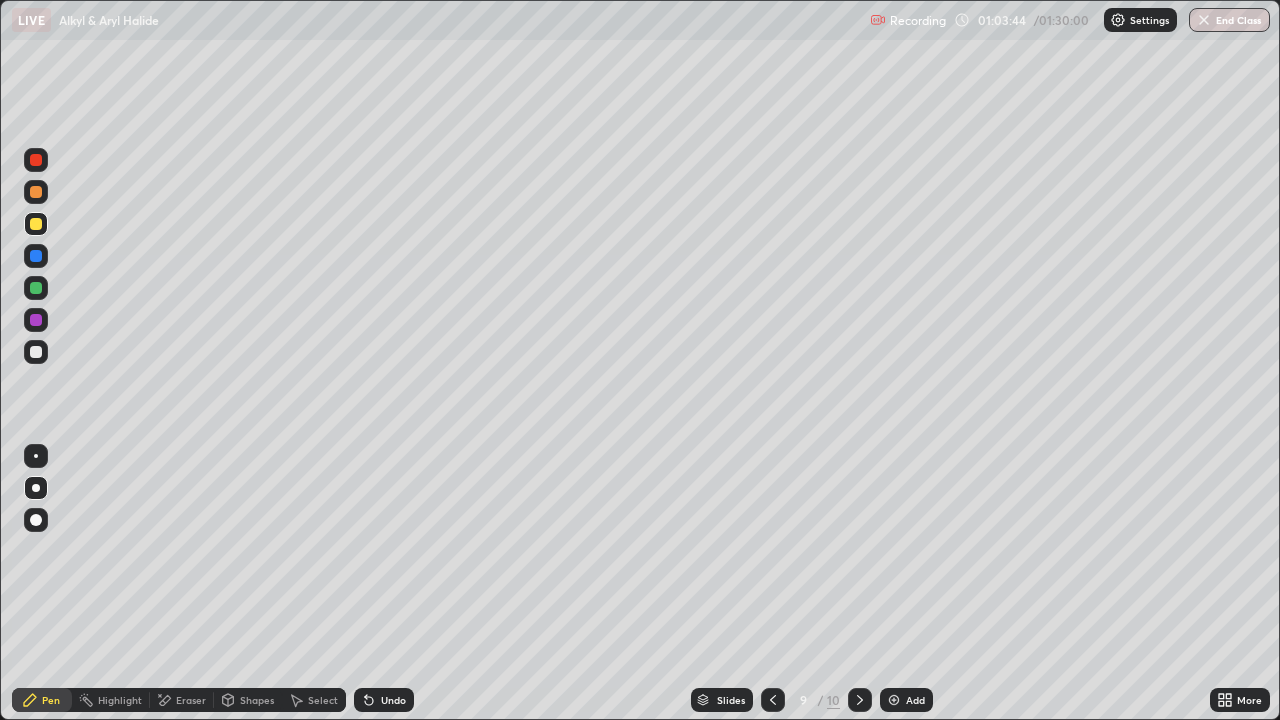 click at bounding box center [36, 192] 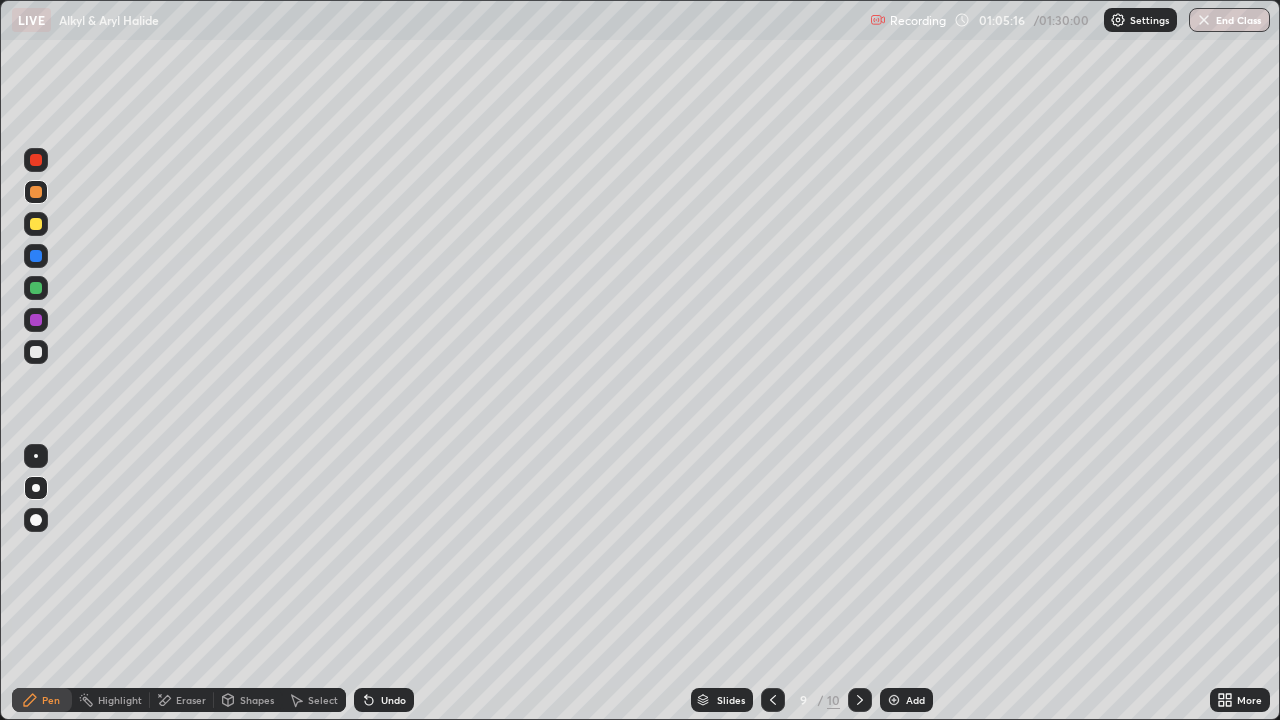 click at bounding box center (36, 320) 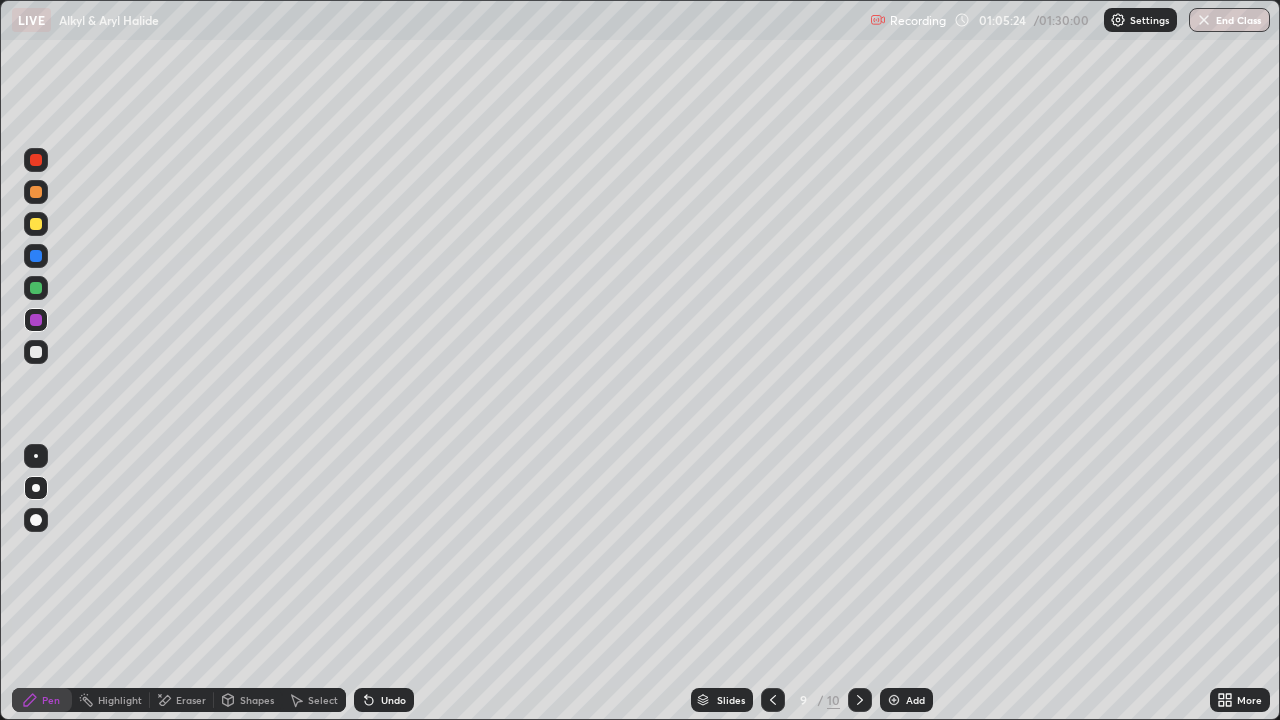 click at bounding box center [36, 352] 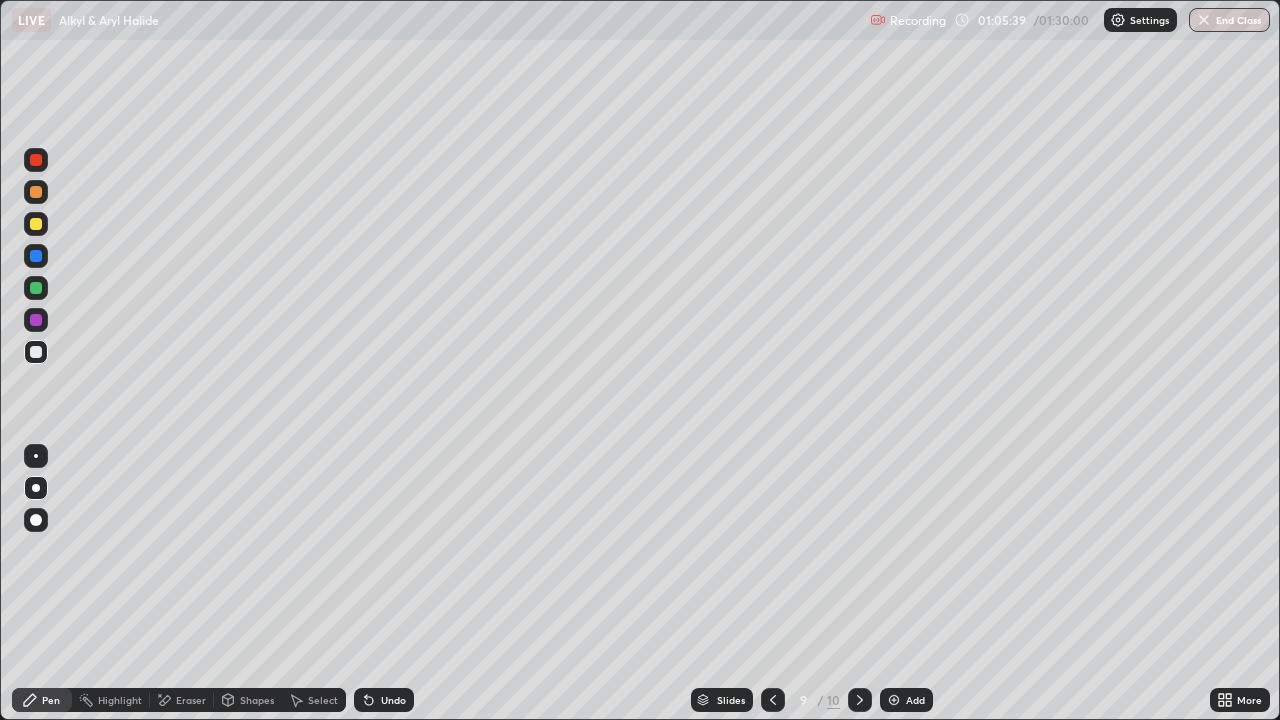 click at bounding box center [36, 288] 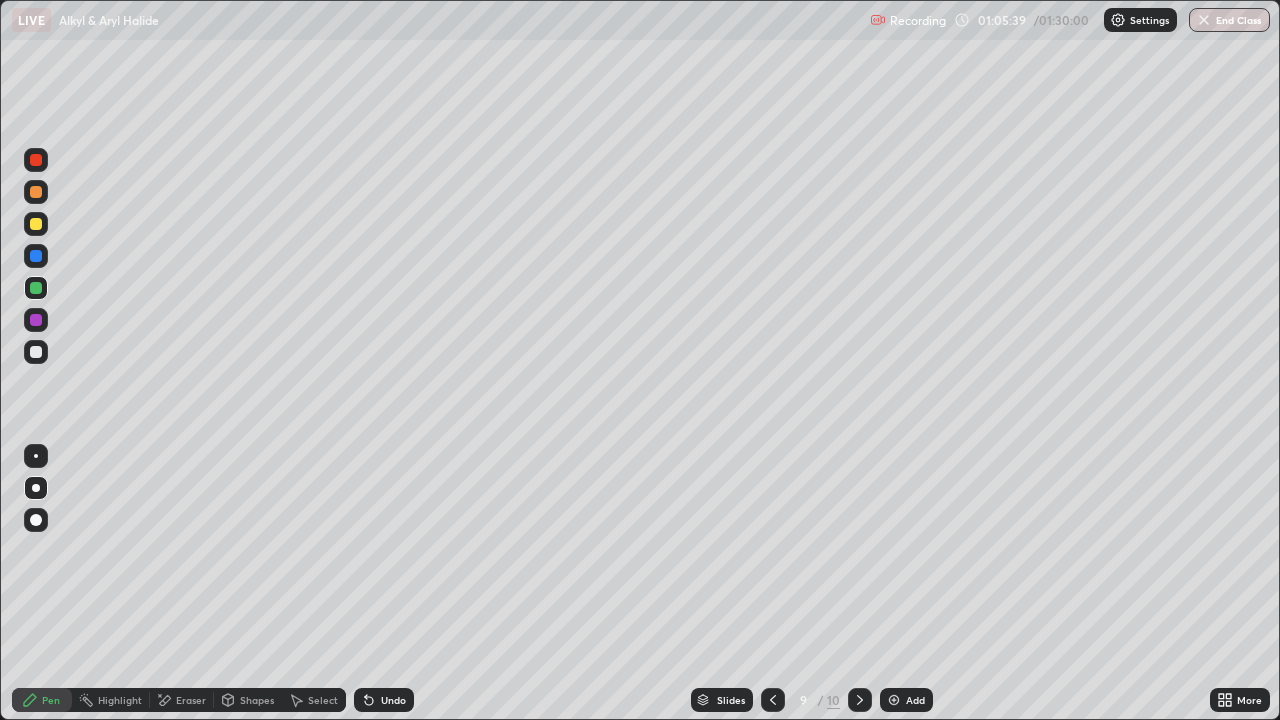 click at bounding box center [36, 160] 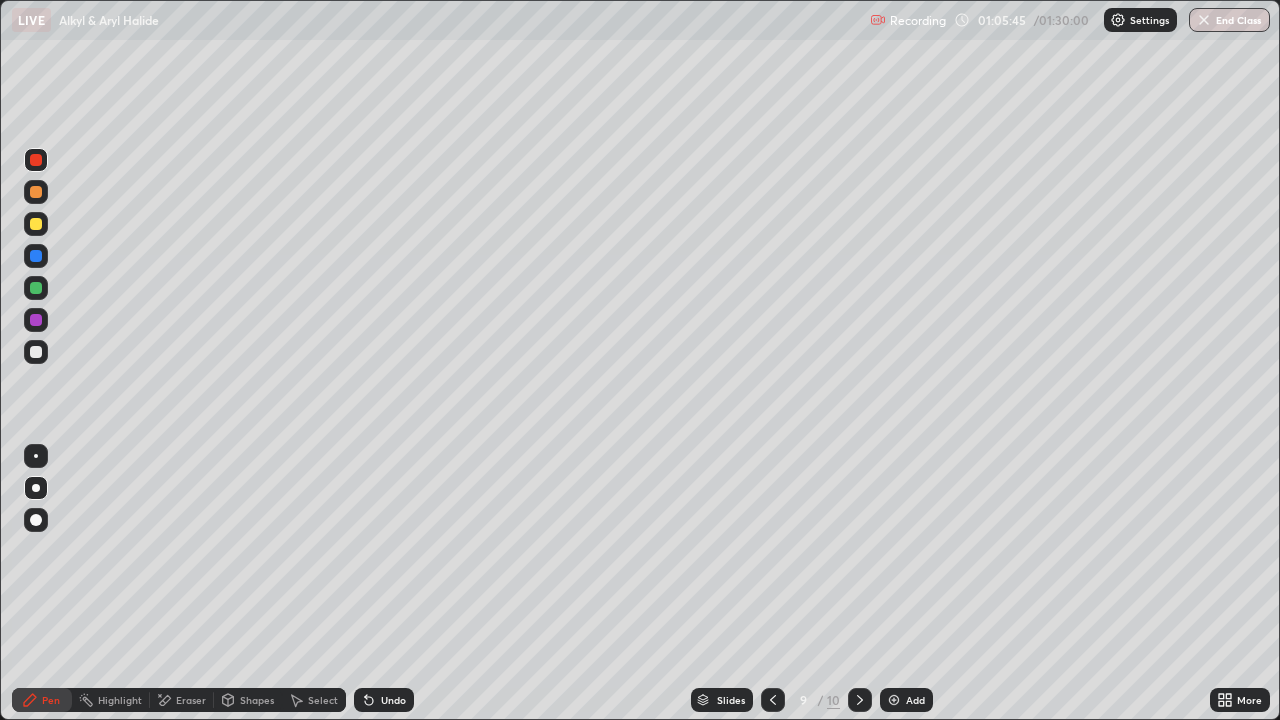 click at bounding box center (36, 352) 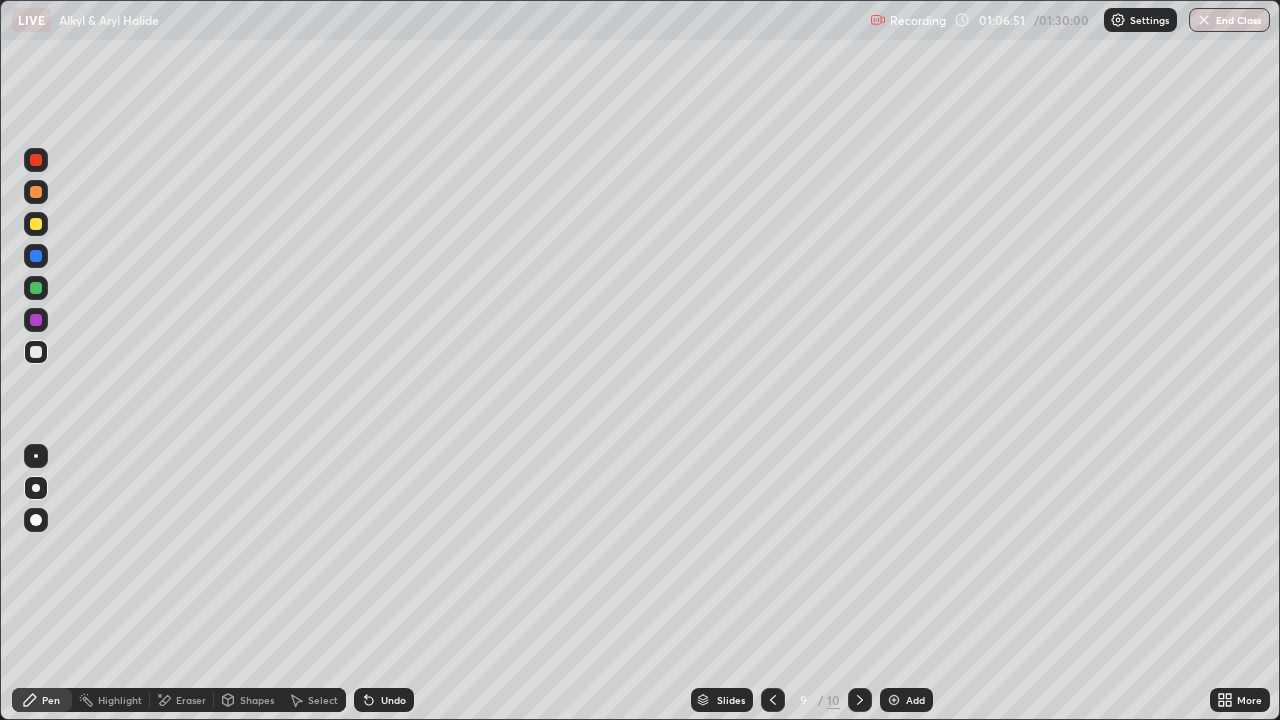 click at bounding box center (36, 288) 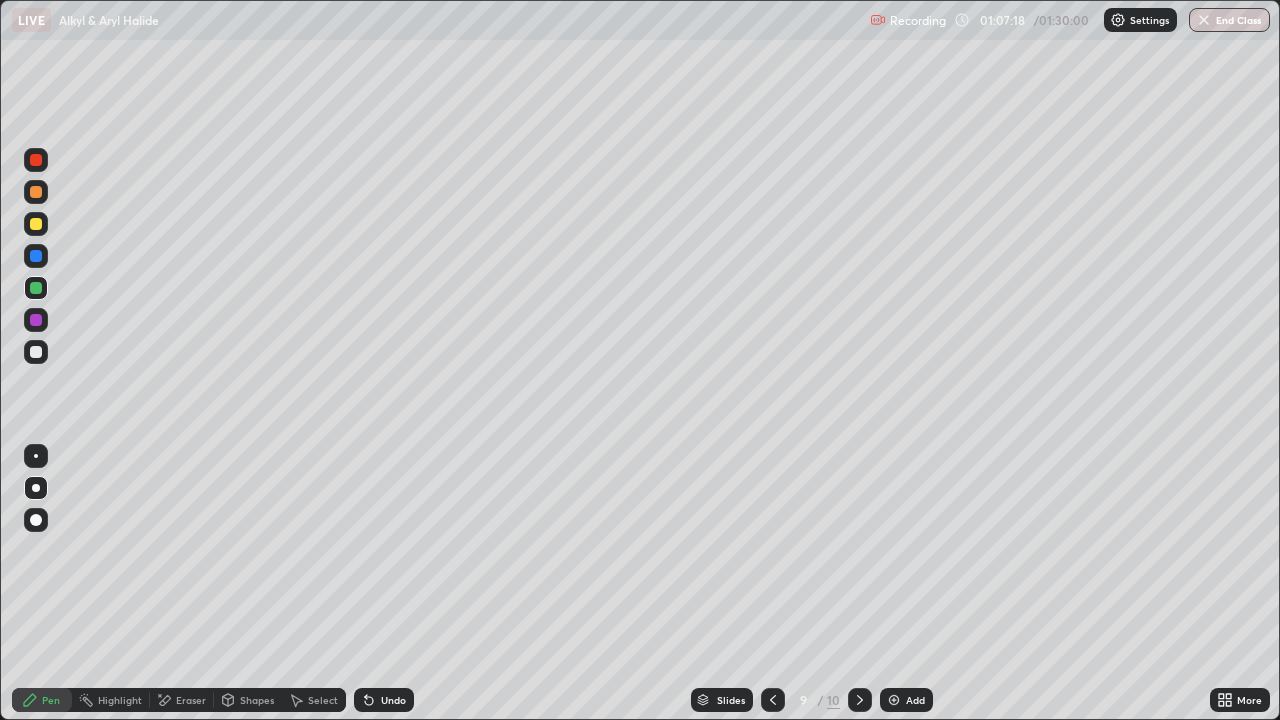 click on "Eraser" at bounding box center [191, 700] 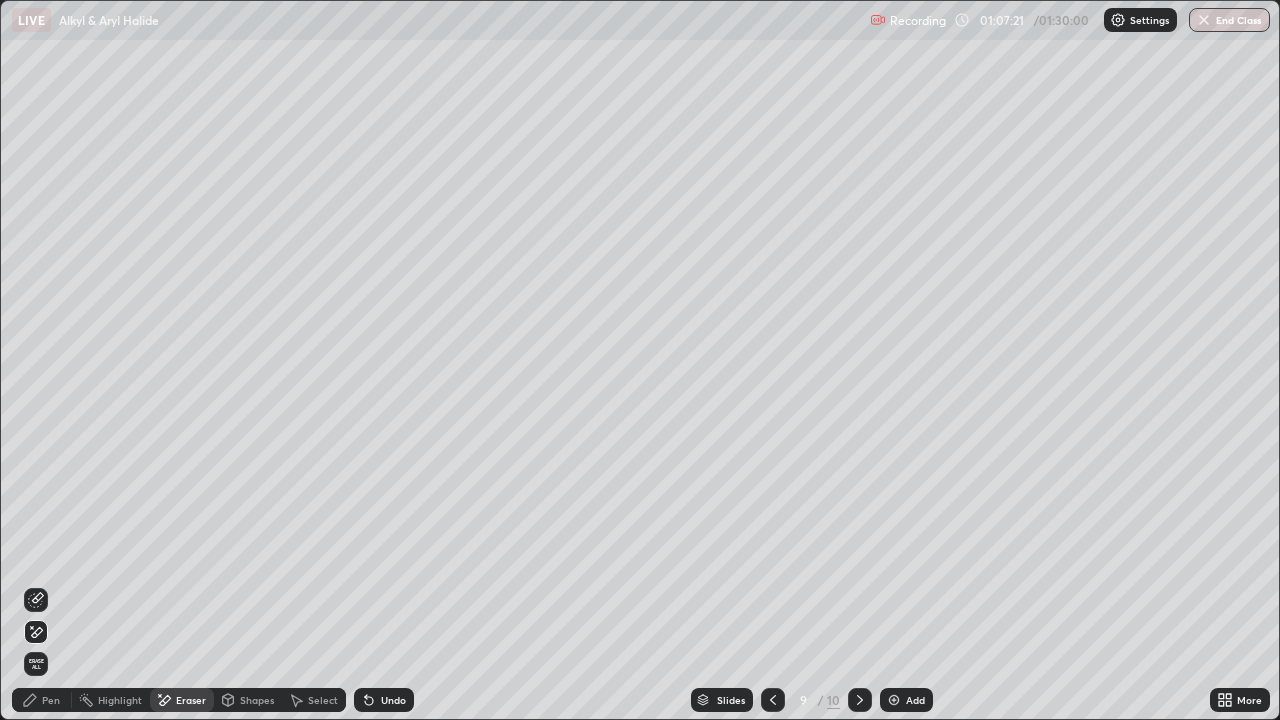 click on "Pen" at bounding box center (42, 700) 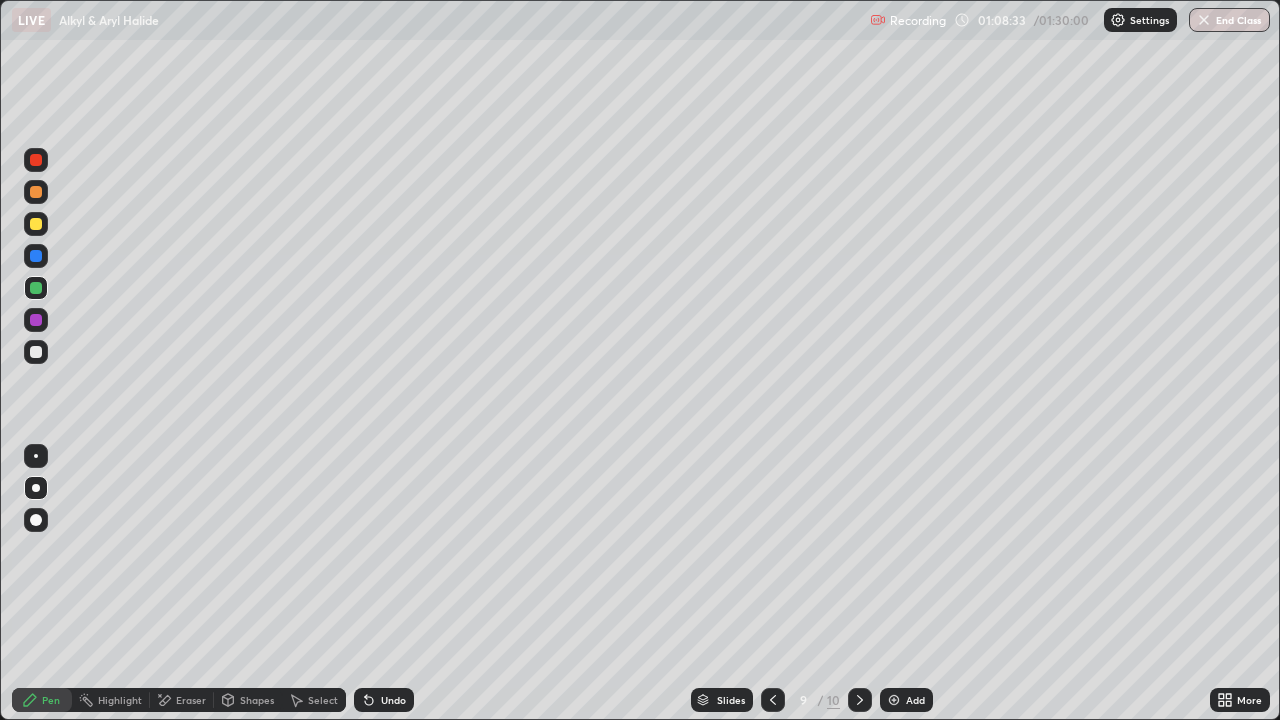 click on "Eraser" at bounding box center [191, 700] 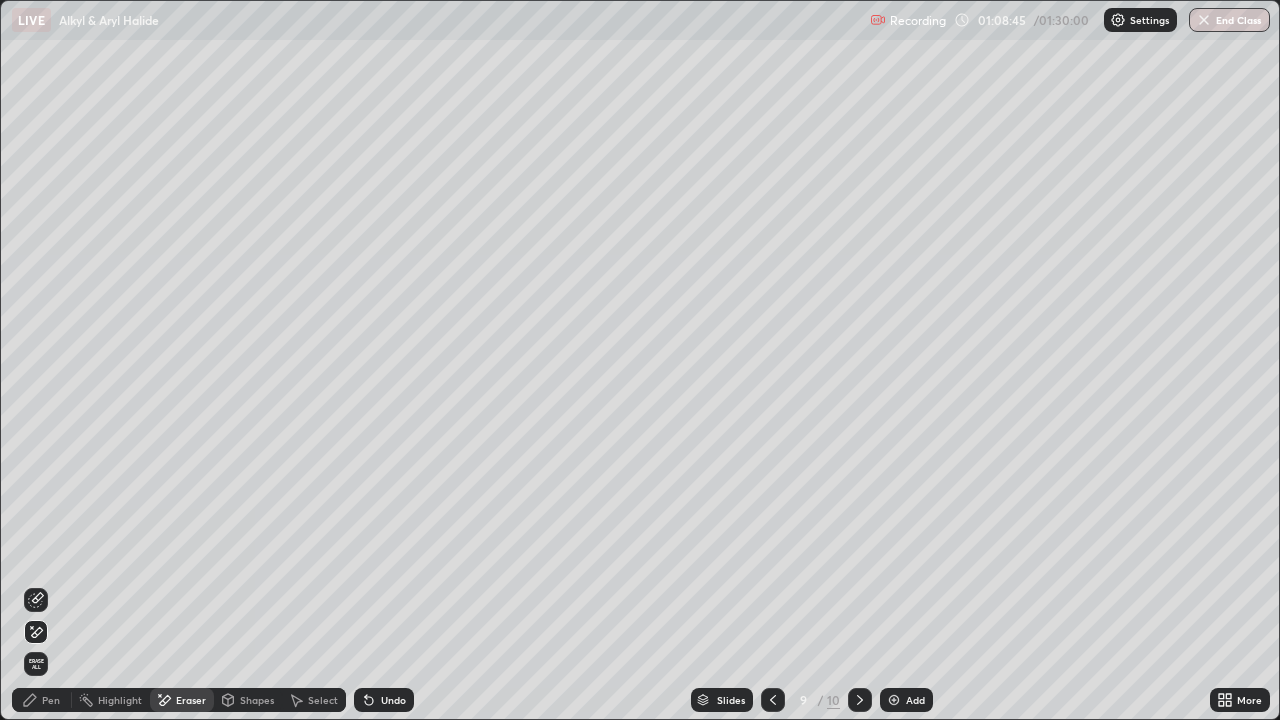 click 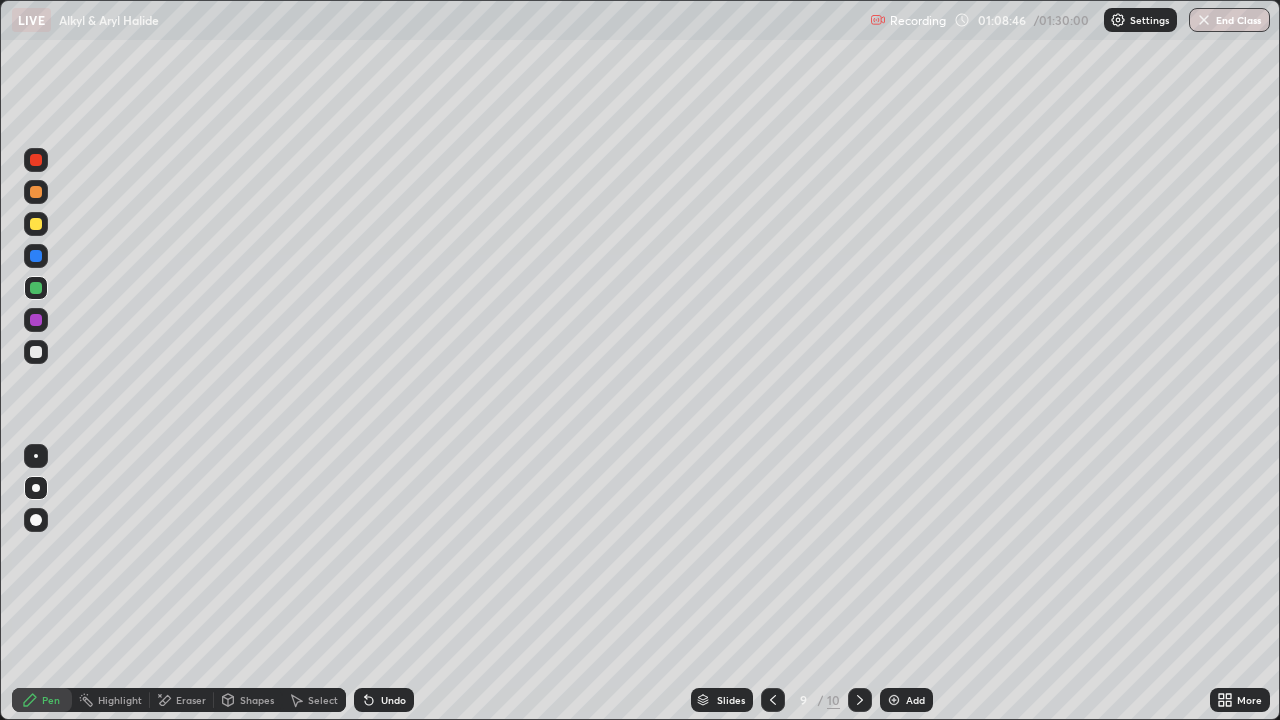 click at bounding box center (894, 700) 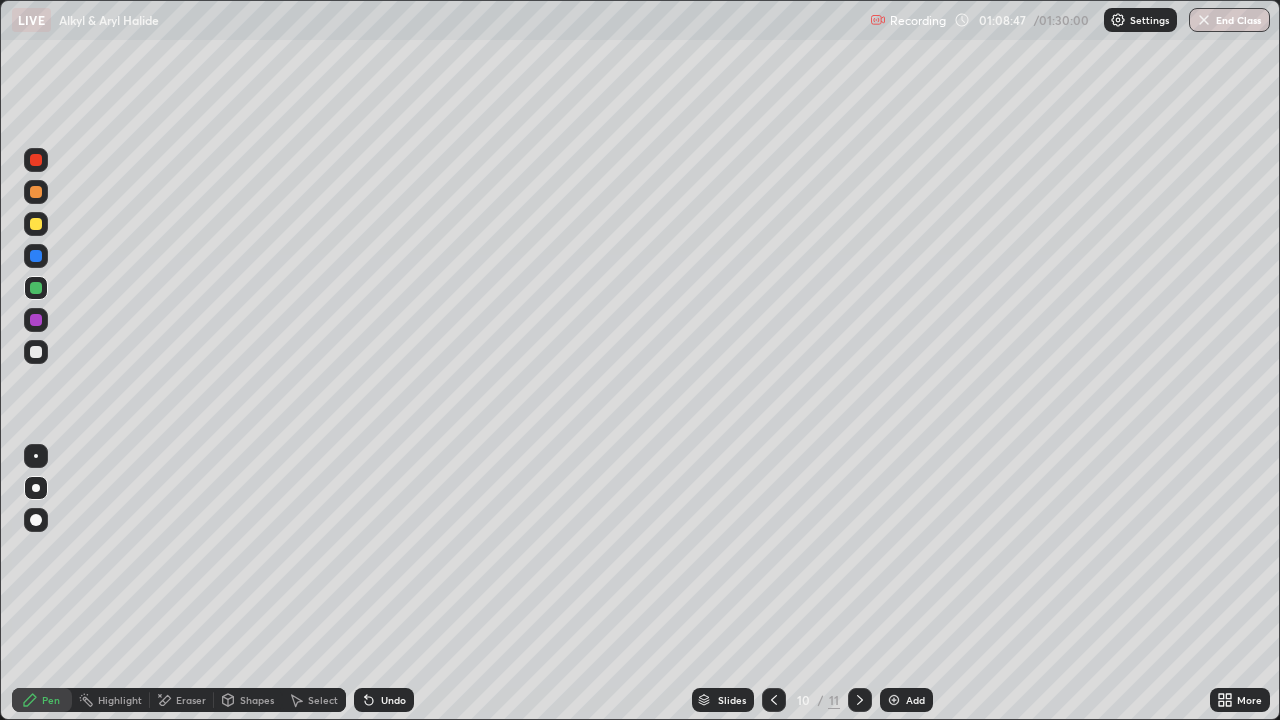 click at bounding box center [36, 352] 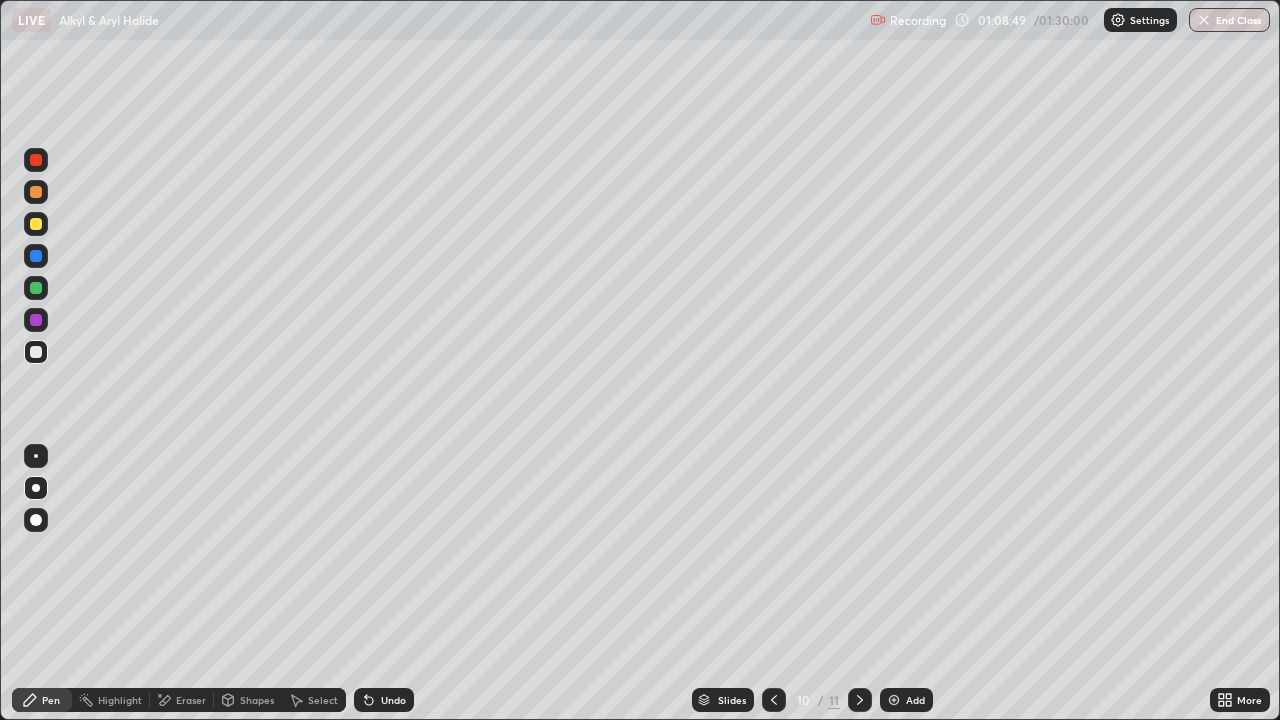 click at bounding box center (36, 160) 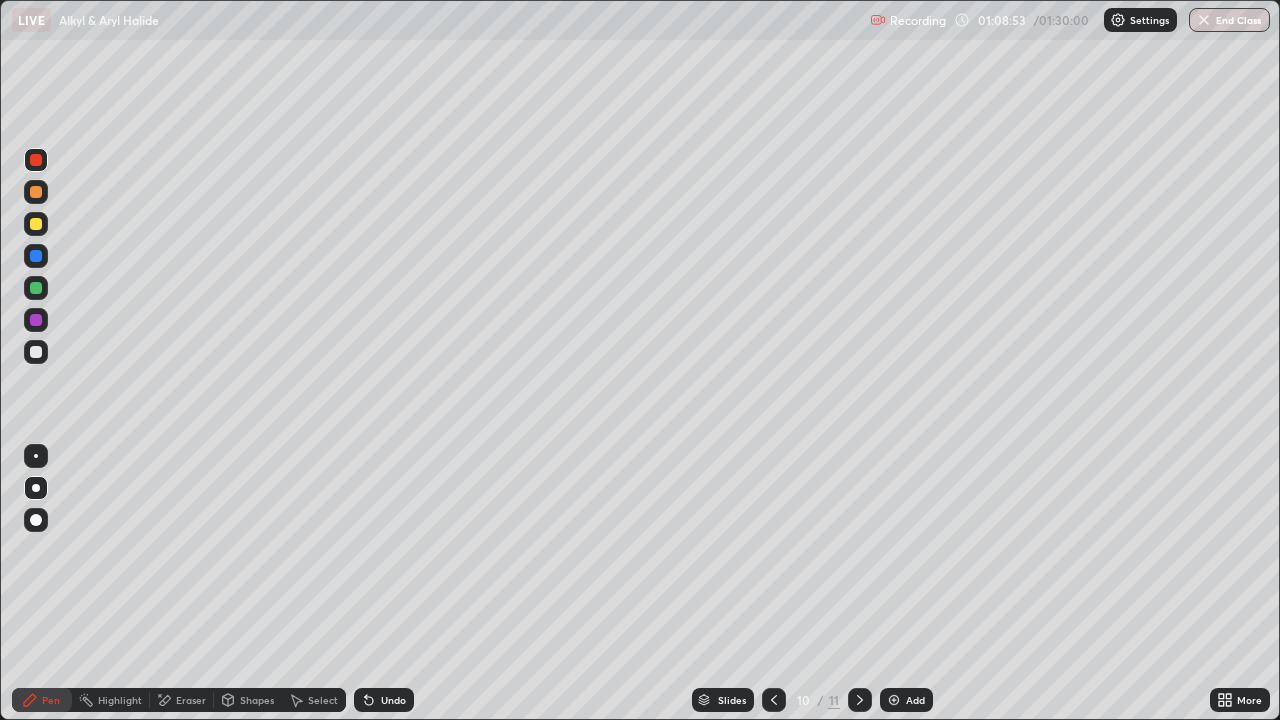 click at bounding box center (36, 192) 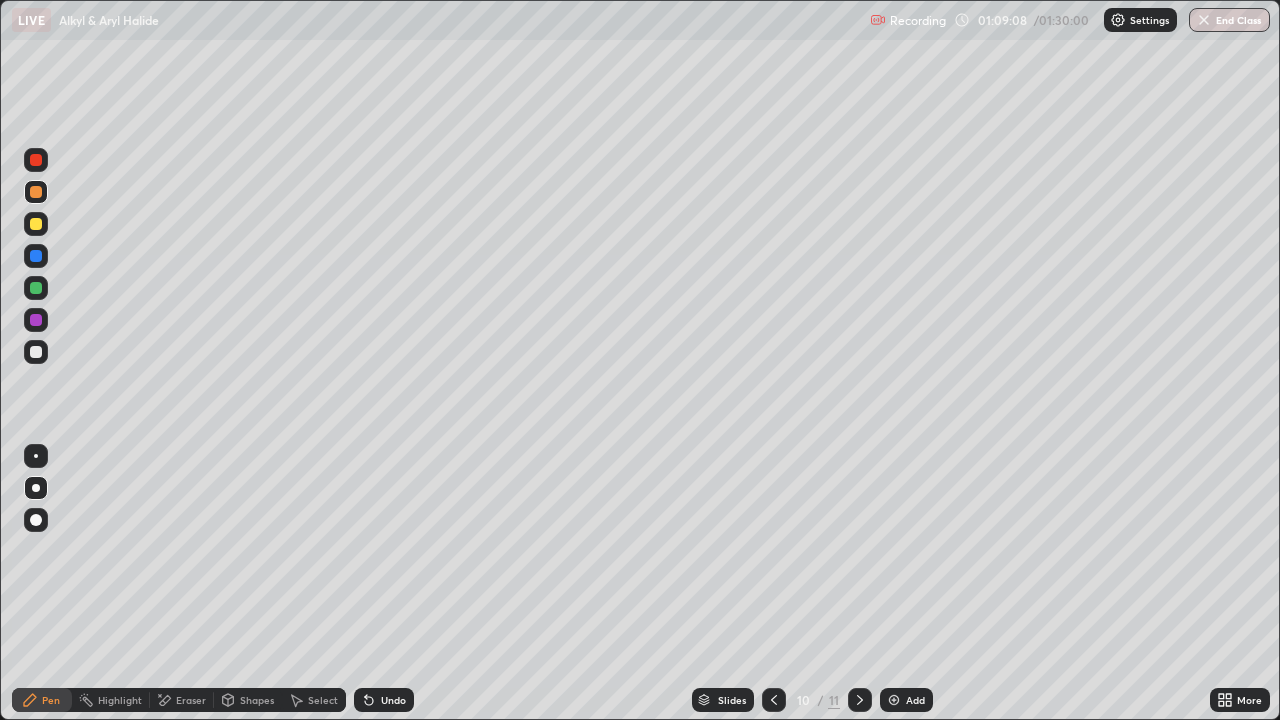 click at bounding box center [36, 352] 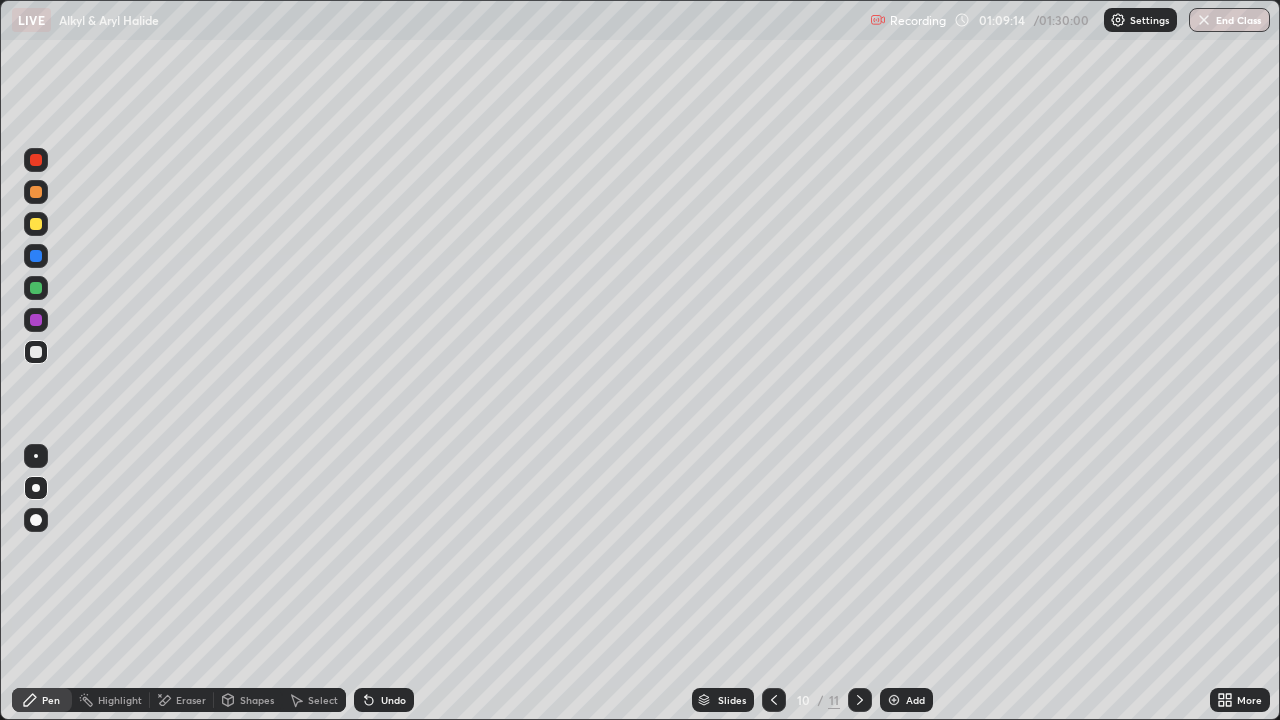 click at bounding box center [36, 352] 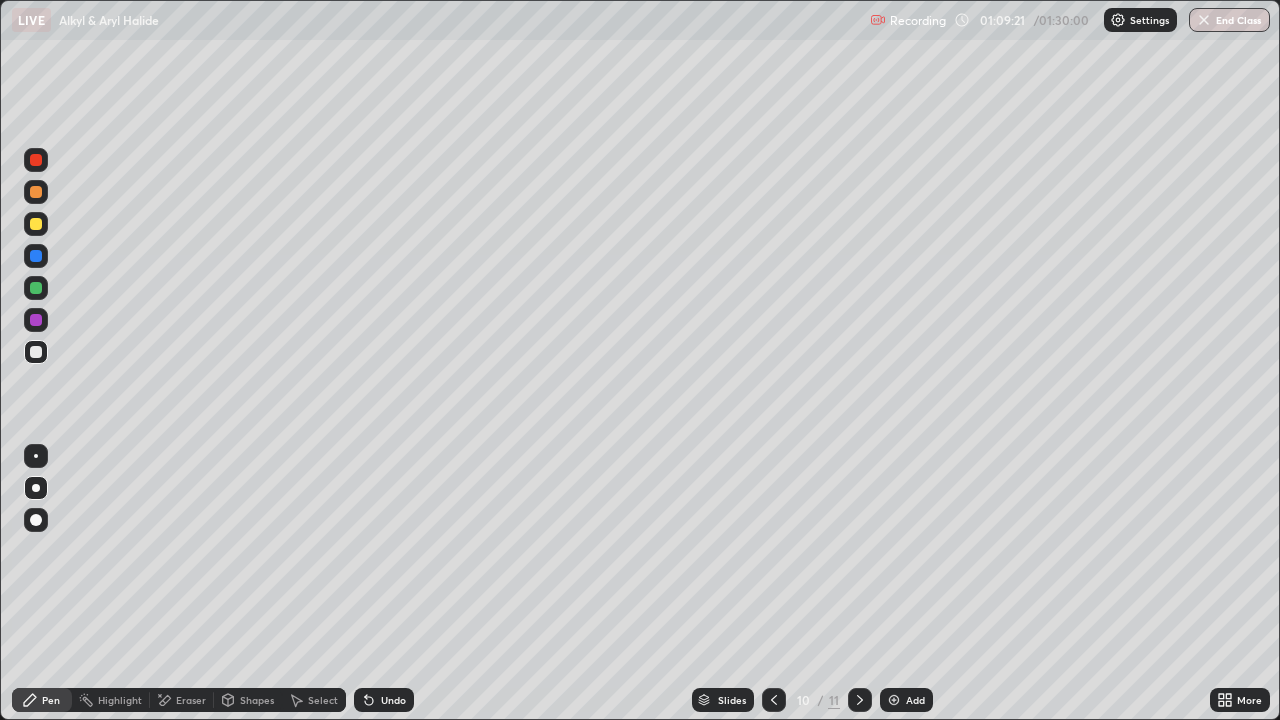 click at bounding box center (36, 352) 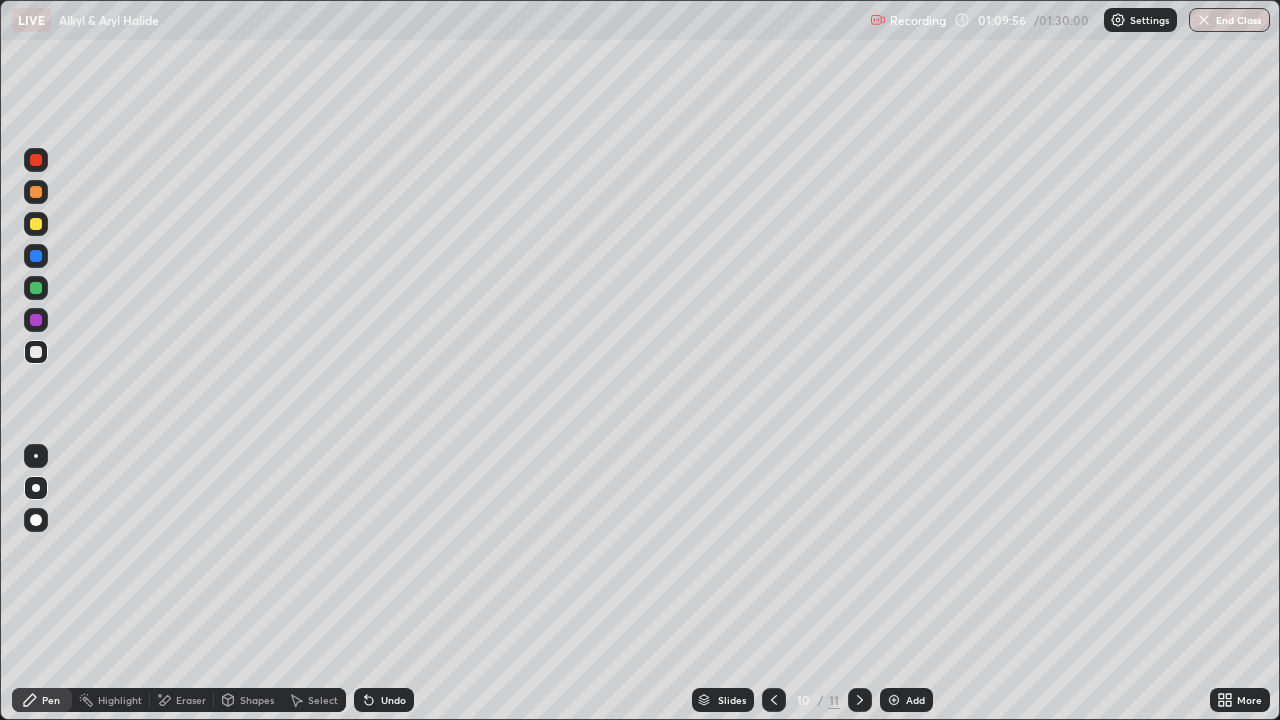 click at bounding box center (36, 192) 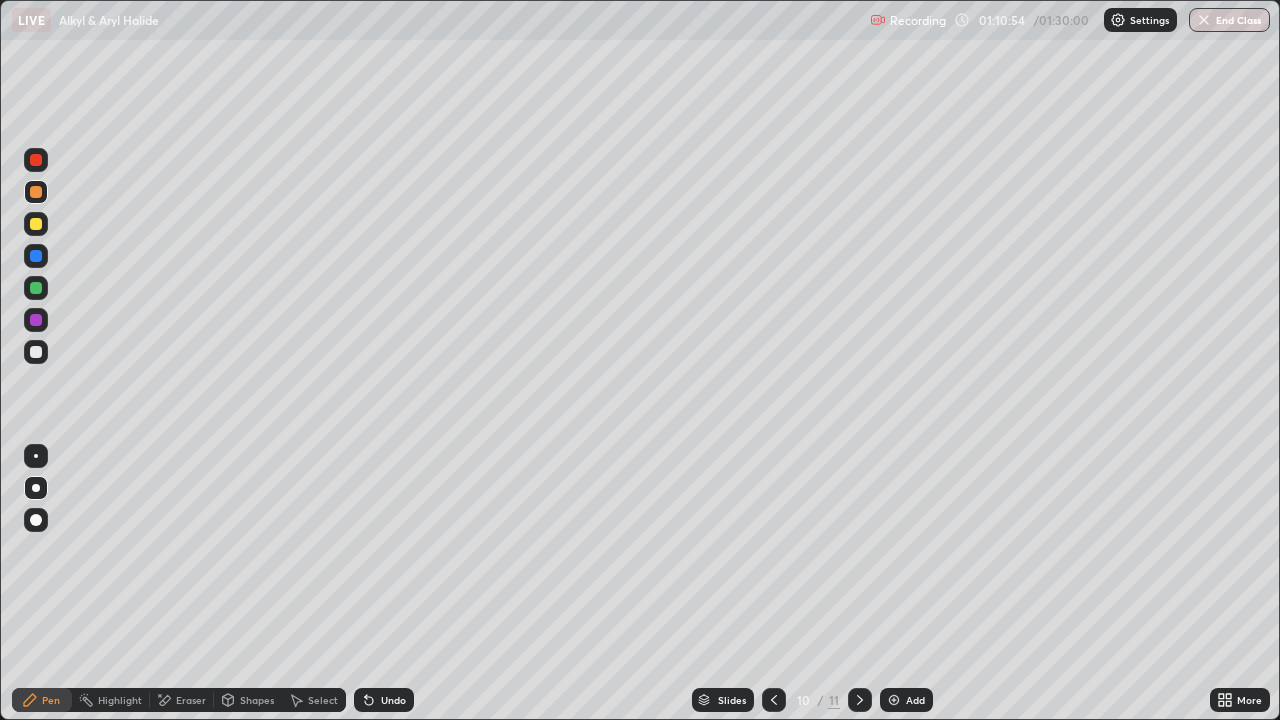 click at bounding box center (36, 288) 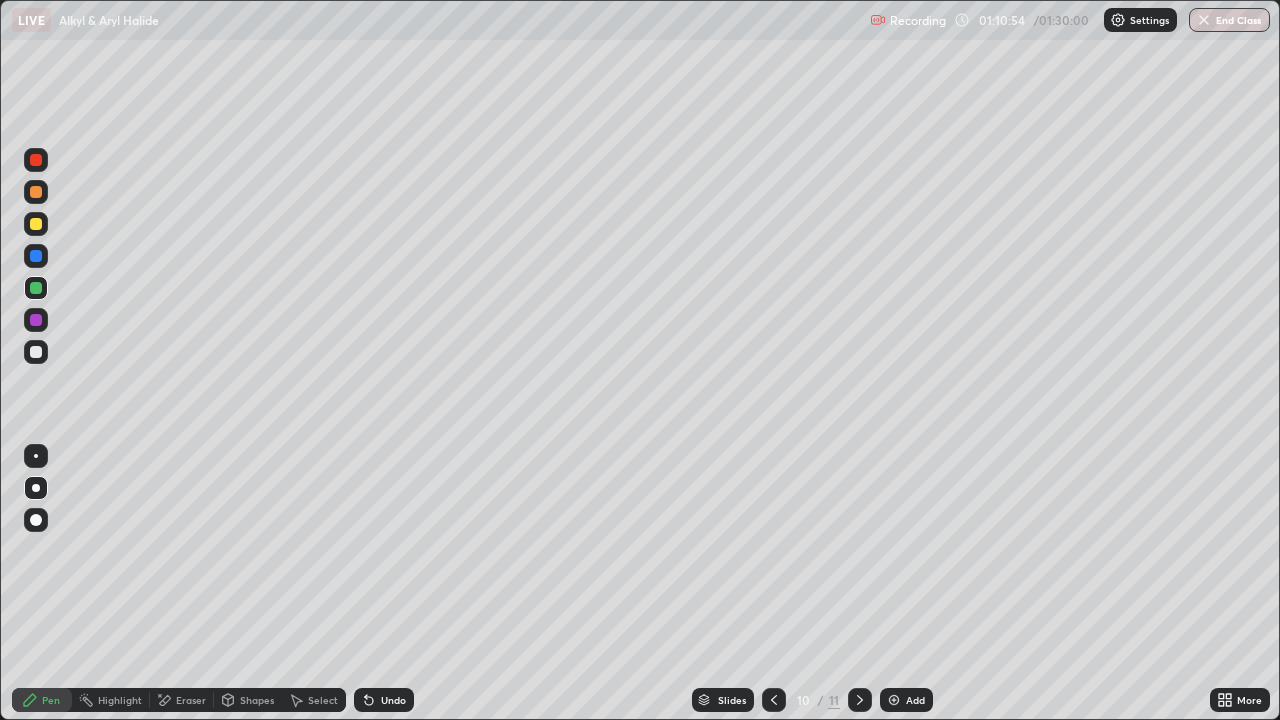 click at bounding box center [36, 320] 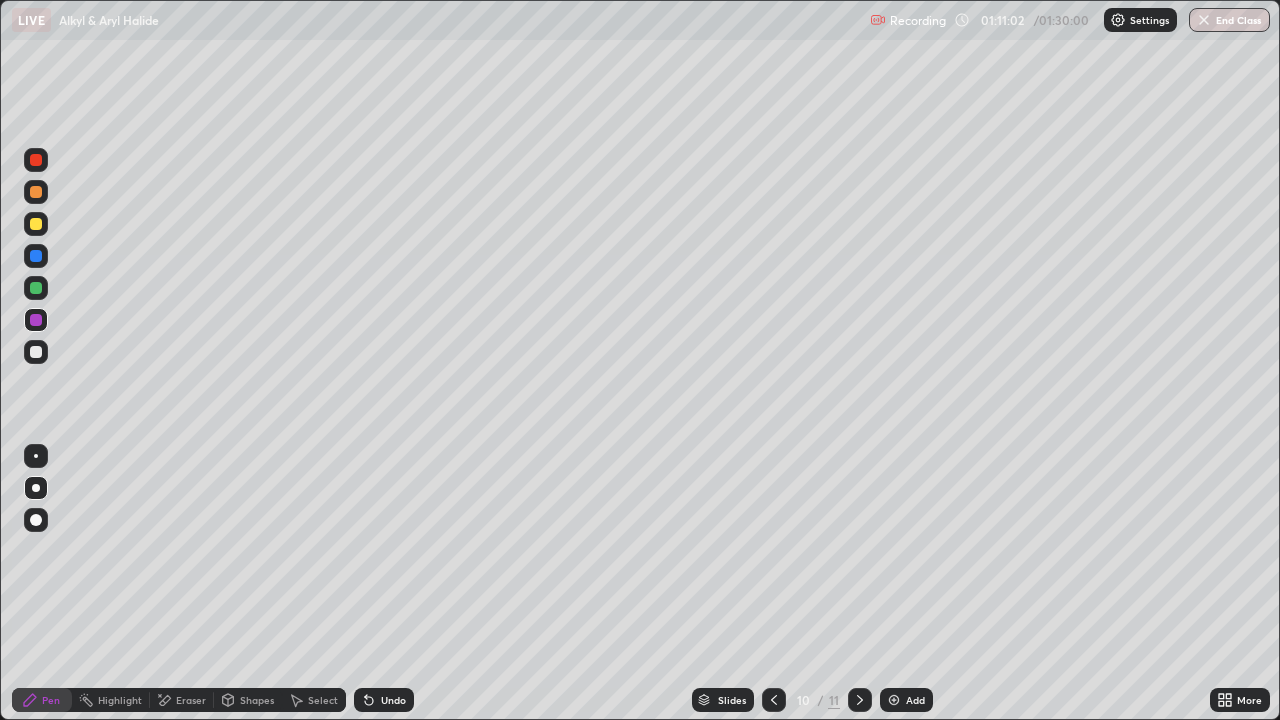 click at bounding box center [36, 352] 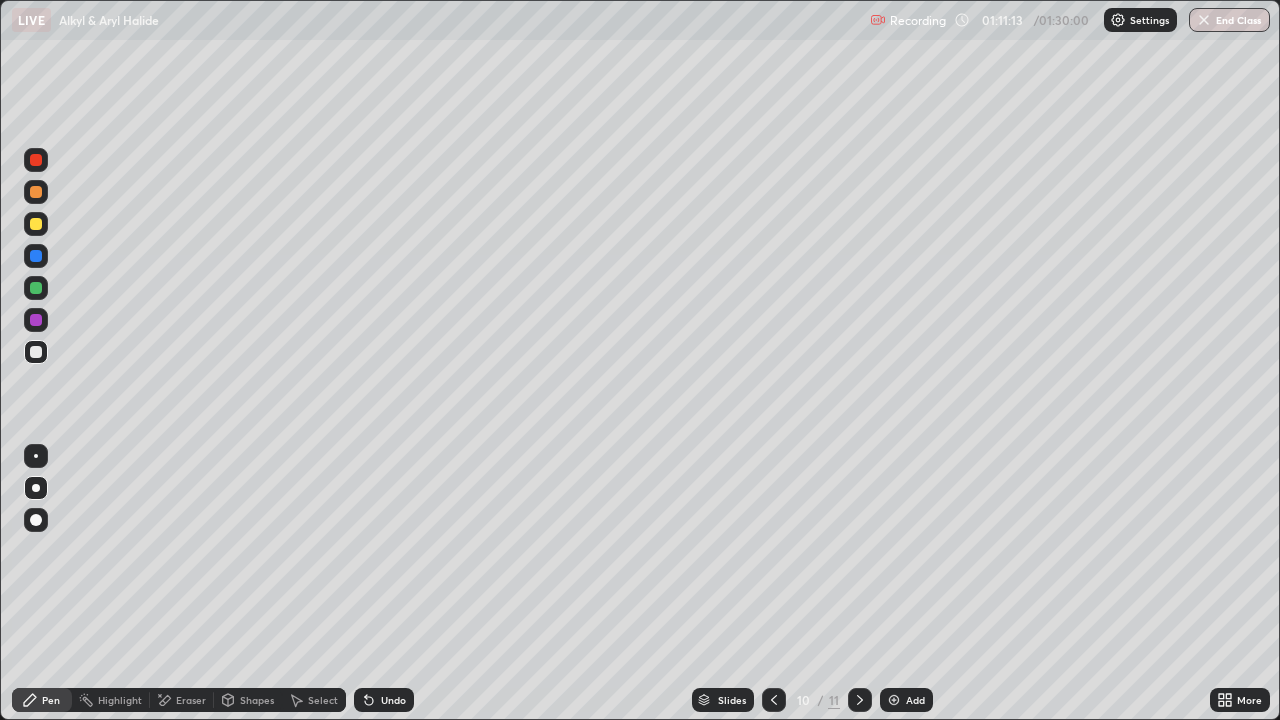 click at bounding box center [36, 192] 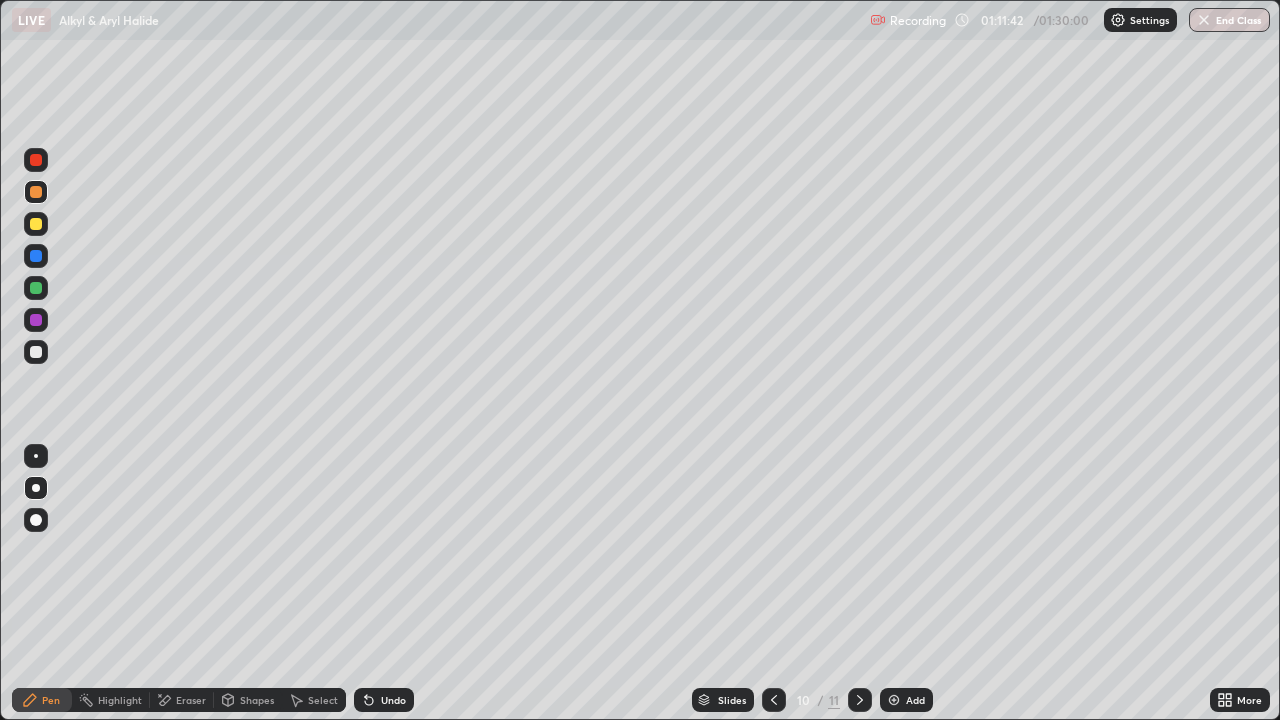 click at bounding box center [36, 160] 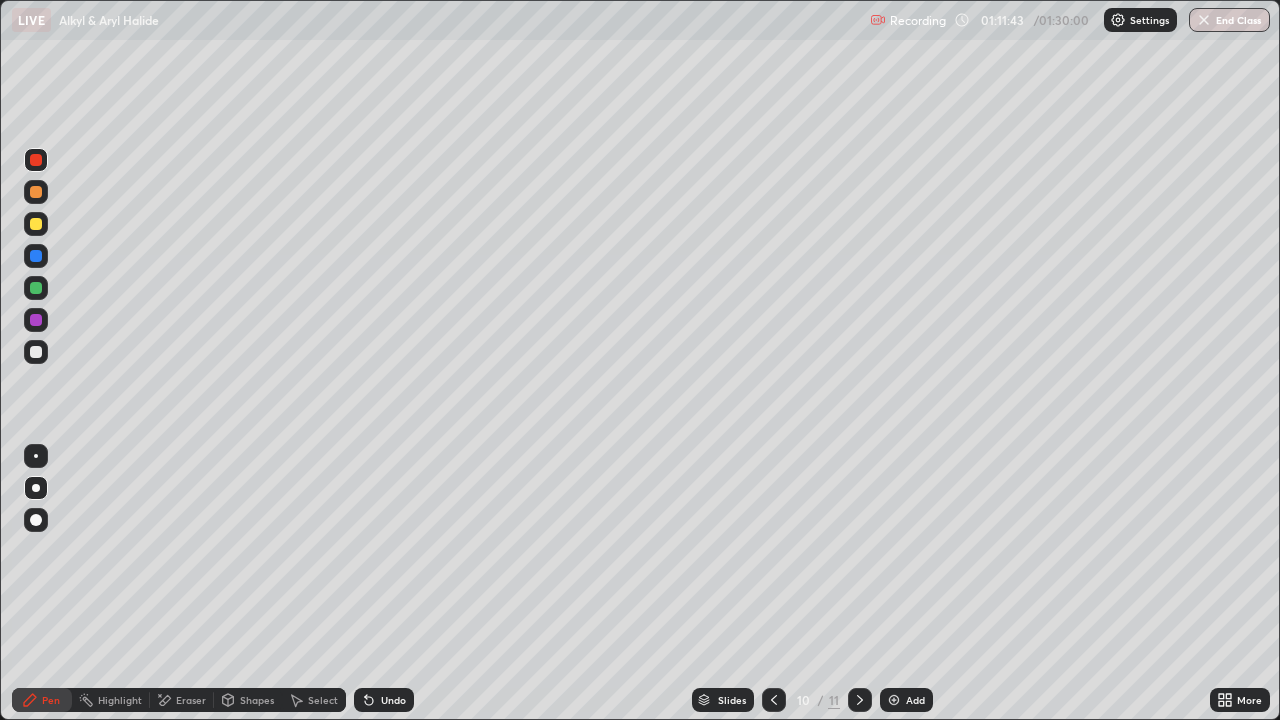 click at bounding box center [36, 224] 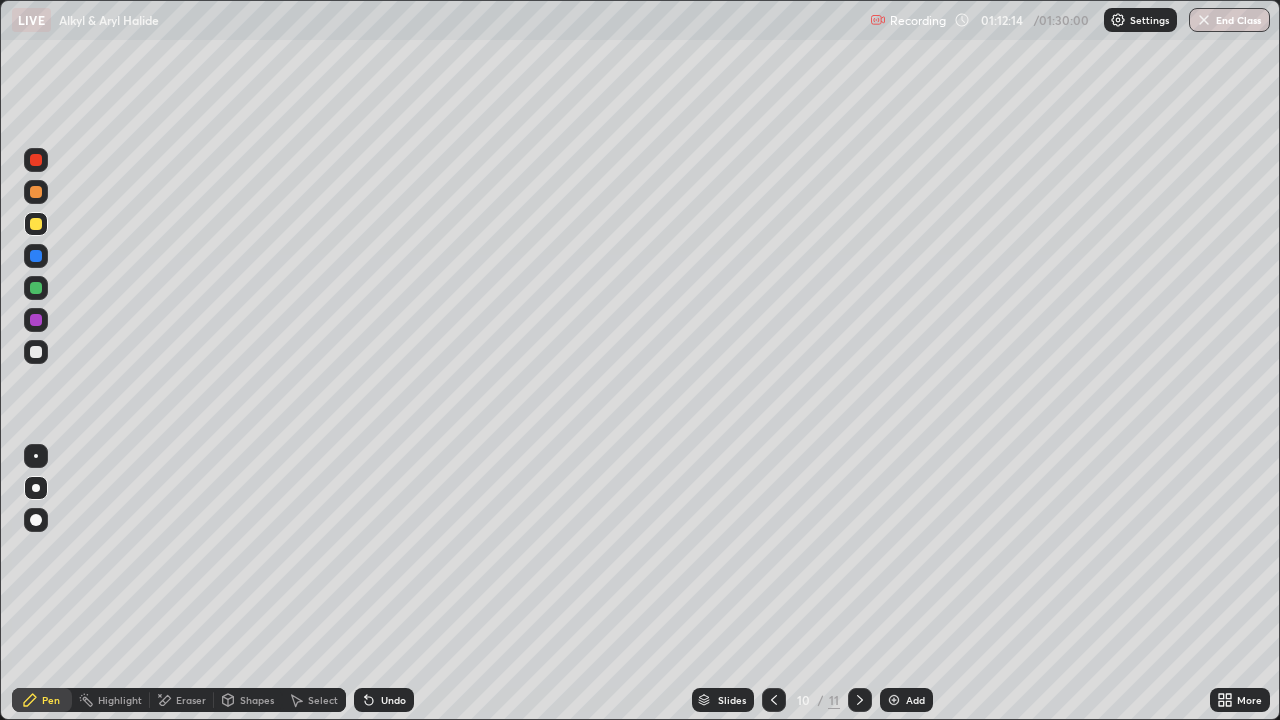 click at bounding box center (36, 192) 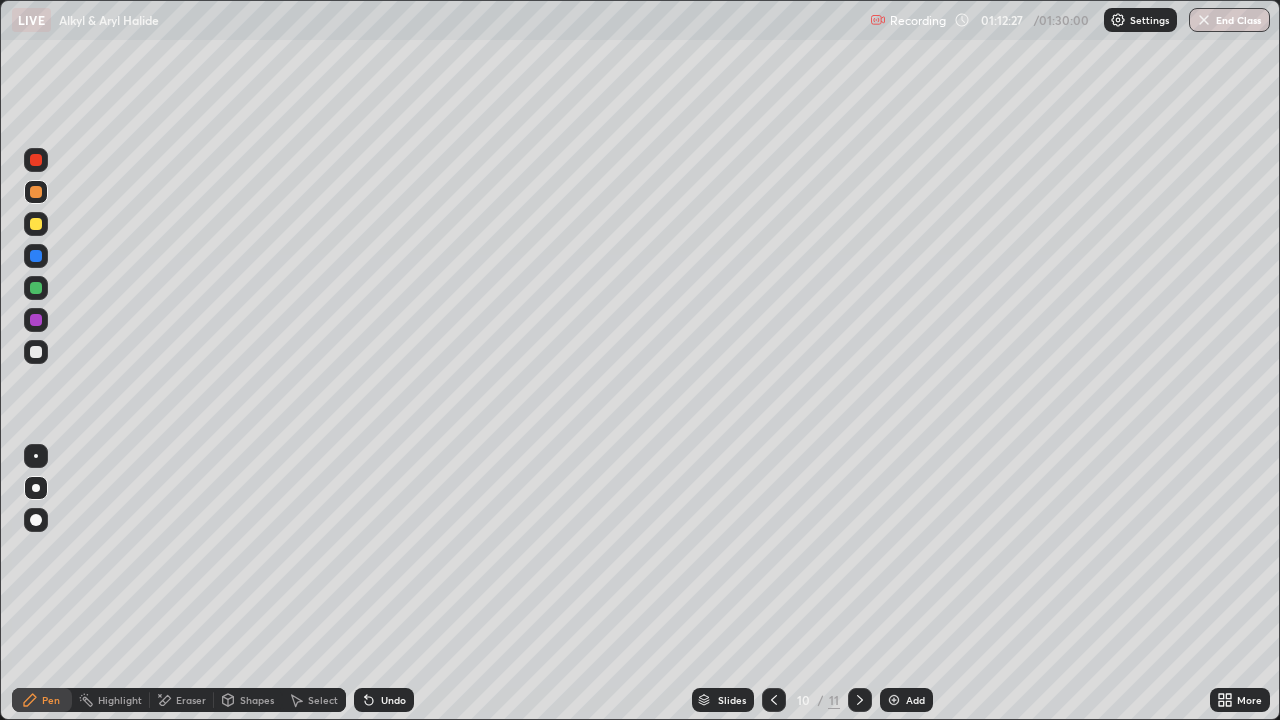 click at bounding box center (36, 160) 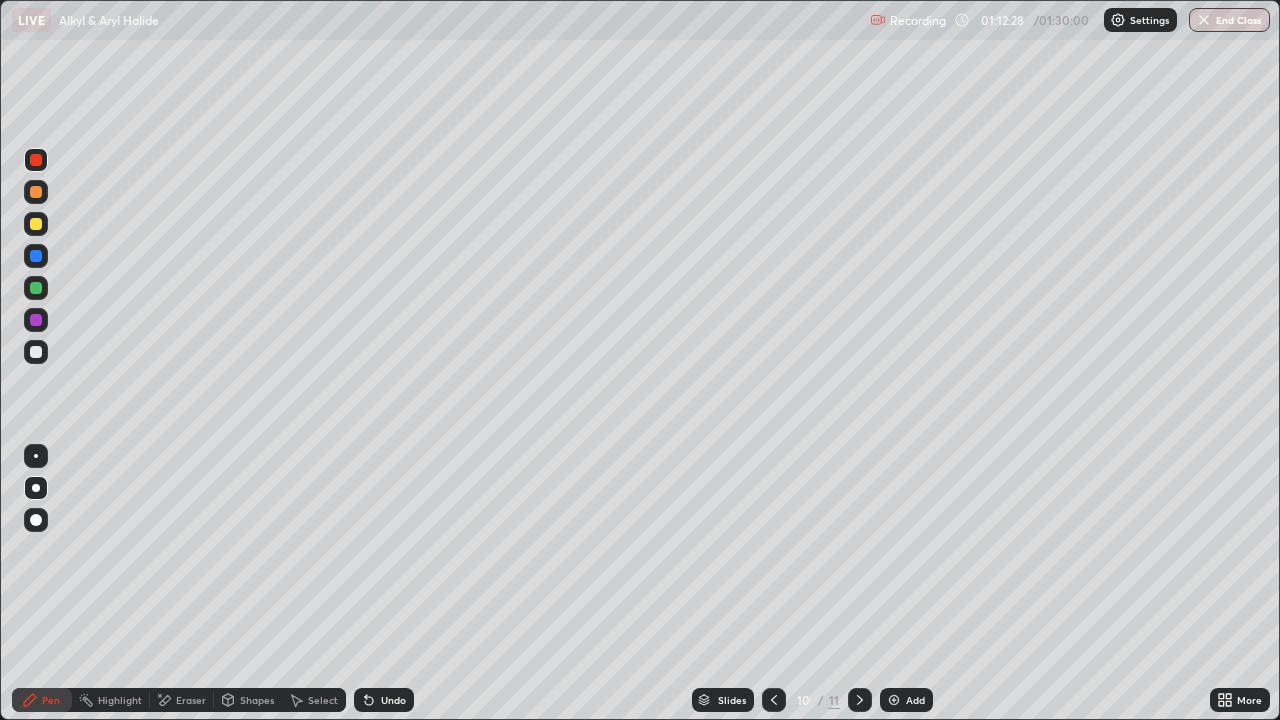 click at bounding box center [36, 256] 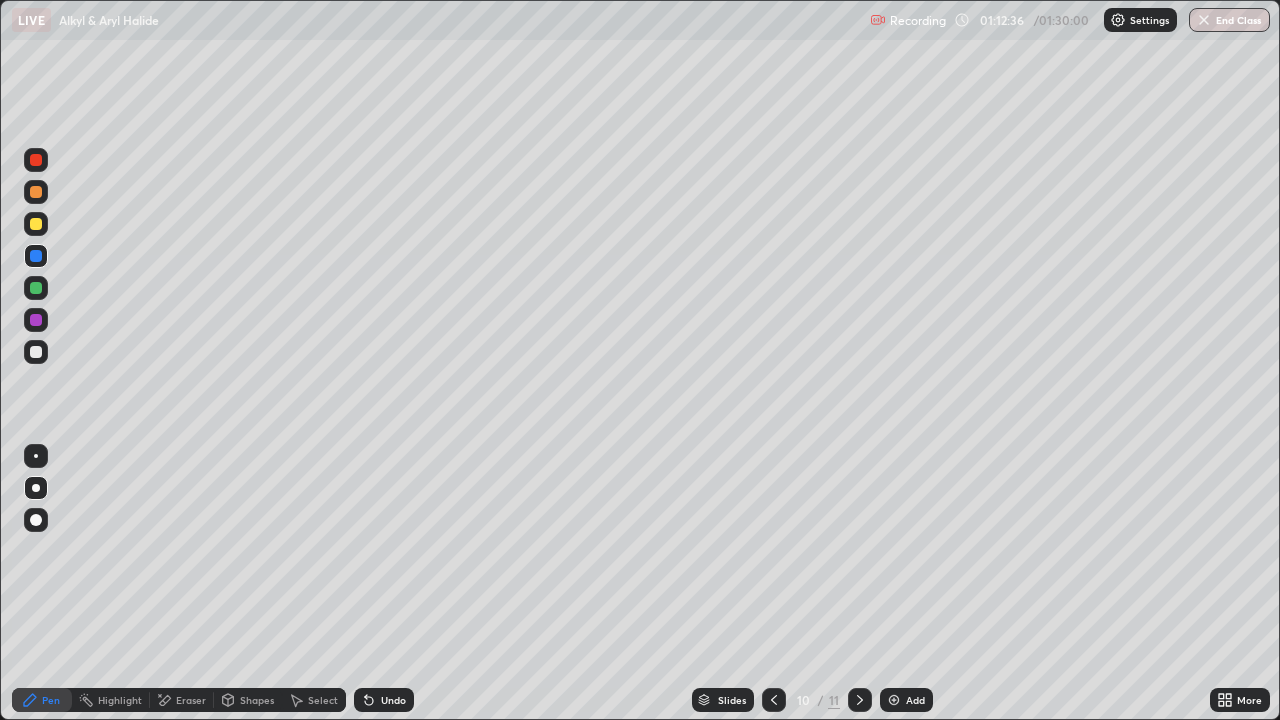click on "Undo" at bounding box center [393, 700] 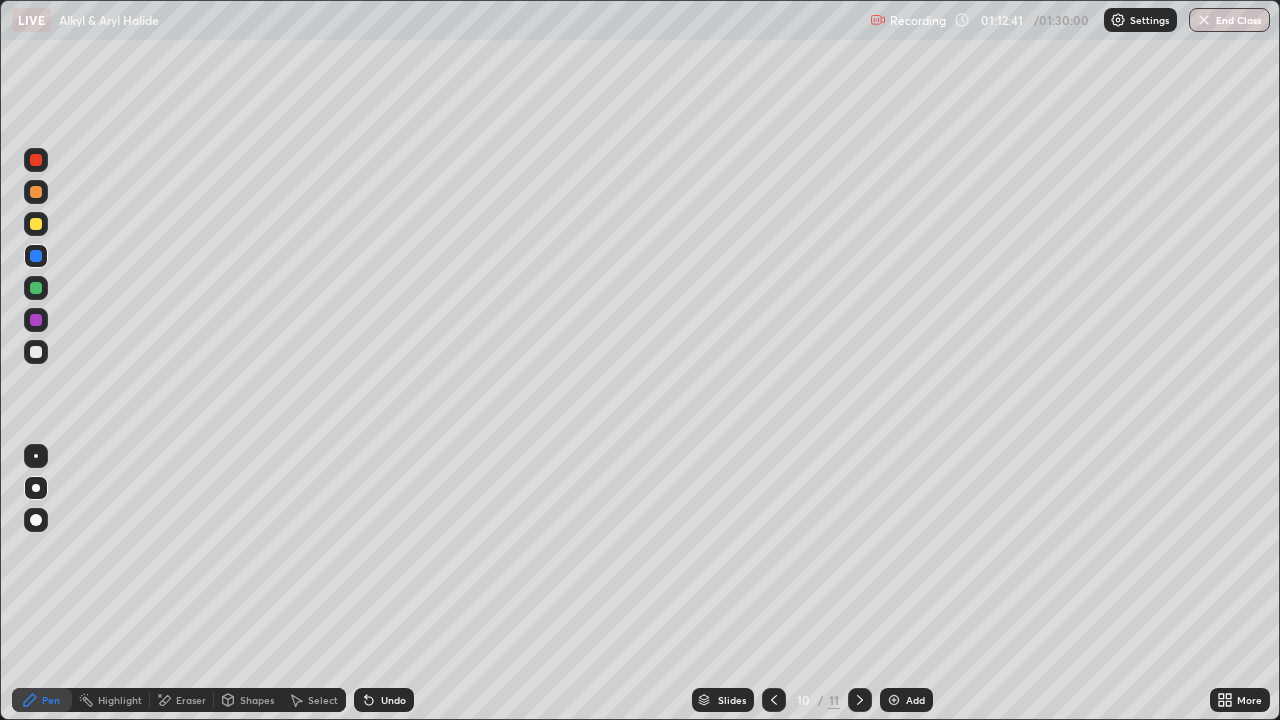 click on "Undo" at bounding box center [393, 700] 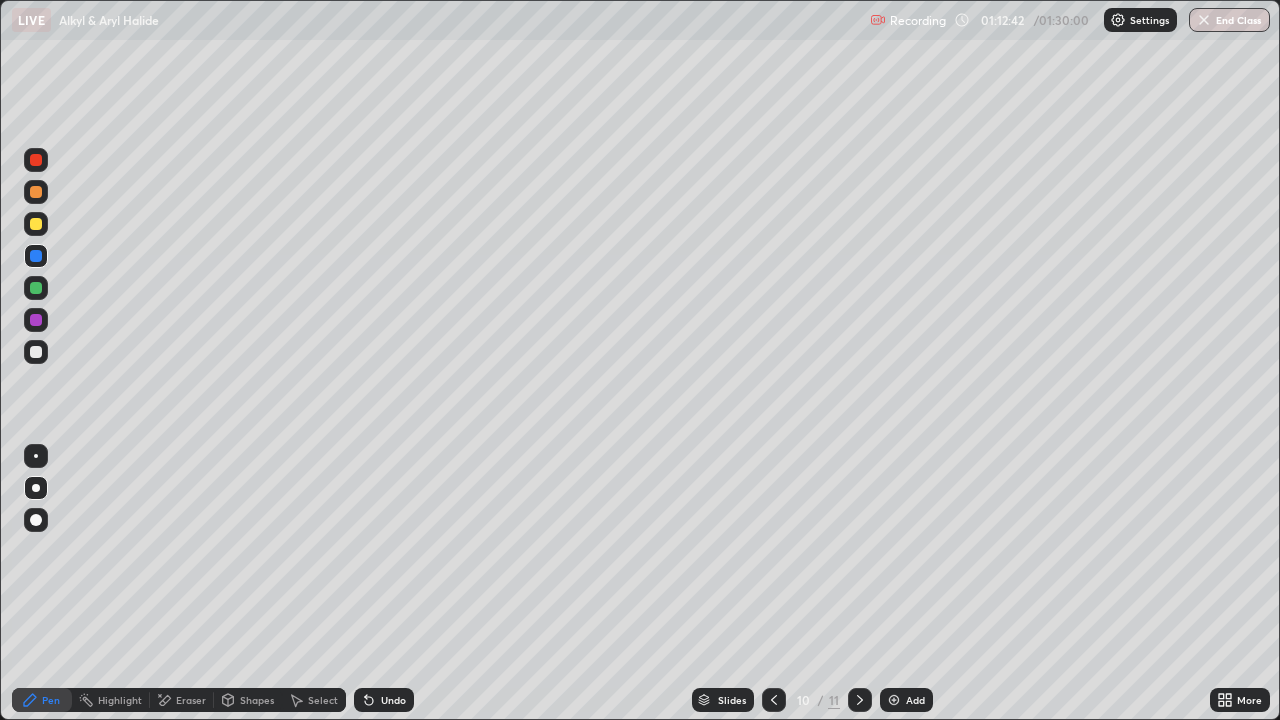 click on "Undo" at bounding box center (384, 700) 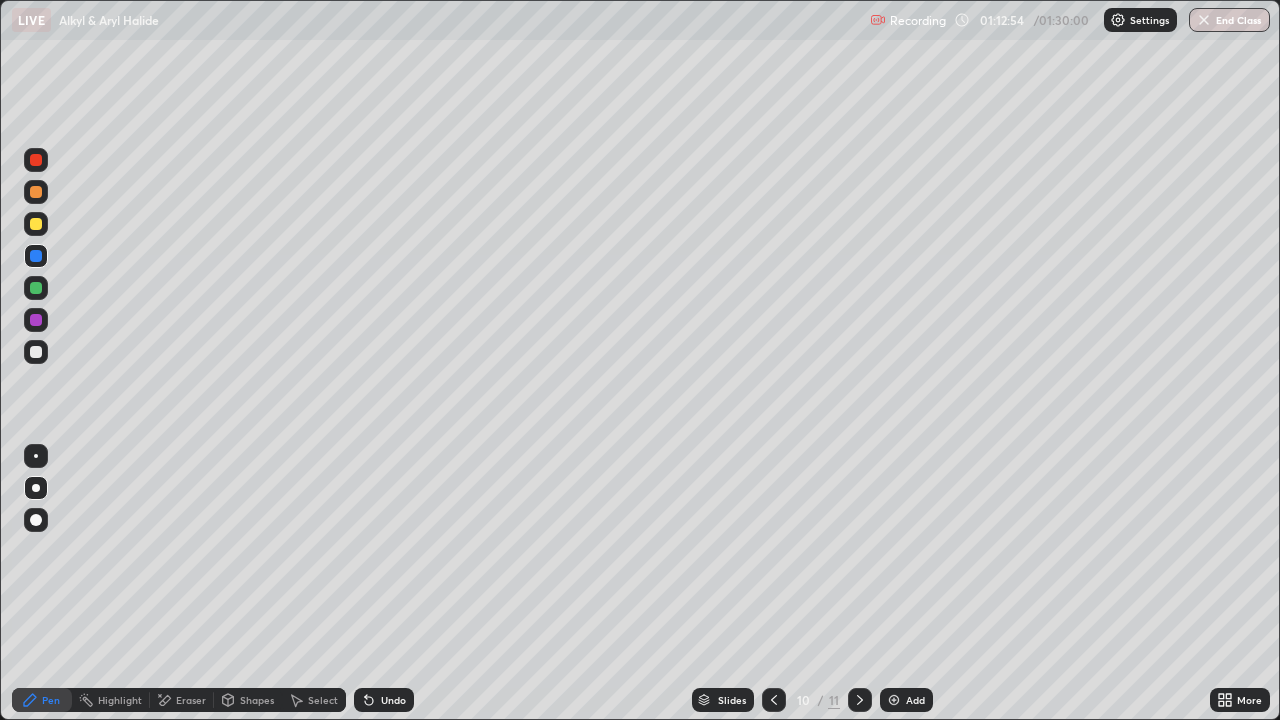 click on "Undo" at bounding box center (384, 700) 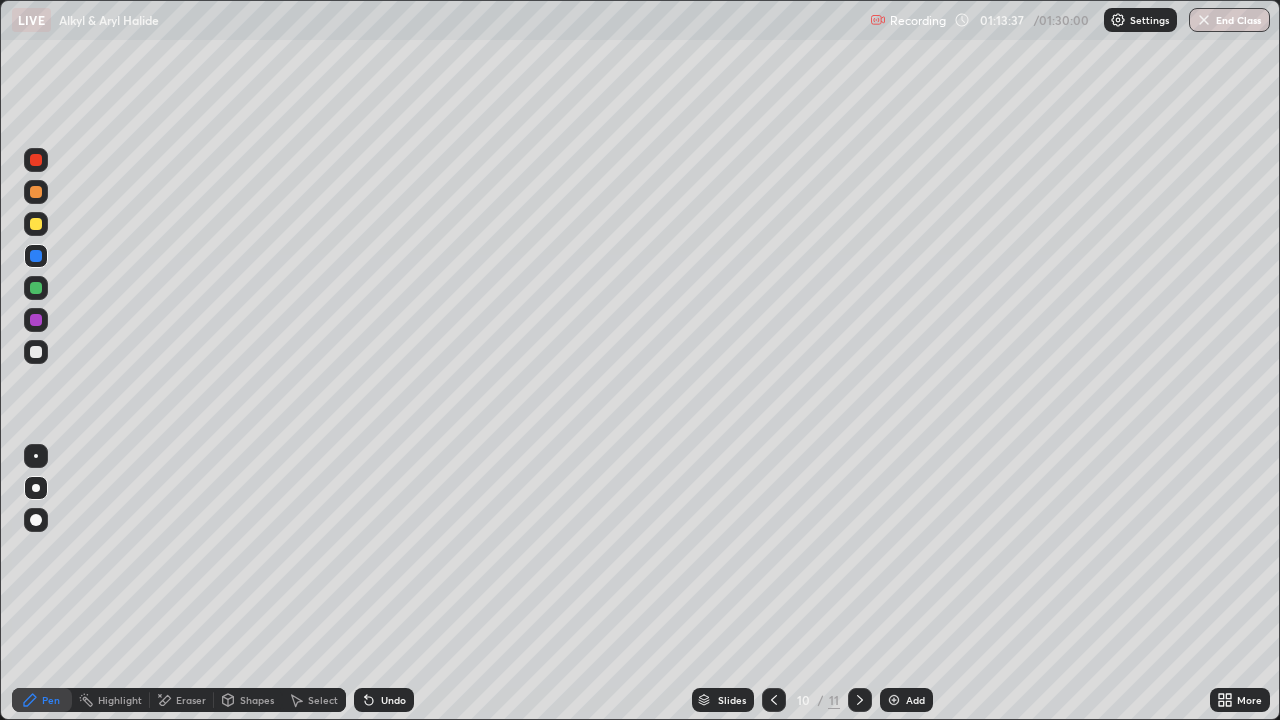 click at bounding box center (36, 352) 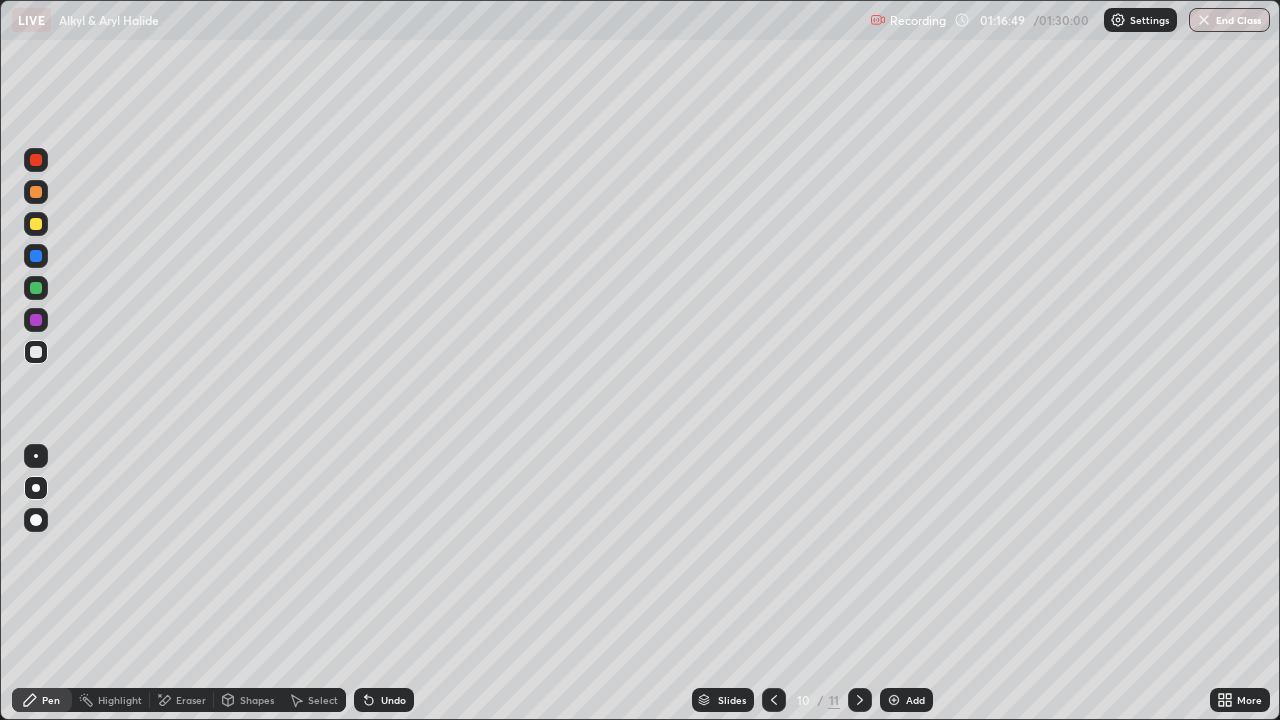 click at bounding box center (36, 352) 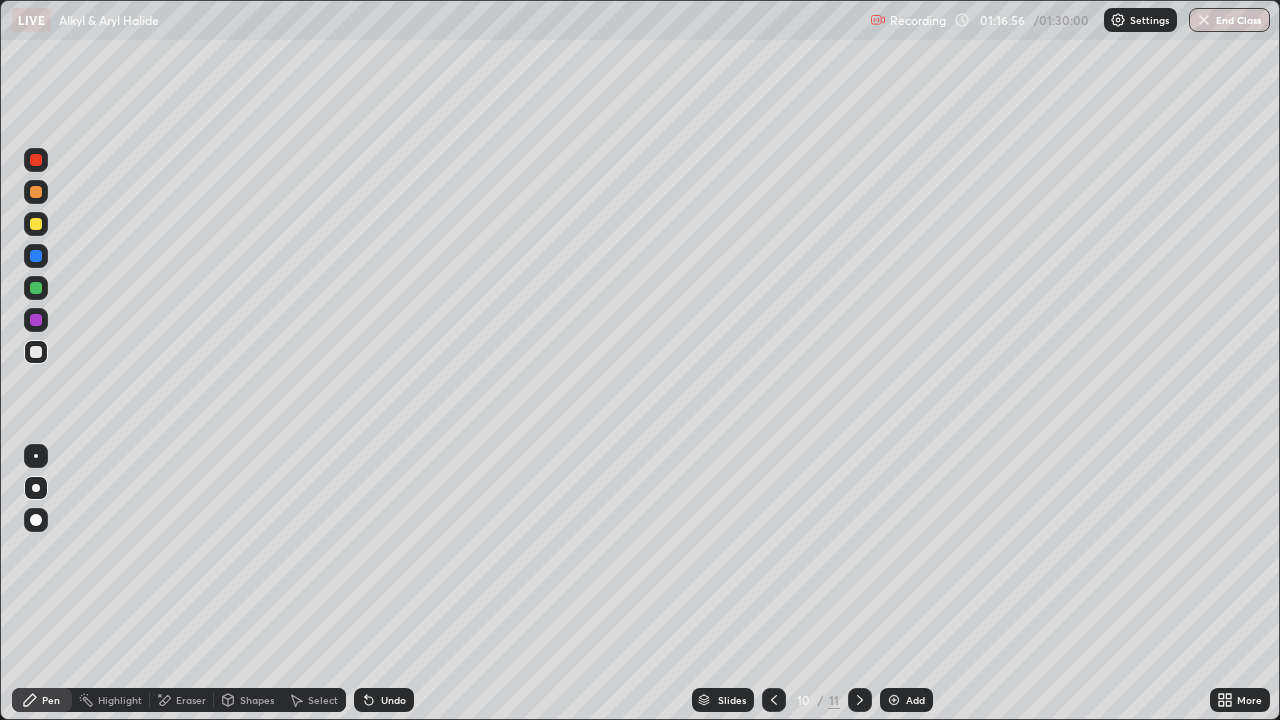 click at bounding box center (36, 352) 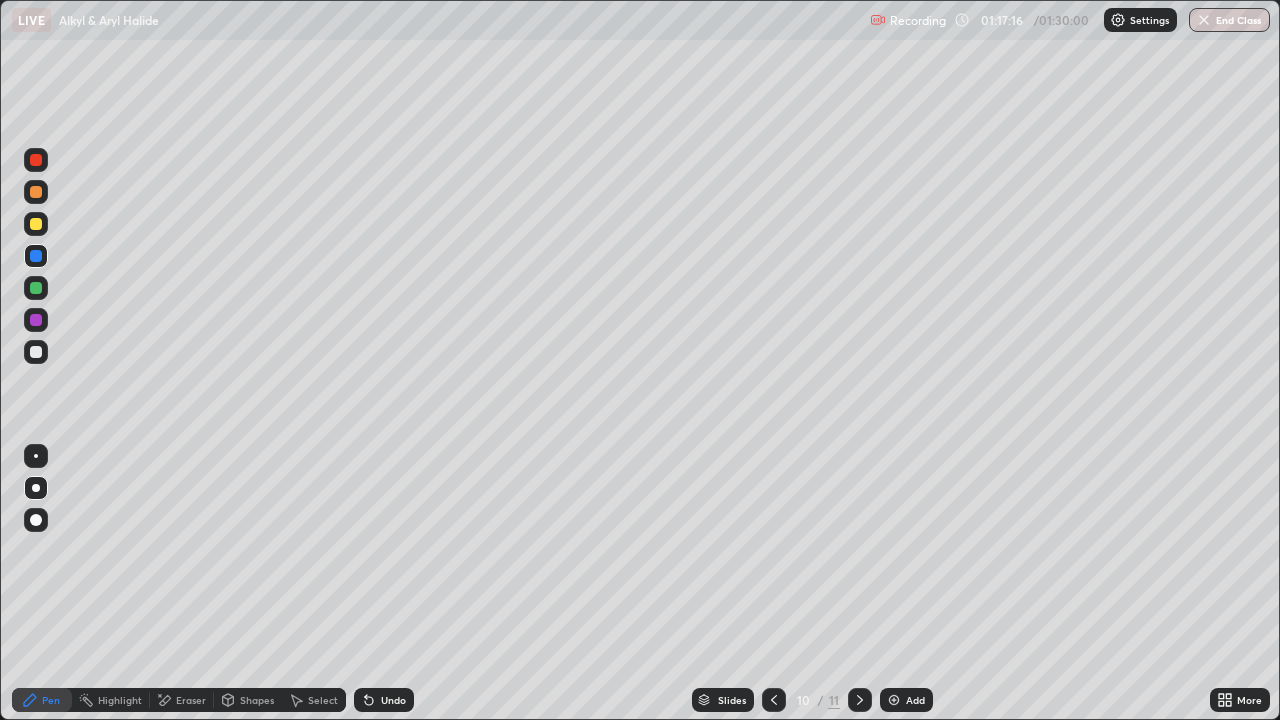 click at bounding box center (36, 352) 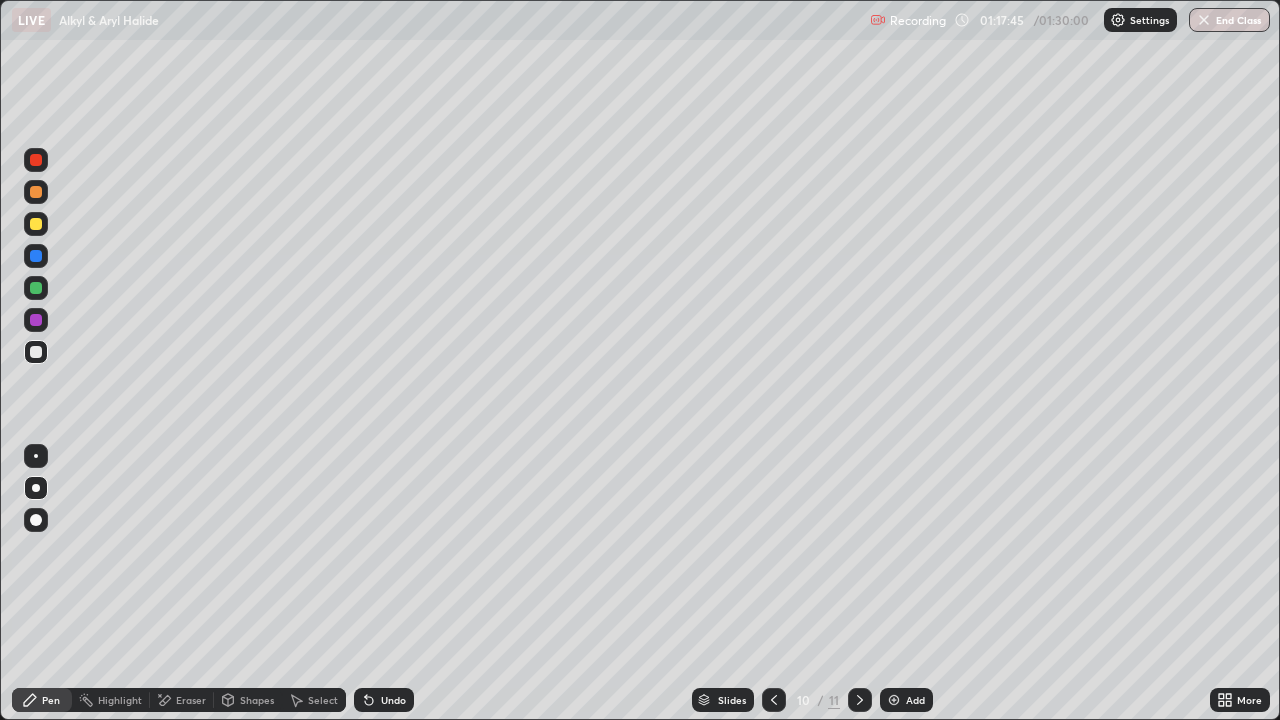 click on "Undo" at bounding box center (384, 700) 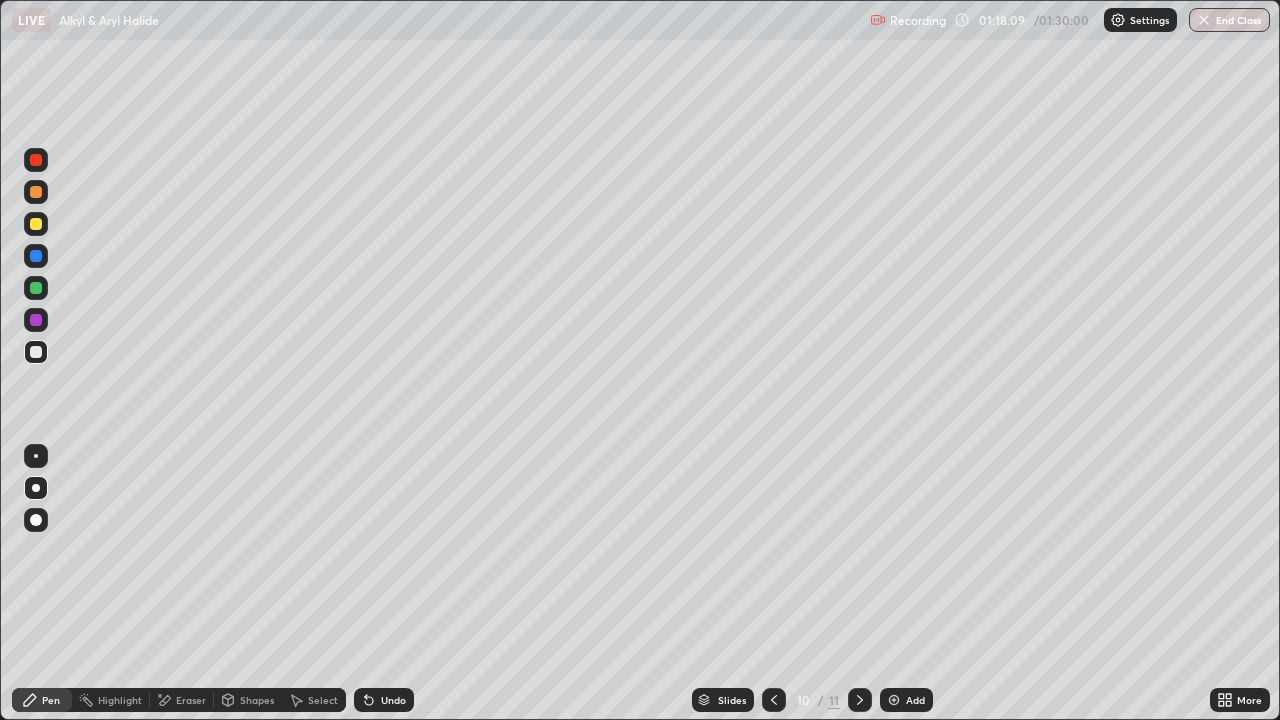 click at bounding box center [36, 224] 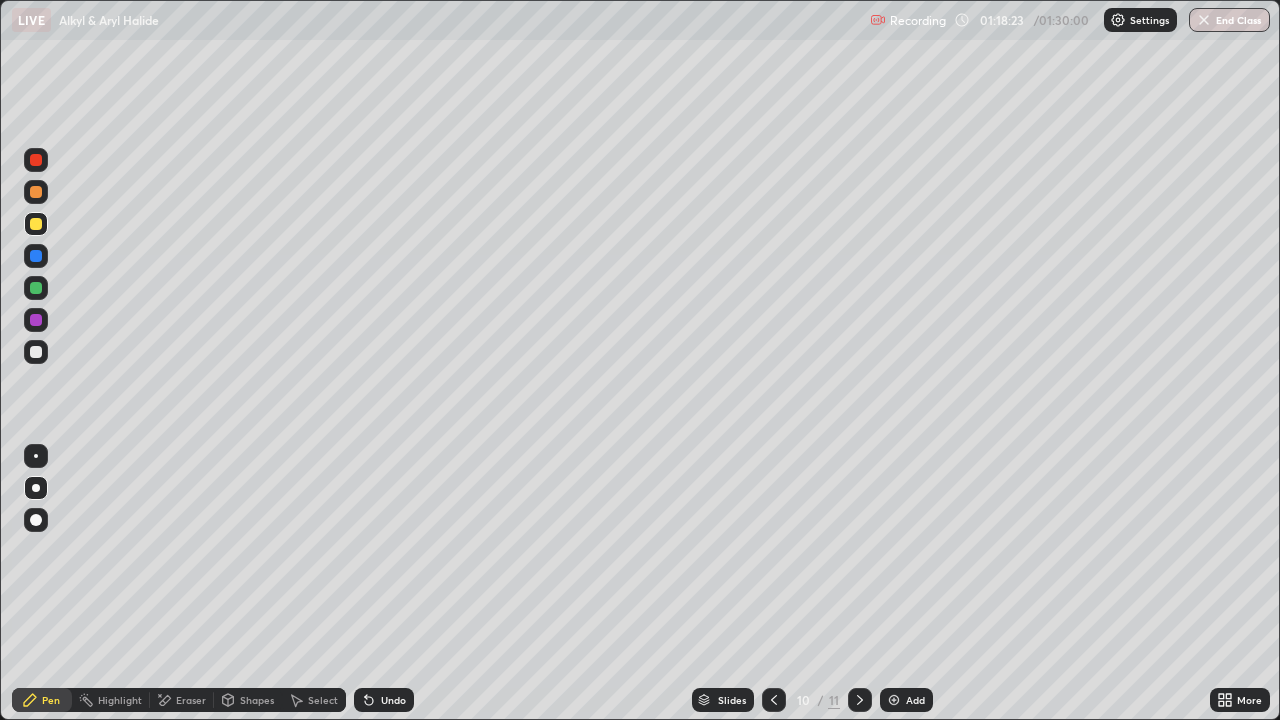 click on "Undo" at bounding box center (393, 700) 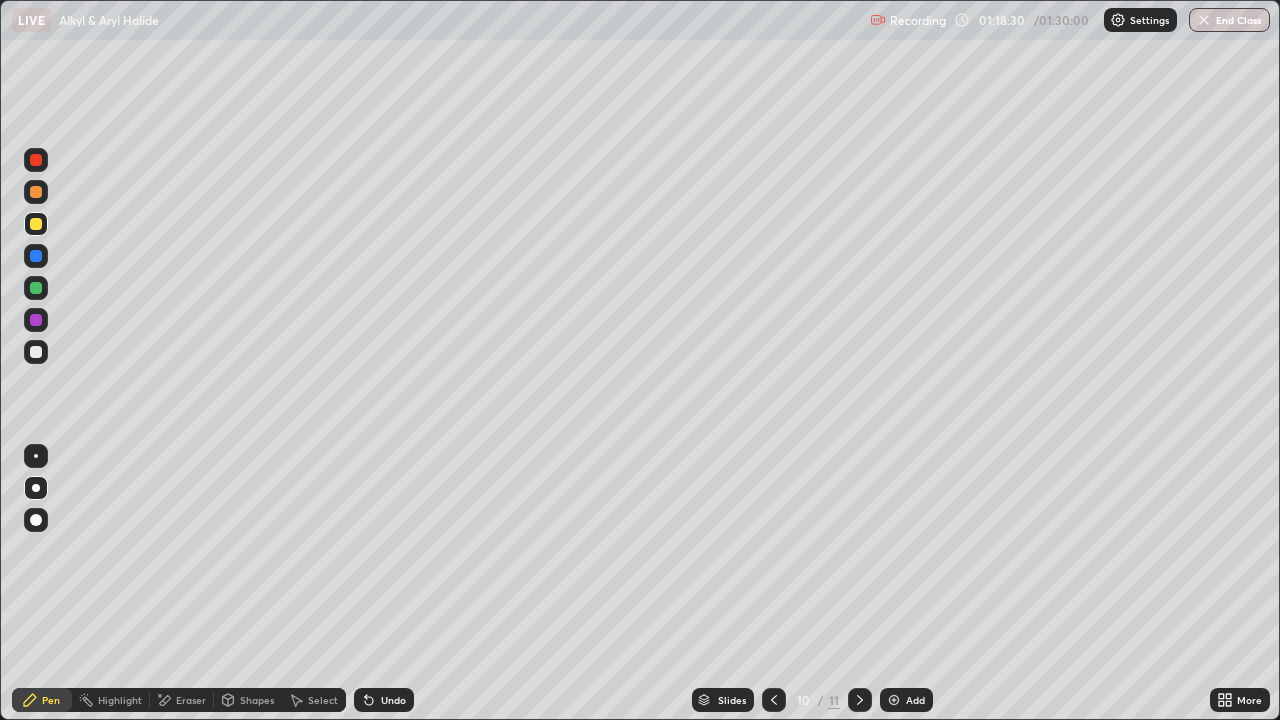 click at bounding box center [36, 320] 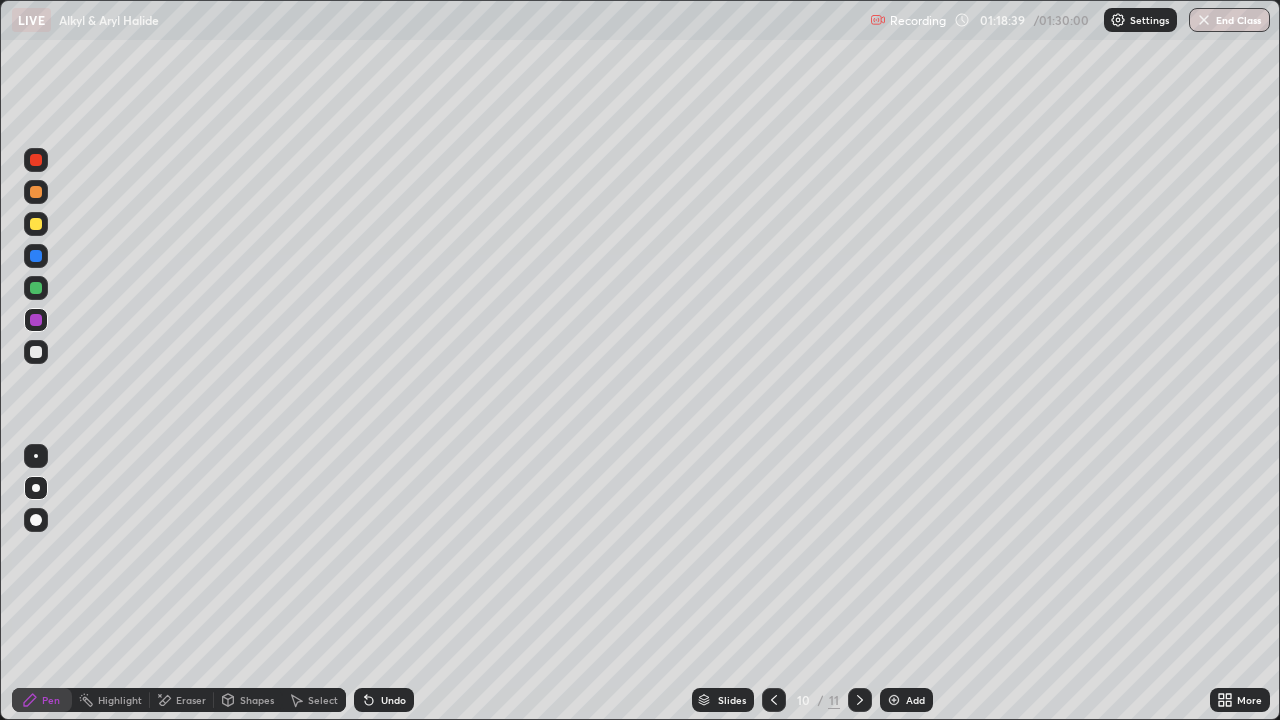click at bounding box center [36, 288] 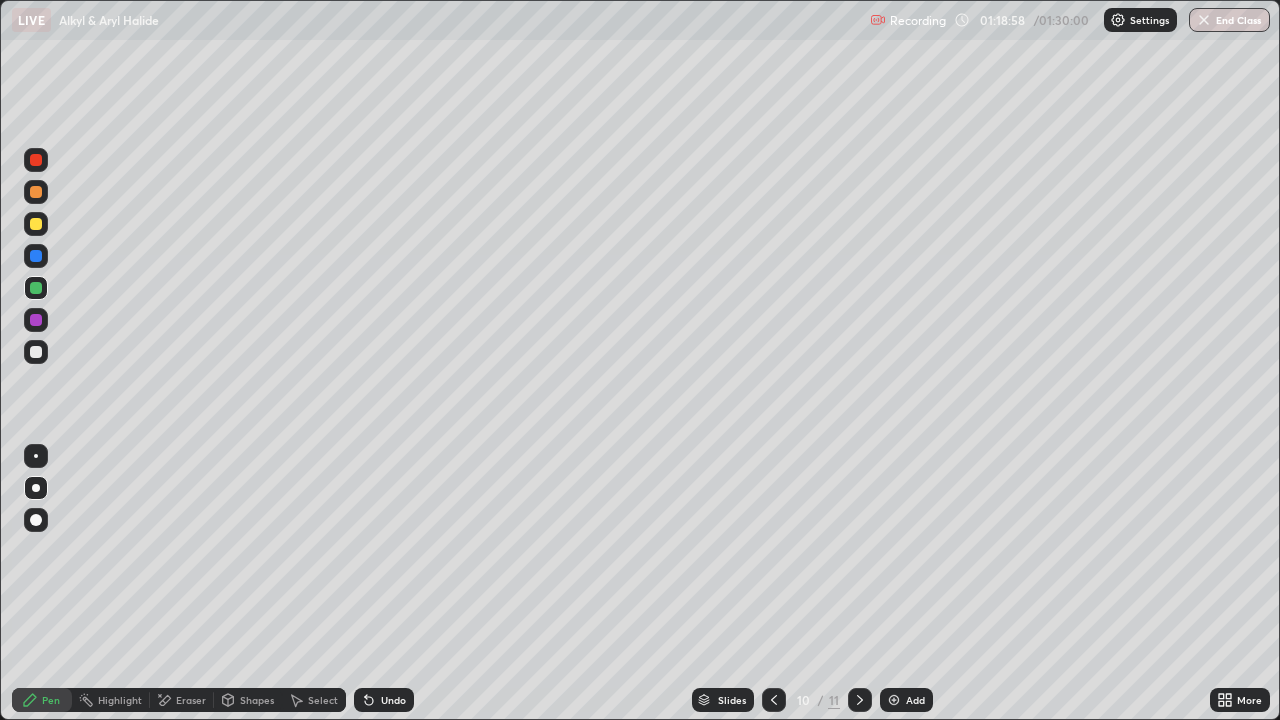 click on "Eraser" at bounding box center [191, 700] 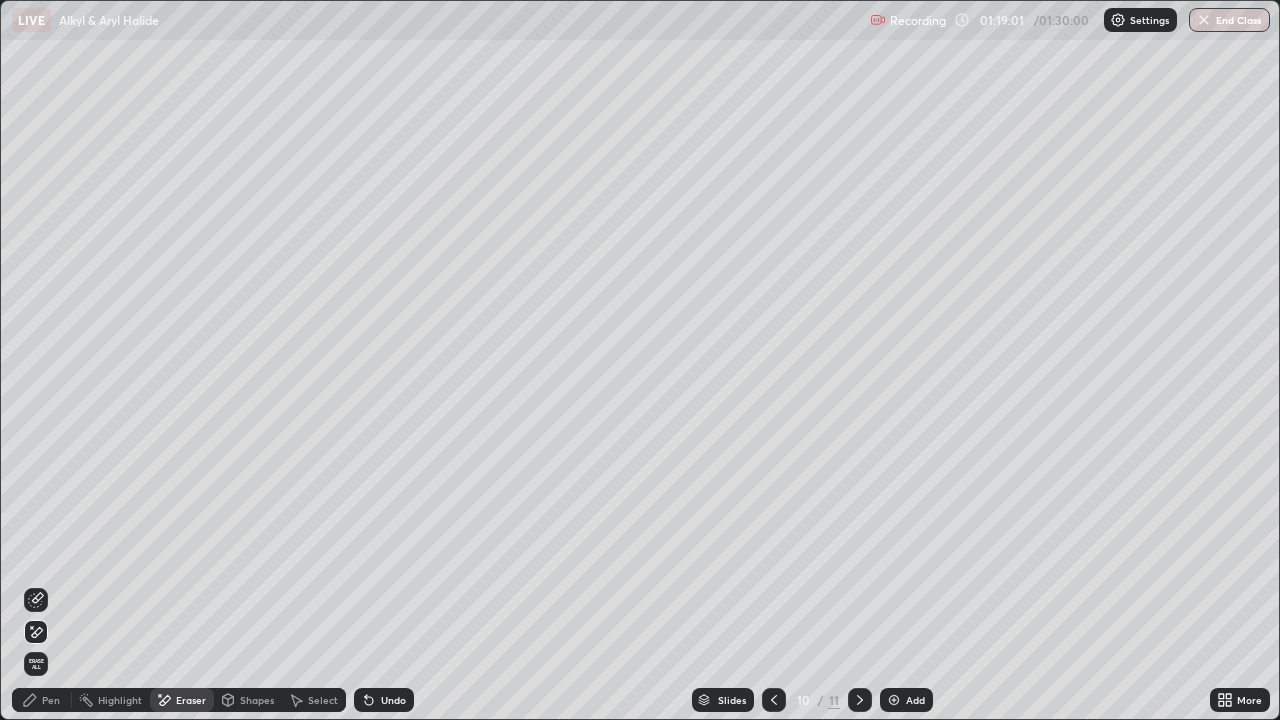 click on "Pen" at bounding box center [51, 700] 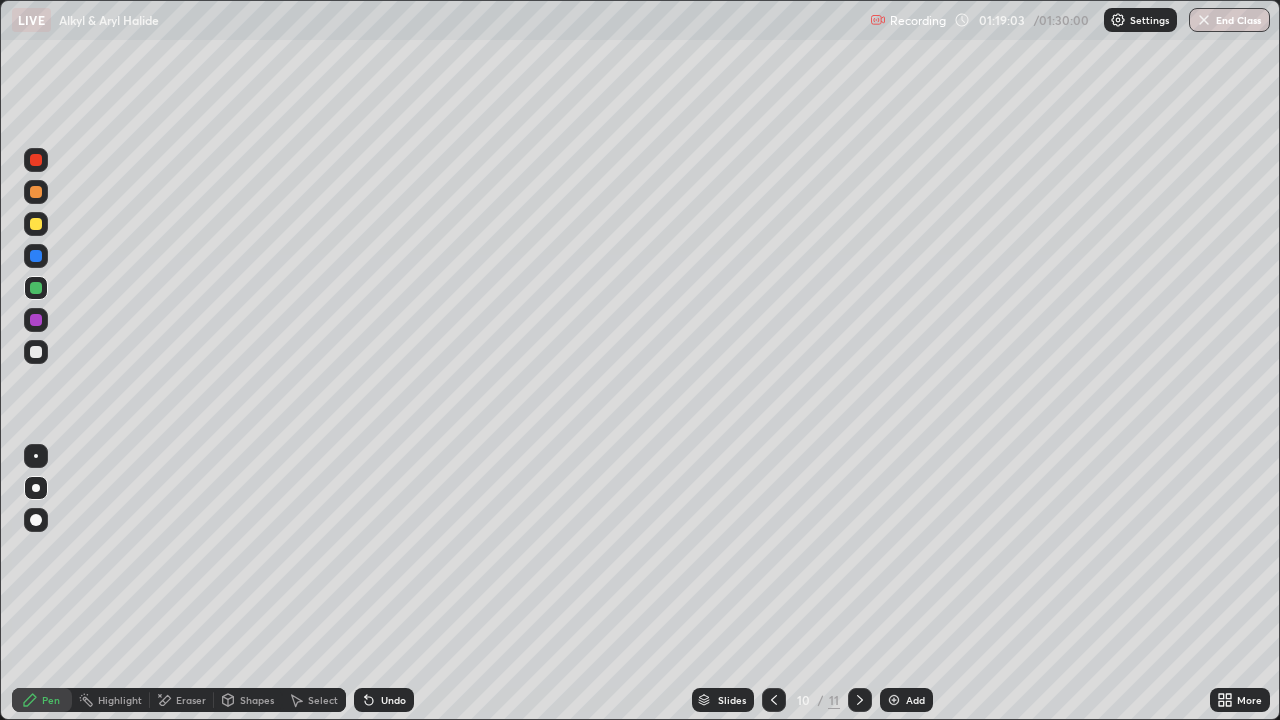 click 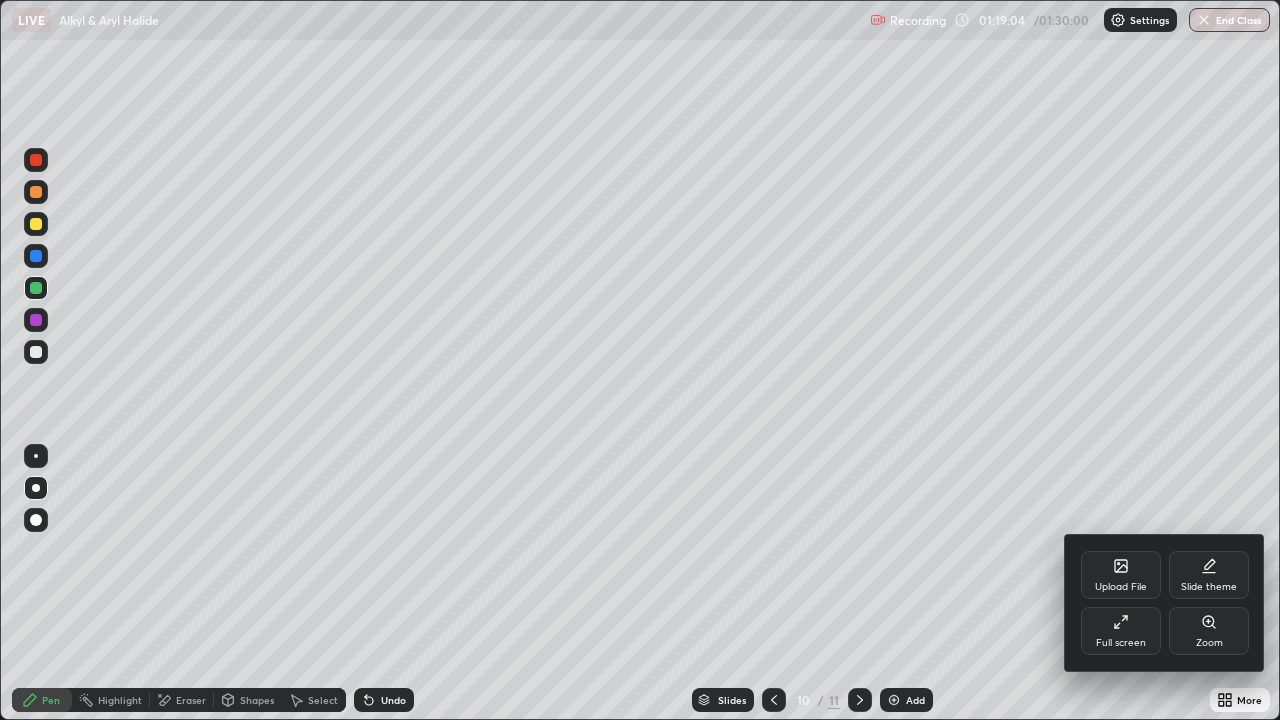 click on "Full screen" at bounding box center [1121, 631] 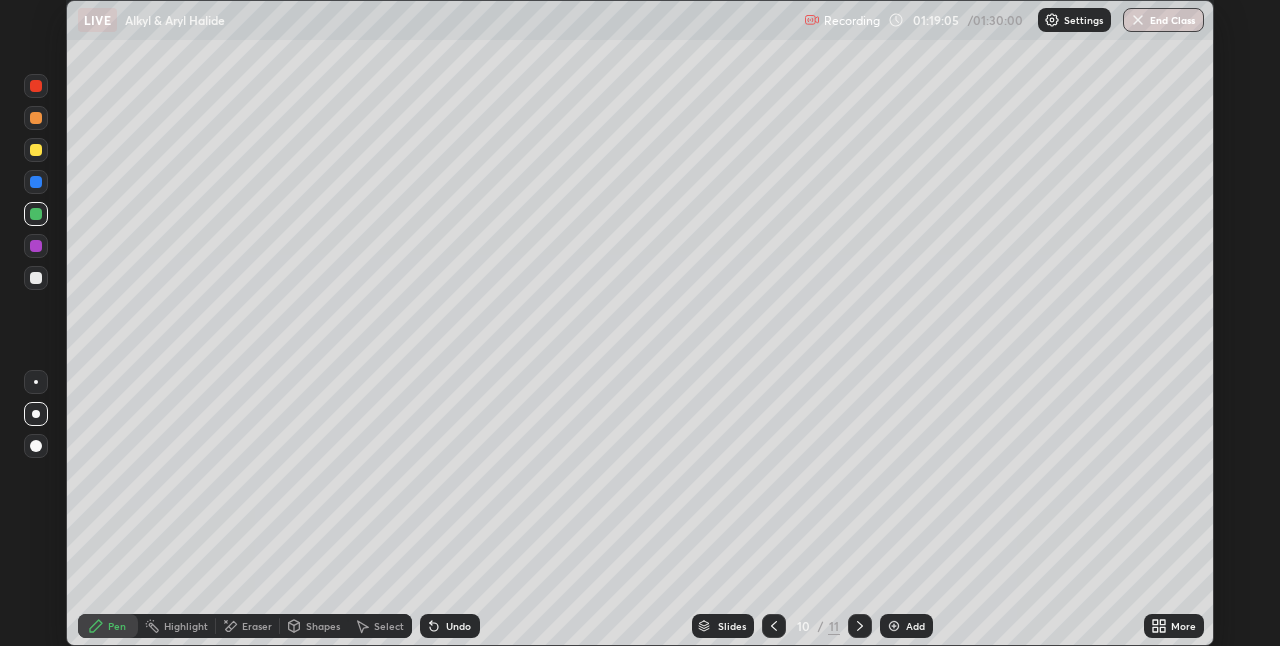 scroll, scrollTop: 646, scrollLeft: 1280, axis: both 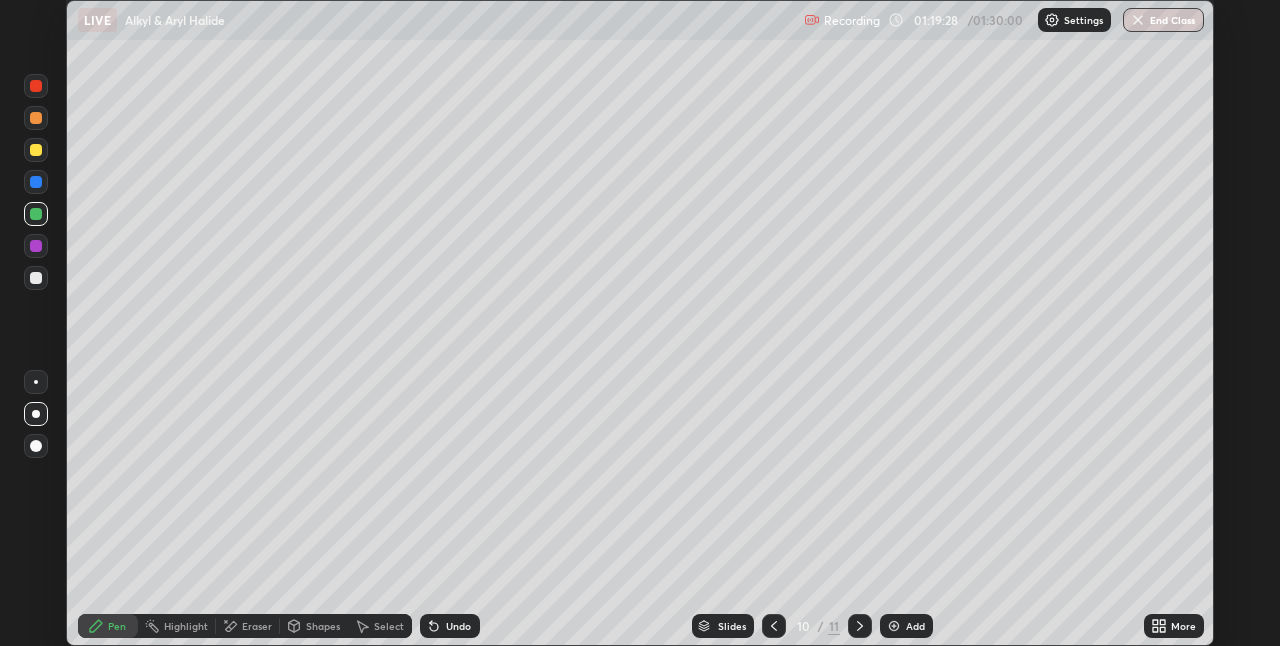 click on "More" at bounding box center [1174, 626] 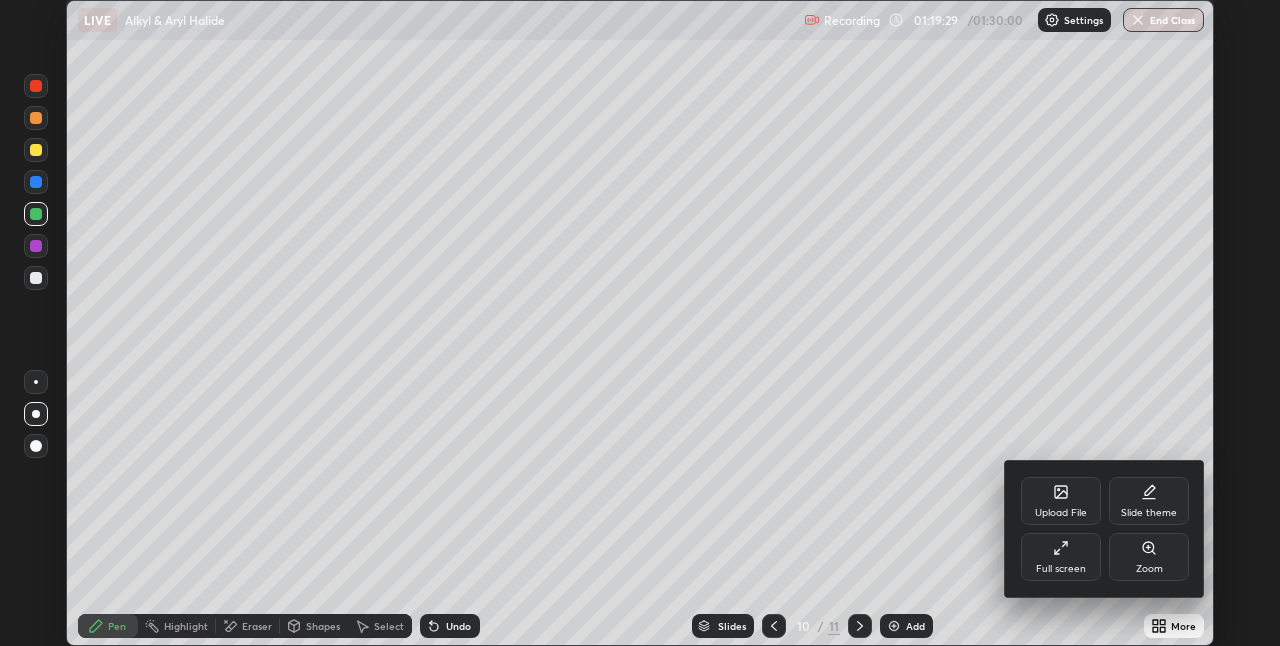 click on "Upload File" at bounding box center (1061, 513) 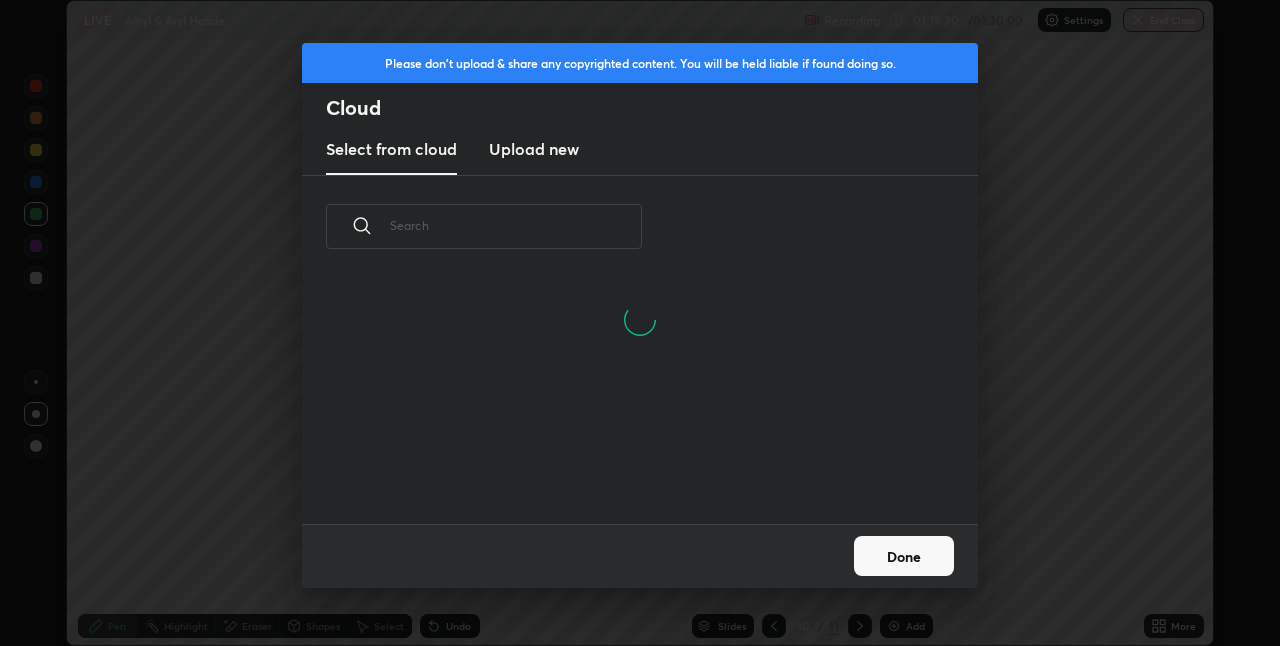 scroll, scrollTop: 7, scrollLeft: 11, axis: both 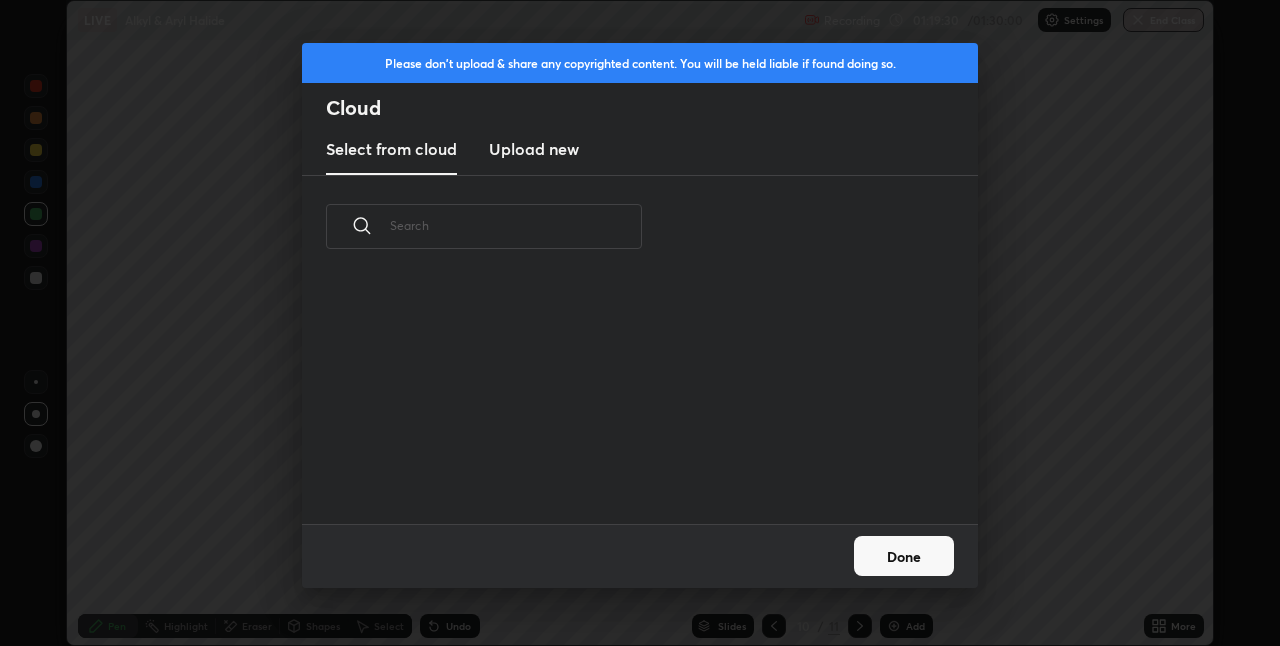 click on "Upload new" at bounding box center [534, 149] 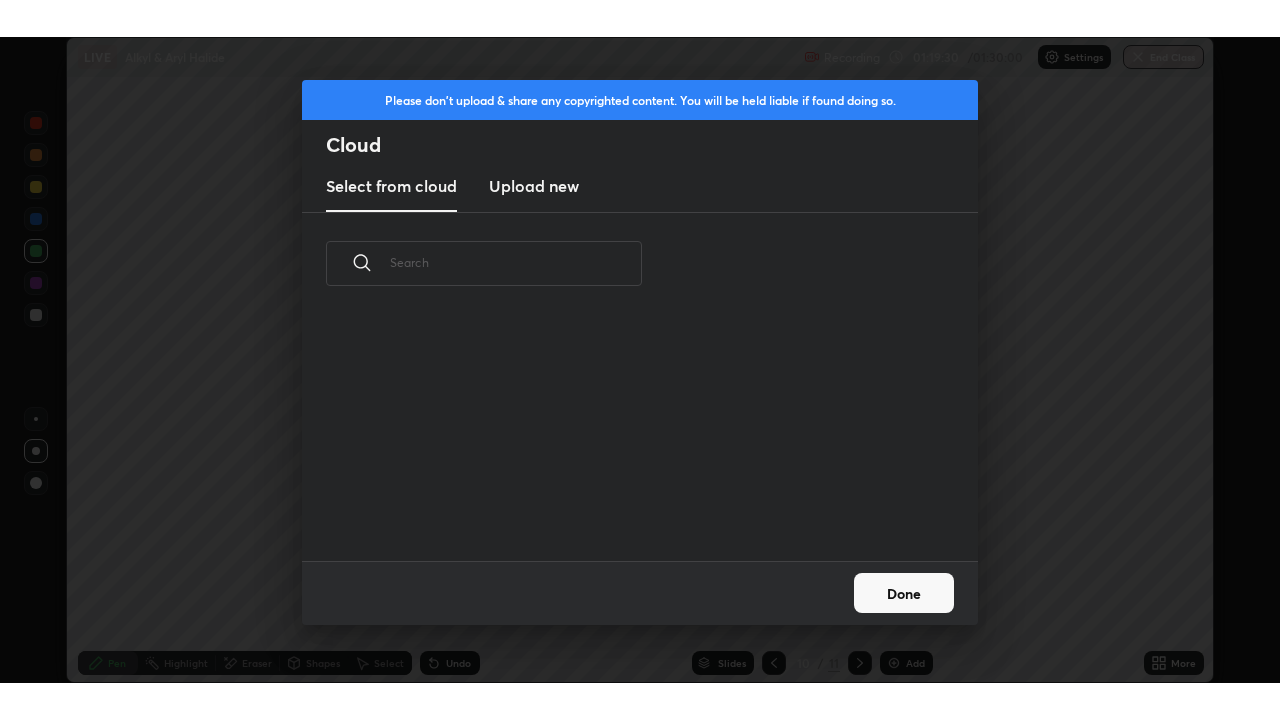 scroll, scrollTop: 0, scrollLeft: 0, axis: both 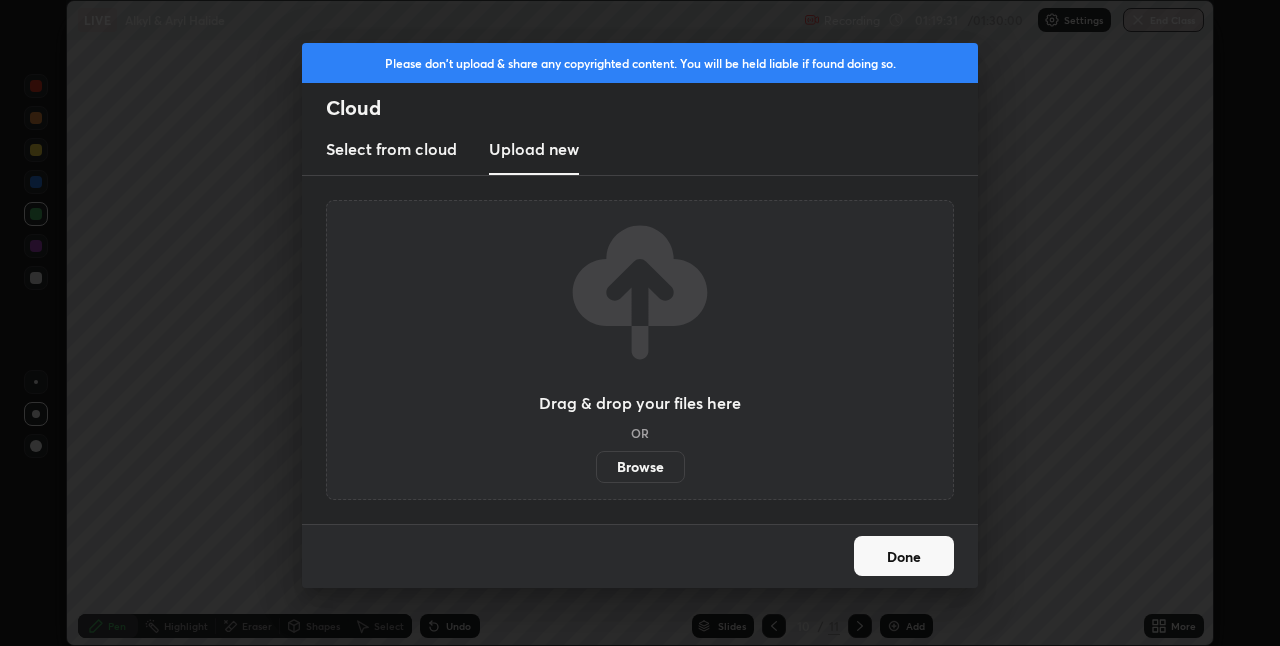 click on "Browse" at bounding box center (640, 467) 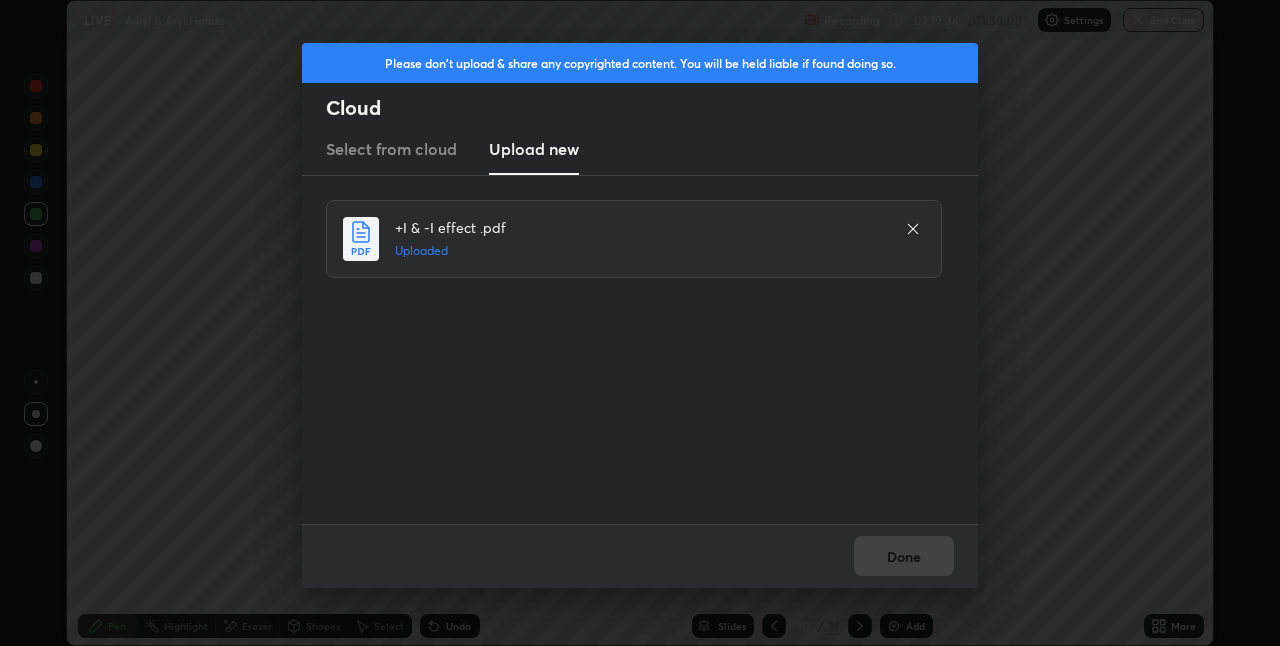 click on "Done" at bounding box center (904, 556) 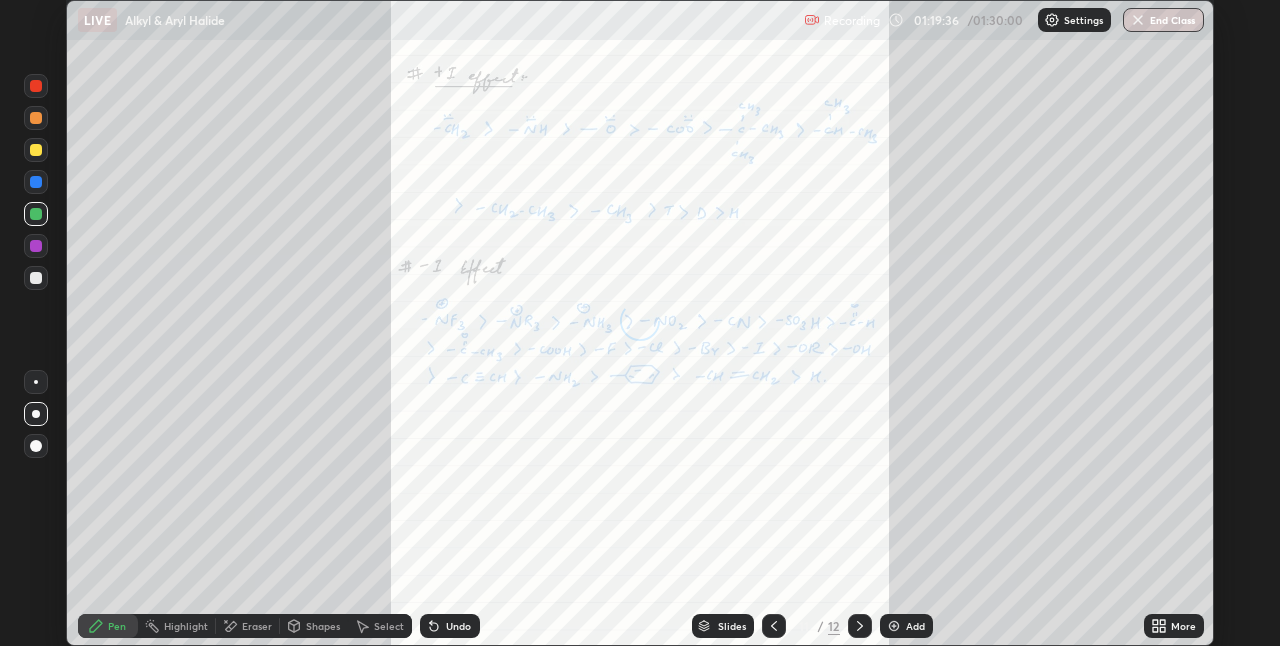 click on "More" at bounding box center (1183, 626) 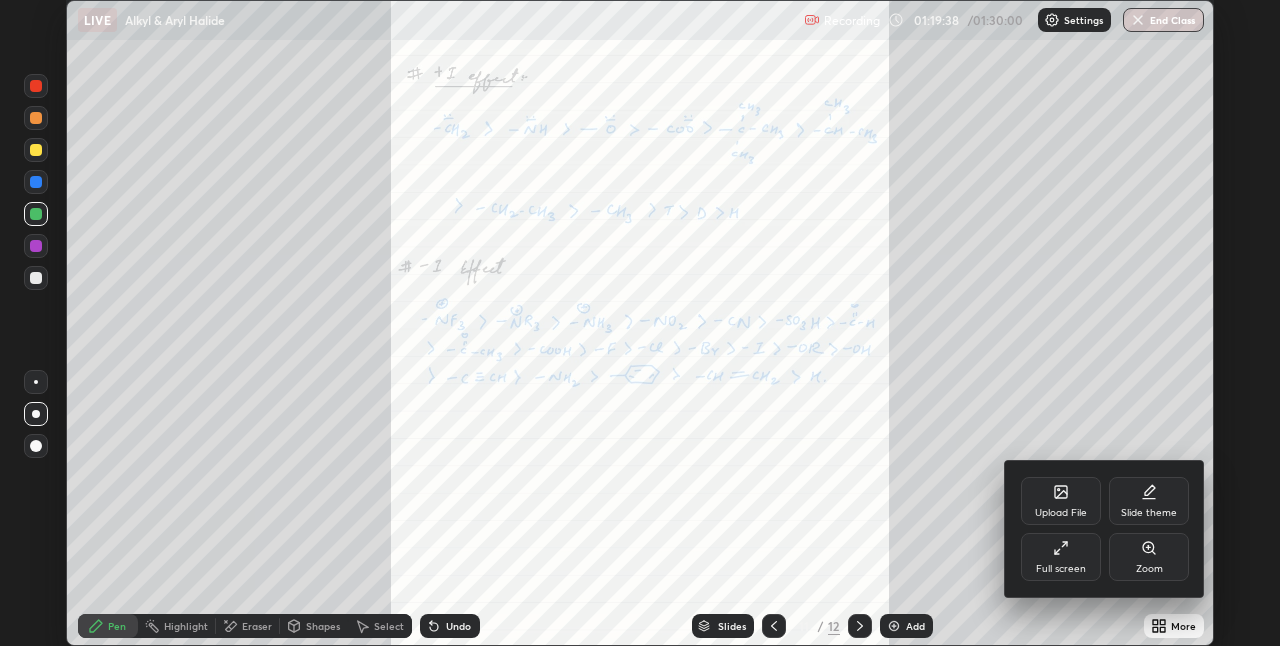click 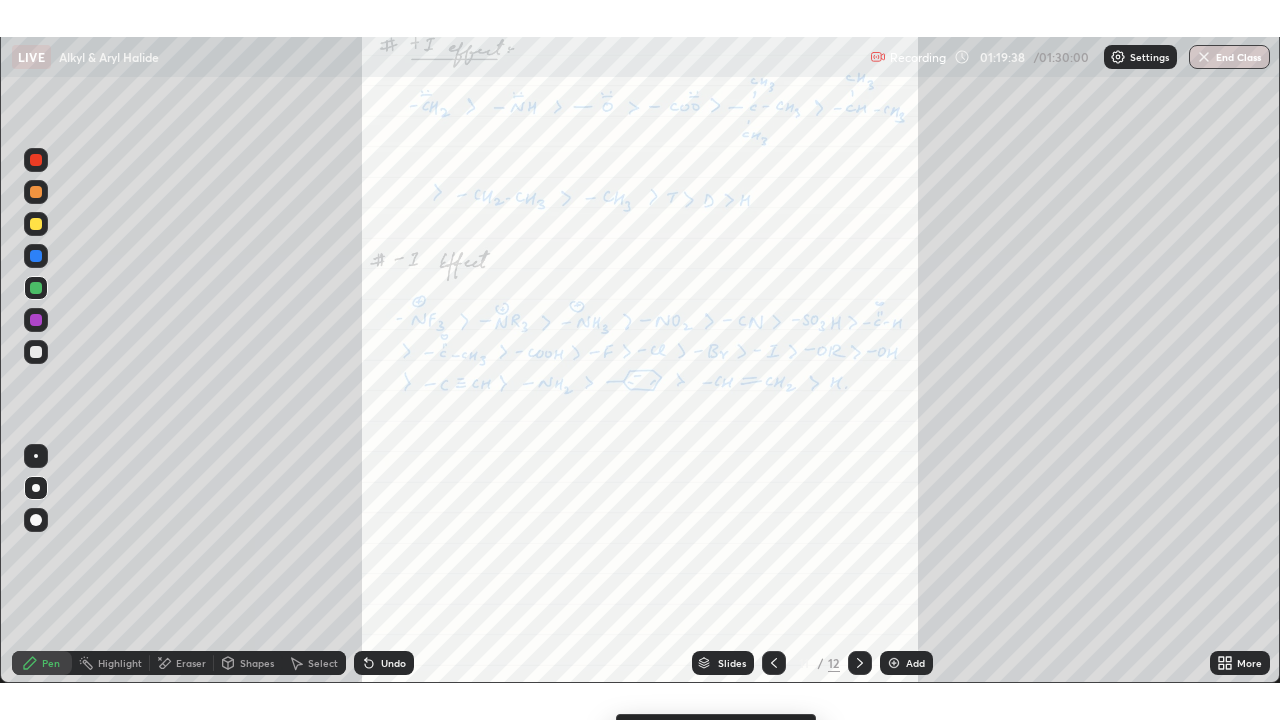 scroll, scrollTop: 99280, scrollLeft: 98720, axis: both 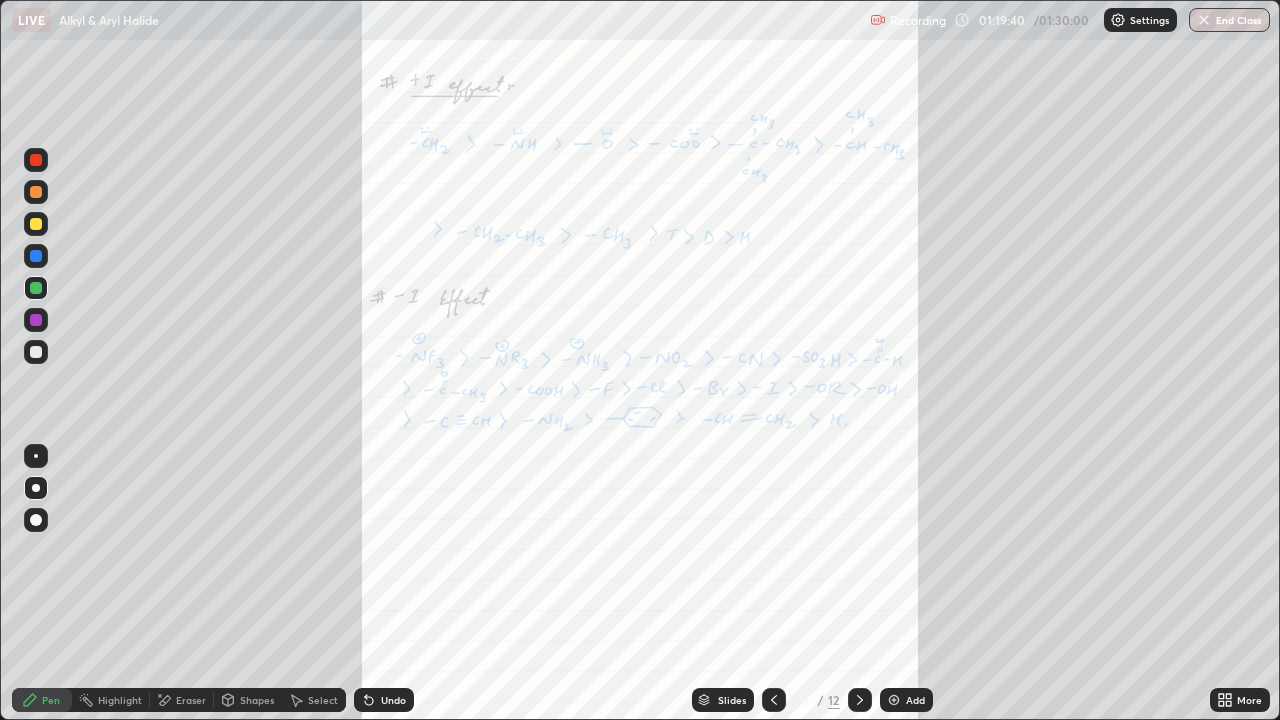 click at bounding box center [36, 192] 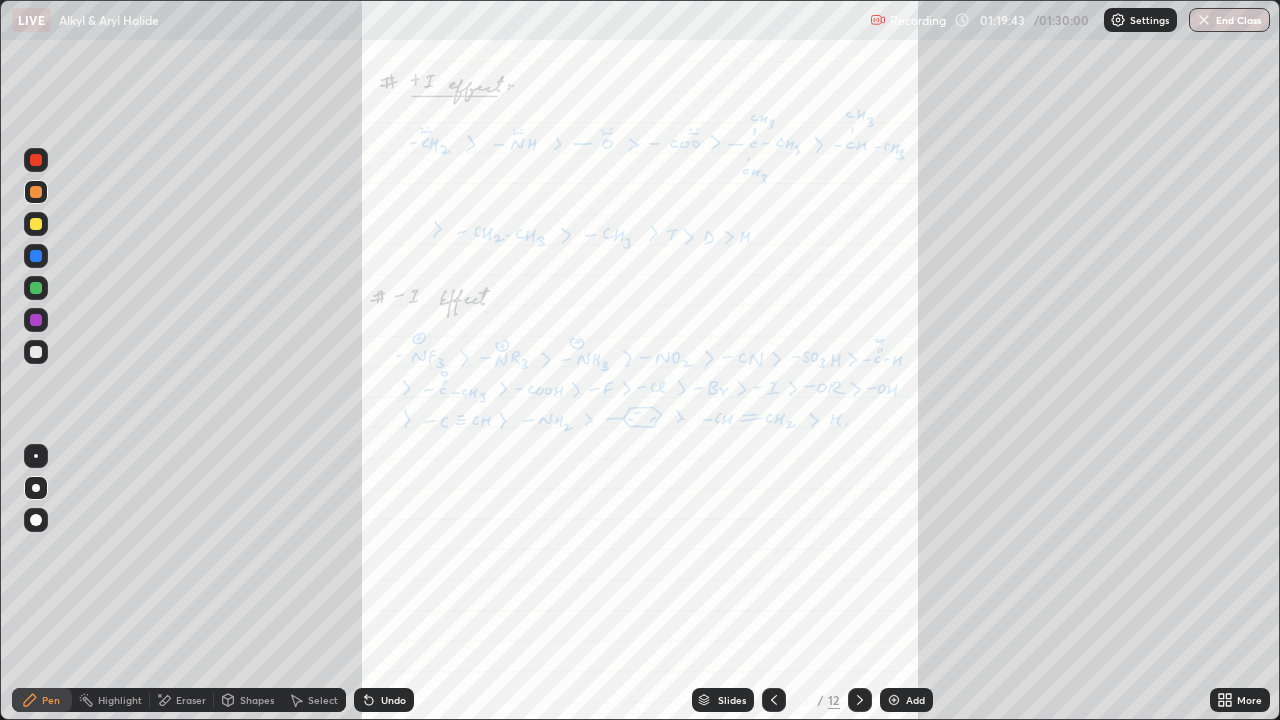 click on "Highlight" at bounding box center [120, 700] 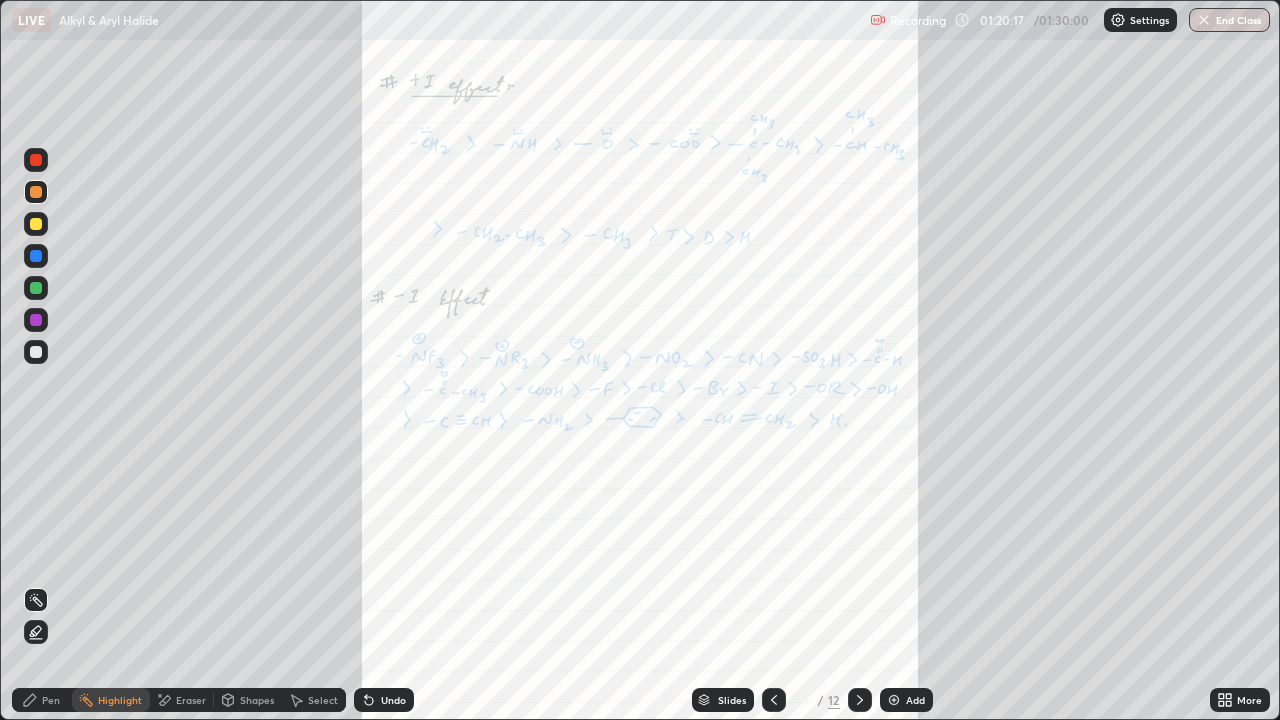 click 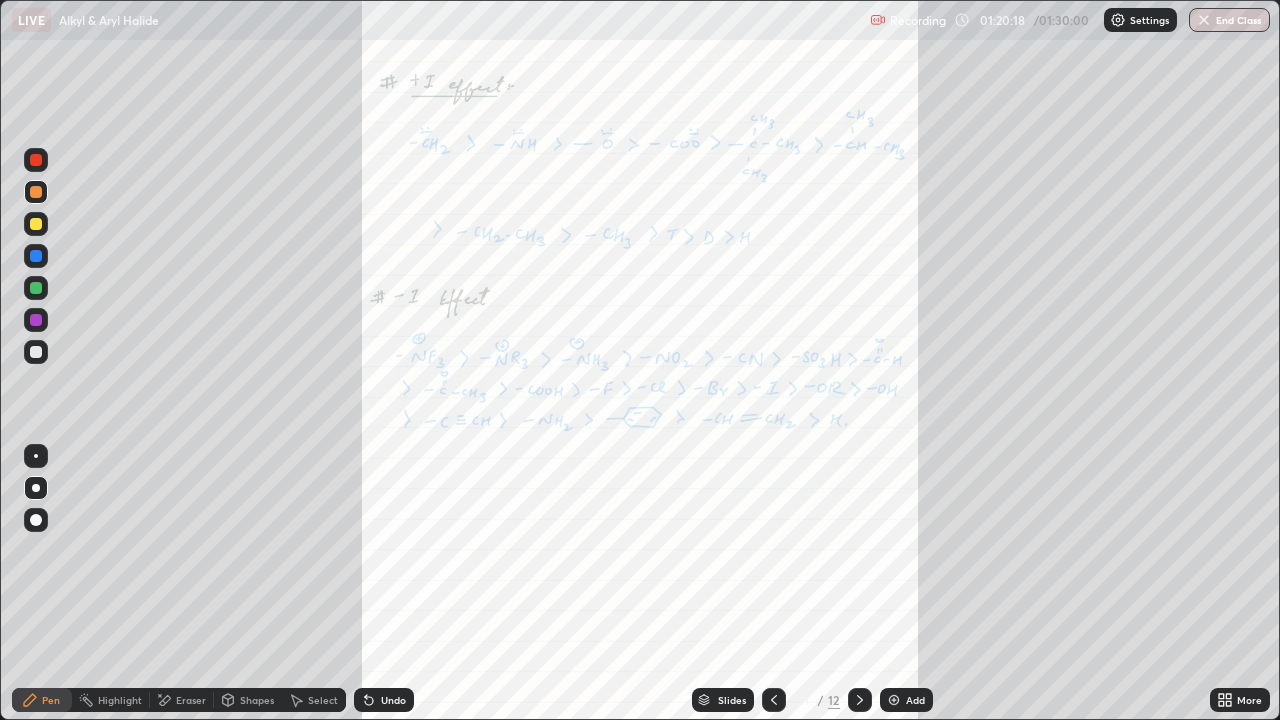 click at bounding box center [36, 256] 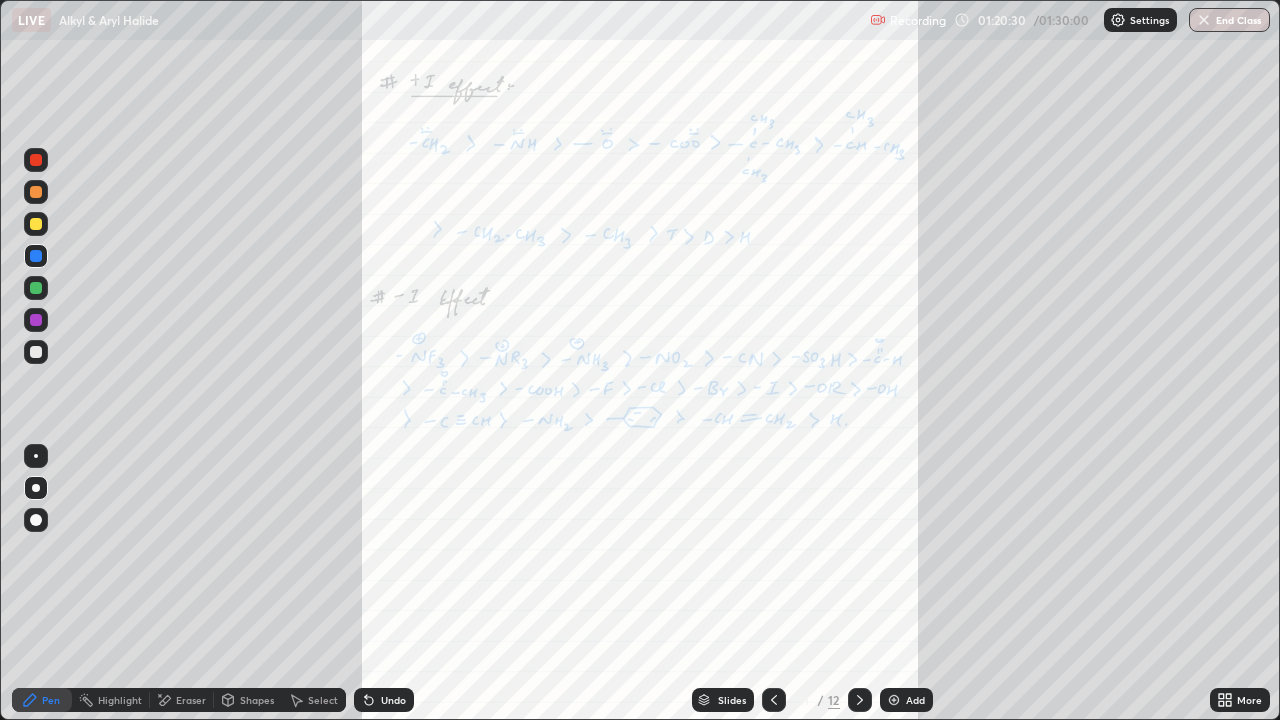 click at bounding box center (36, 160) 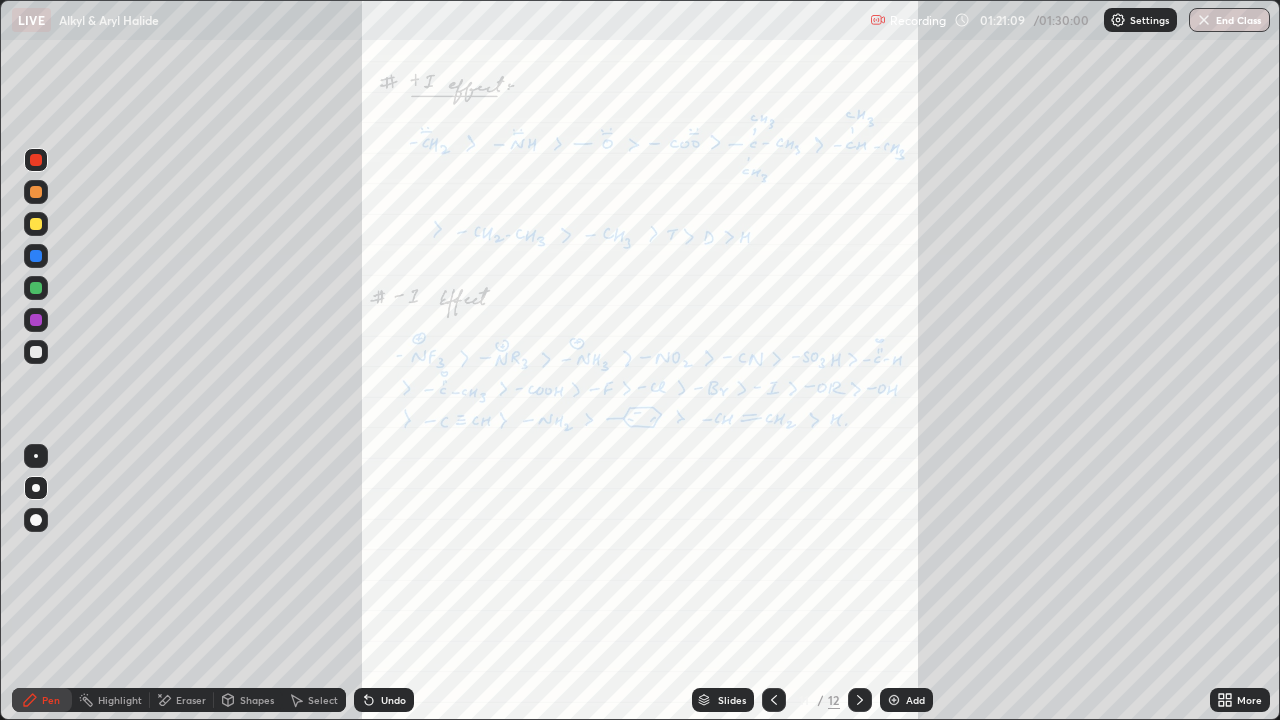 click on "More" at bounding box center [1249, 700] 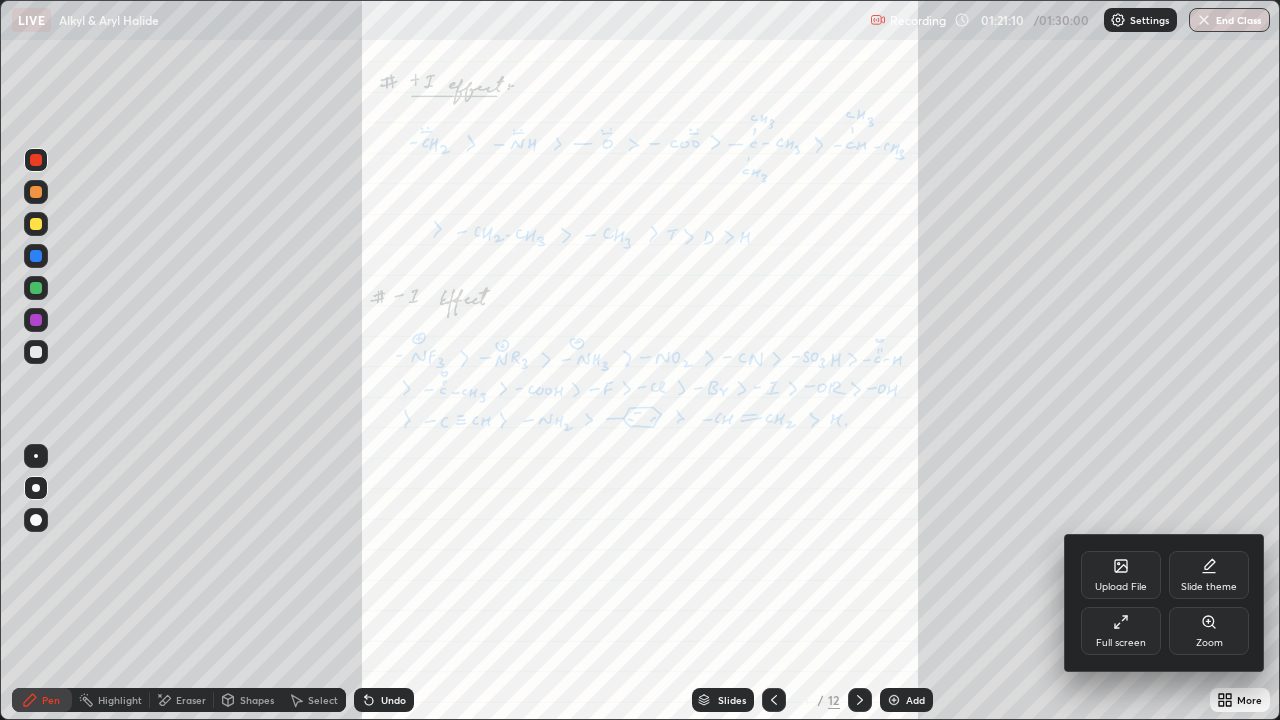 click on "Zoom" at bounding box center [1209, 631] 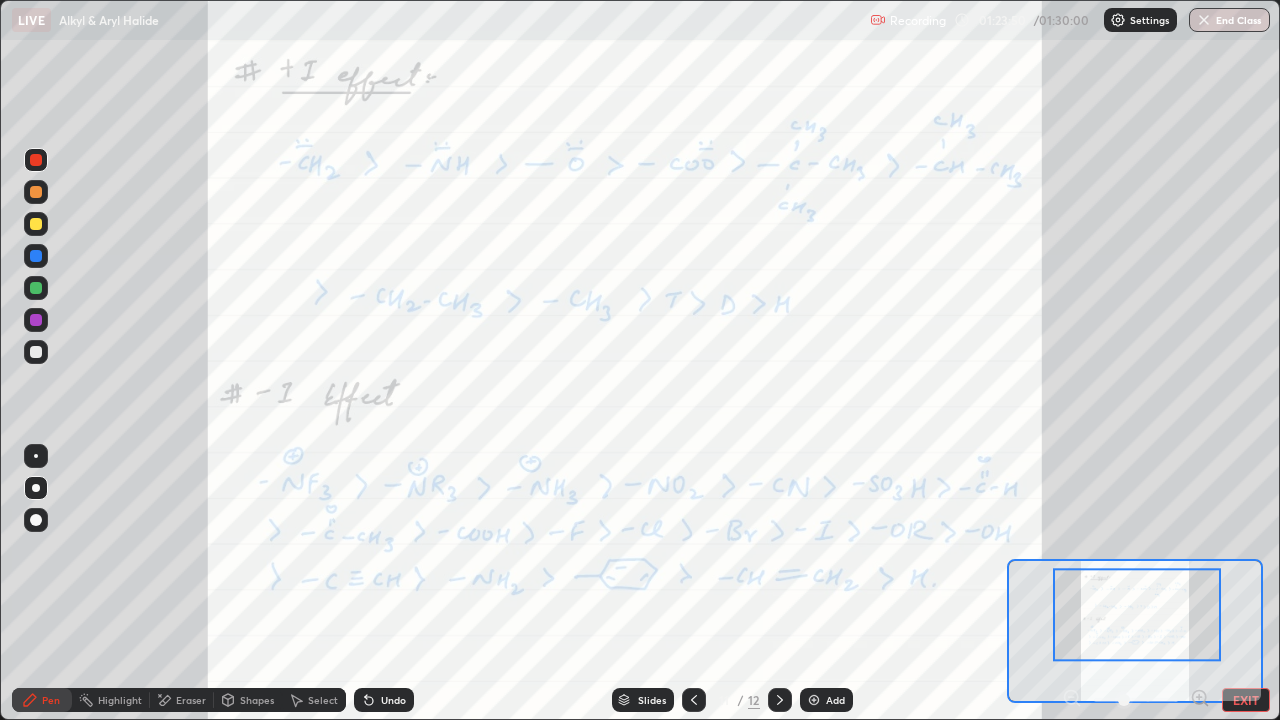 click at bounding box center [36, 160] 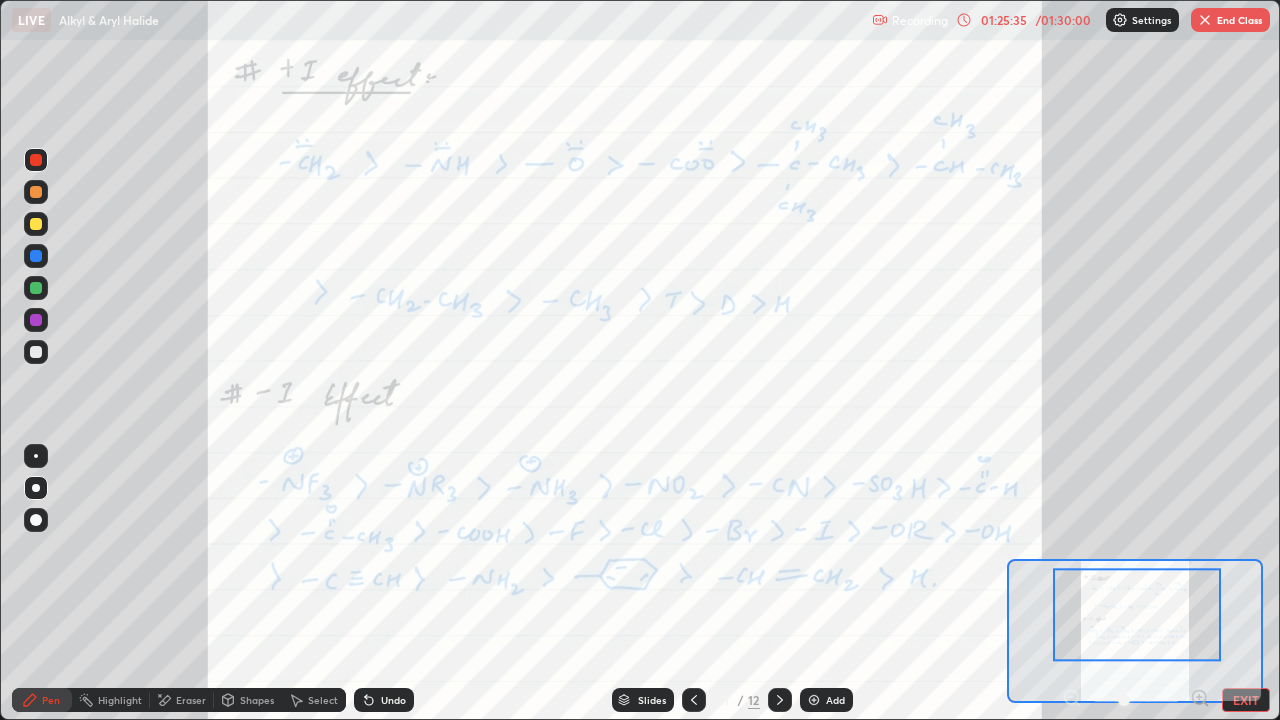 click on "EXIT" at bounding box center [1246, 700] 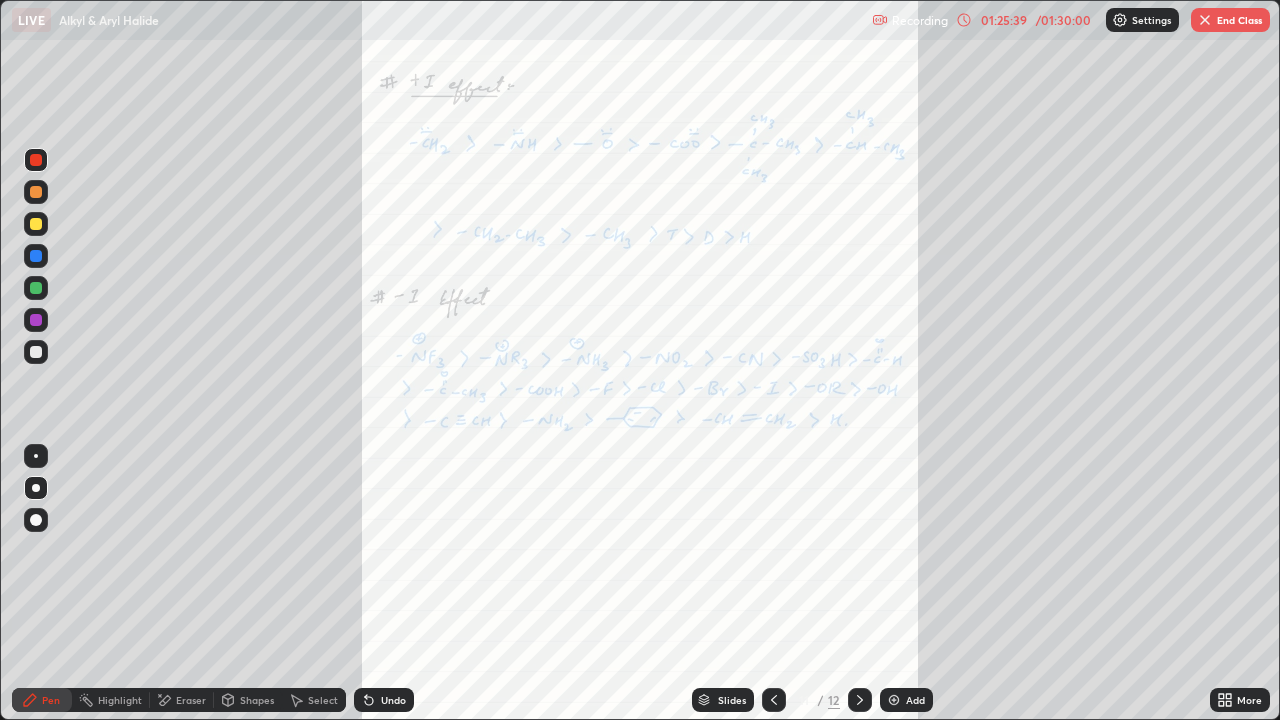 click on "Add" at bounding box center [906, 700] 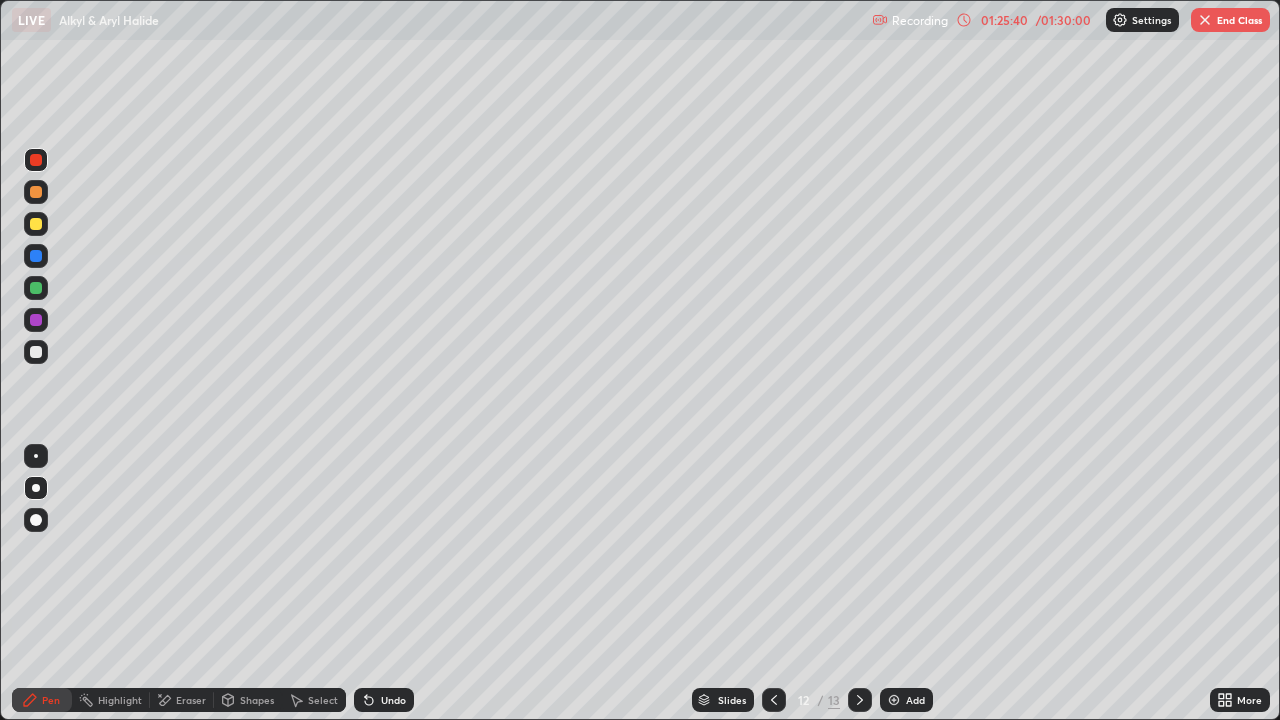 click at bounding box center [36, 192] 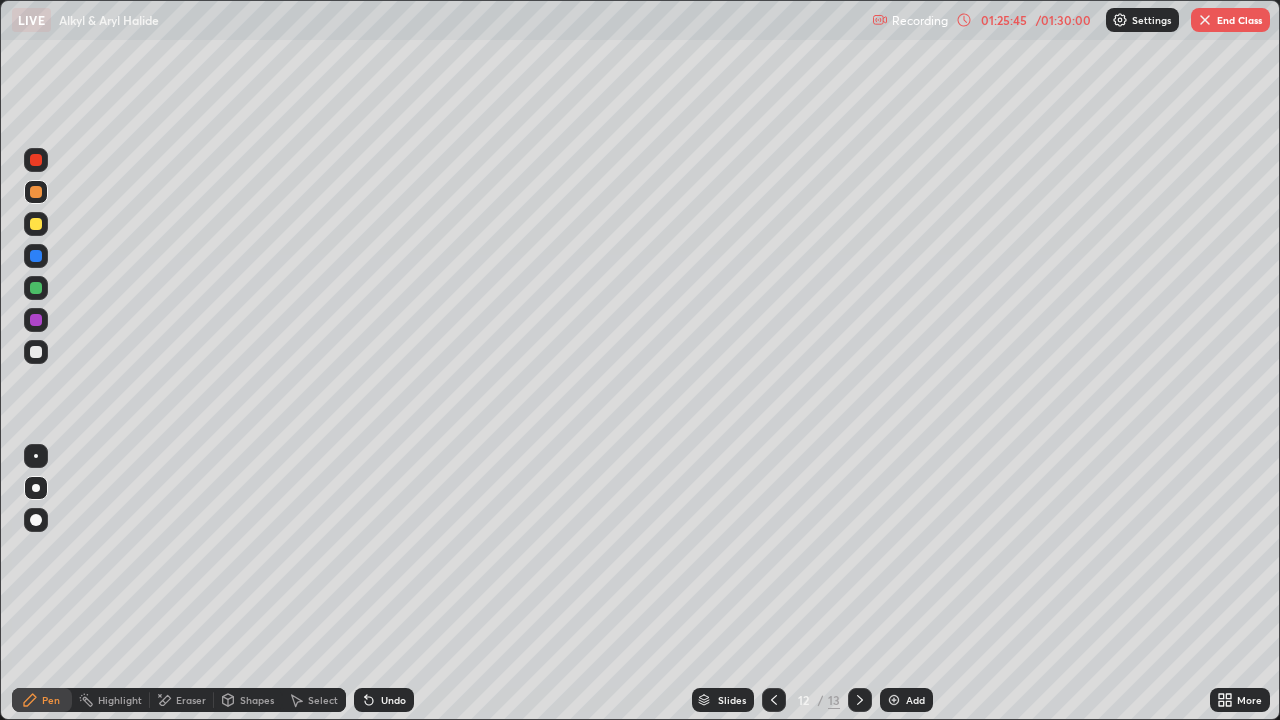 click at bounding box center (36, 160) 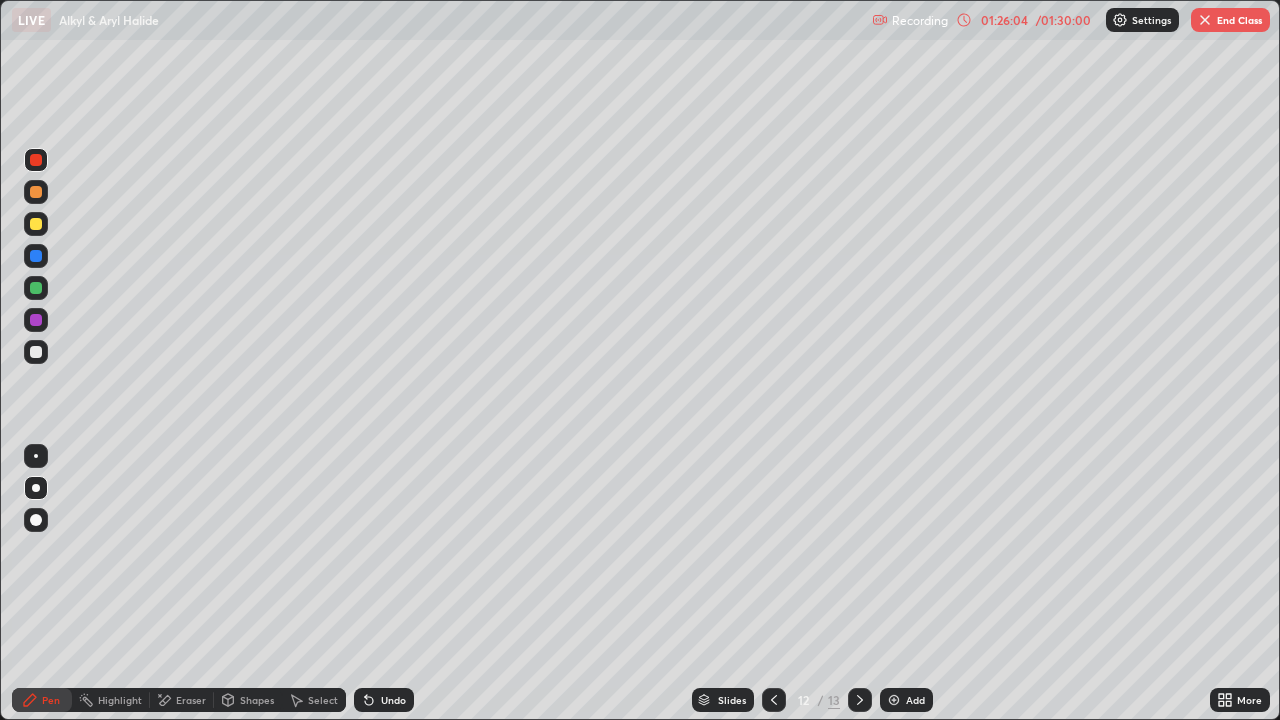 click on "Eraser" at bounding box center [191, 700] 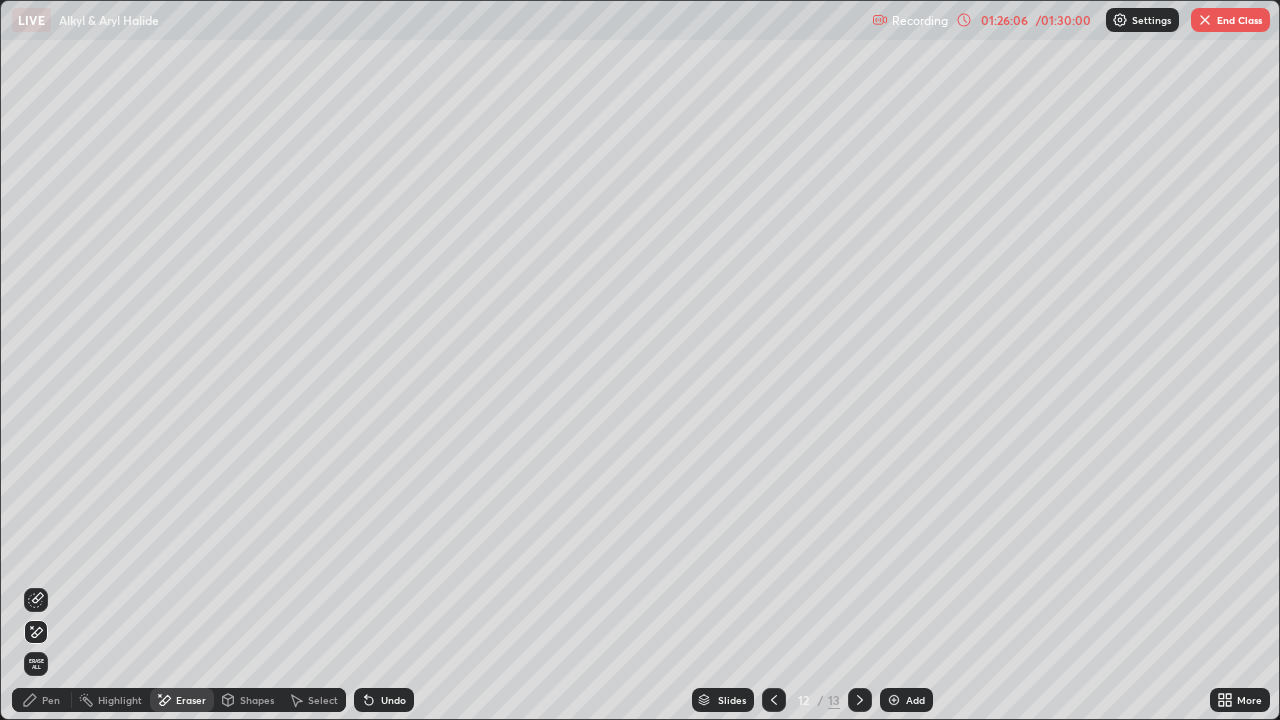 click on "Pen" at bounding box center [51, 700] 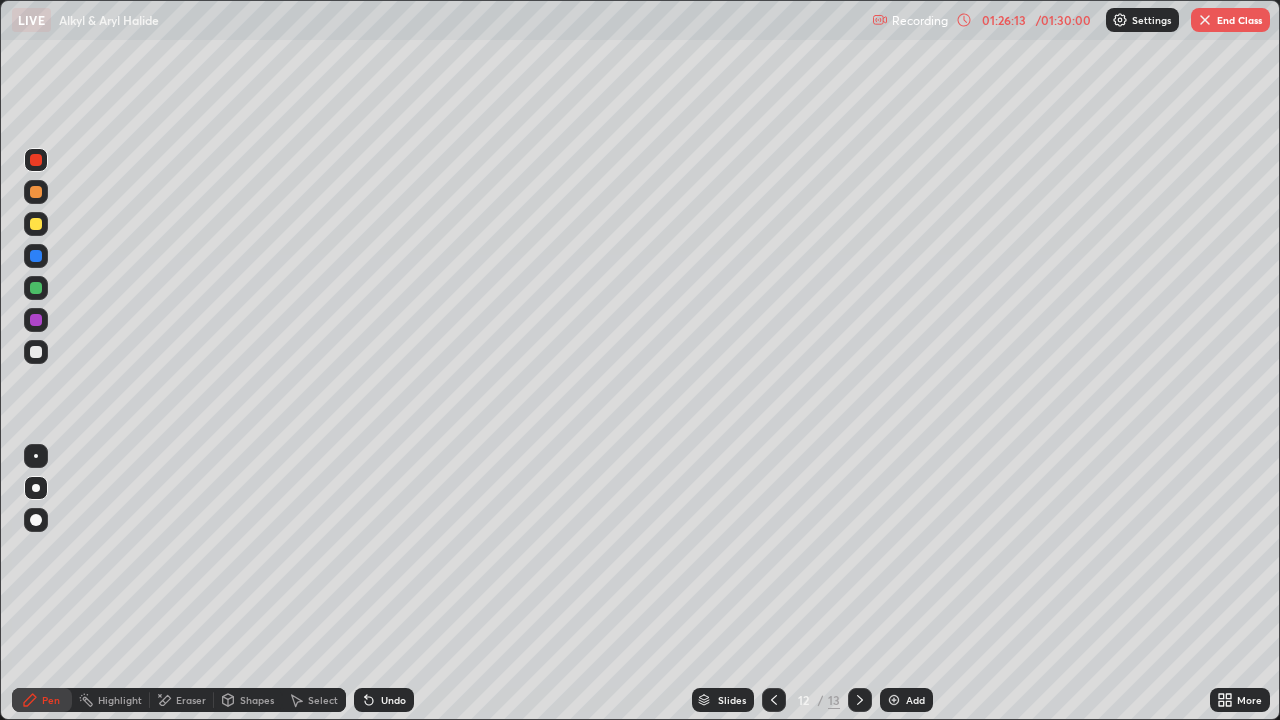 click at bounding box center (36, 352) 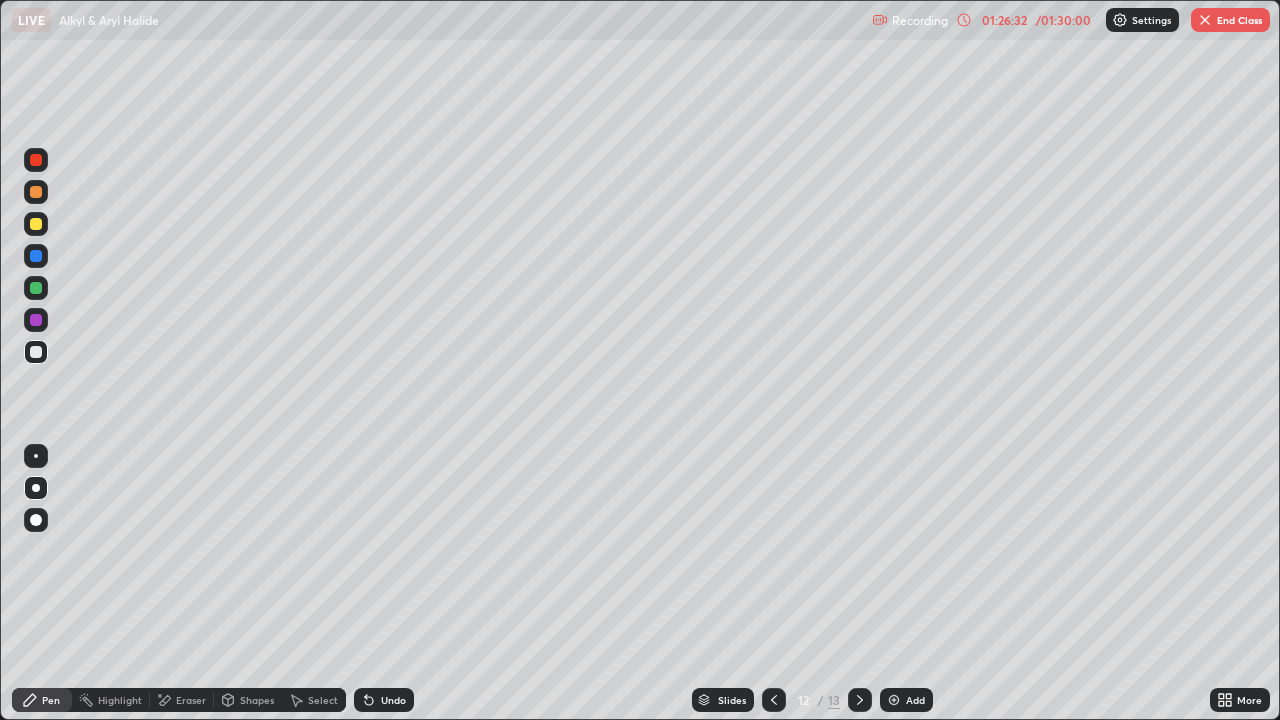 click at bounding box center (36, 352) 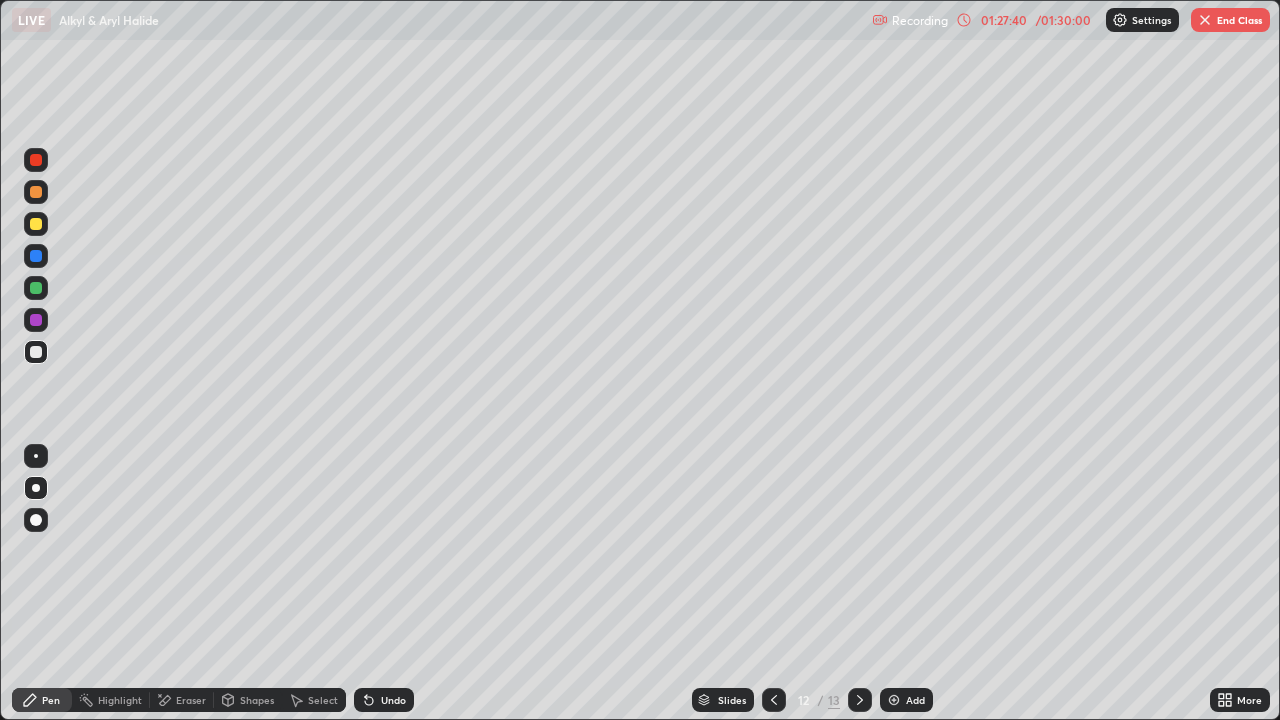 click at bounding box center [36, 224] 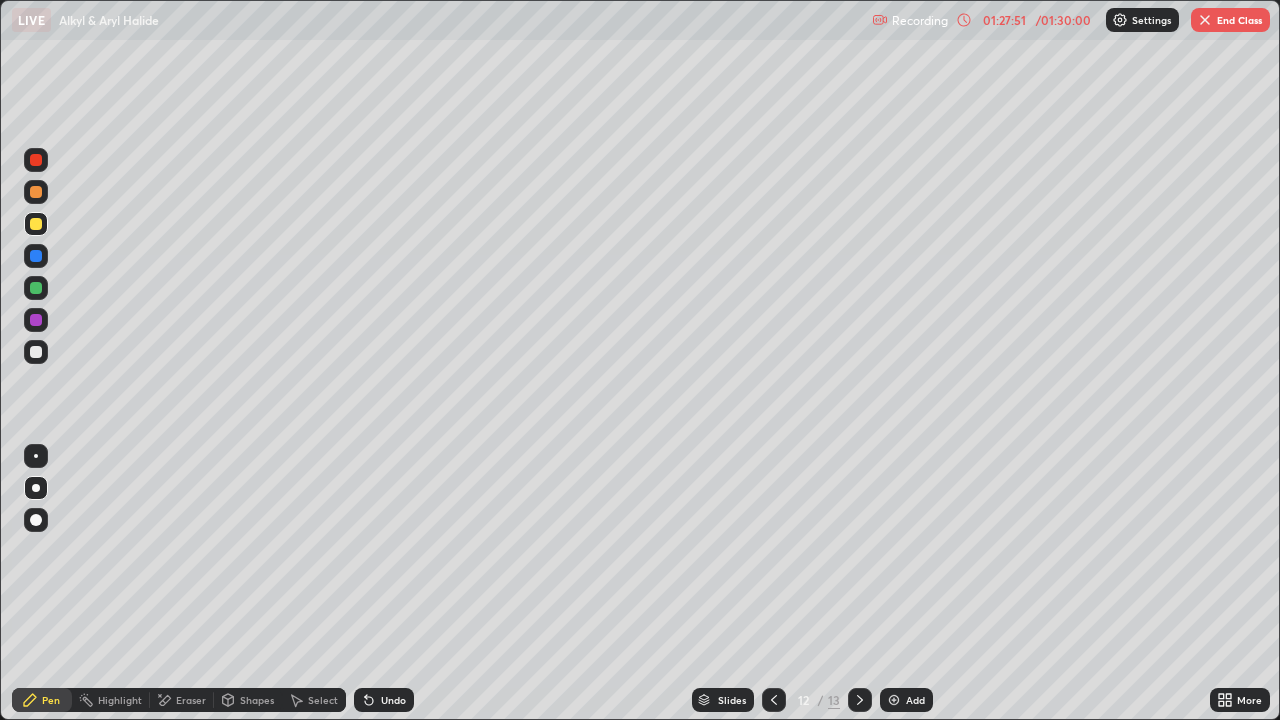 click at bounding box center (36, 352) 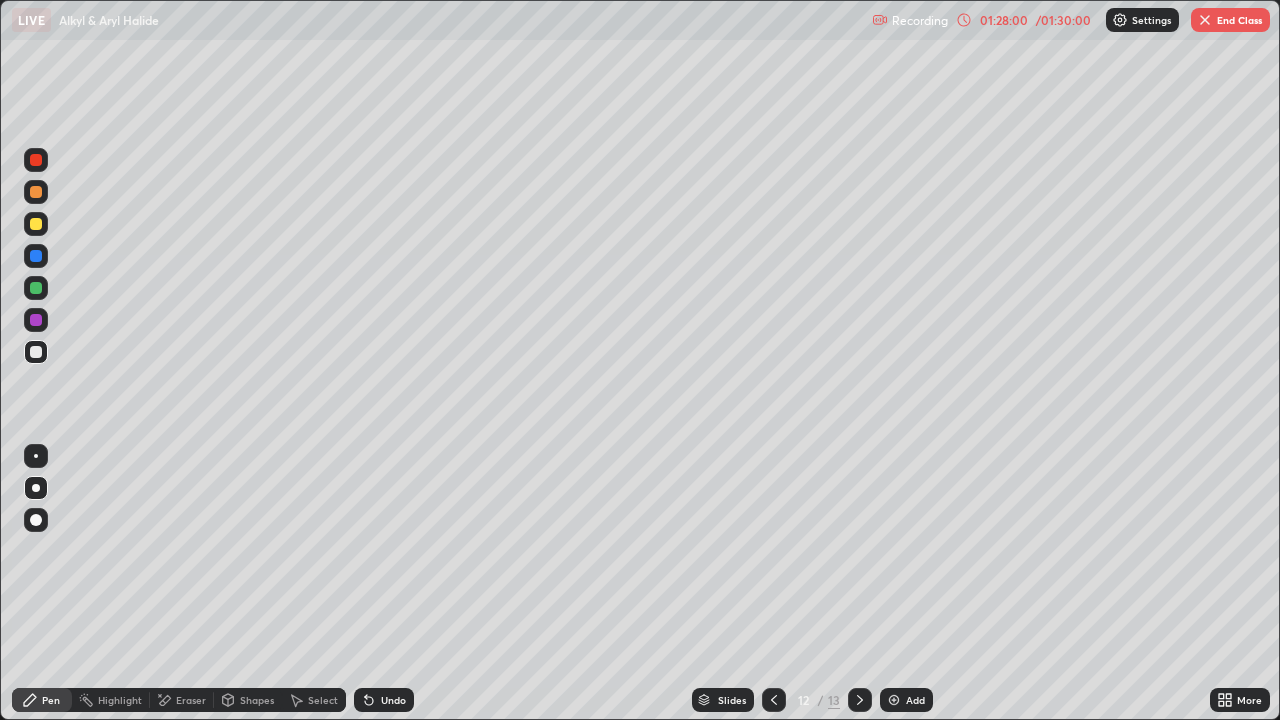 click on "Undo" at bounding box center (384, 700) 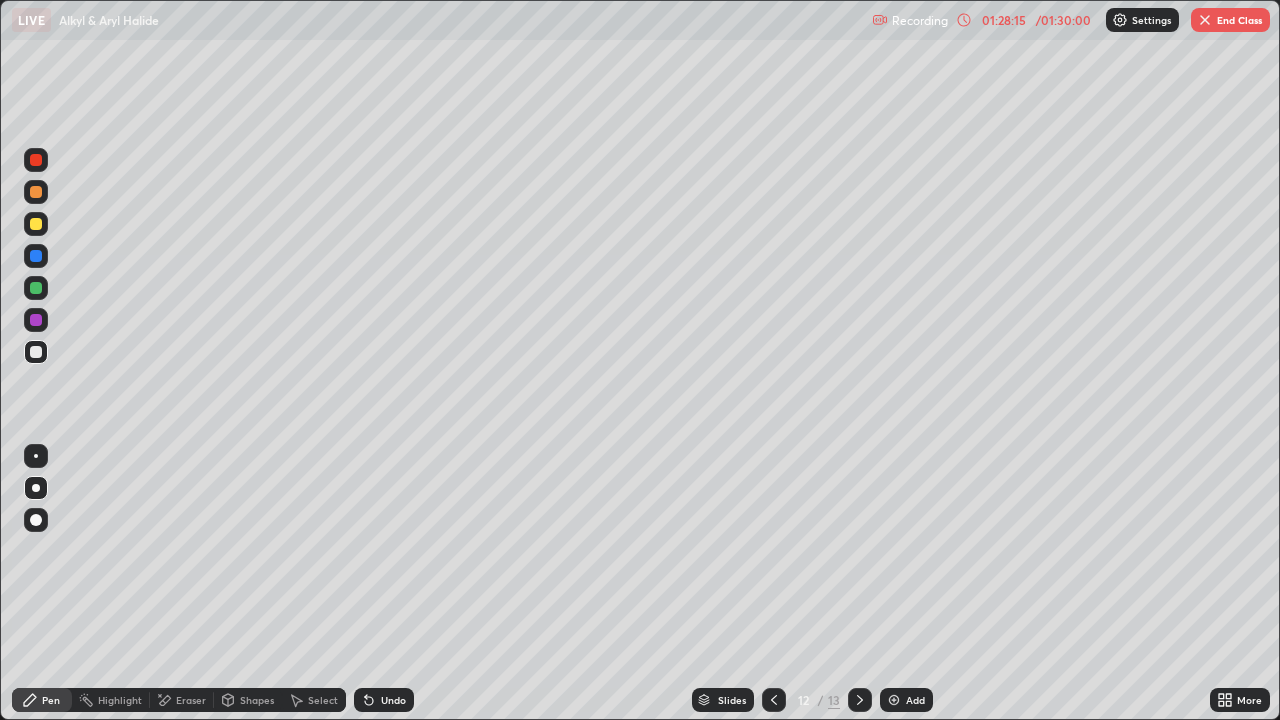 click on "Undo" at bounding box center [393, 700] 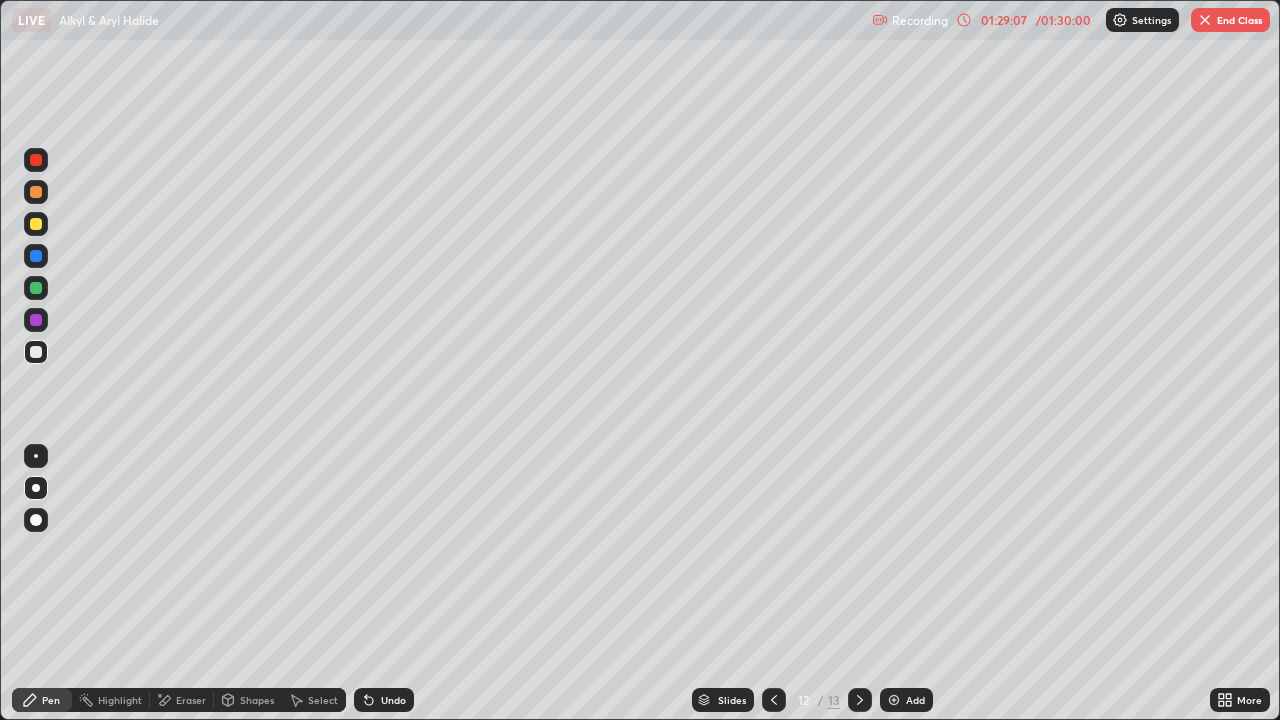 click at bounding box center [36, 224] 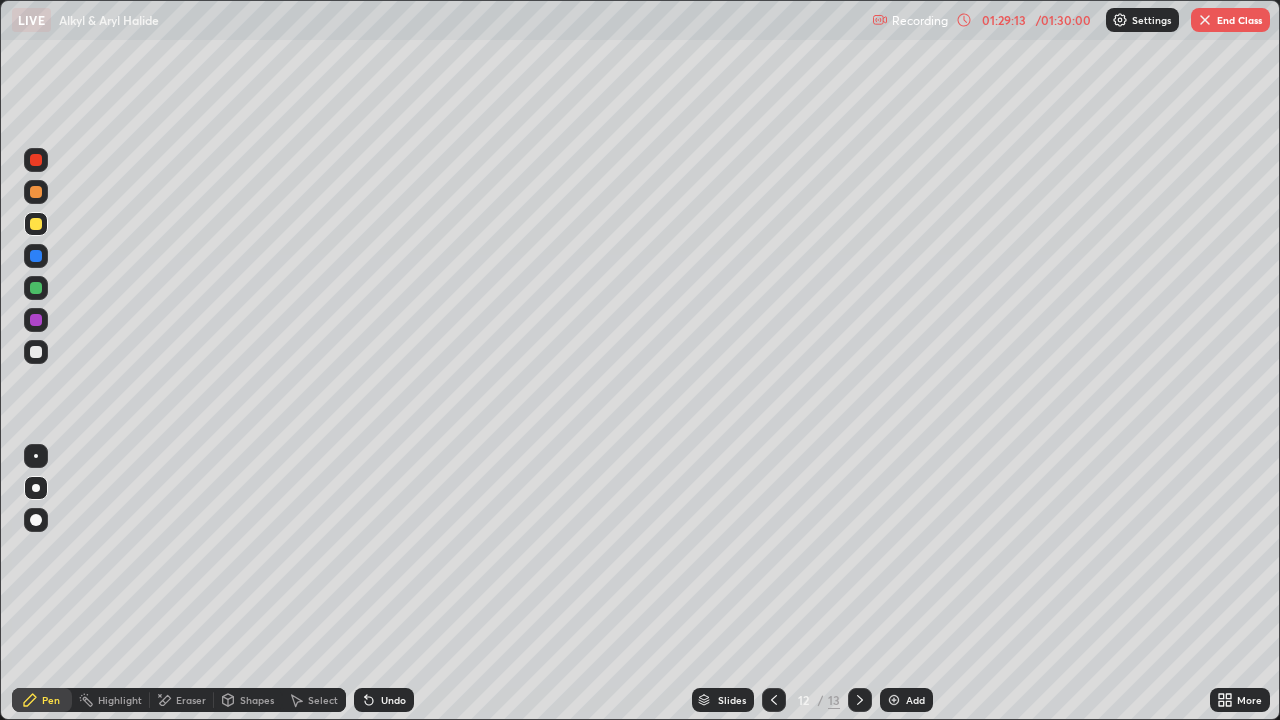 click at bounding box center (36, 352) 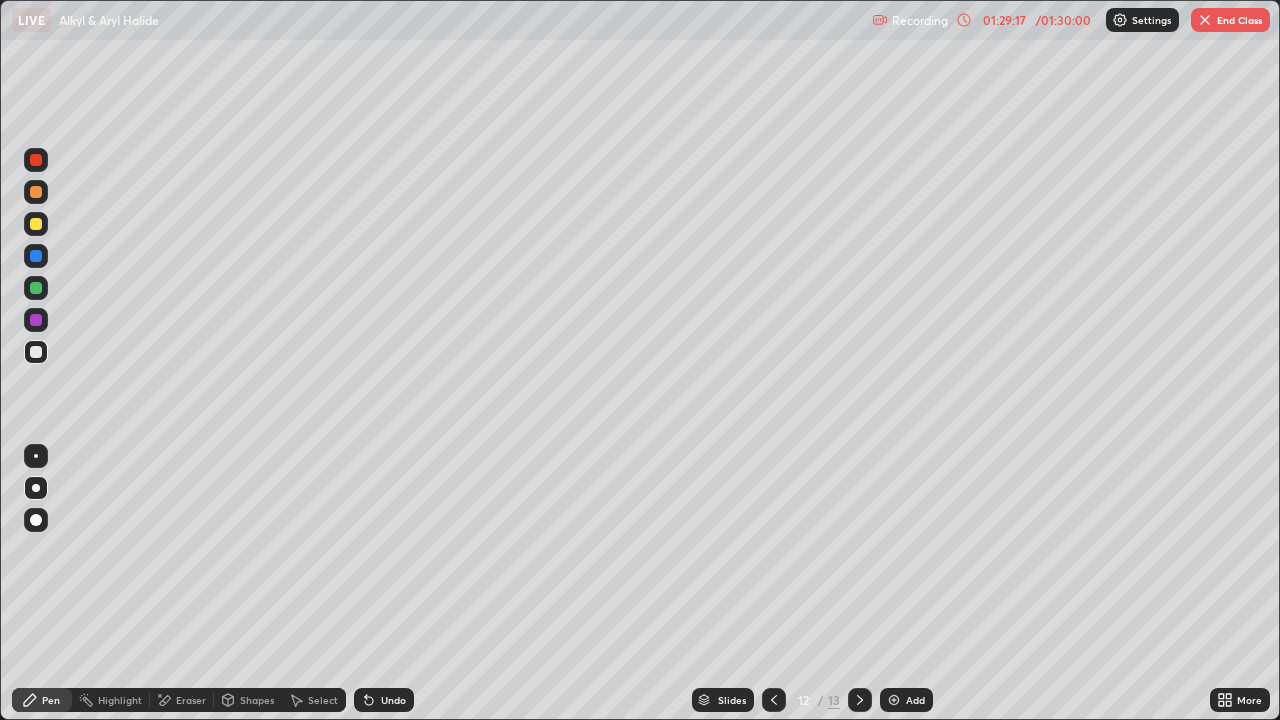 click at bounding box center (36, 192) 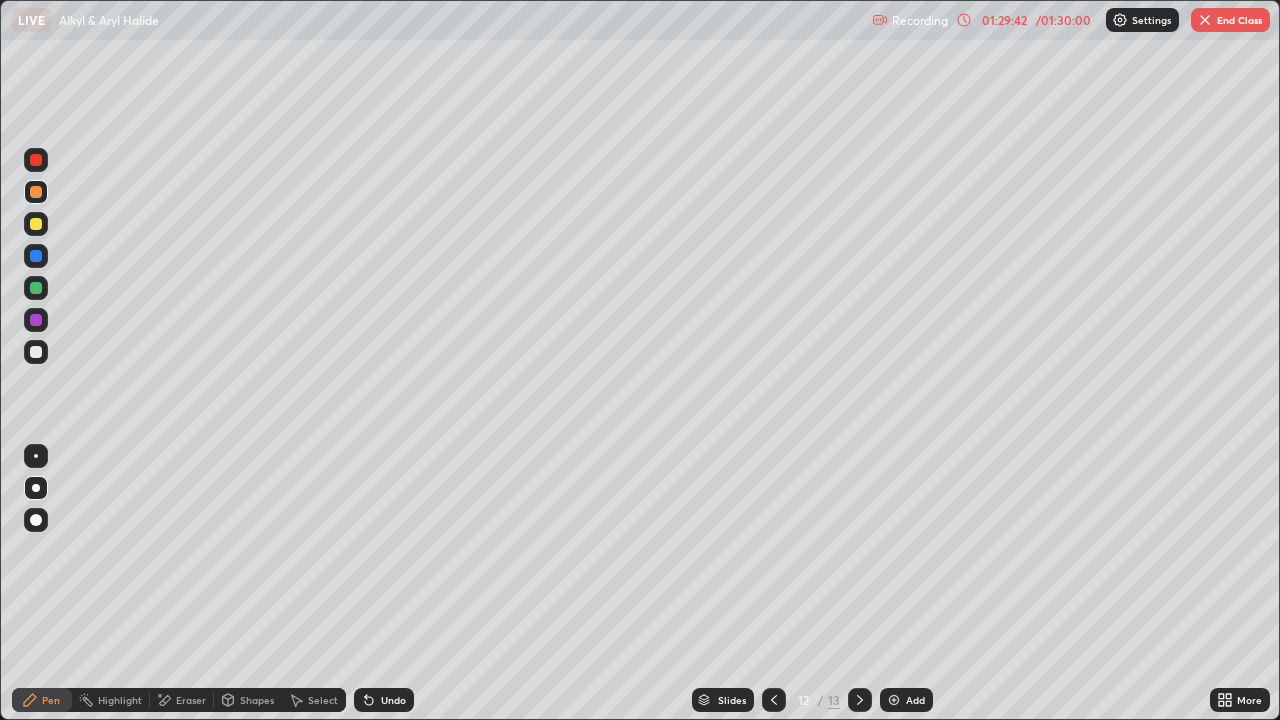 click at bounding box center (36, 352) 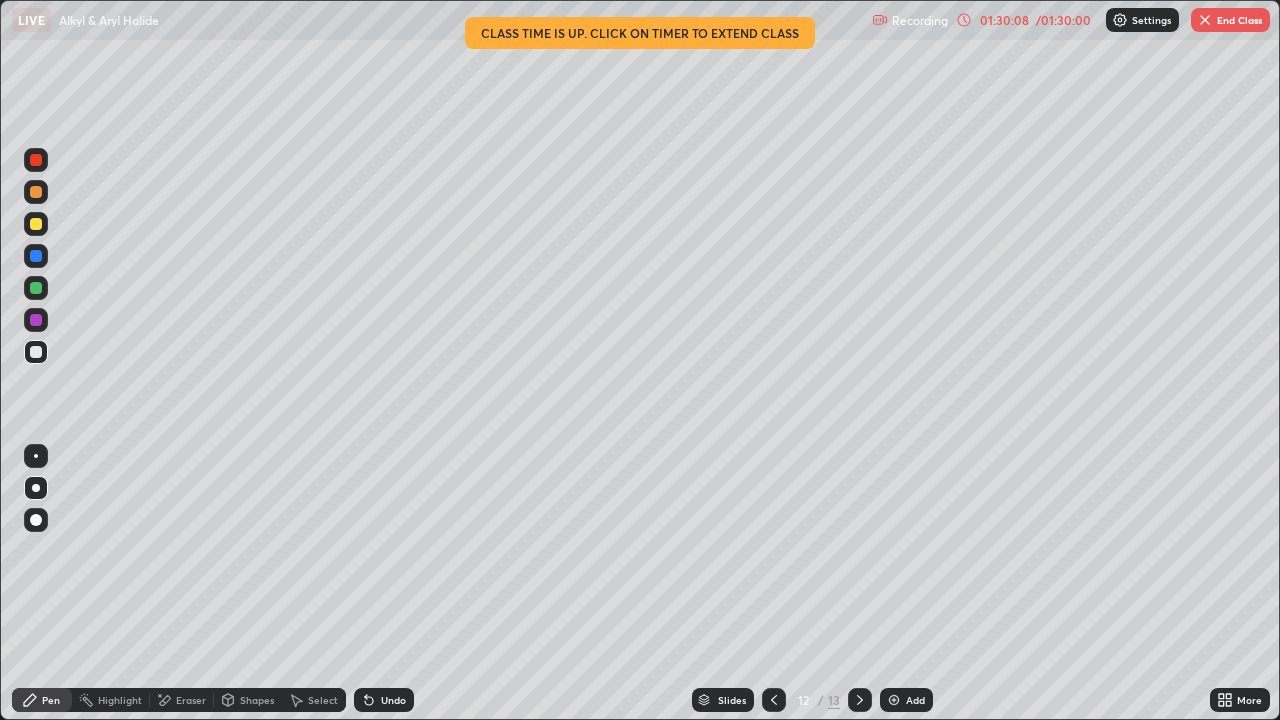 click at bounding box center (36, 224) 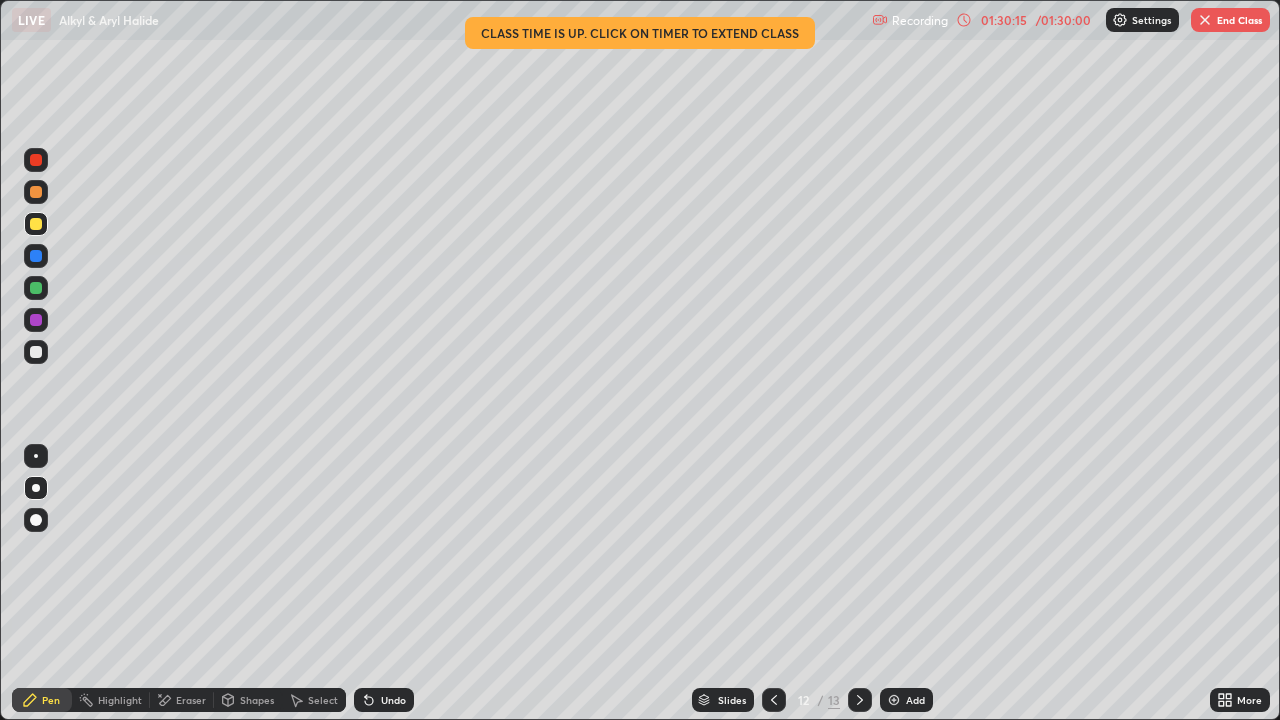 click on "Undo" at bounding box center (393, 700) 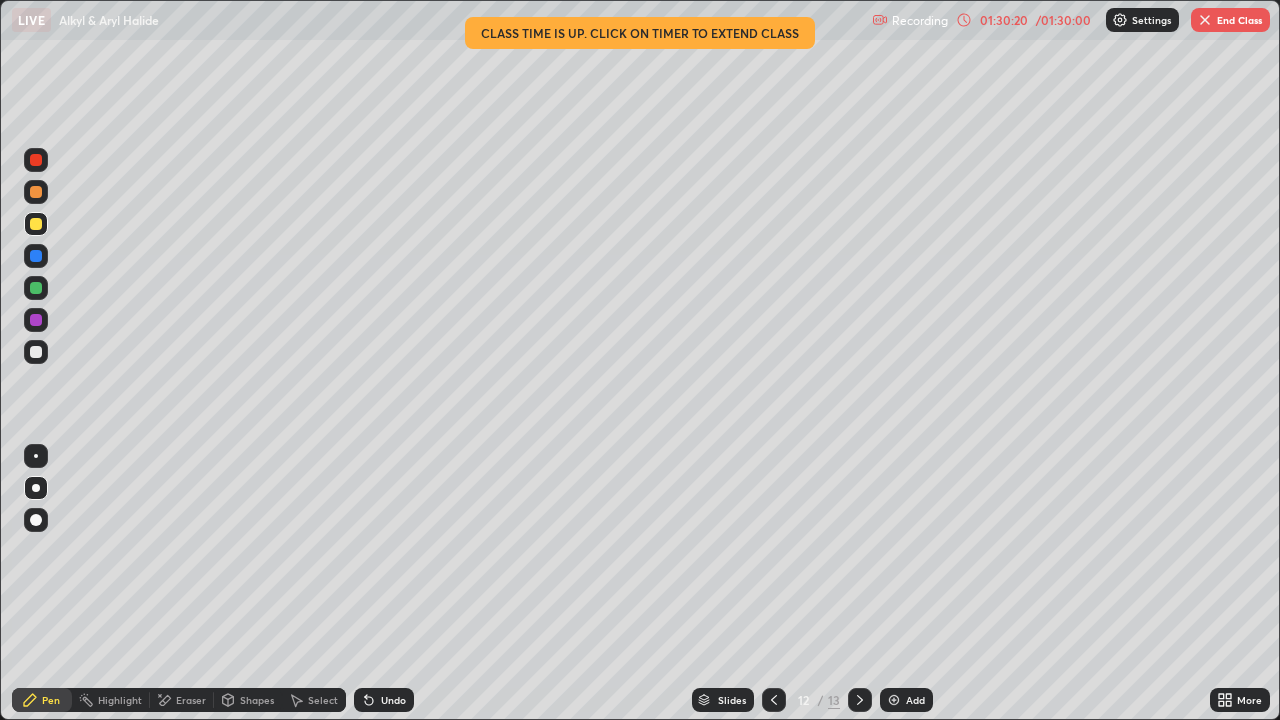 click at bounding box center [36, 352] 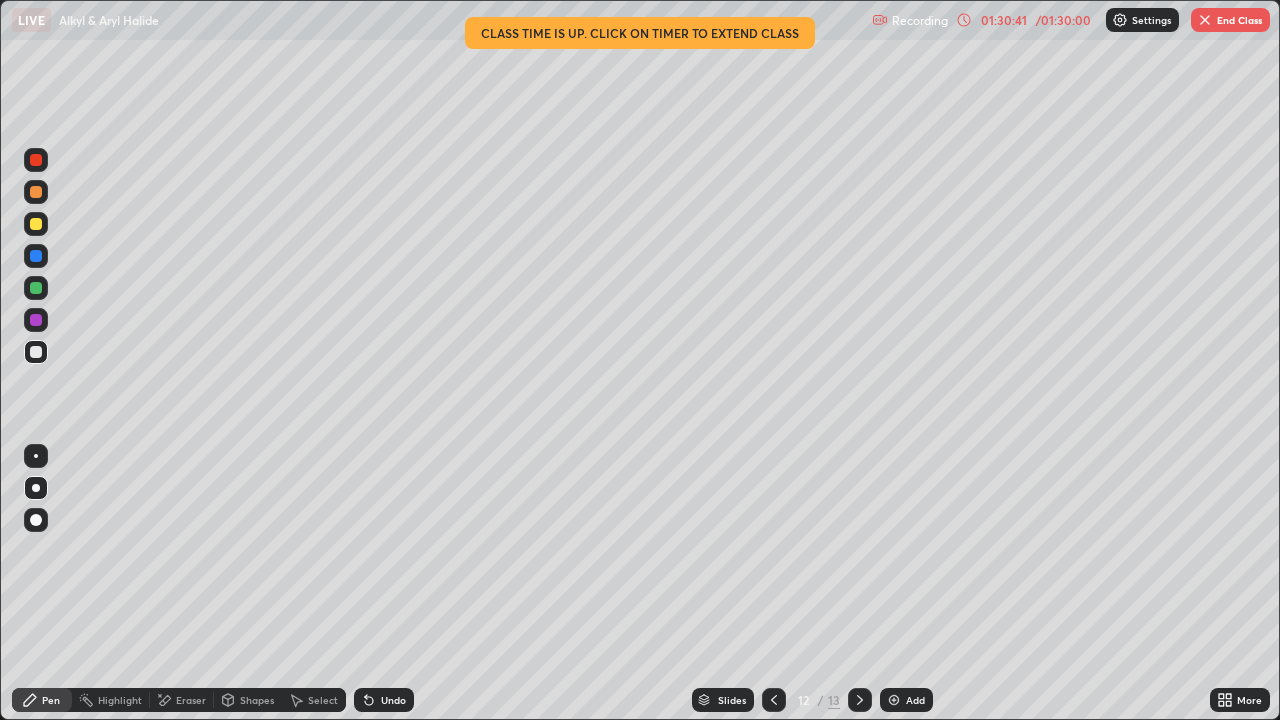 click at bounding box center [36, 256] 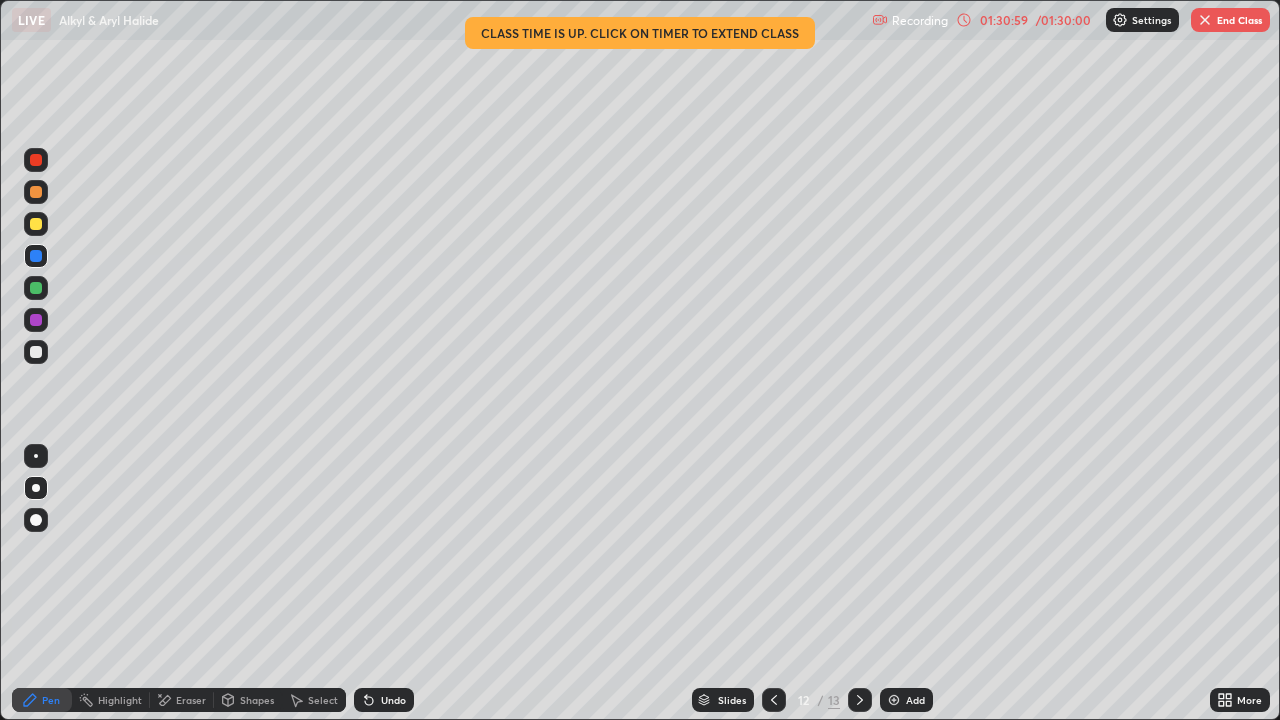click at bounding box center [1205, 20] 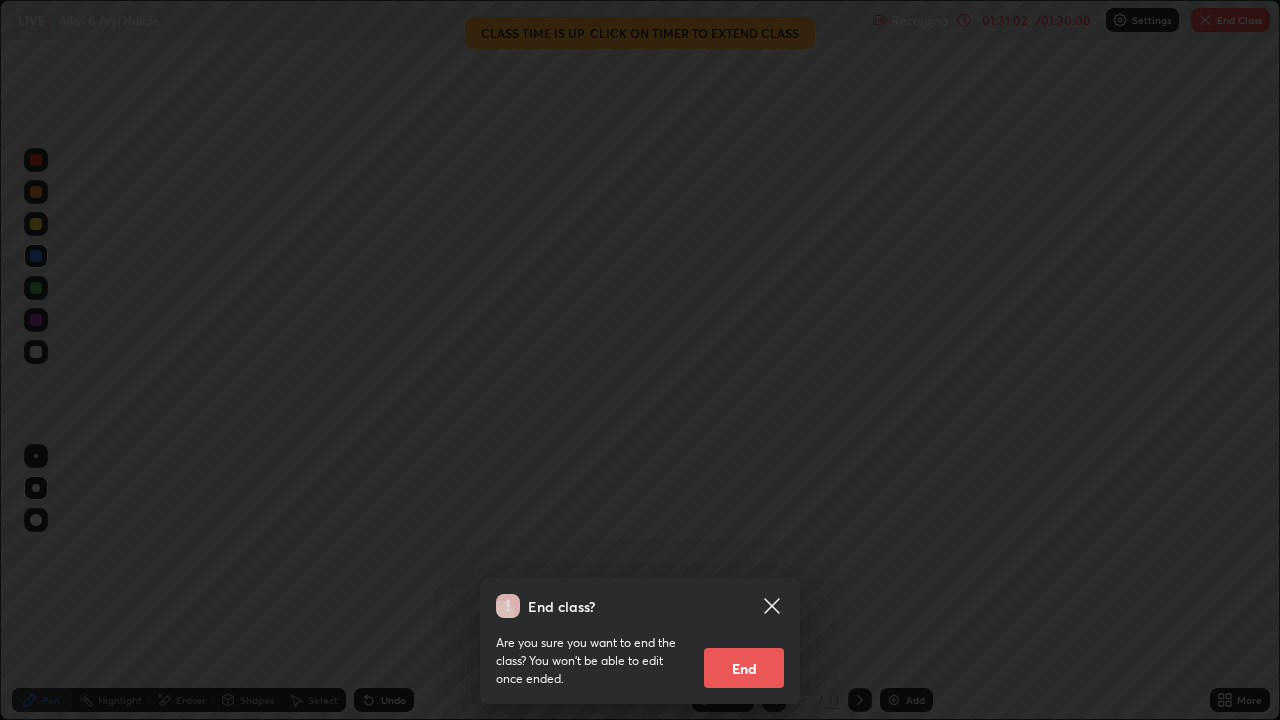 click 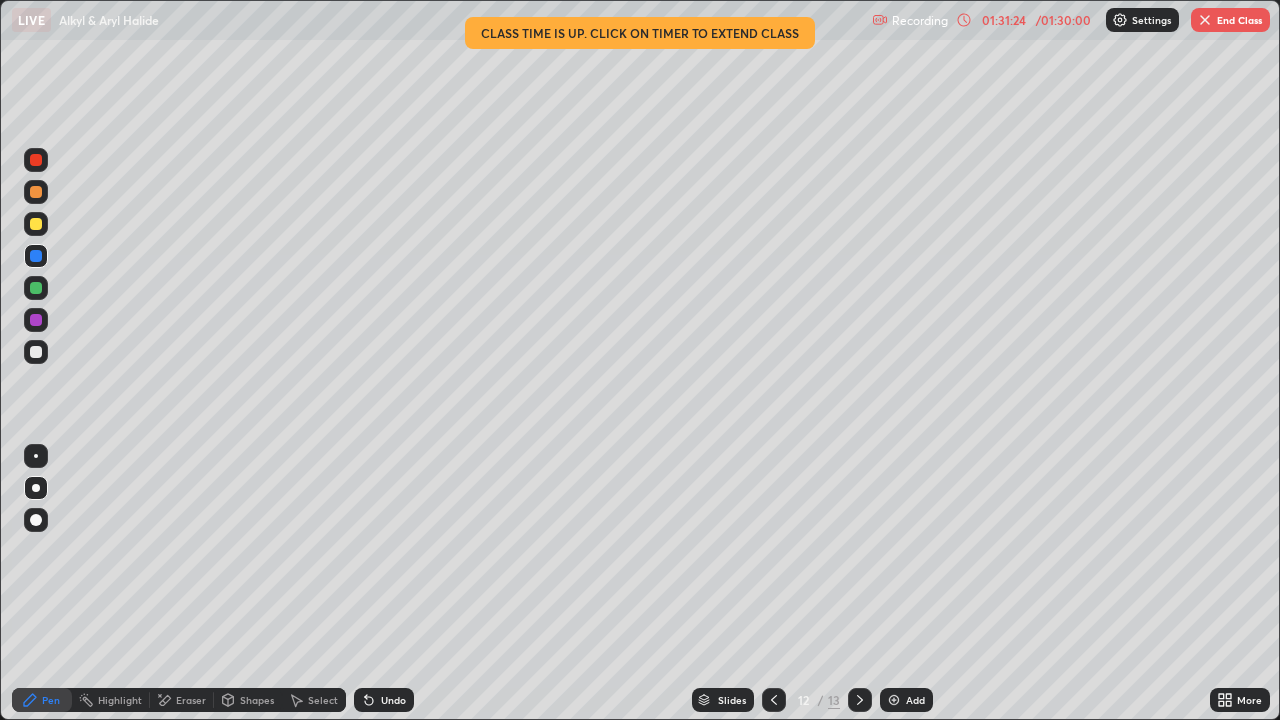 click at bounding box center (1205, 20) 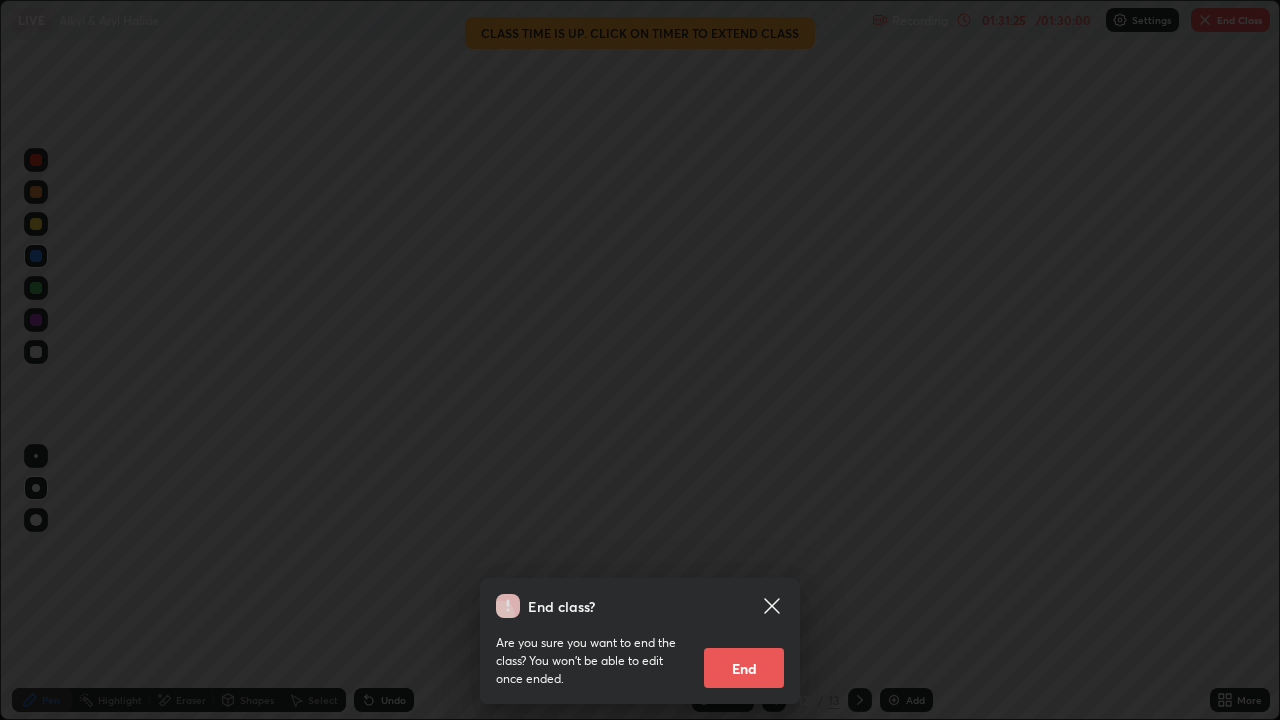 click on "End" at bounding box center [744, 668] 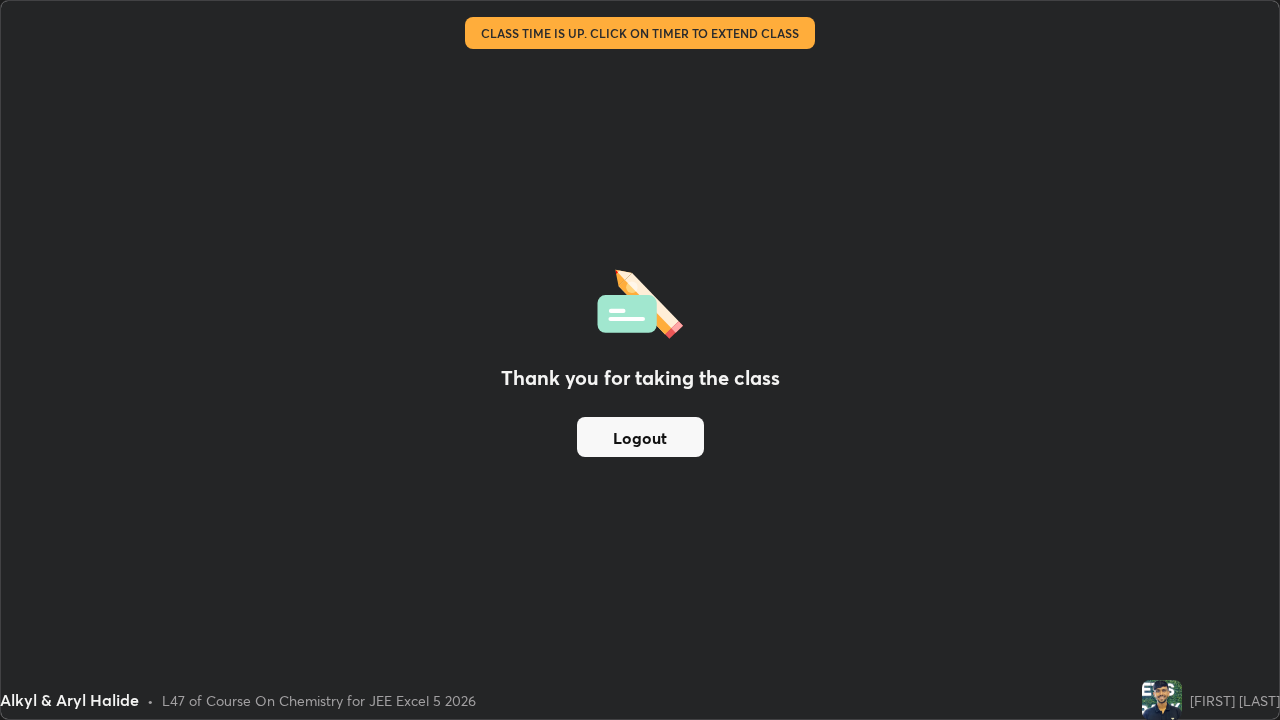 click on "Logout" at bounding box center [640, 437] 